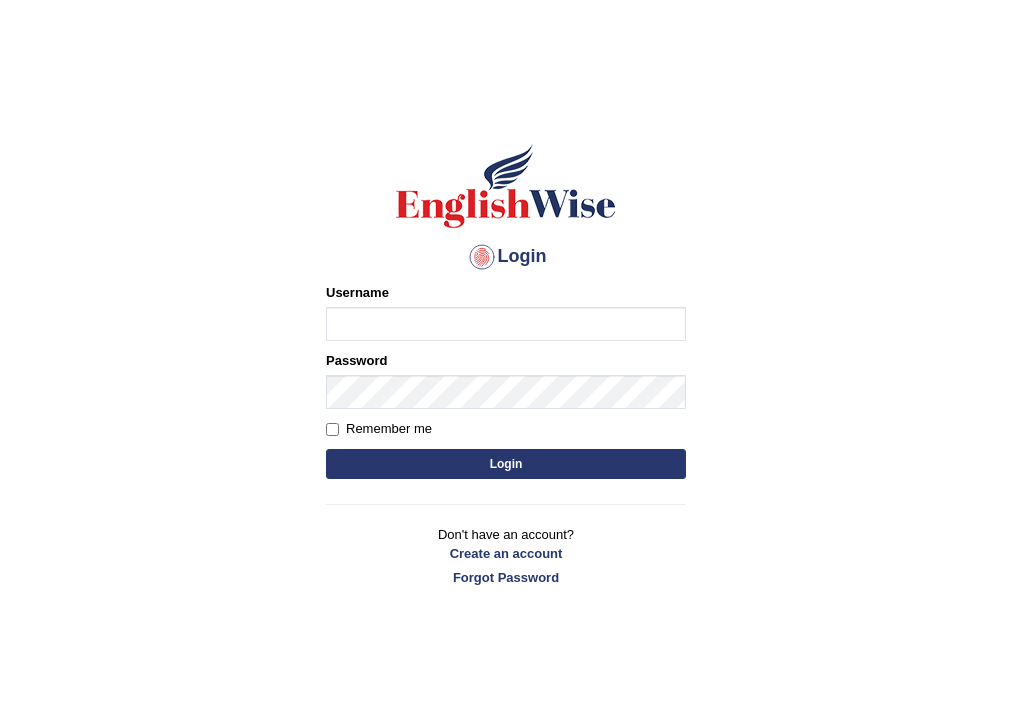 scroll, scrollTop: 0, scrollLeft: 0, axis: both 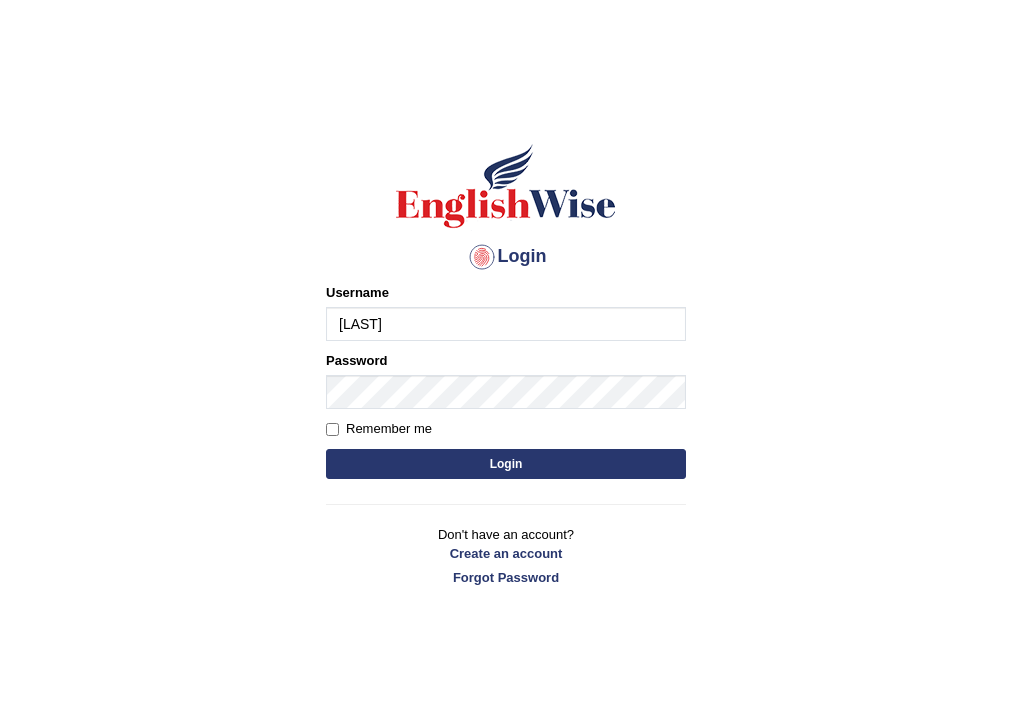 type on "[LAST]" 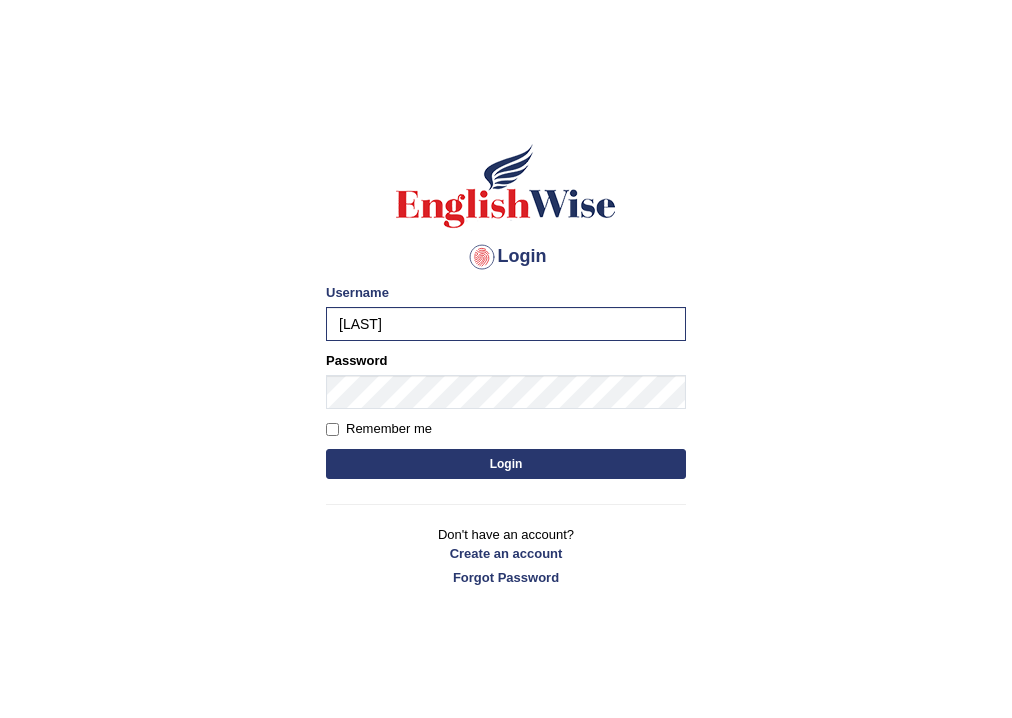 click on "Login" at bounding box center [506, 464] 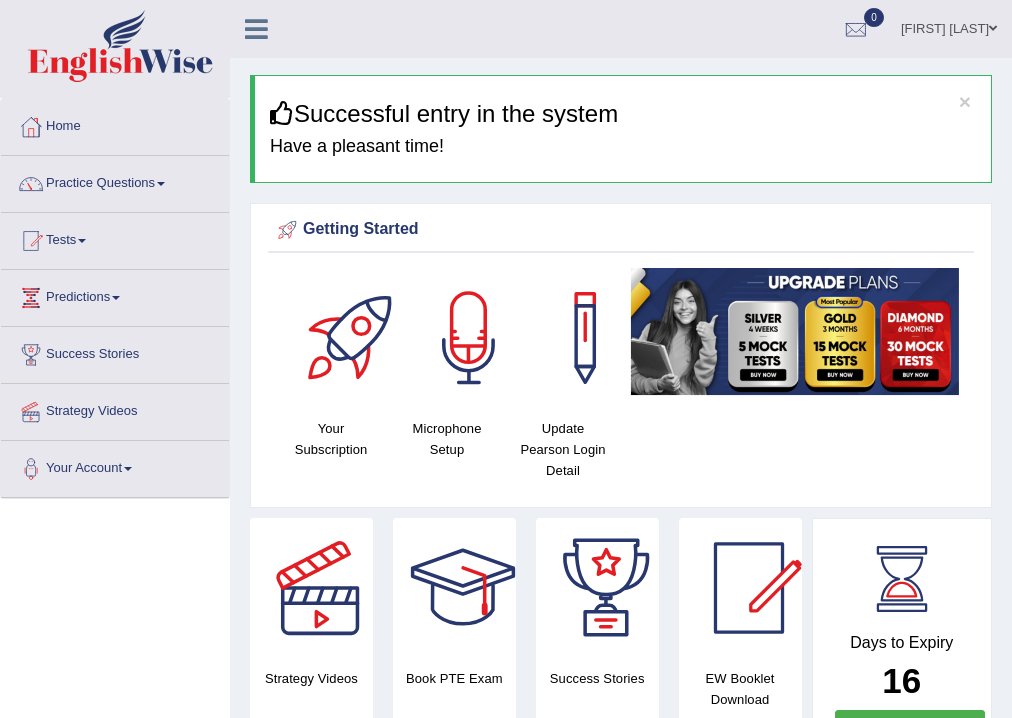 scroll, scrollTop: 0, scrollLeft: 0, axis: both 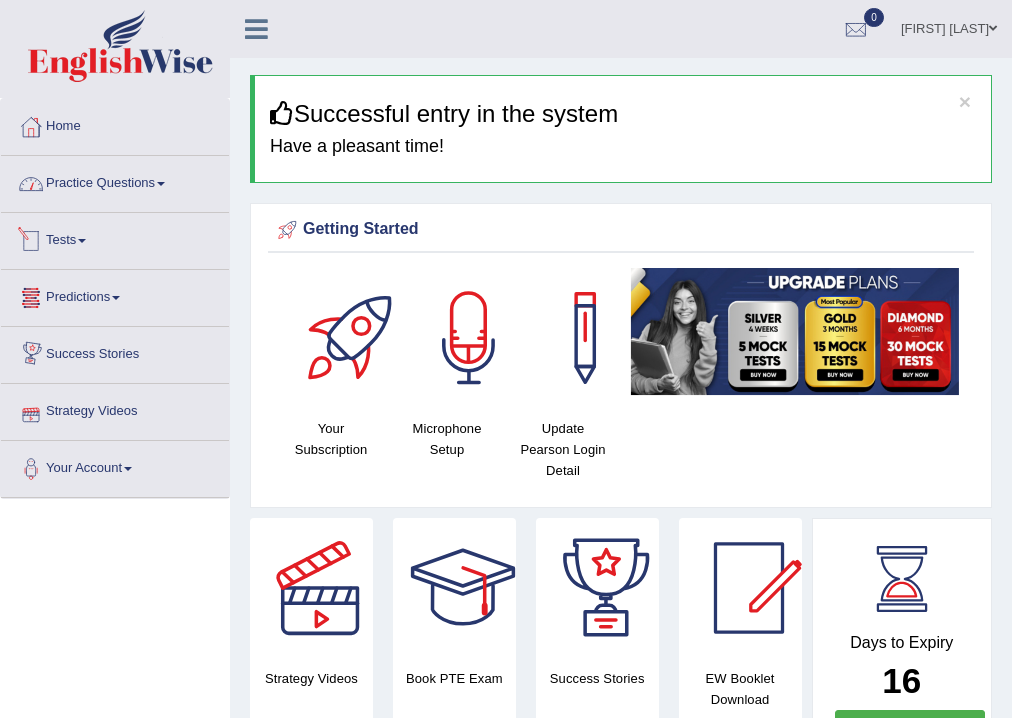 click on "Practice Questions" at bounding box center [115, 181] 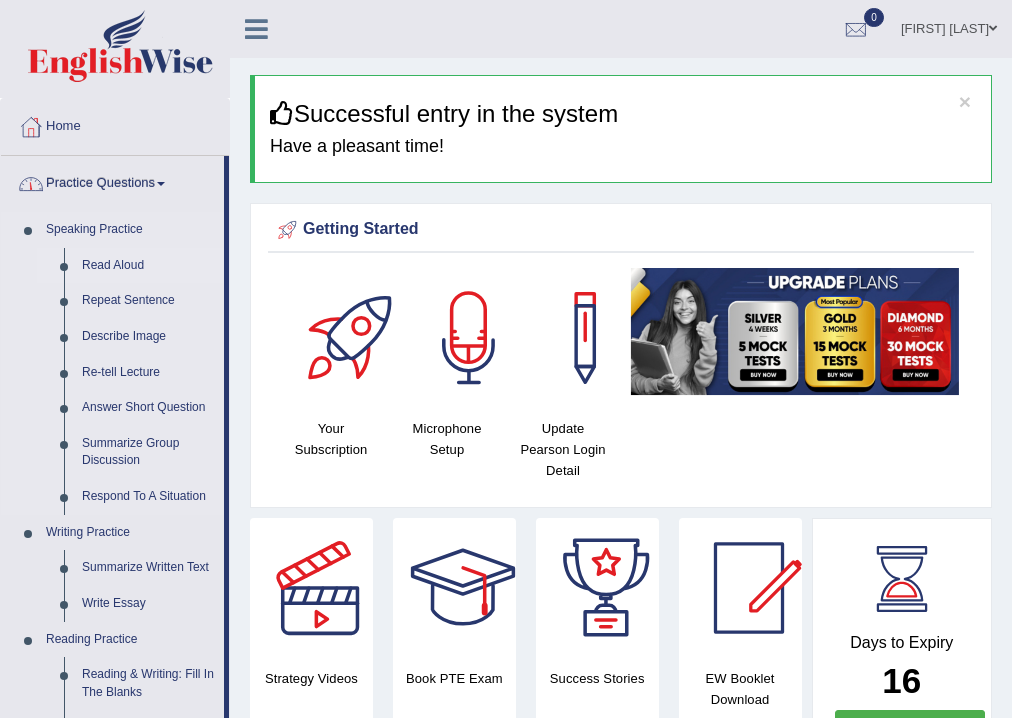 click on "Read Aloud" at bounding box center (148, 266) 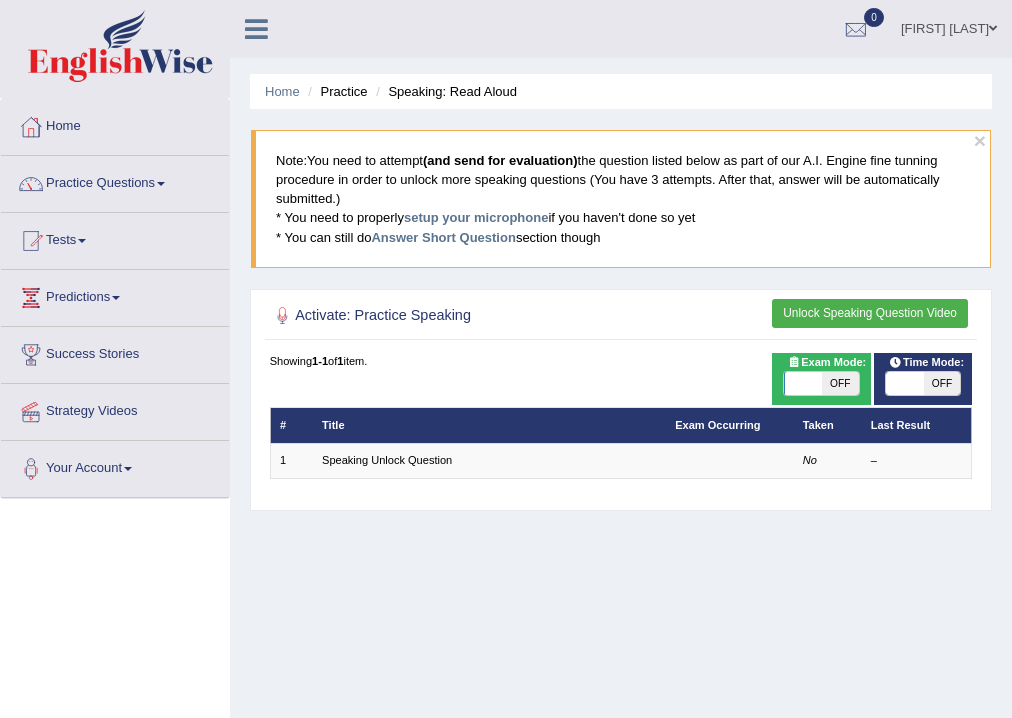 scroll, scrollTop: 0, scrollLeft: 0, axis: both 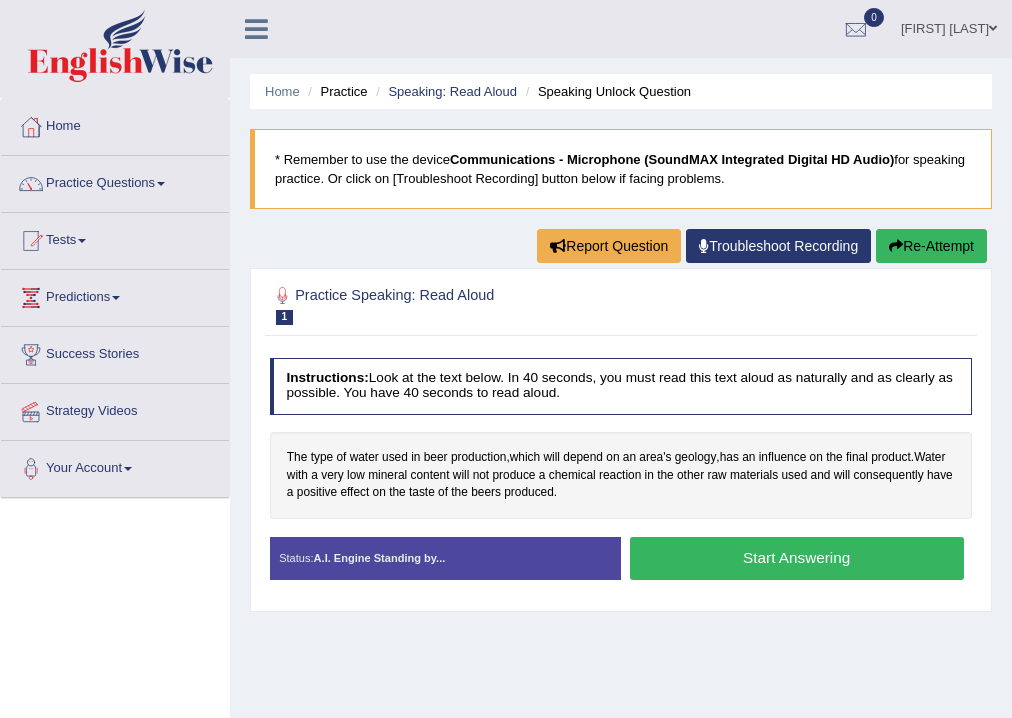 click on "Start Answering" at bounding box center (797, 558) 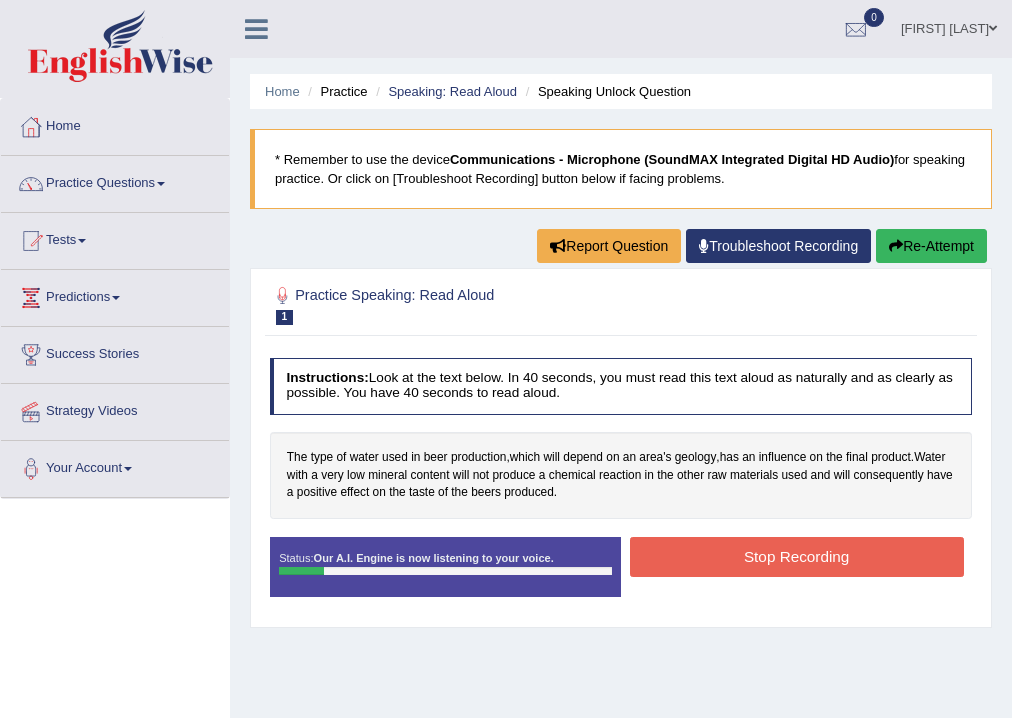 click on "Stop Recording" at bounding box center (797, 556) 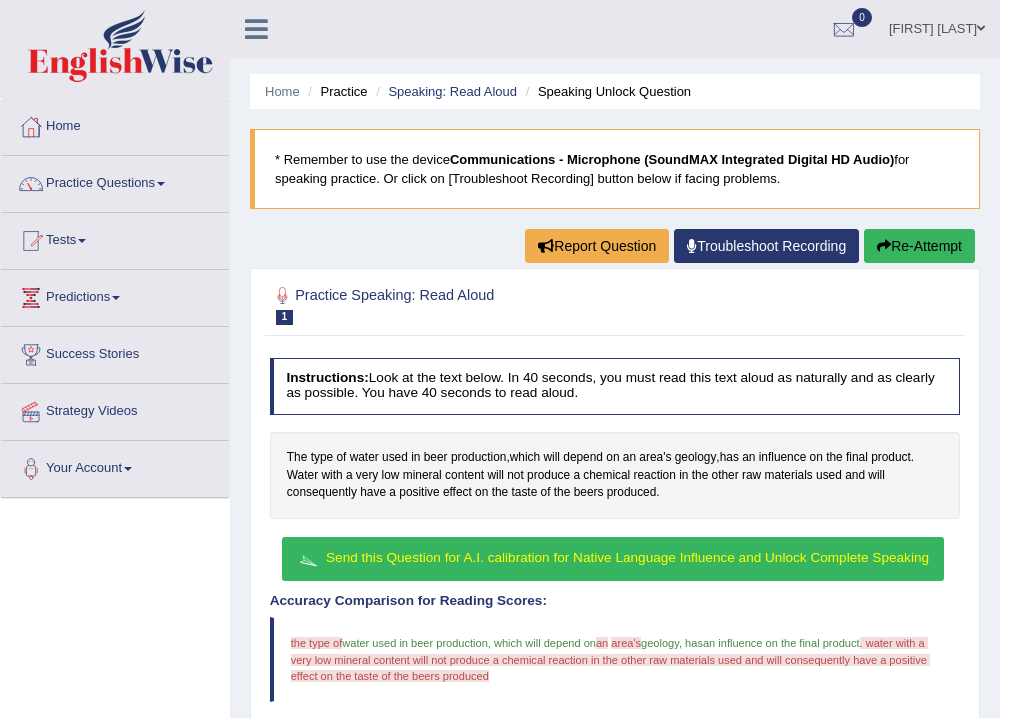click on "Send this Question for A.I. calibration for Native Language Influence and Unlock Complete Speaking" at bounding box center (627, 557) 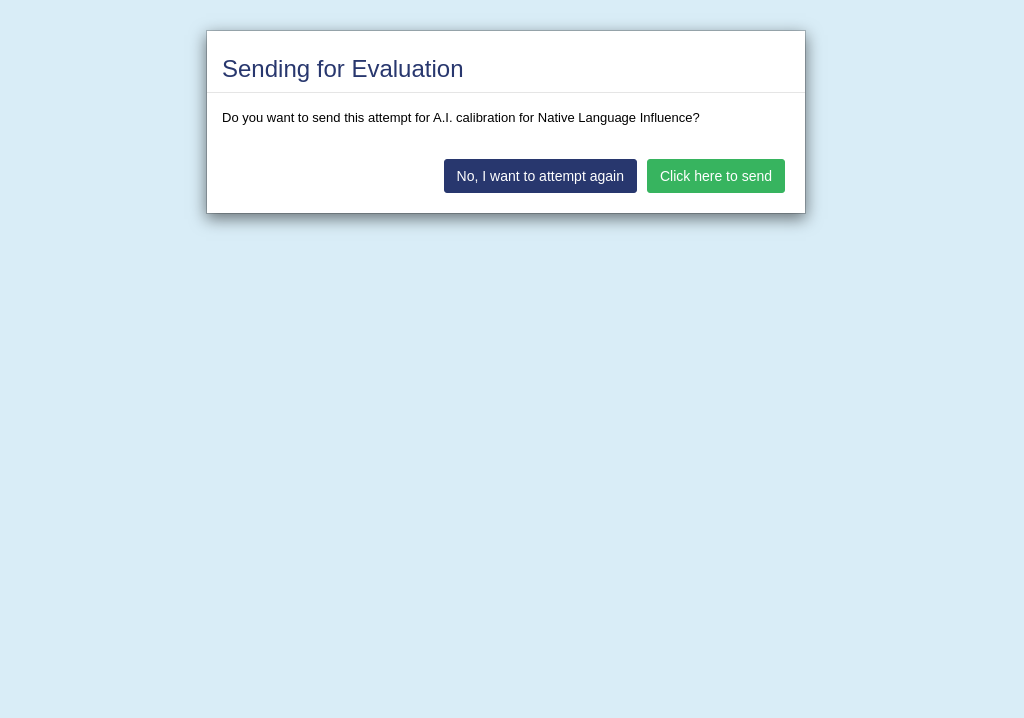 click on "Click here to send" at bounding box center [716, 176] 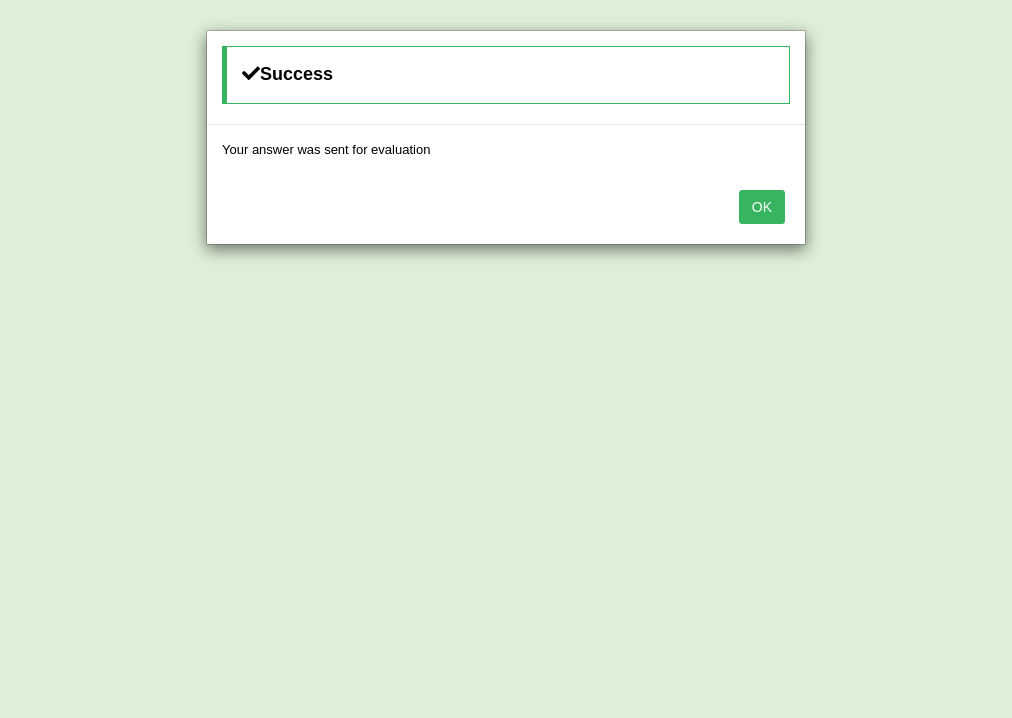 click on "OK" at bounding box center [762, 207] 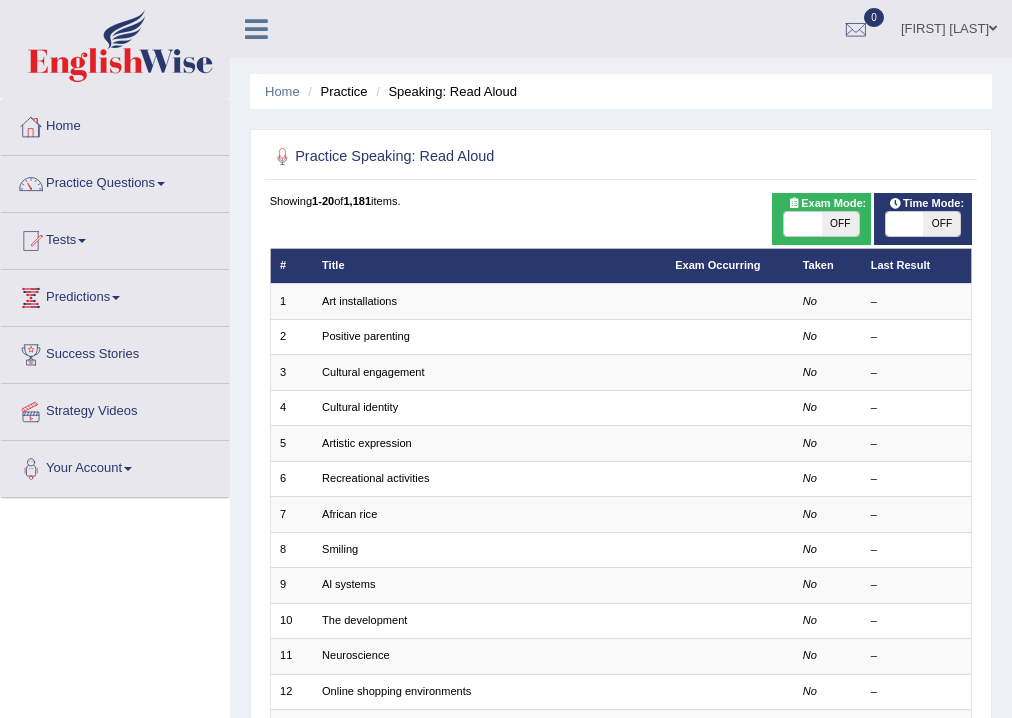 scroll, scrollTop: 0, scrollLeft: 0, axis: both 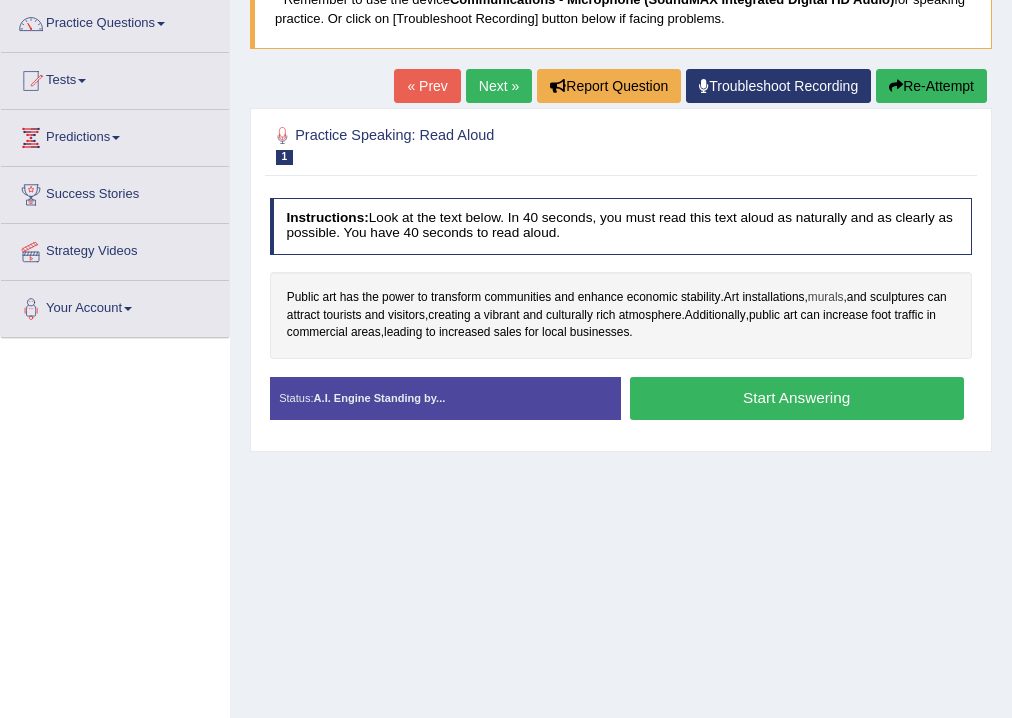 click on "murals" at bounding box center (826, 298) 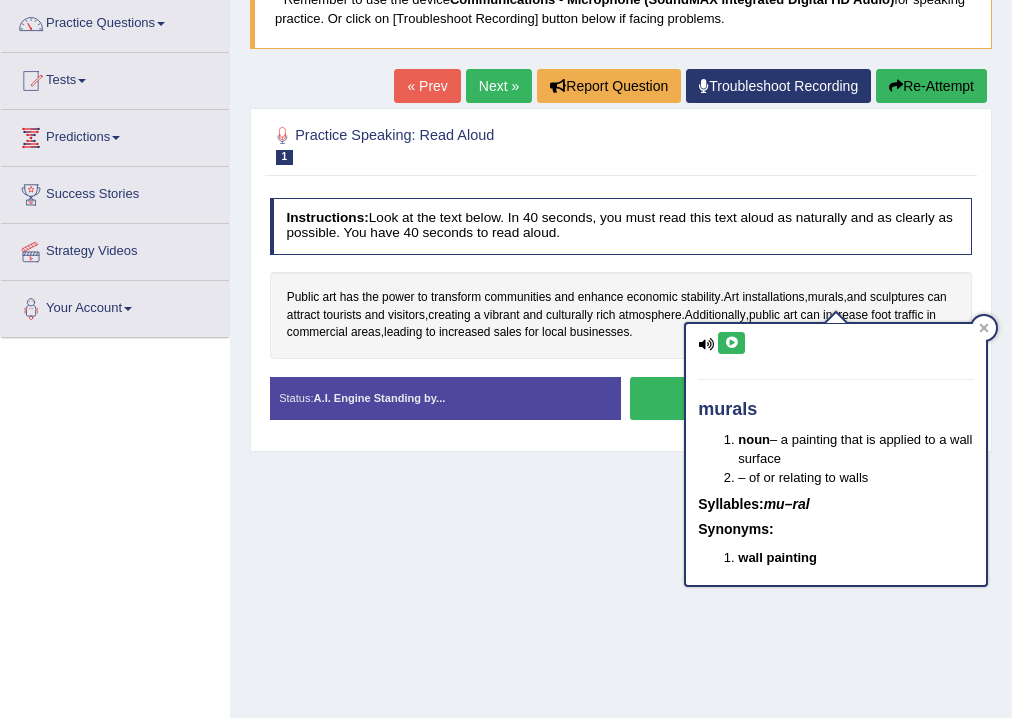 click at bounding box center [731, 343] 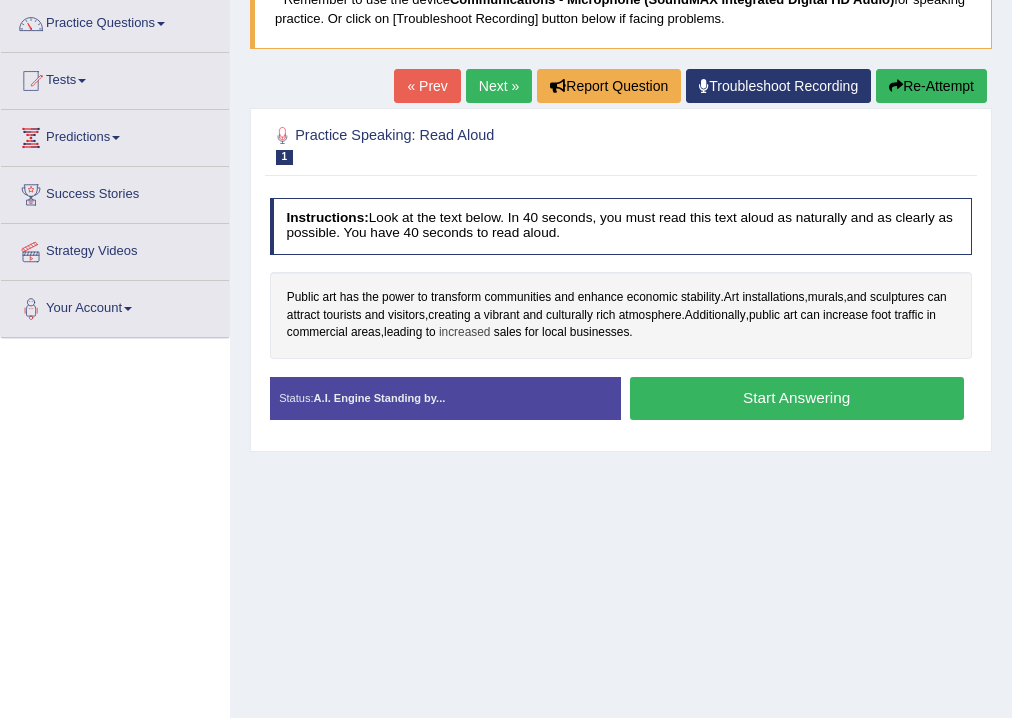 click on "increased" at bounding box center (465, 333) 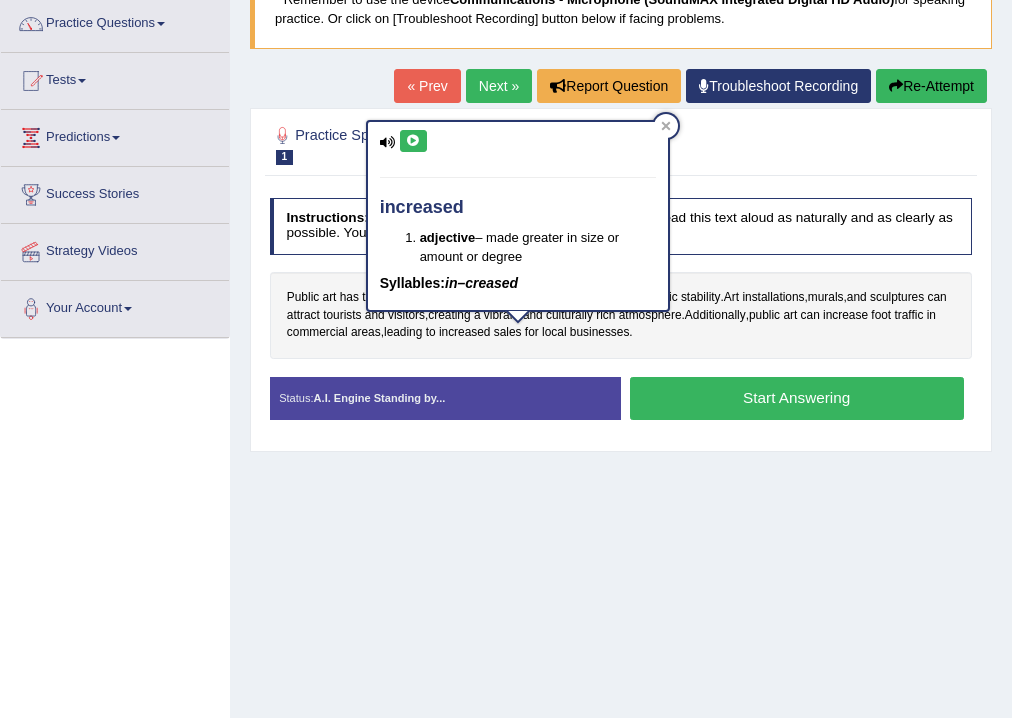 click at bounding box center (413, 141) 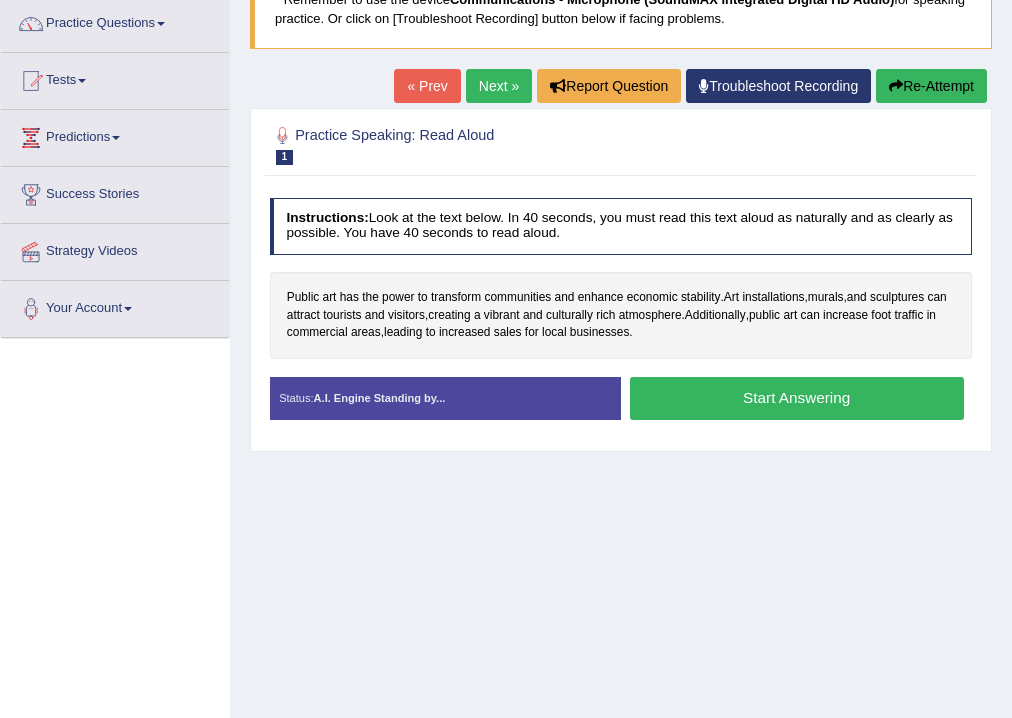 click on "Start Answering" at bounding box center (797, 398) 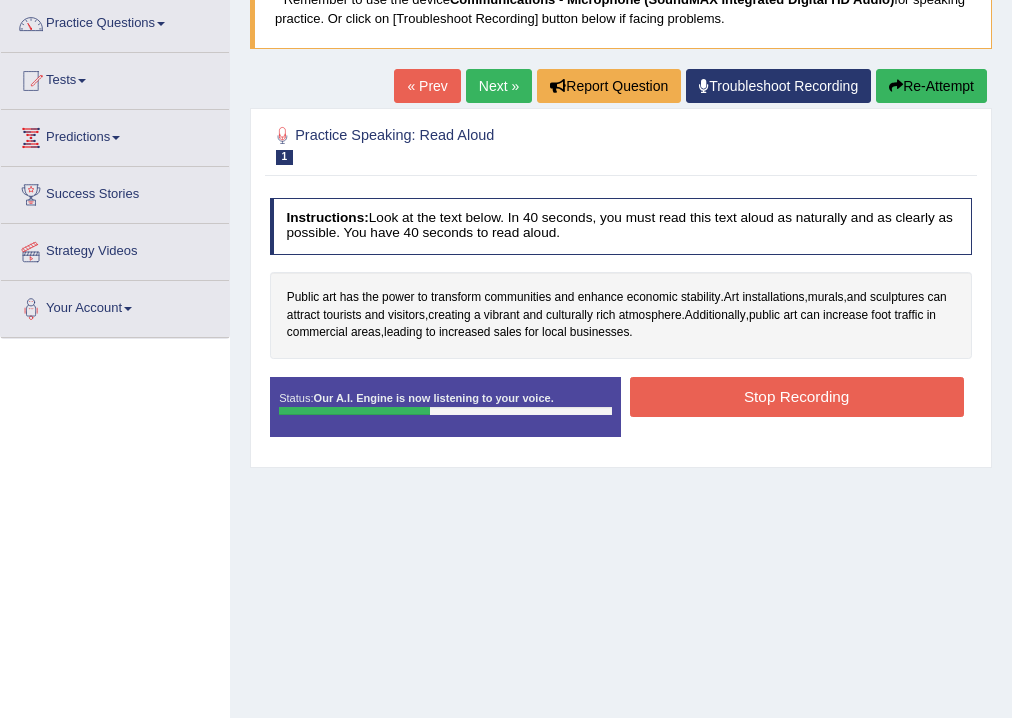click on "Stop Recording" at bounding box center [797, 396] 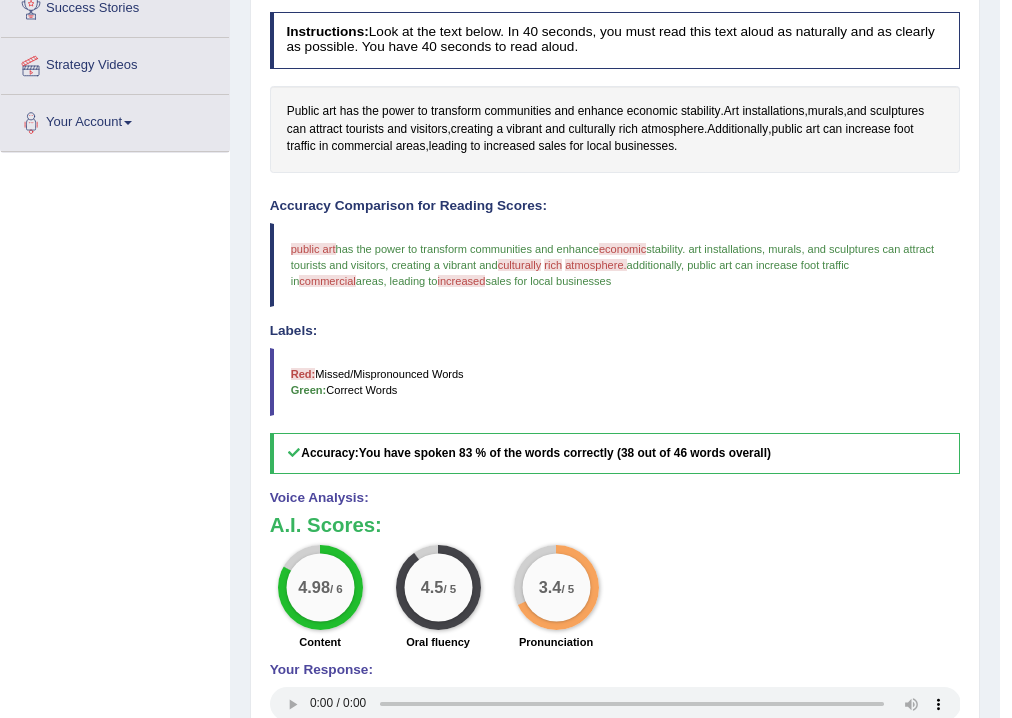 scroll, scrollTop: 506, scrollLeft: 0, axis: vertical 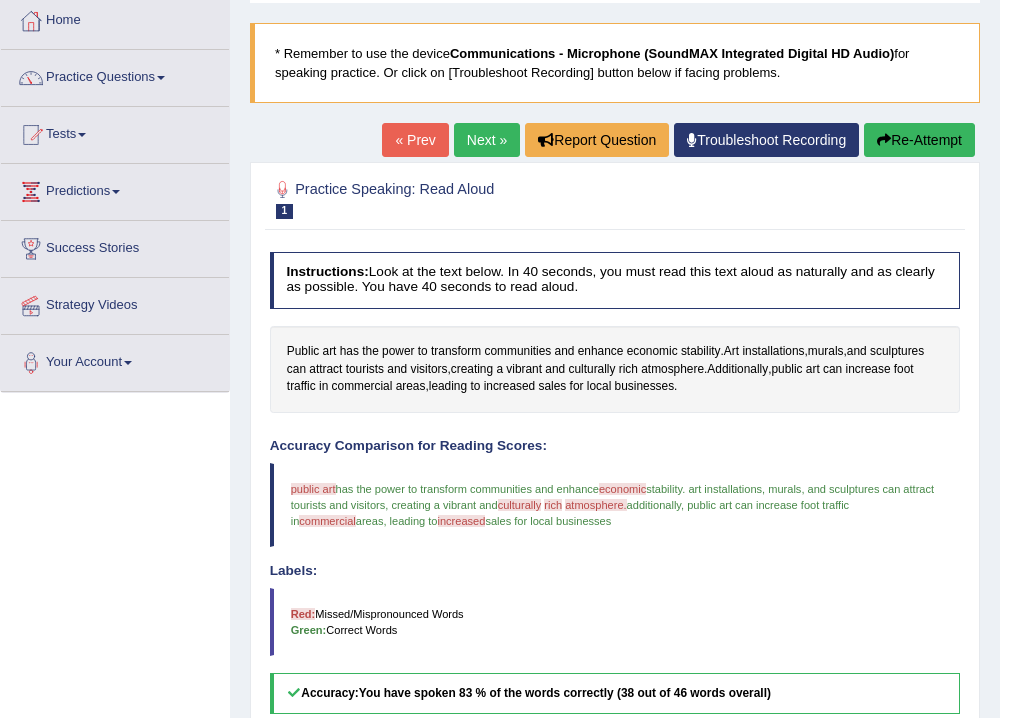 click on "Next »" at bounding box center [487, 140] 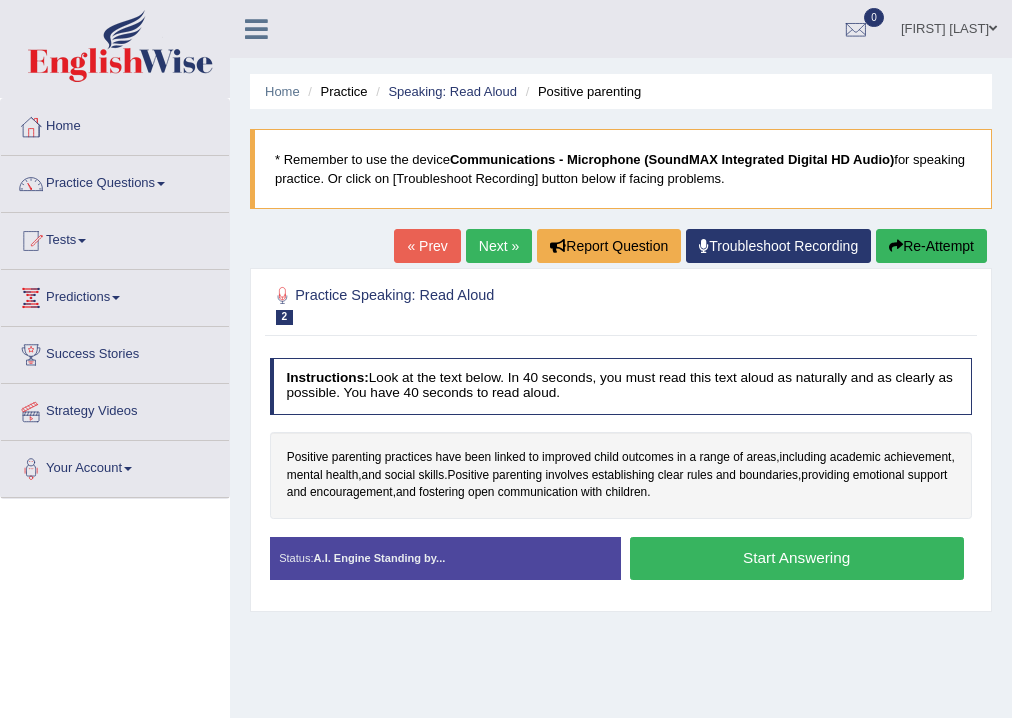 scroll, scrollTop: 0, scrollLeft: 0, axis: both 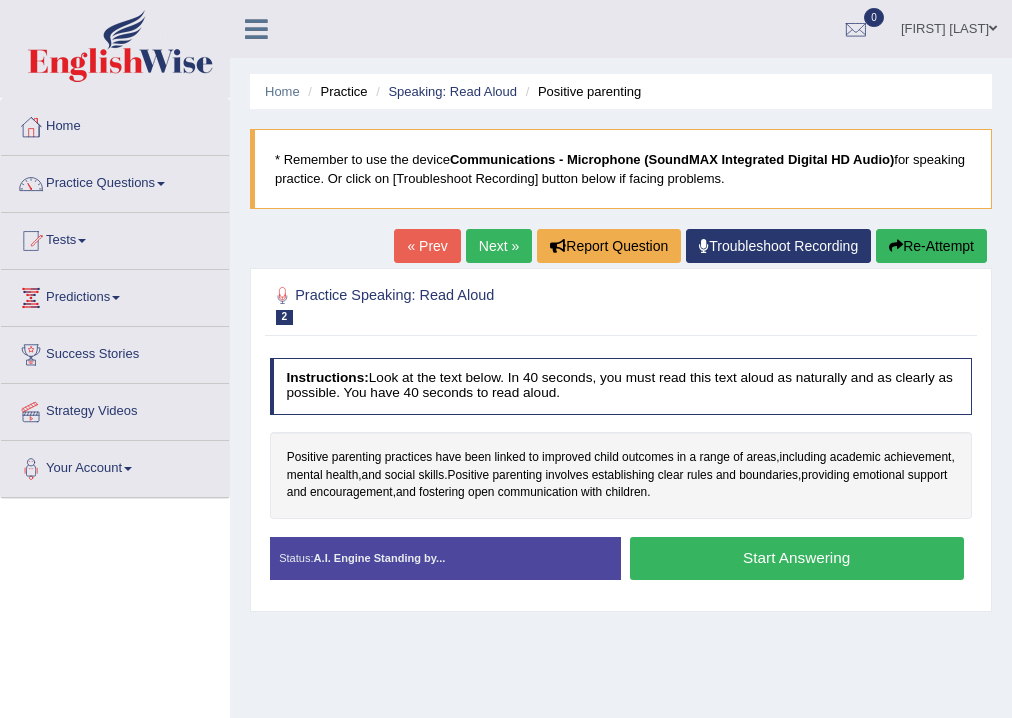 click on "Start Answering" at bounding box center [797, 558] 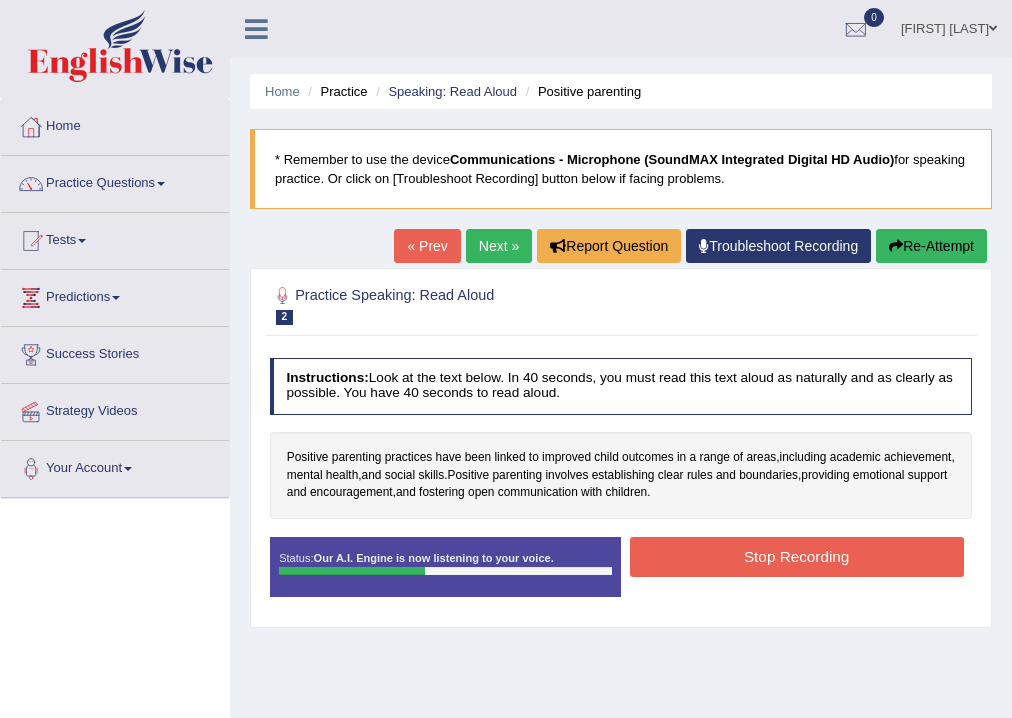 click on "Stop Recording" at bounding box center (797, 556) 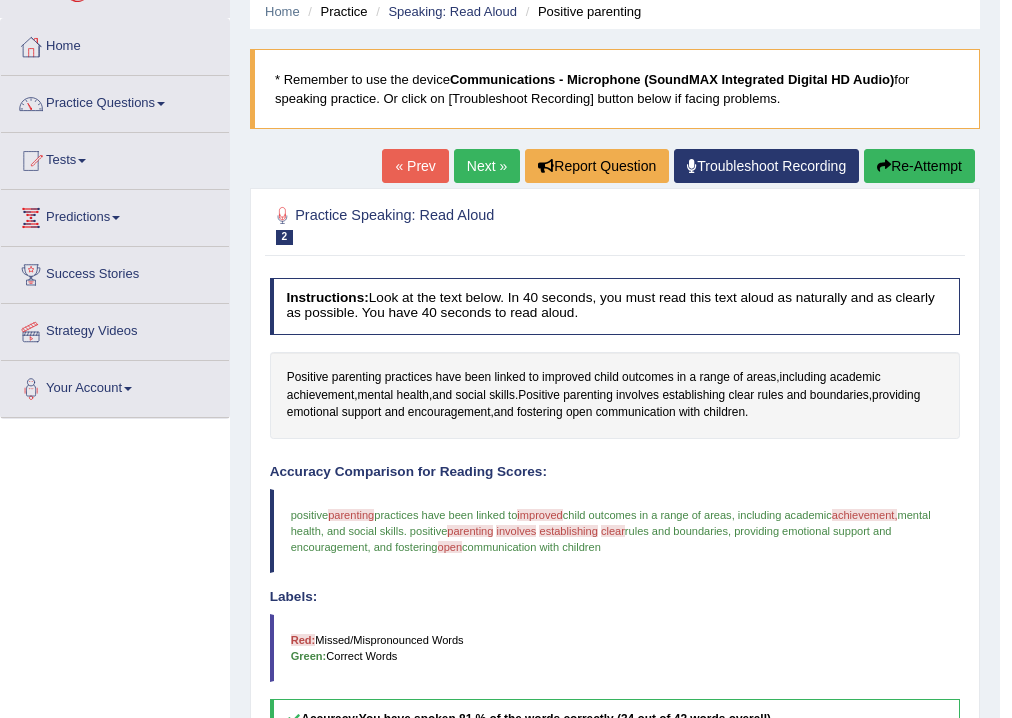 scroll, scrollTop: 0, scrollLeft: 0, axis: both 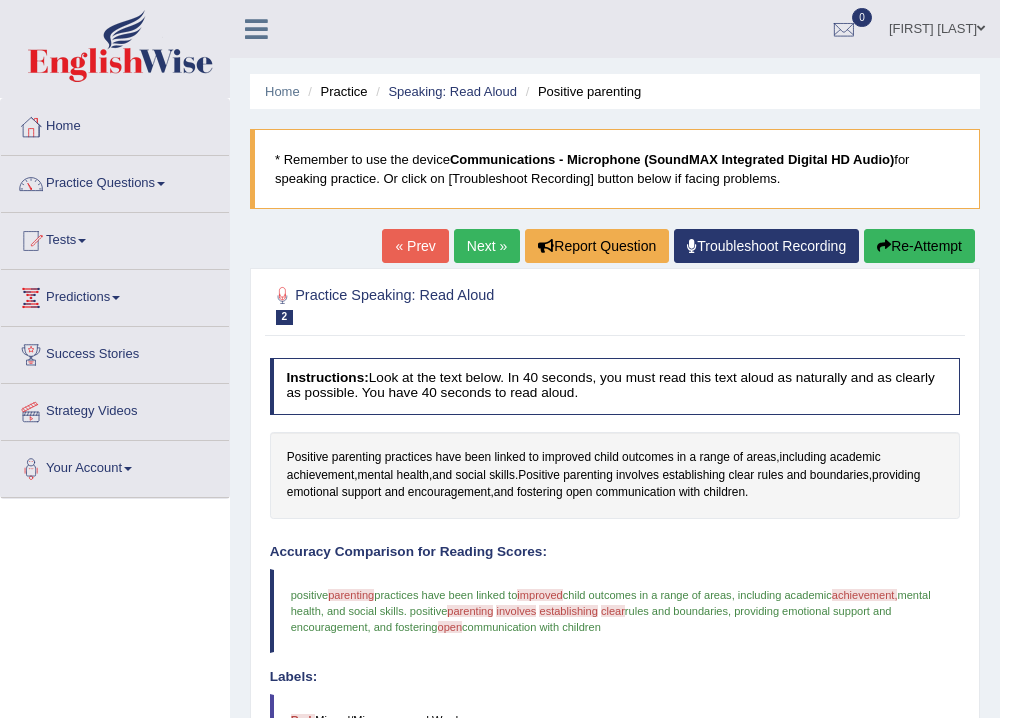 click on "Next »" at bounding box center (487, 246) 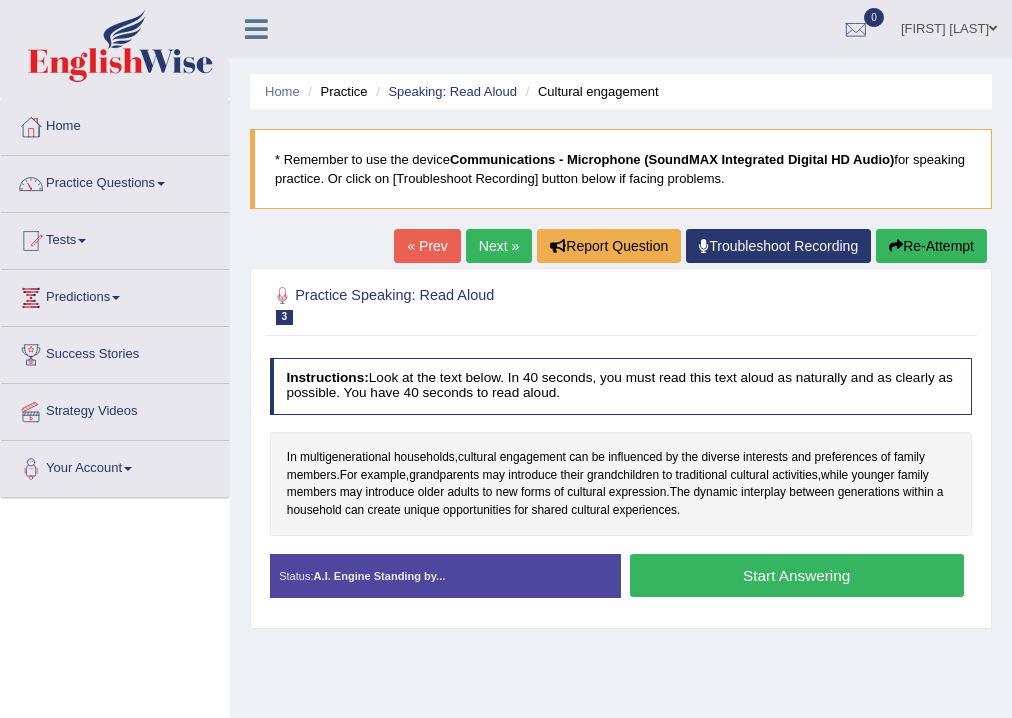 scroll, scrollTop: 0, scrollLeft: 0, axis: both 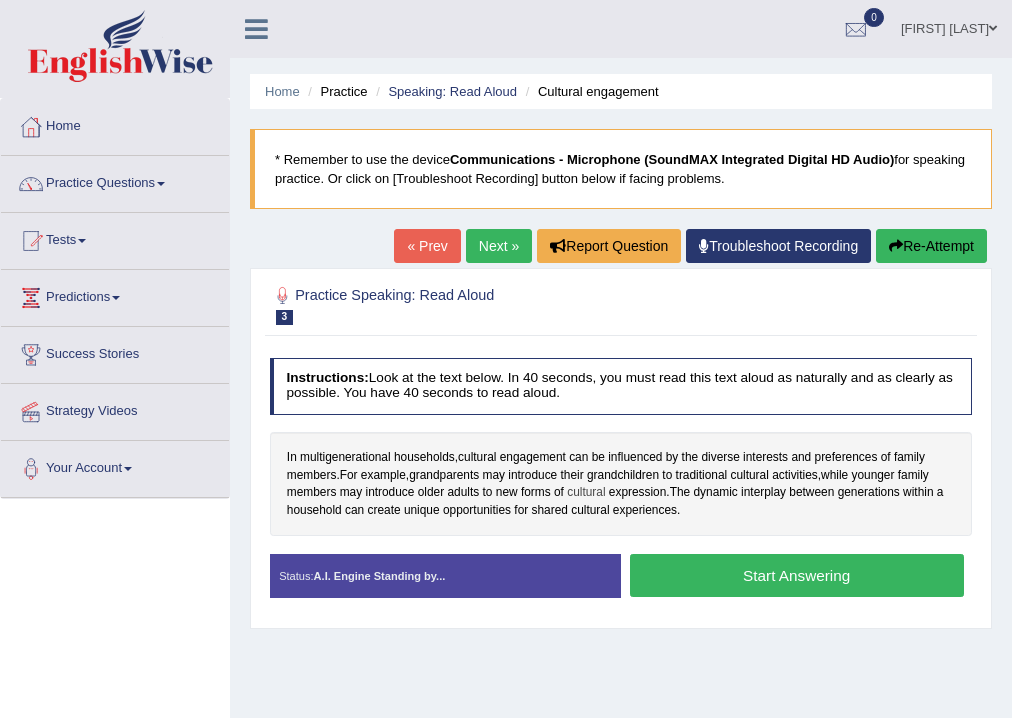 drag, startPoint x: 507, startPoint y: 494, endPoint x: 570, endPoint y: 498, distance: 63.126858 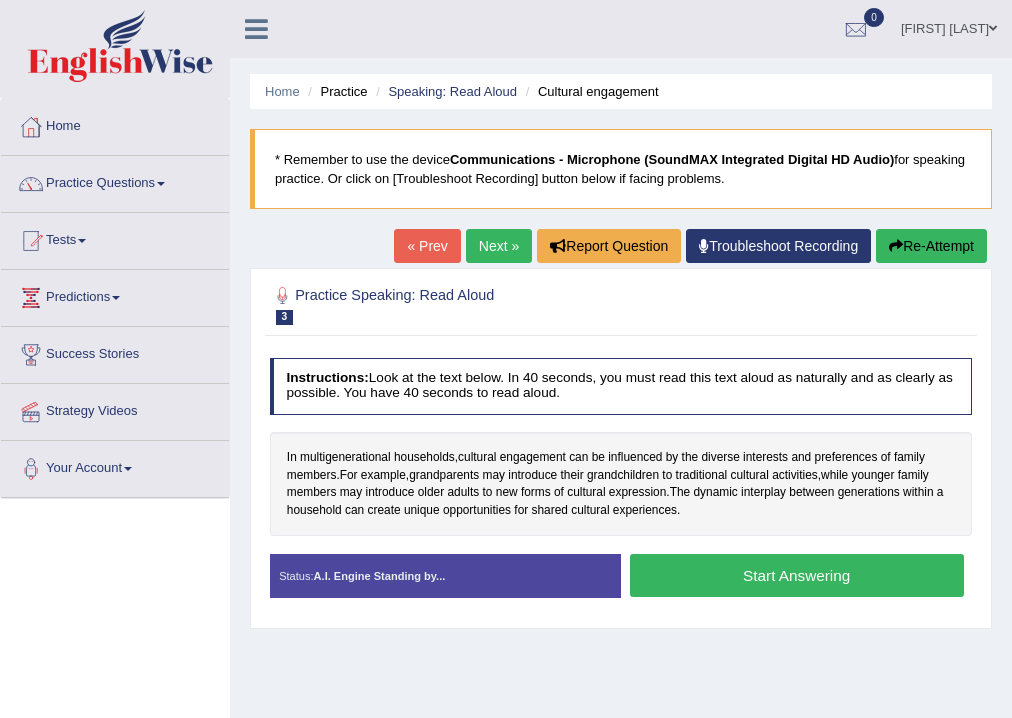 click on "Start Answering" at bounding box center (797, 575) 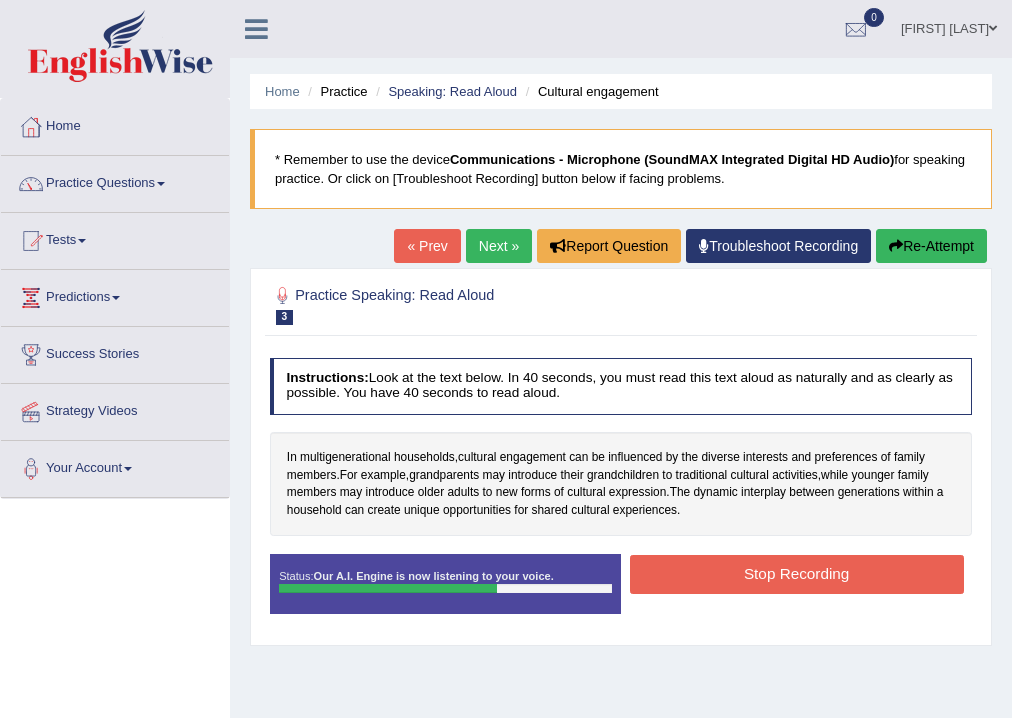 click on "Stop Recording" at bounding box center [797, 574] 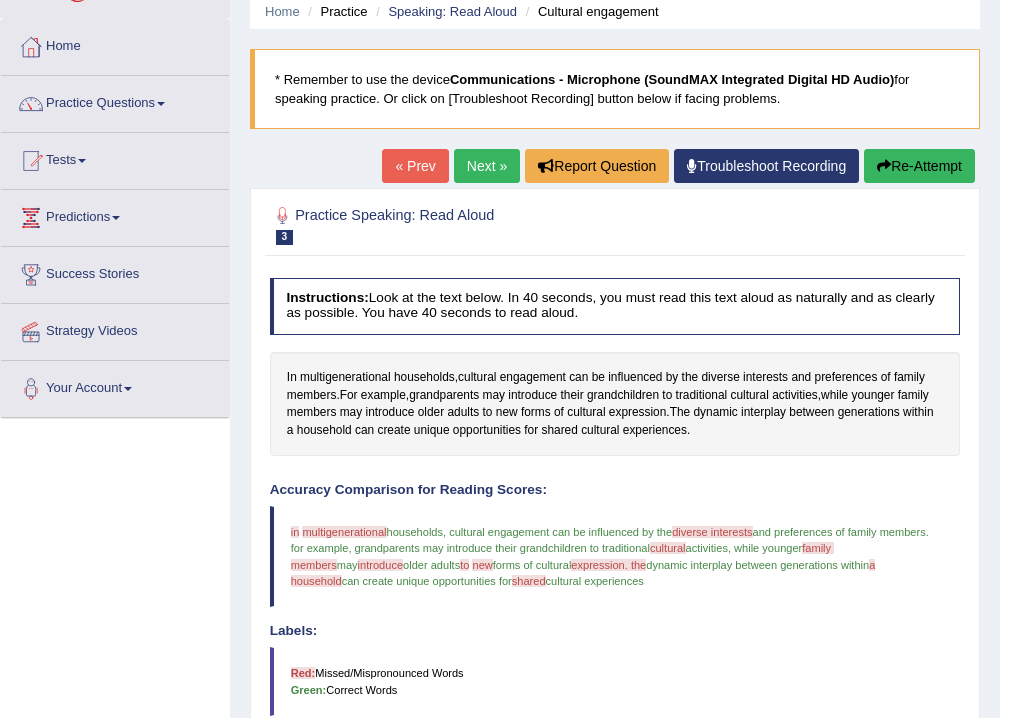 scroll, scrollTop: 0, scrollLeft: 0, axis: both 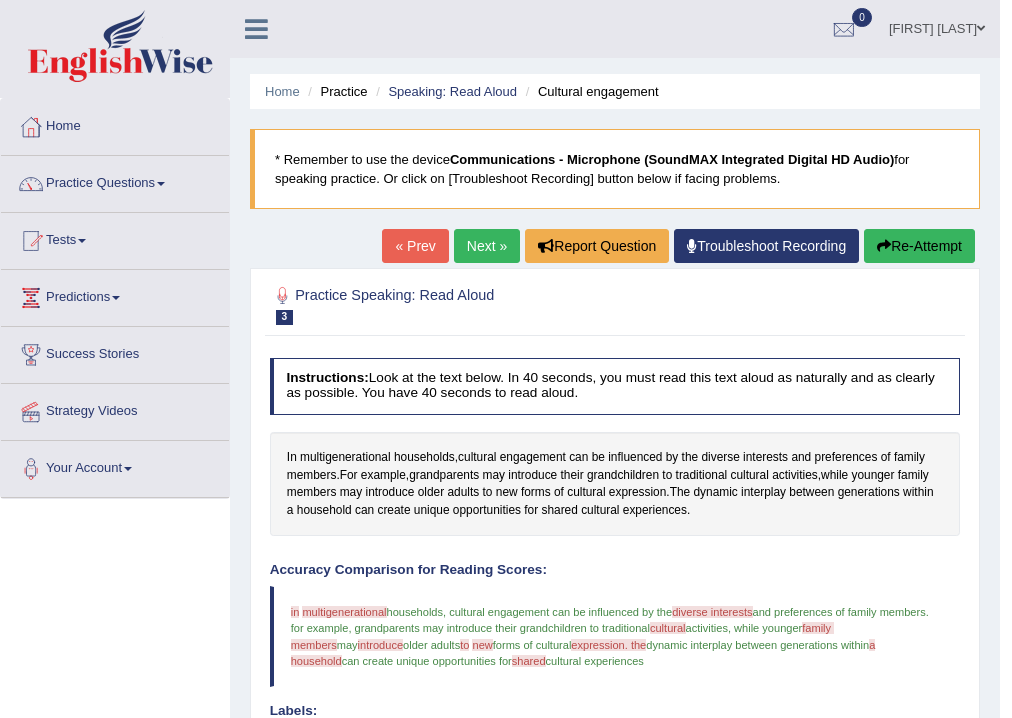 click on "Next »" at bounding box center (487, 246) 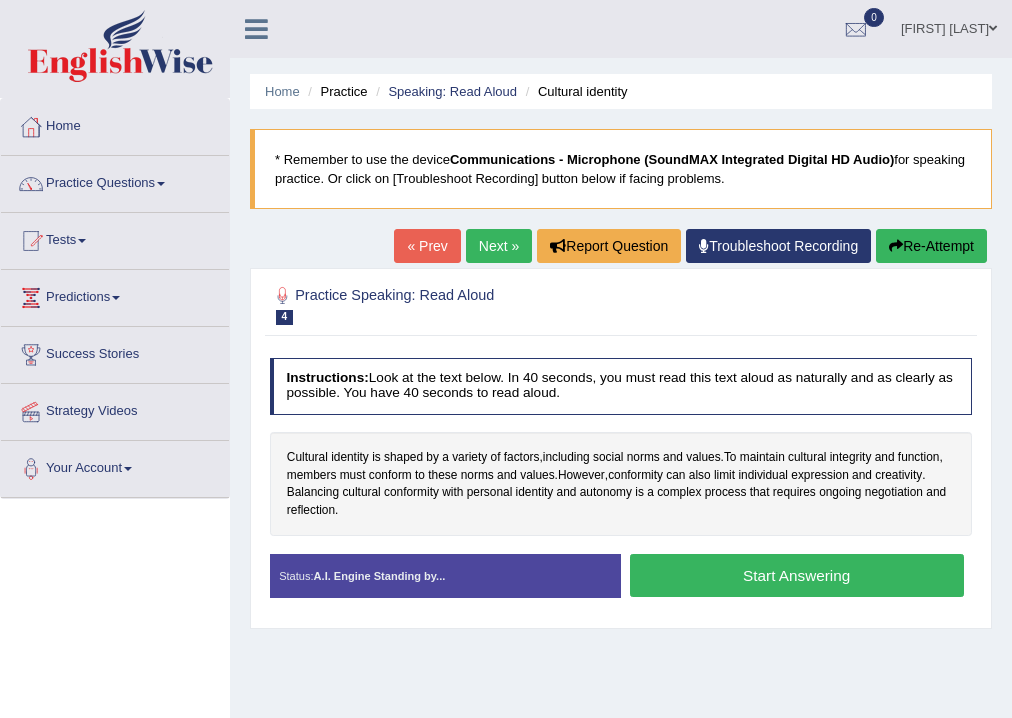 scroll, scrollTop: 0, scrollLeft: 0, axis: both 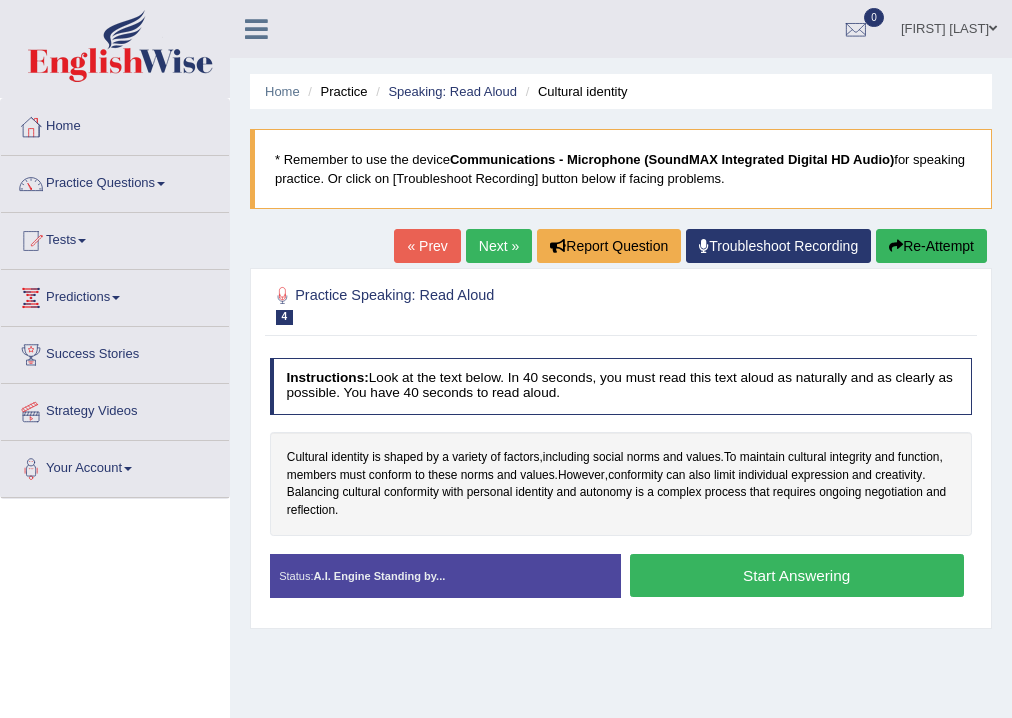 click on "Start Answering" at bounding box center [797, 575] 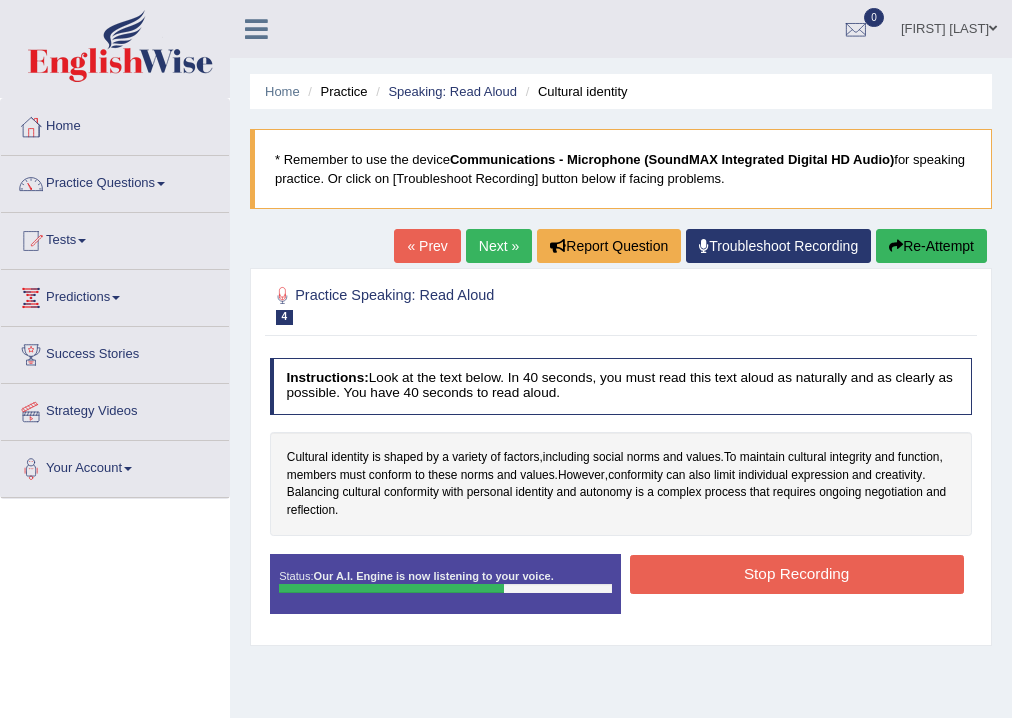 click on "Stop Recording" at bounding box center [797, 574] 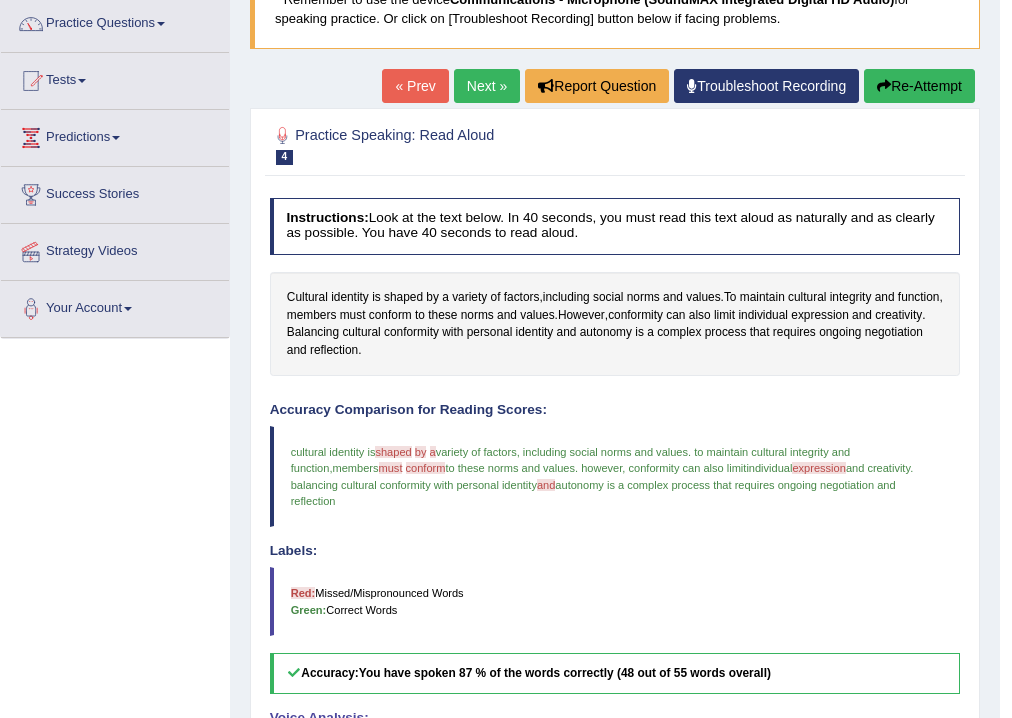 scroll, scrollTop: 0, scrollLeft: 0, axis: both 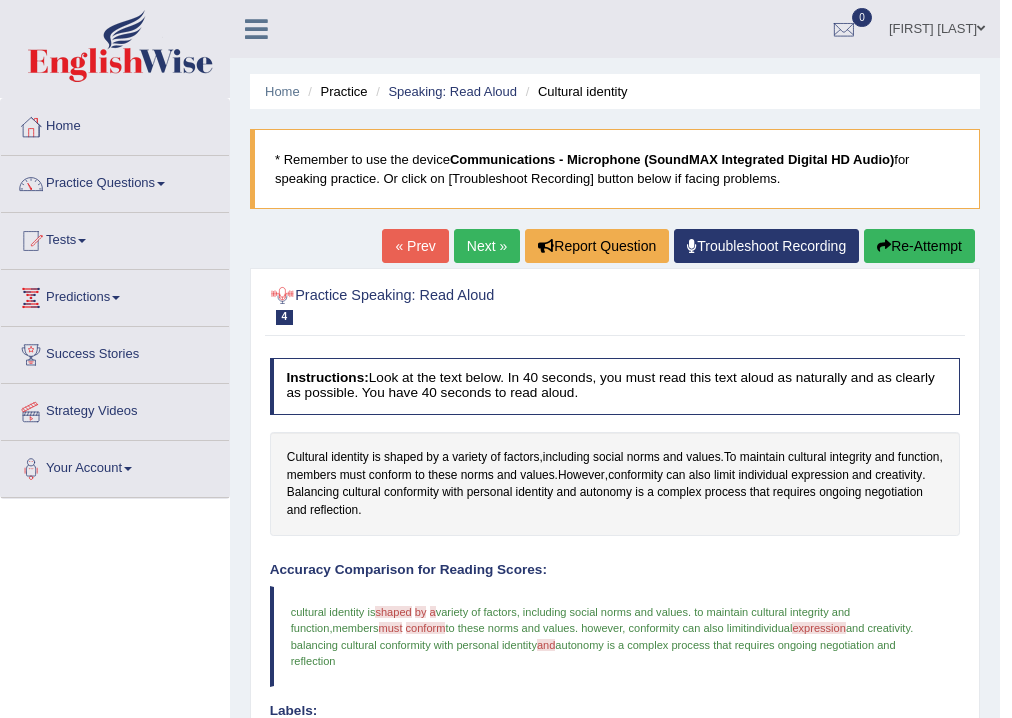 click on "Next »" at bounding box center [487, 246] 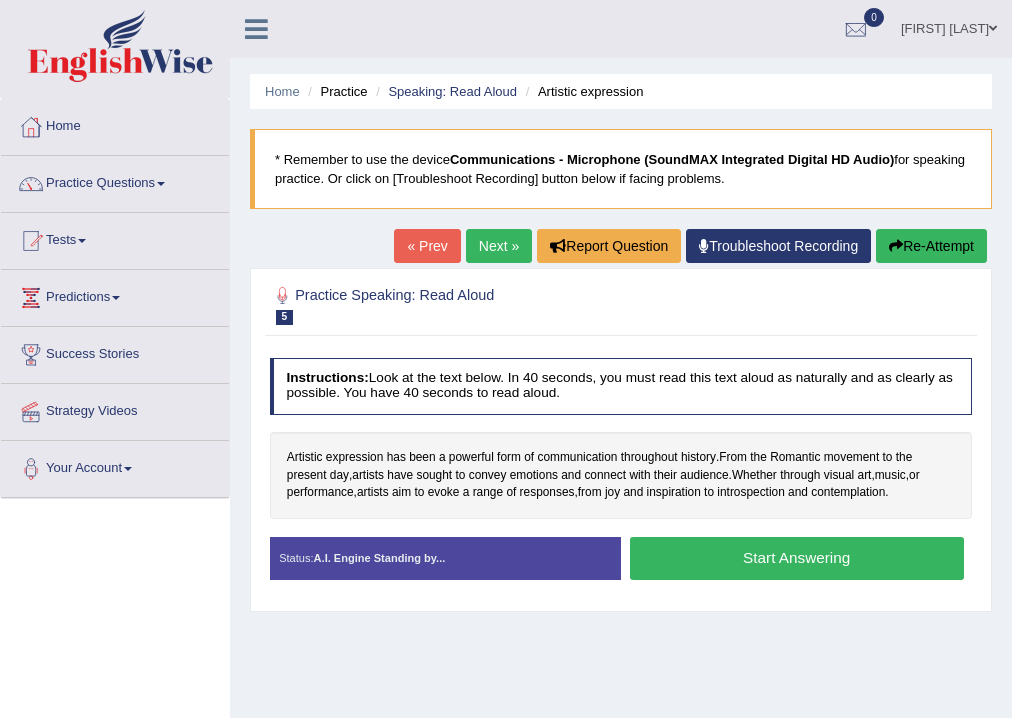 scroll, scrollTop: 80, scrollLeft: 0, axis: vertical 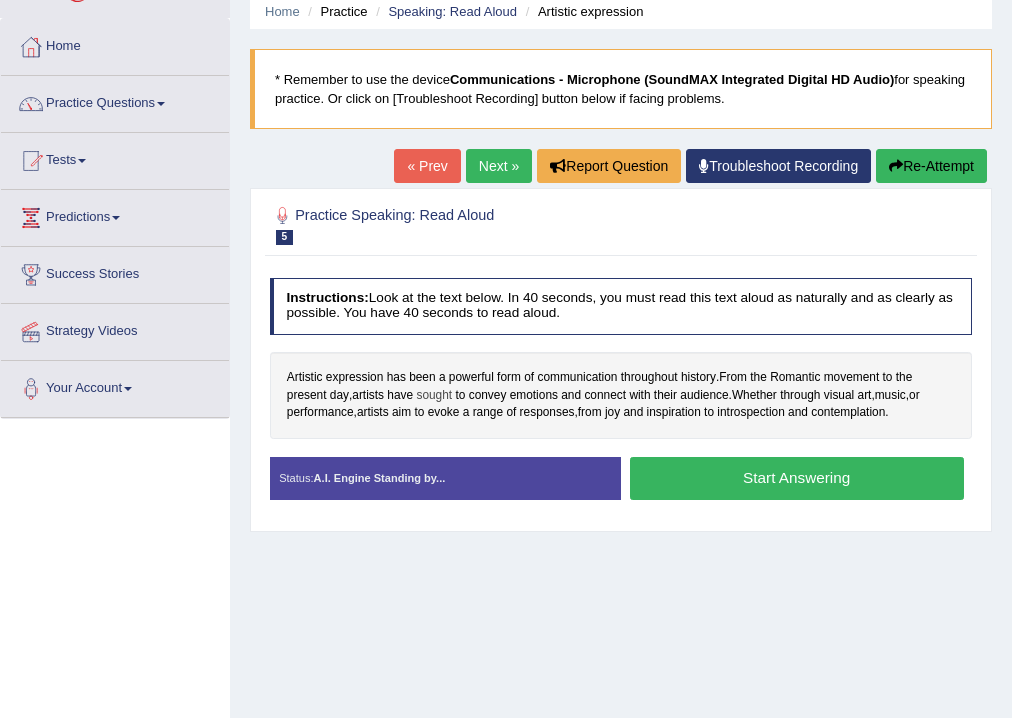 click on "sought" at bounding box center (434, 396) 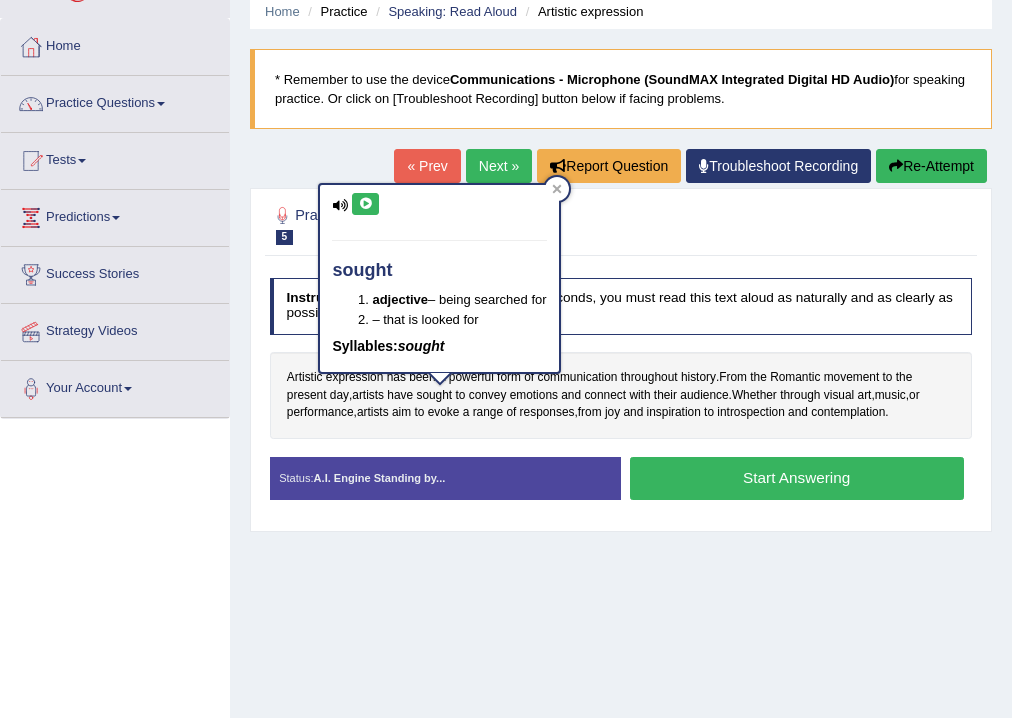 click at bounding box center [365, 204] 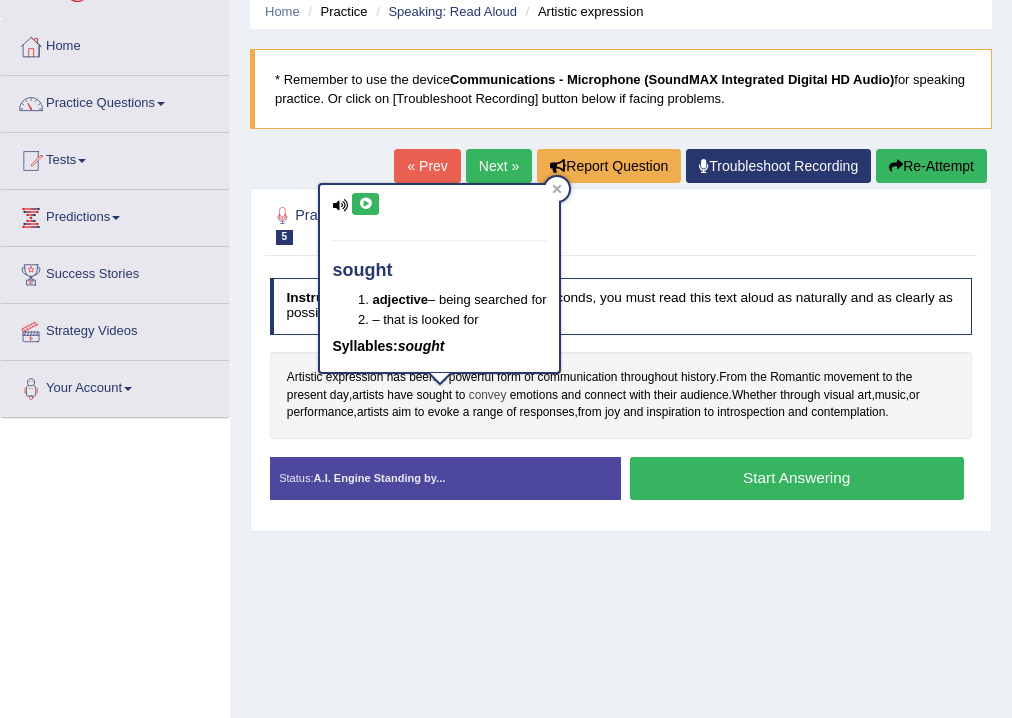 click on "convey" at bounding box center [488, 396] 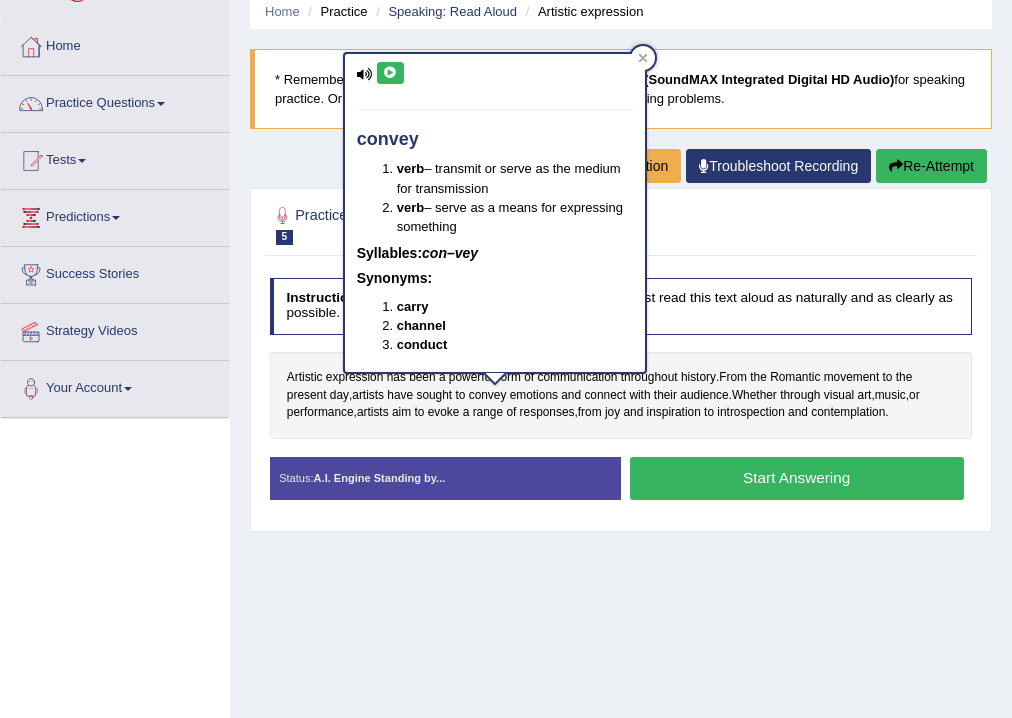 click at bounding box center (390, 73) 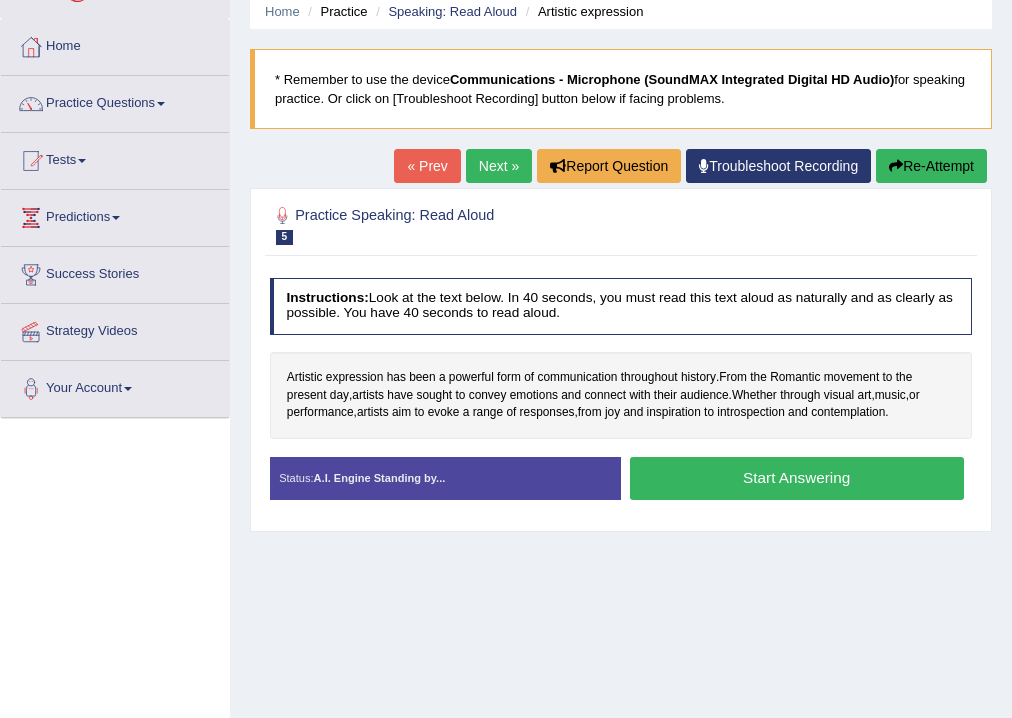 click on "Start Answering" at bounding box center (797, 478) 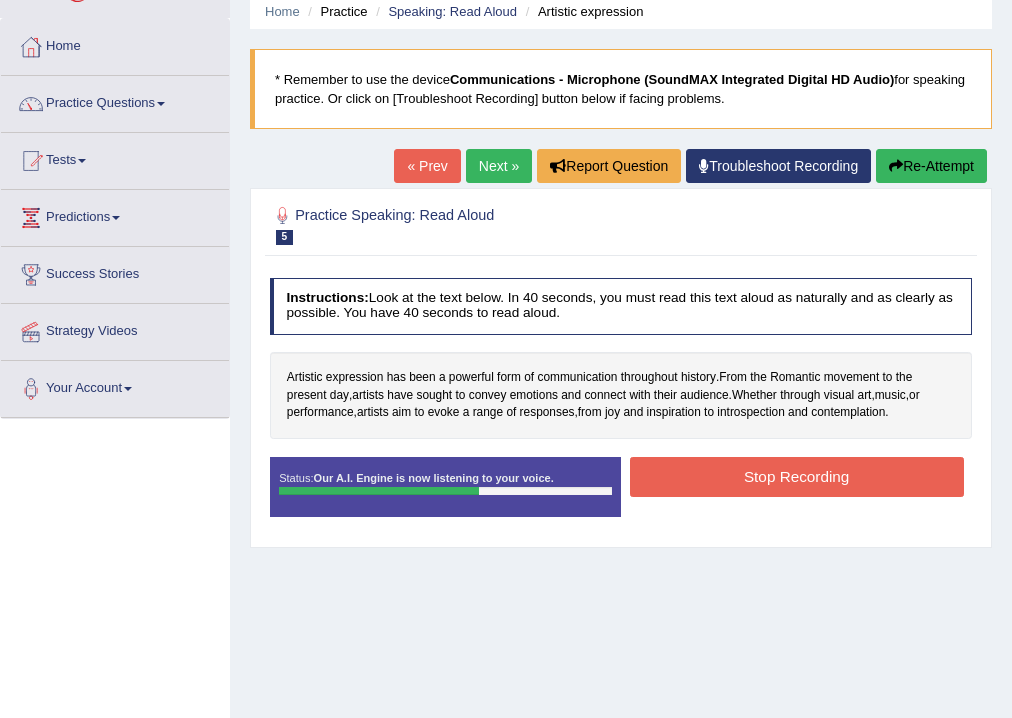 click on "Stop Recording" at bounding box center [797, 476] 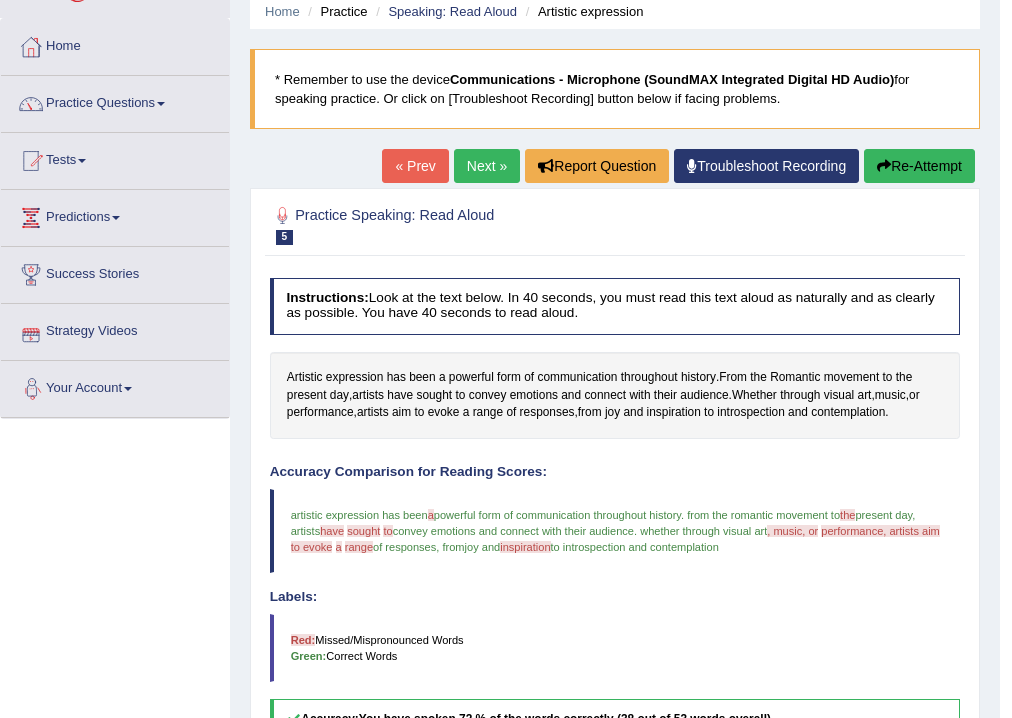 scroll, scrollTop: 0, scrollLeft: 0, axis: both 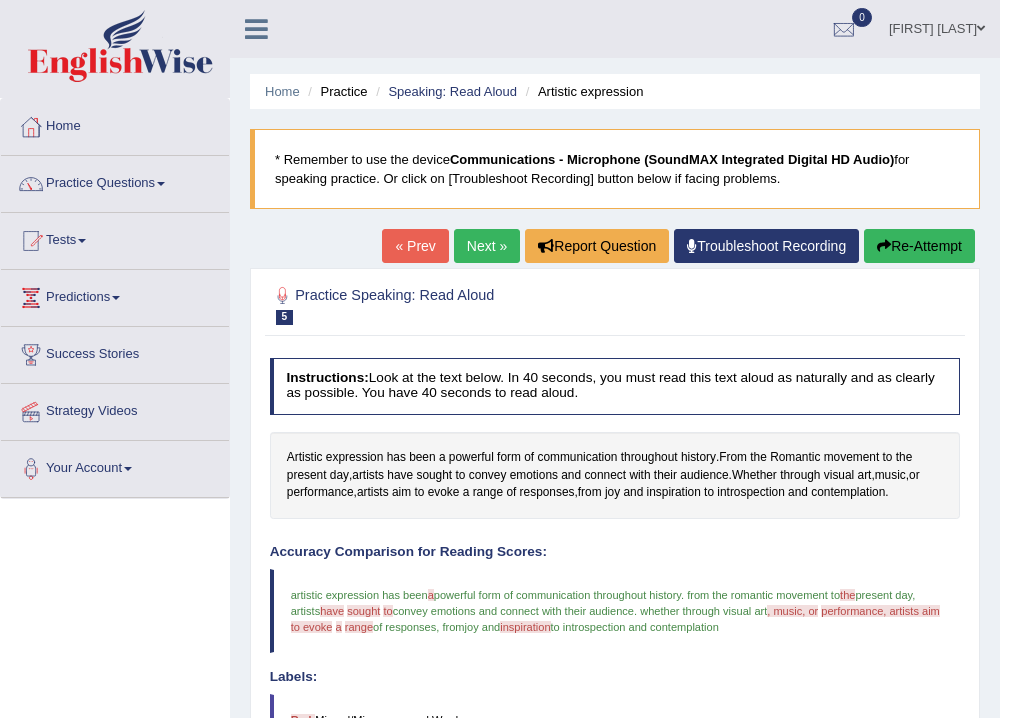 click on "Next »" at bounding box center (487, 246) 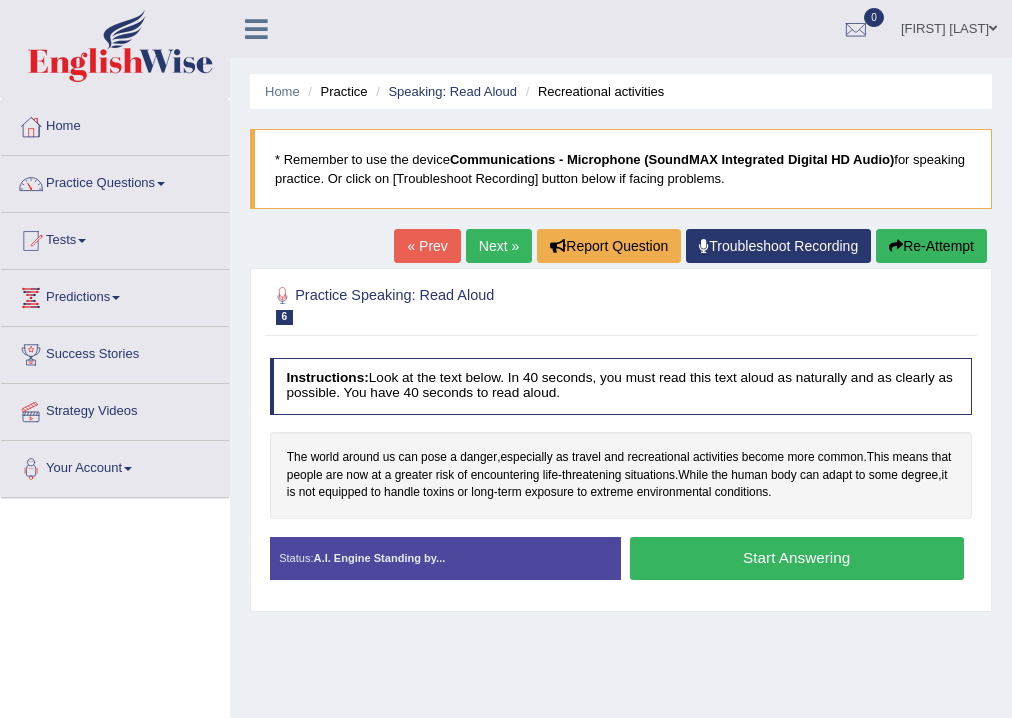 scroll, scrollTop: 0, scrollLeft: 0, axis: both 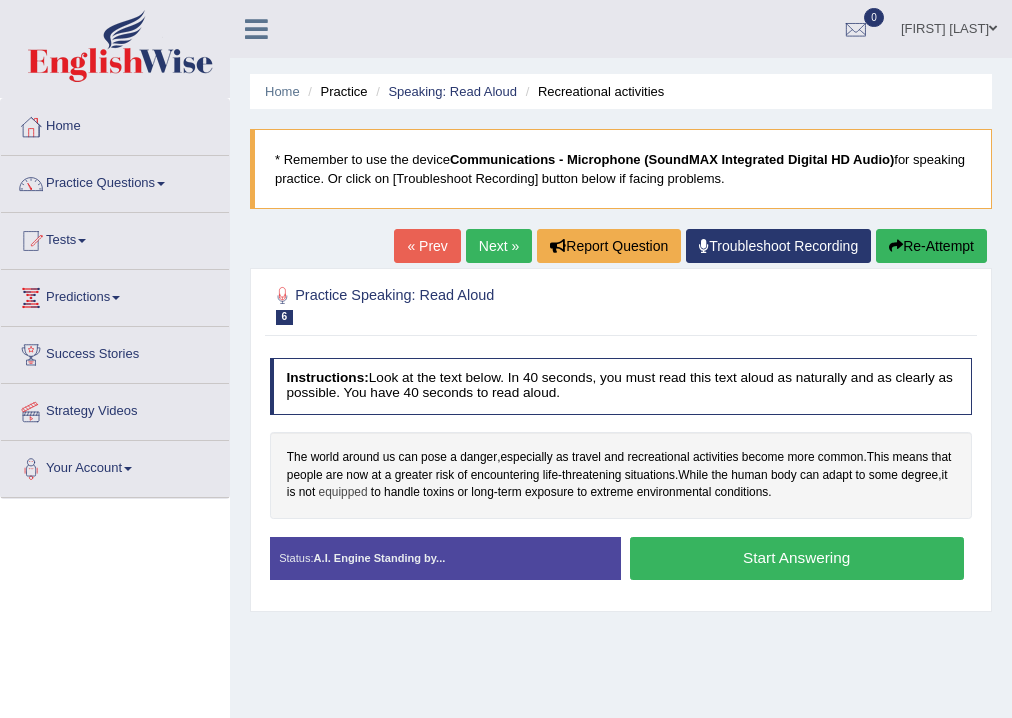 click on "equipped" at bounding box center (343, 493) 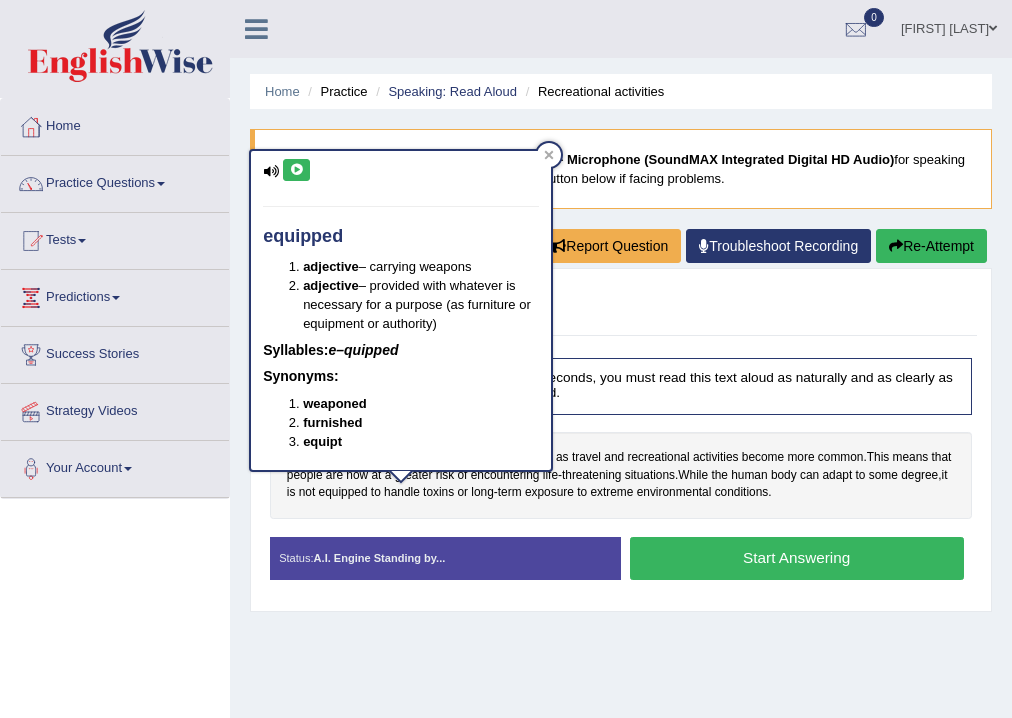click at bounding box center (296, 170) 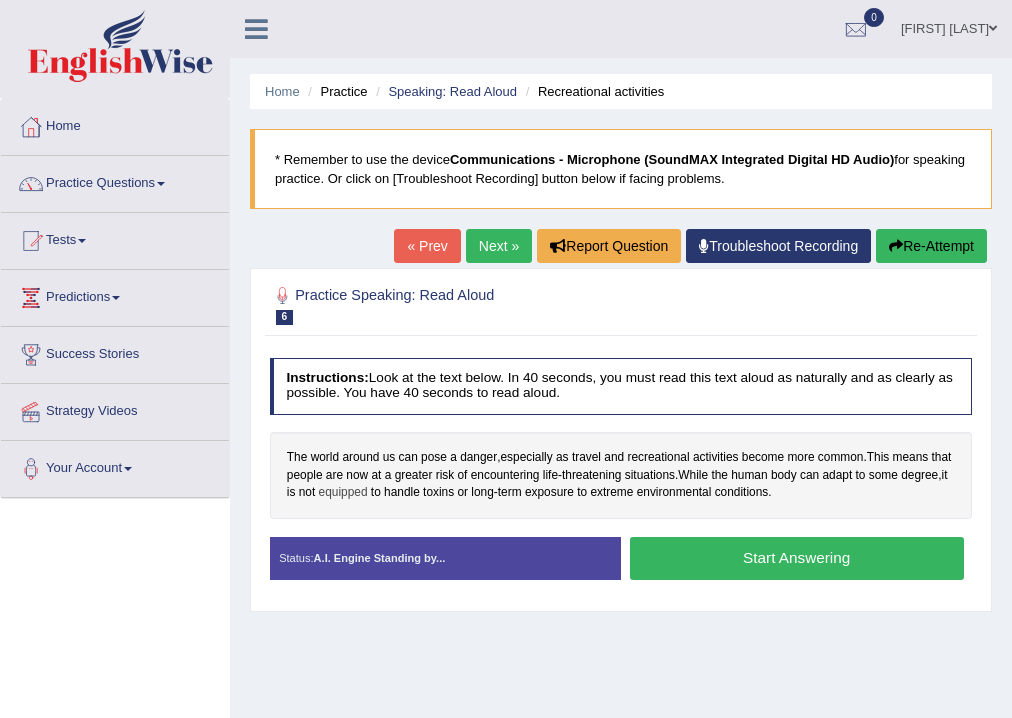 click on "equipped" at bounding box center (343, 493) 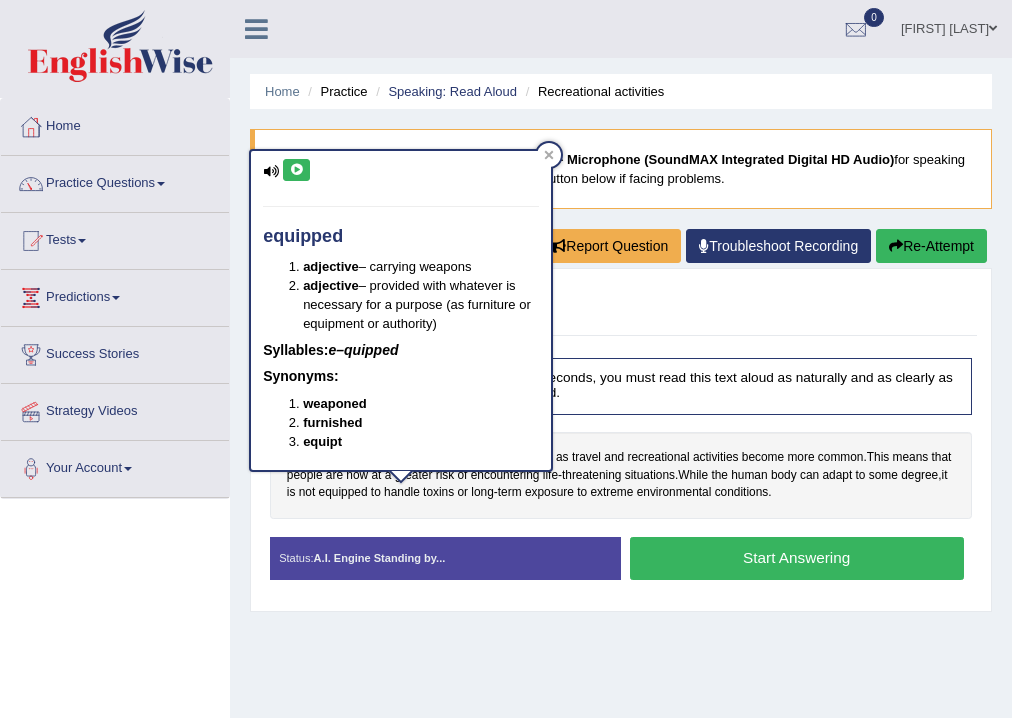 click at bounding box center (296, 170) 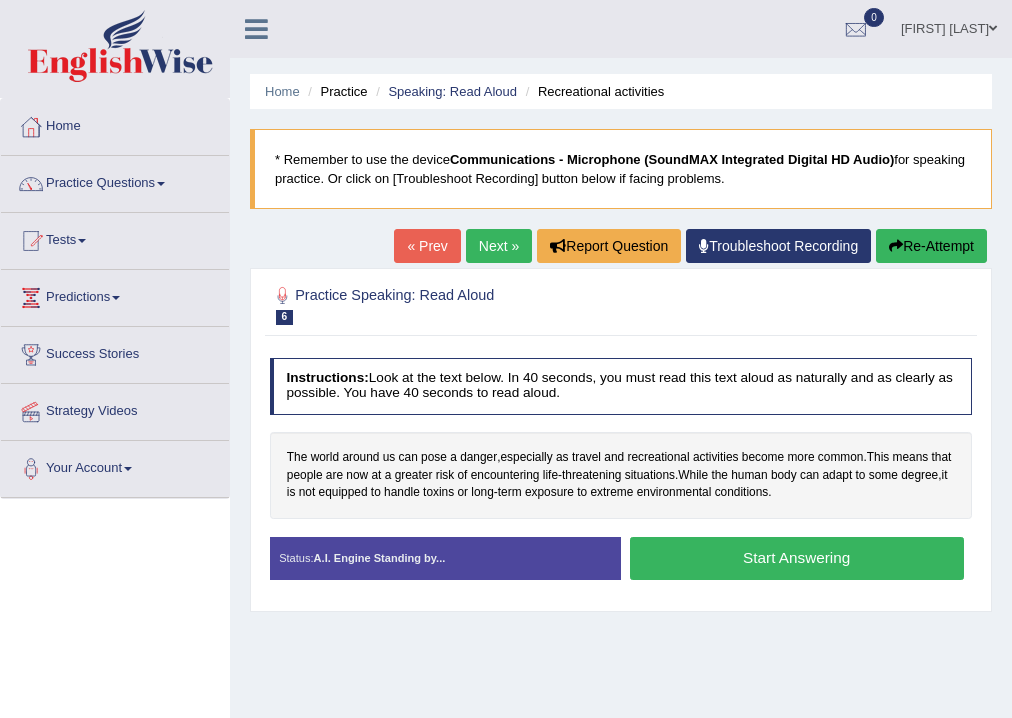 click on "Start Answering" at bounding box center [797, 558] 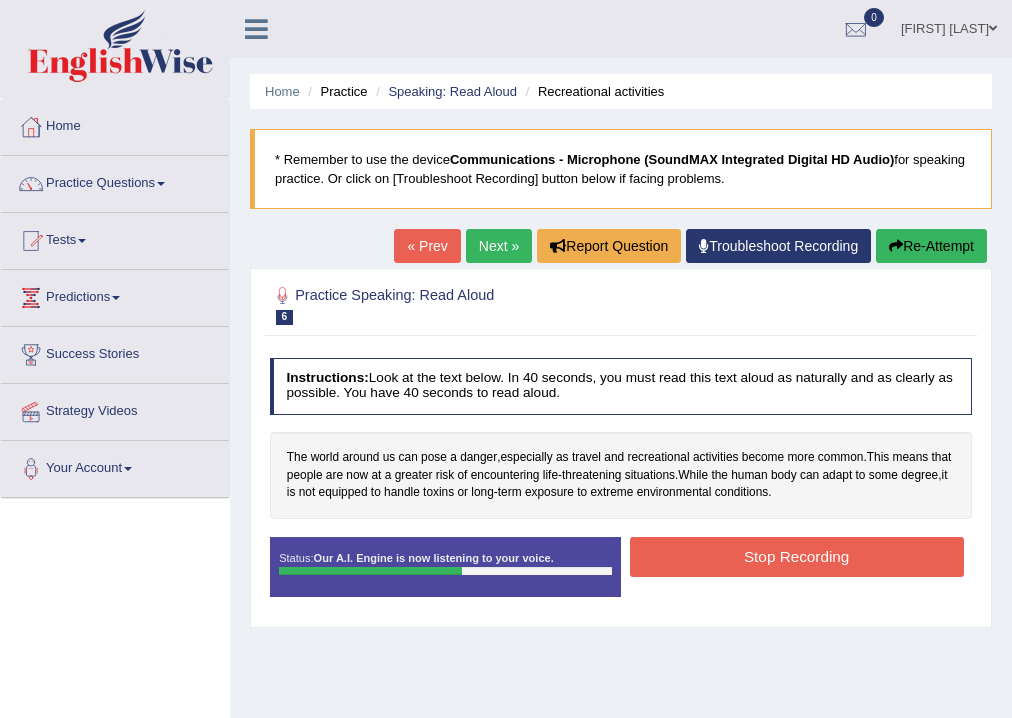 click on "Stop Recording" at bounding box center [797, 556] 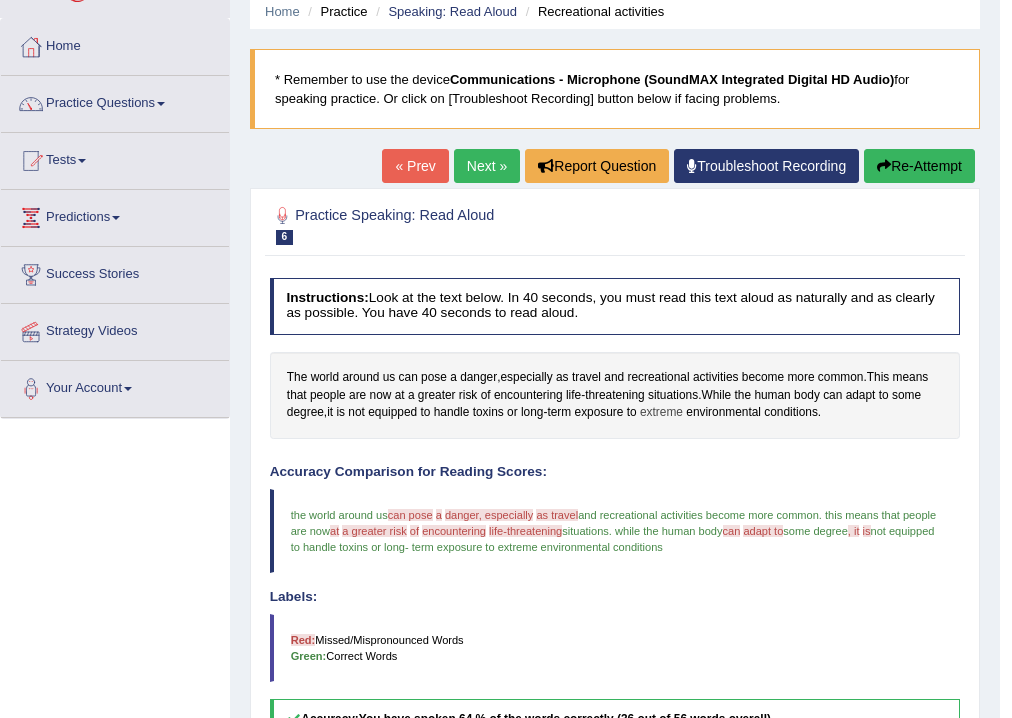 scroll, scrollTop: 0, scrollLeft: 0, axis: both 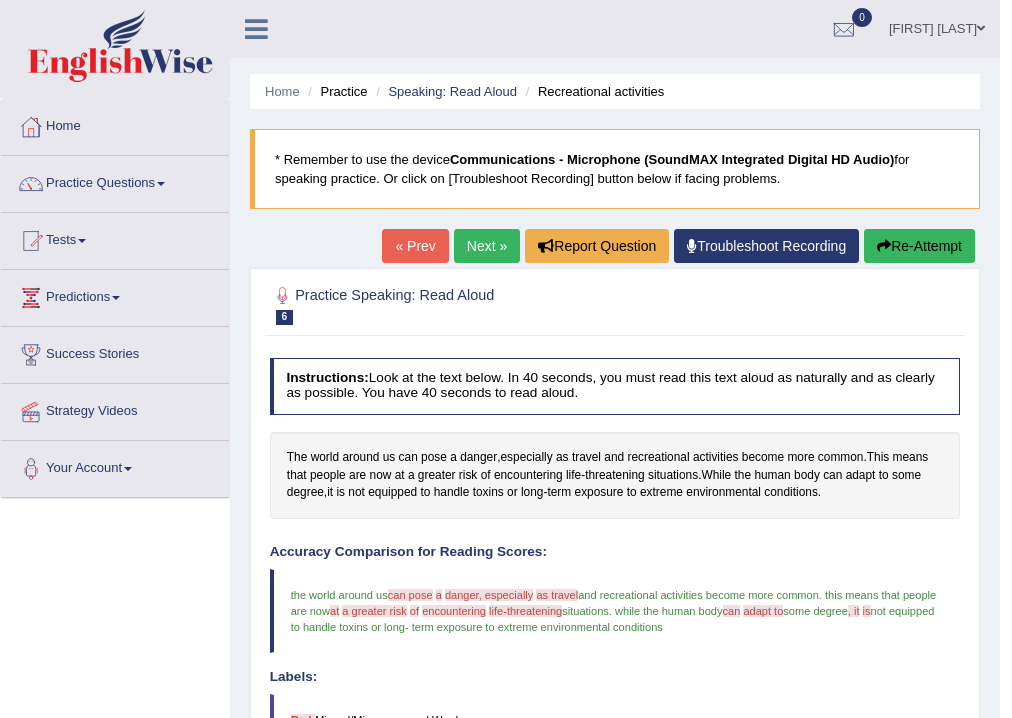 click on "Next »" at bounding box center (487, 246) 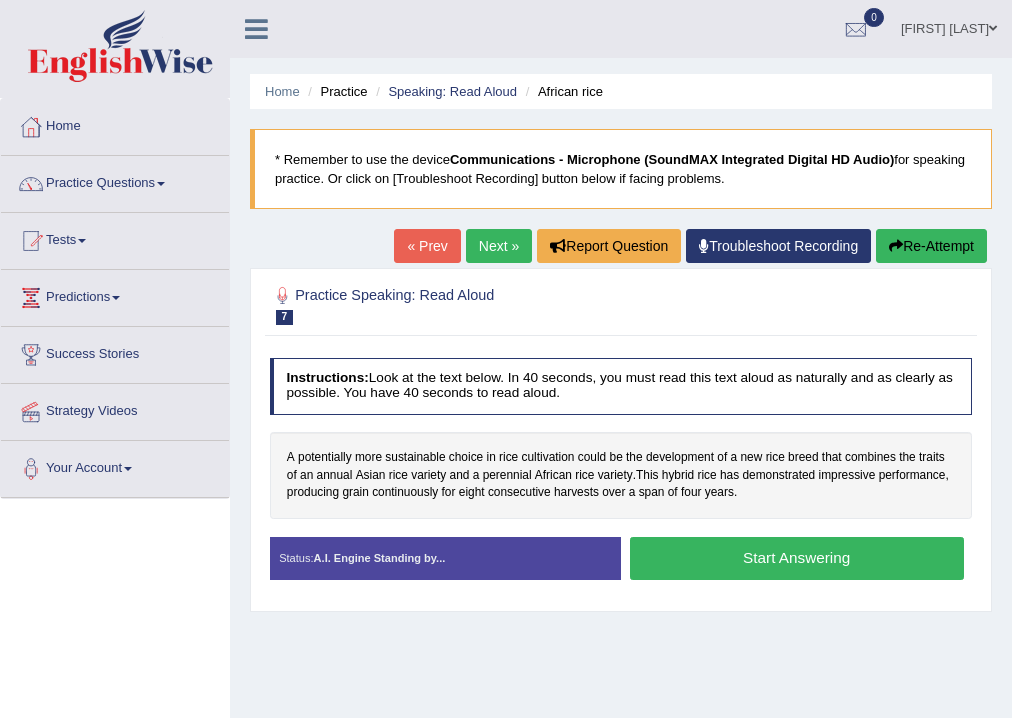scroll, scrollTop: 0, scrollLeft: 0, axis: both 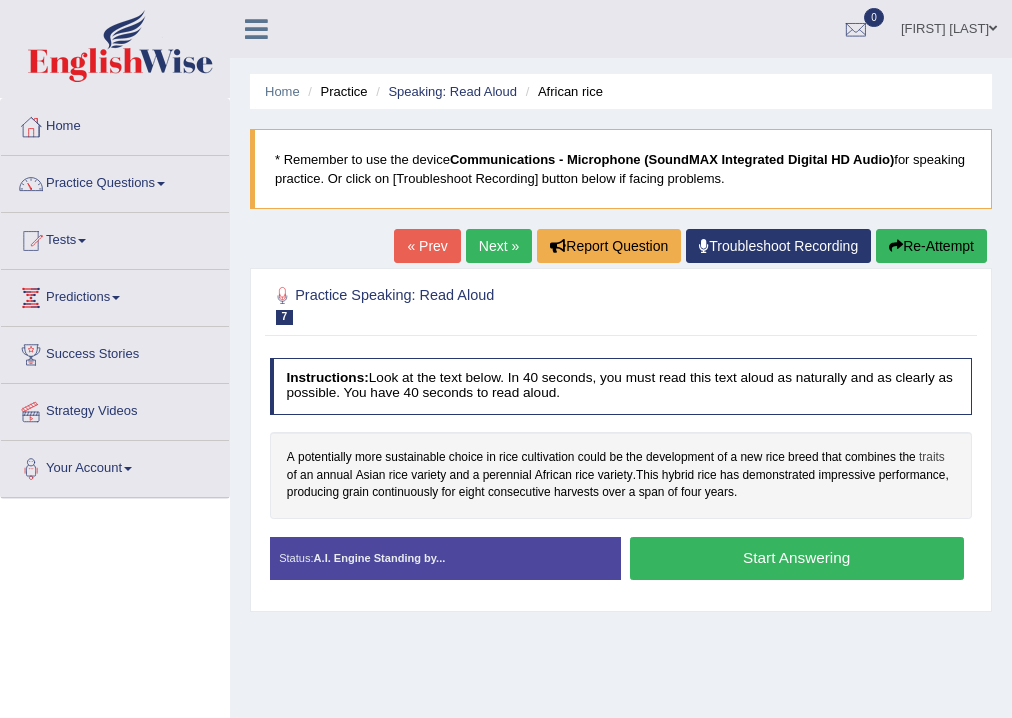 click on "traits" at bounding box center [932, 458] 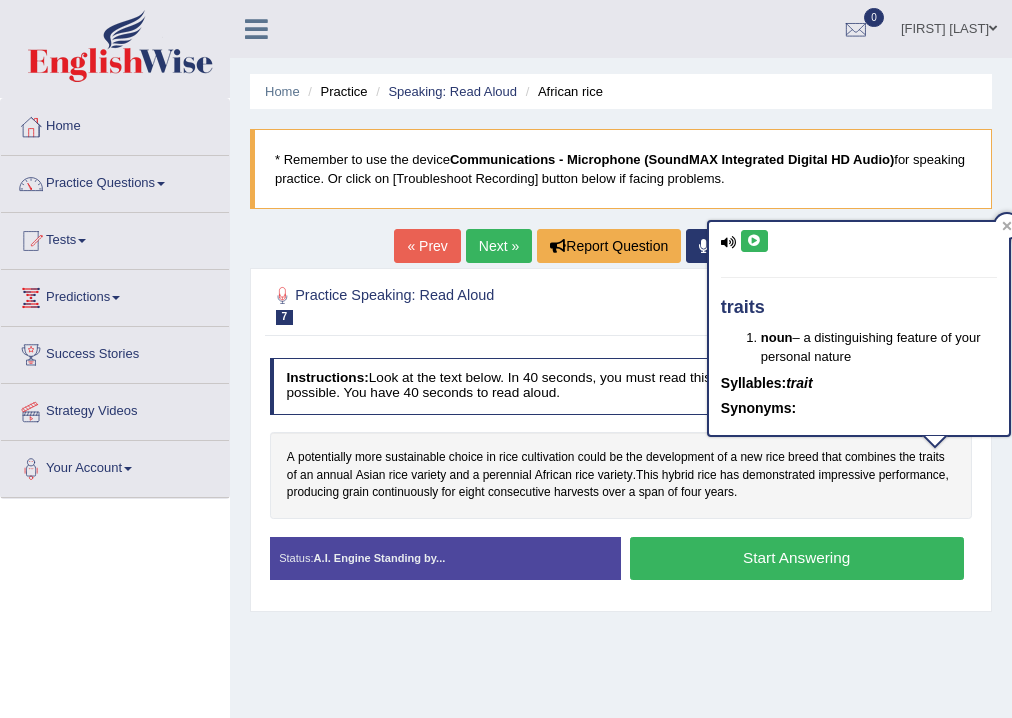 click at bounding box center [754, 241] 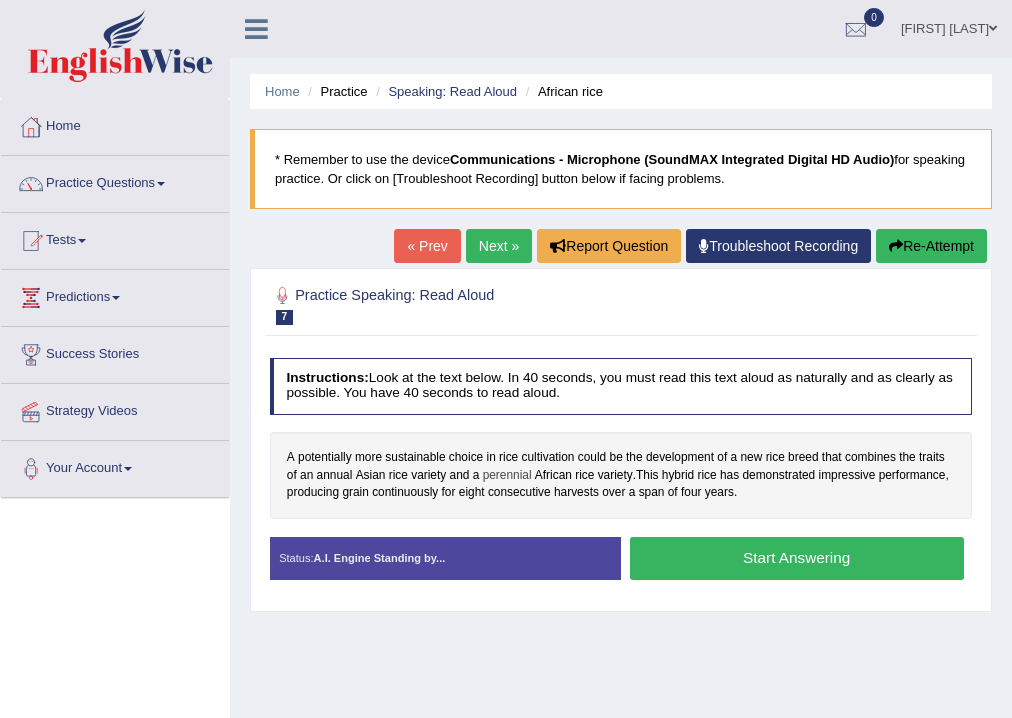 click on "perennial" at bounding box center [507, 476] 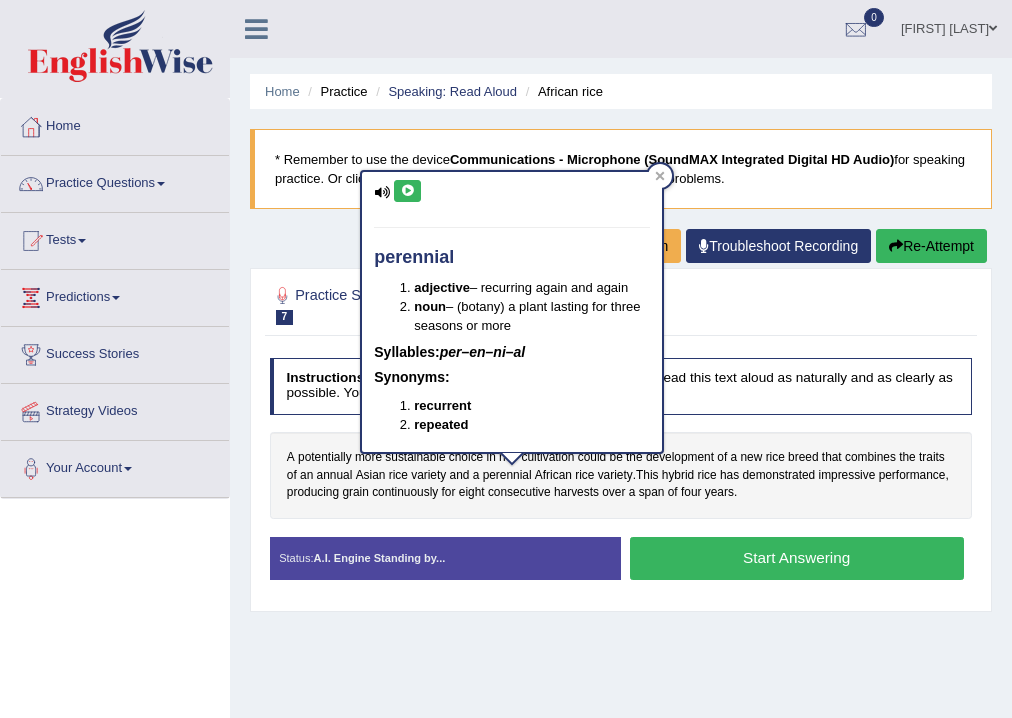 click at bounding box center (407, 191) 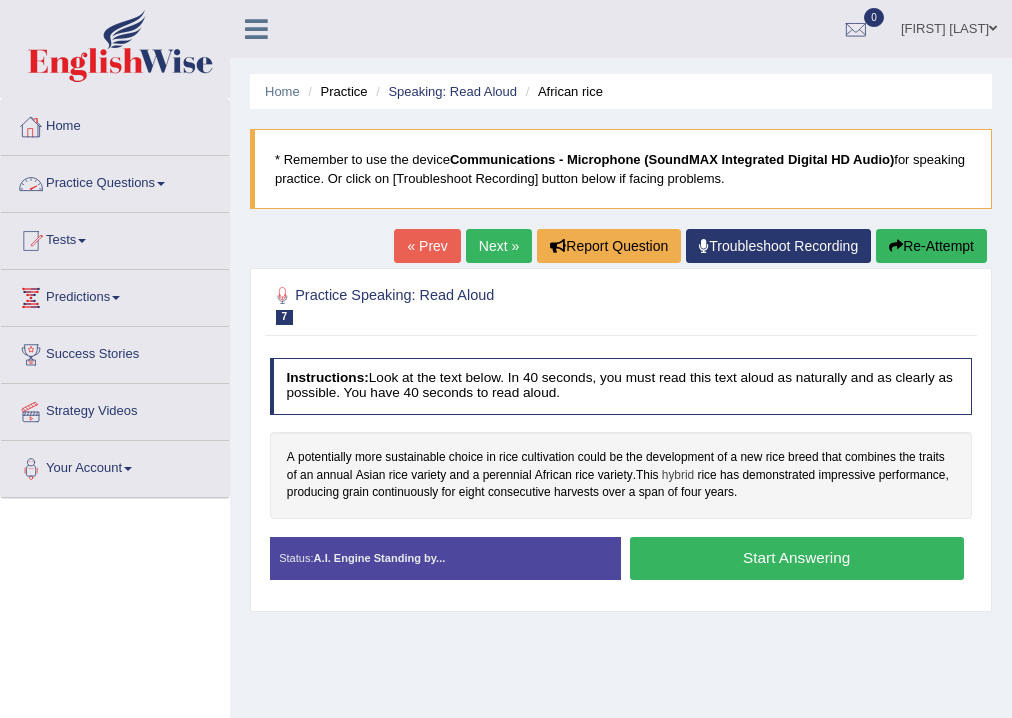 click on "hybrid" at bounding box center [678, 476] 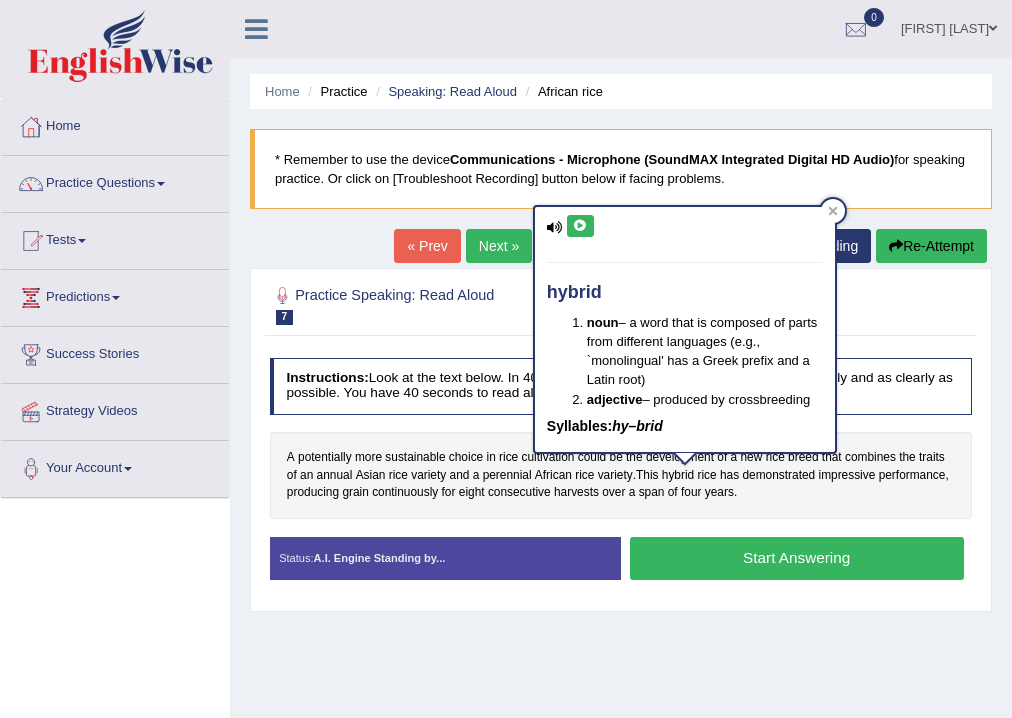 click at bounding box center [580, 226] 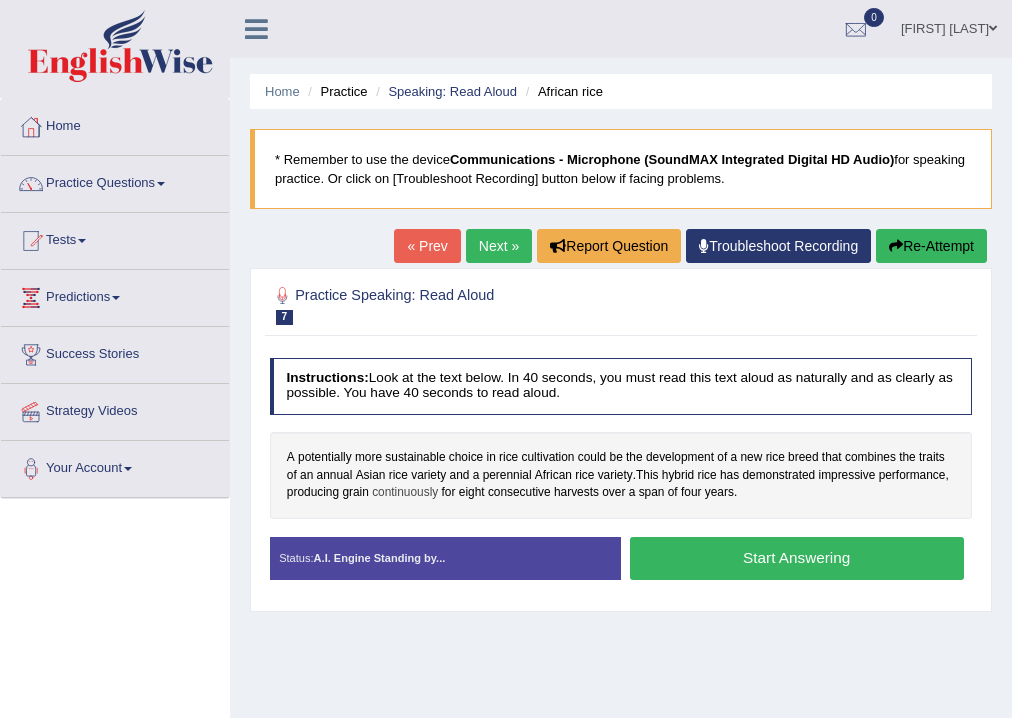 click on "continuously" at bounding box center [405, 493] 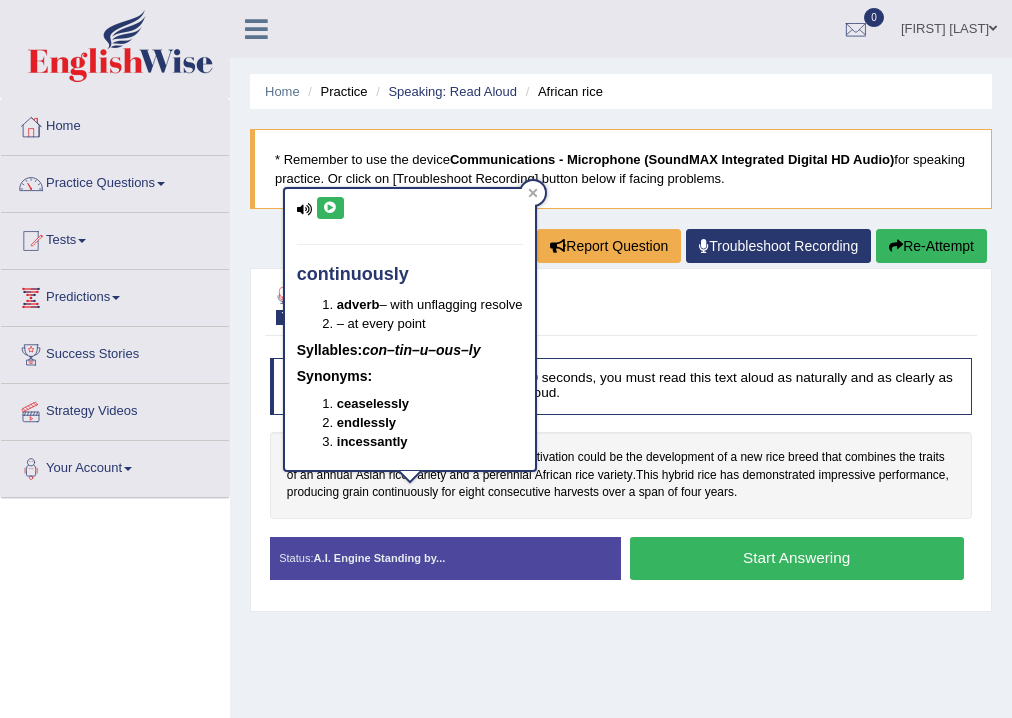 click at bounding box center [330, 208] 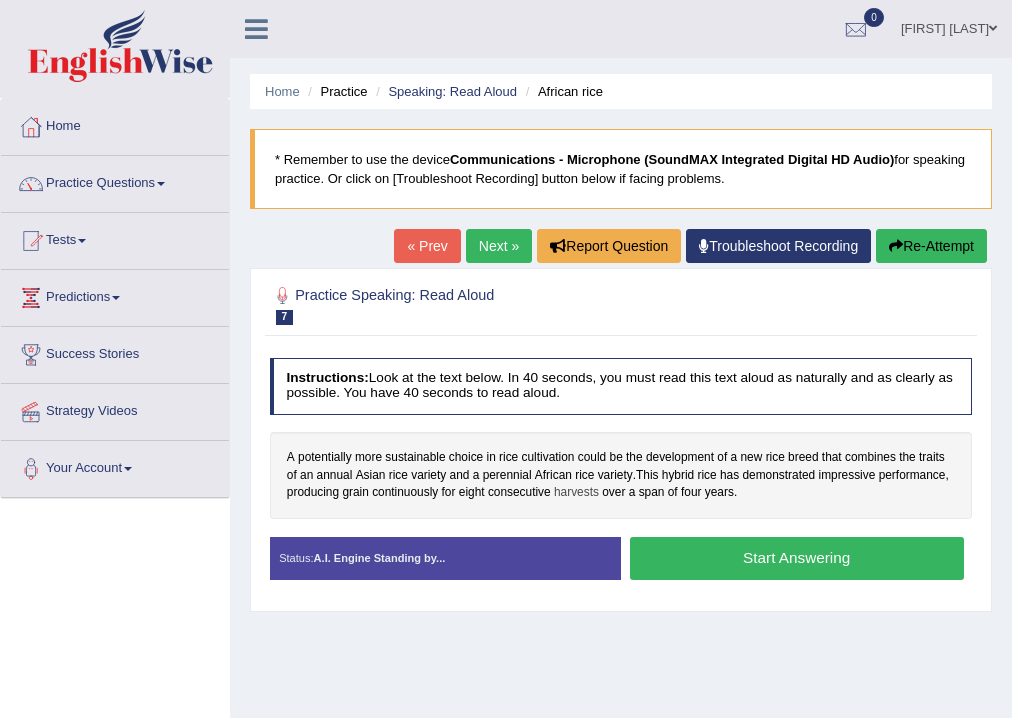 click on "harvests" at bounding box center [576, 493] 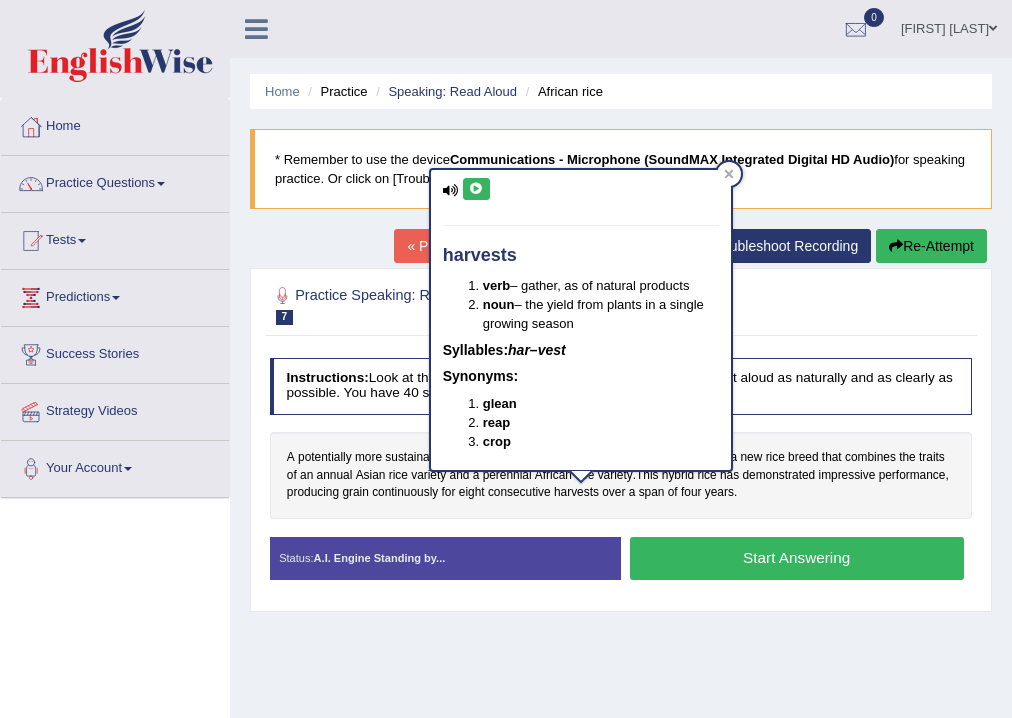 click at bounding box center [476, 189] 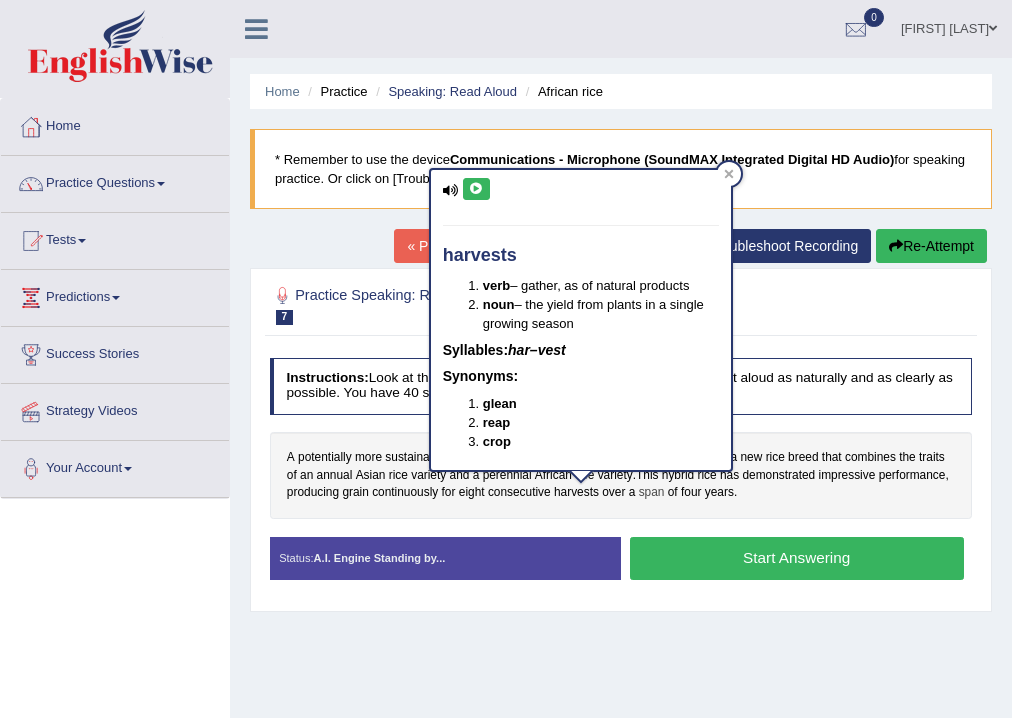 click on "span" at bounding box center [652, 493] 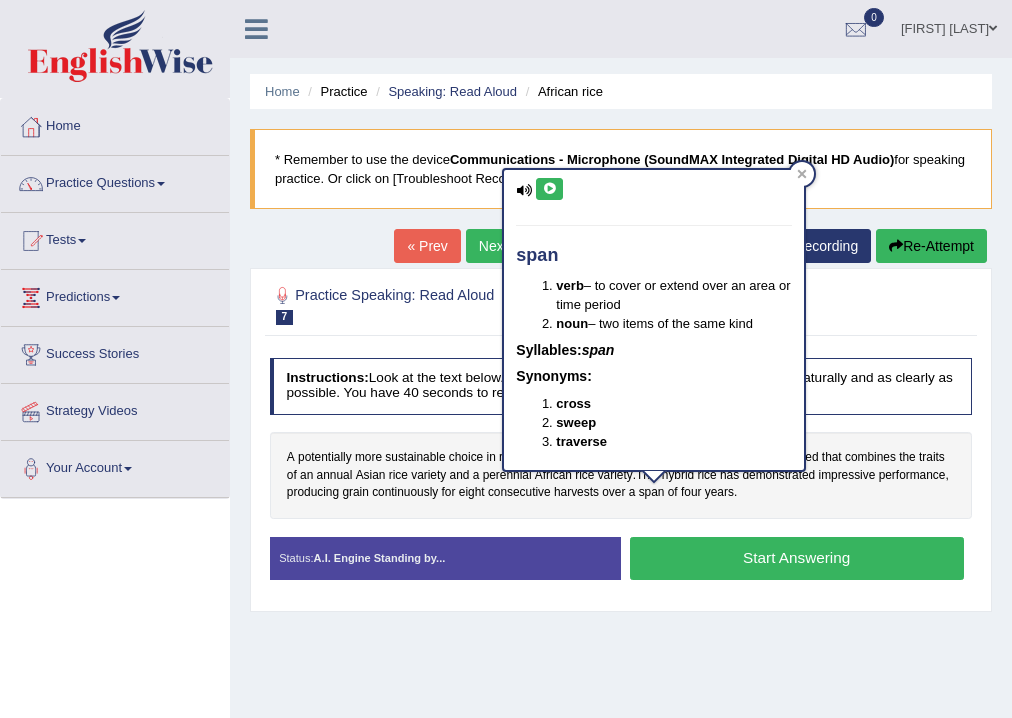 click at bounding box center (549, 189) 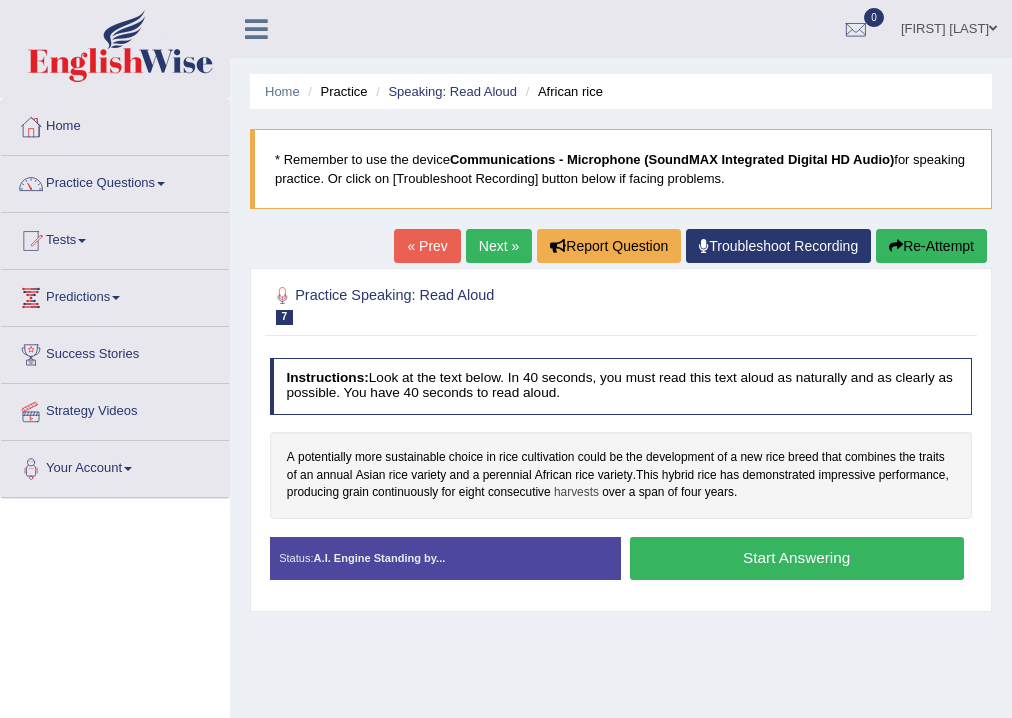 click on "harvests" at bounding box center [576, 493] 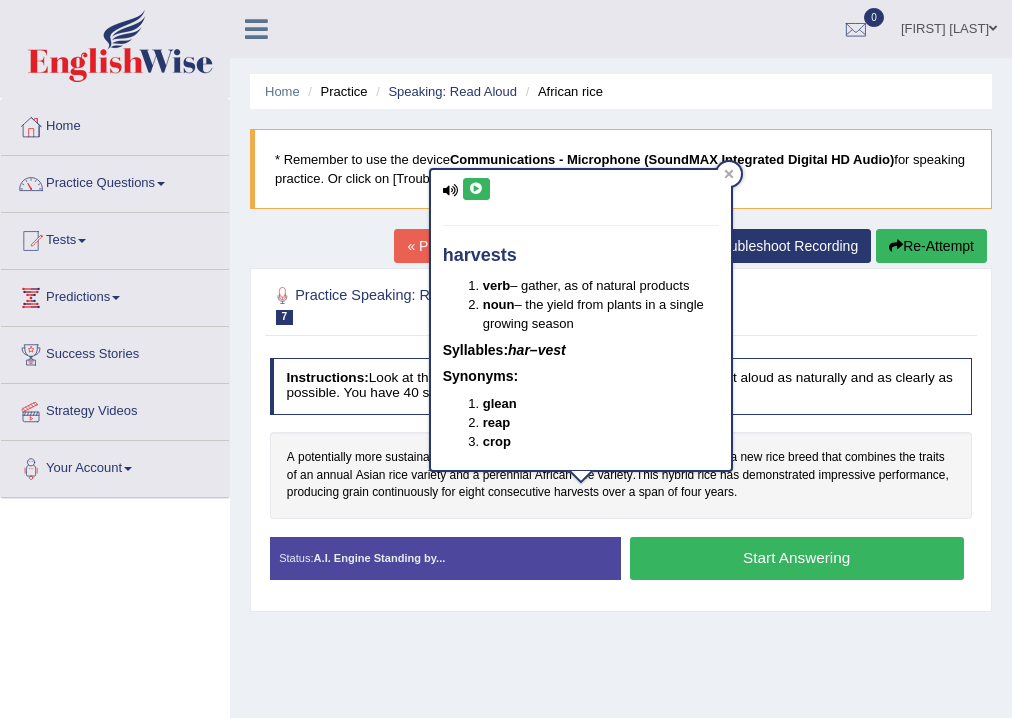 click at bounding box center (476, 189) 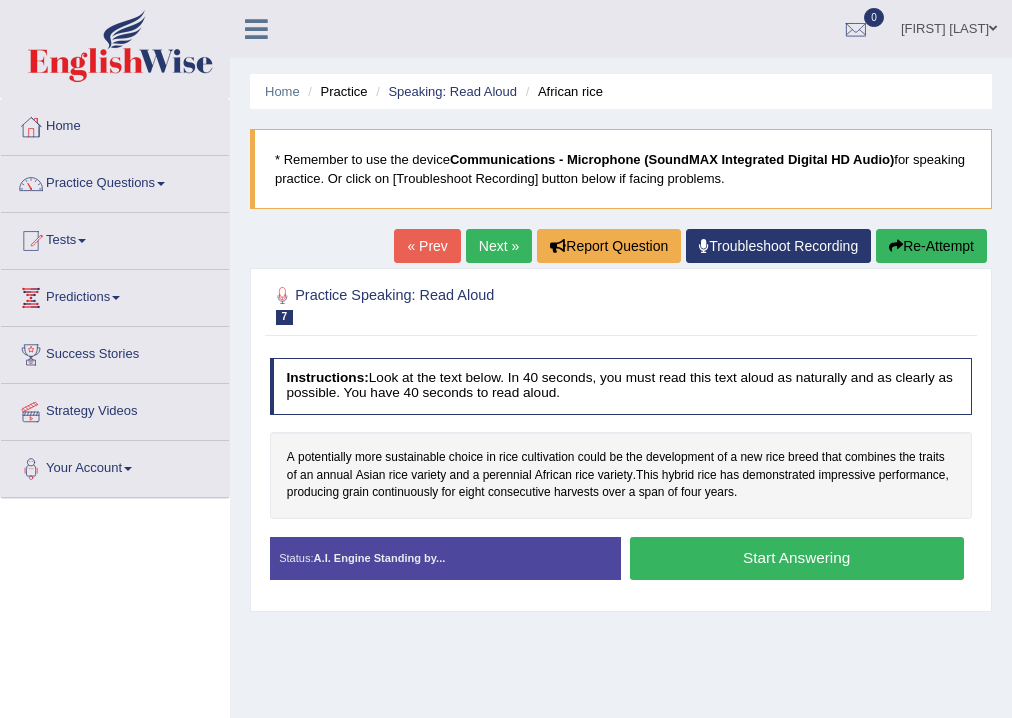 click on "Start Answering" at bounding box center (797, 558) 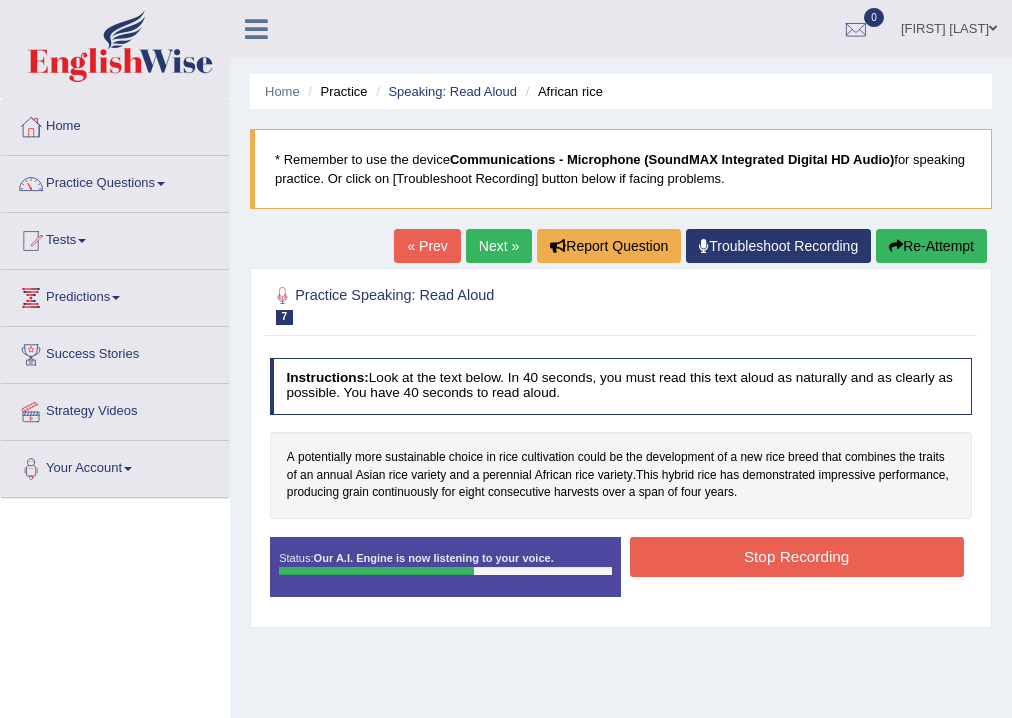 click on "Stop Recording" at bounding box center [797, 556] 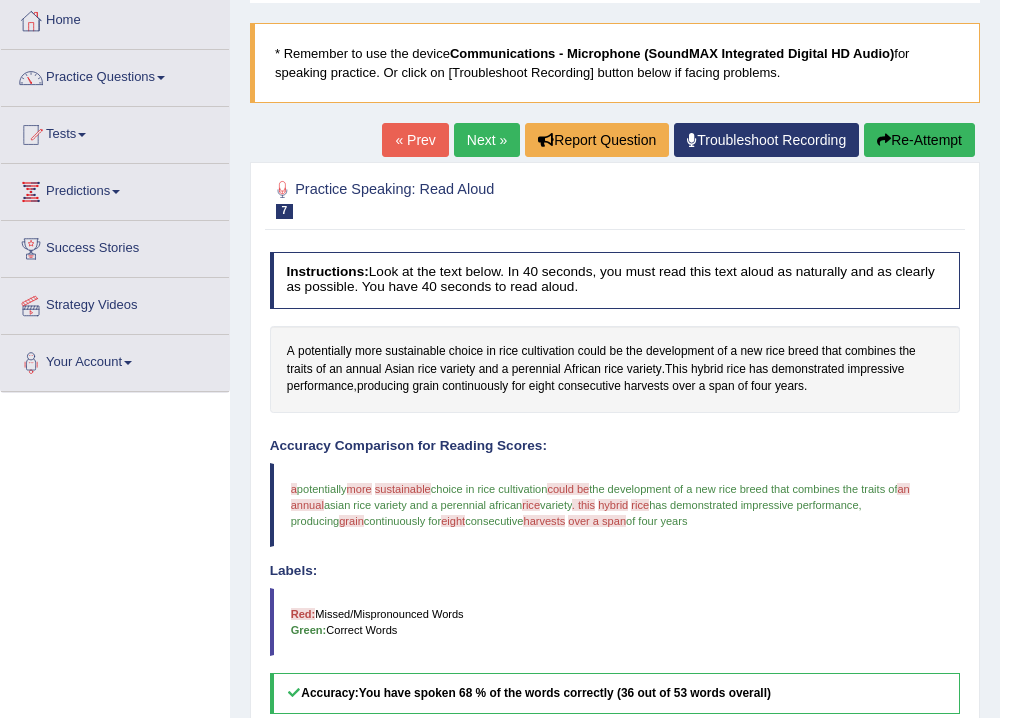 scroll, scrollTop: 26, scrollLeft: 0, axis: vertical 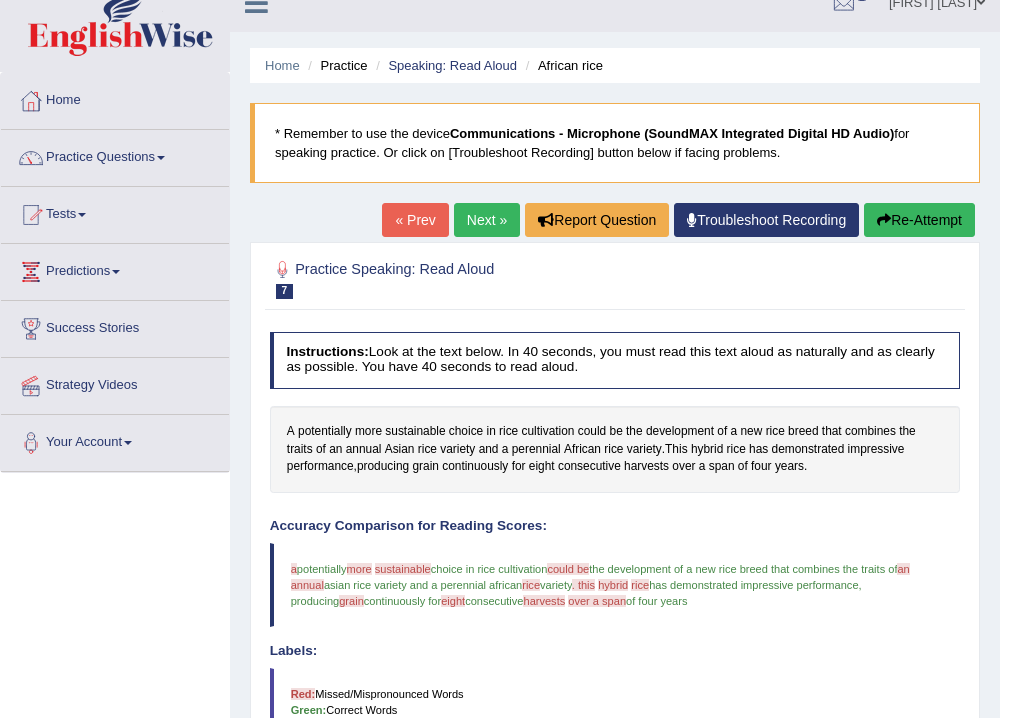 click on "Next »" at bounding box center (487, 220) 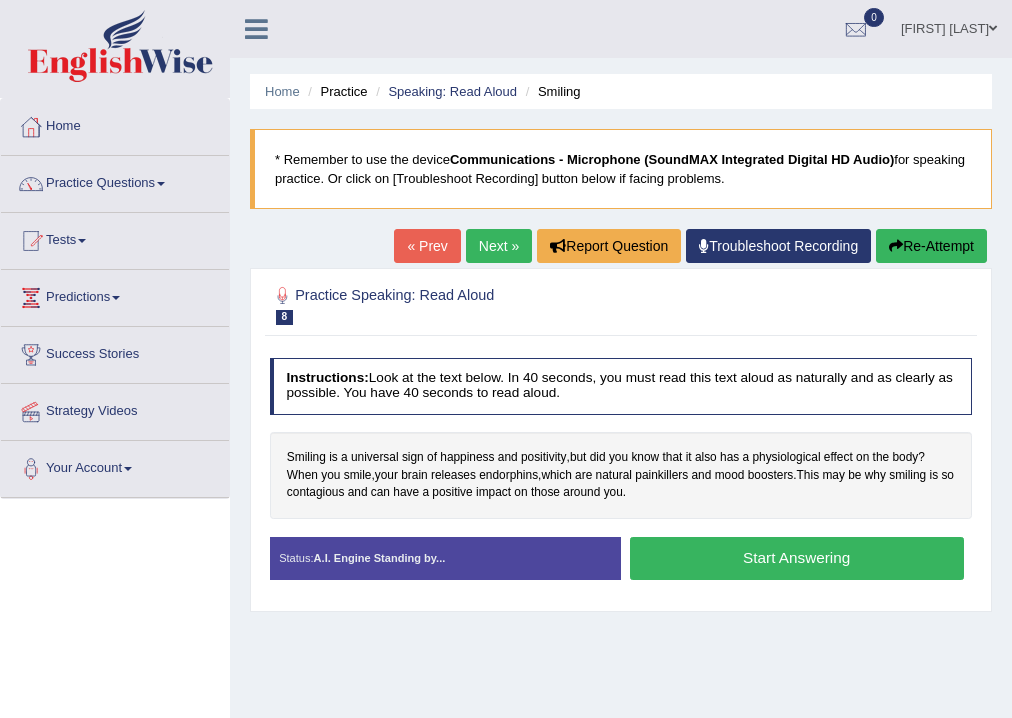 scroll, scrollTop: 0, scrollLeft: 0, axis: both 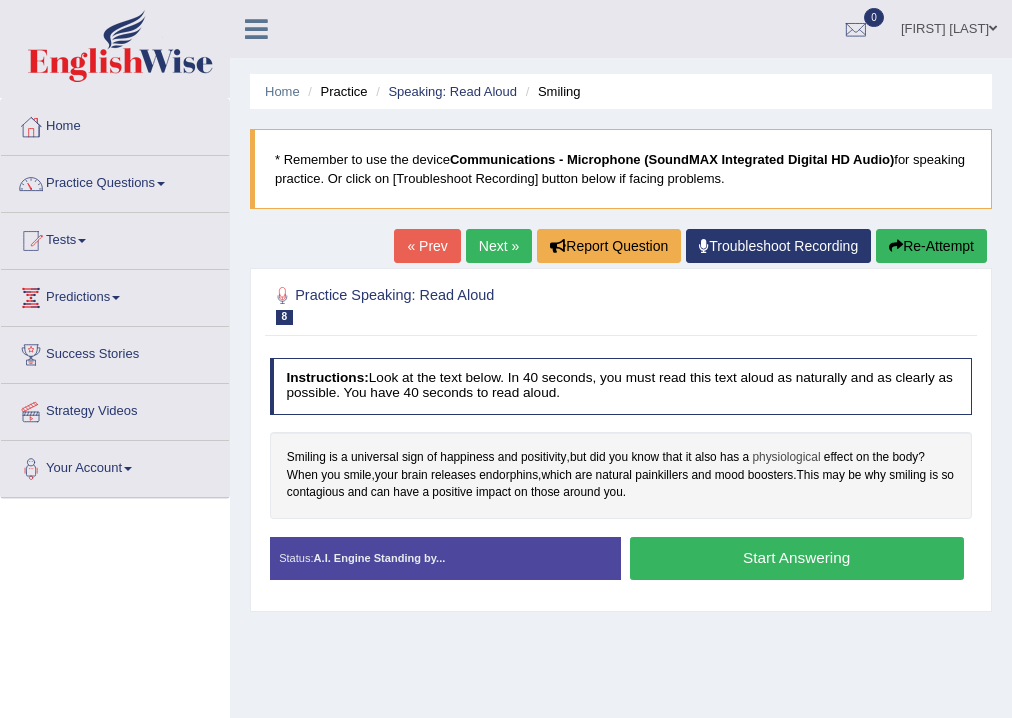 click on "physiological" at bounding box center (786, 458) 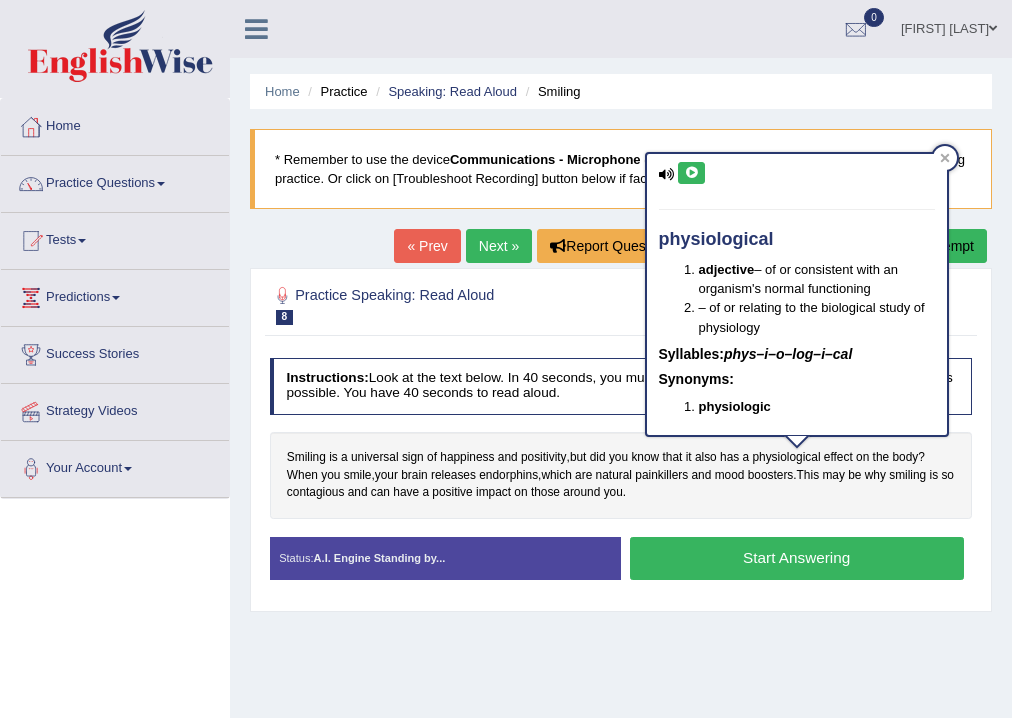 click on "physiological adjective  – of or consistent with an organism's normal functioning  – of or relating to the biological study of physiology Syllables:  phys–i–o–log–i–cal Synonyms:  physiologic" at bounding box center (797, 294) 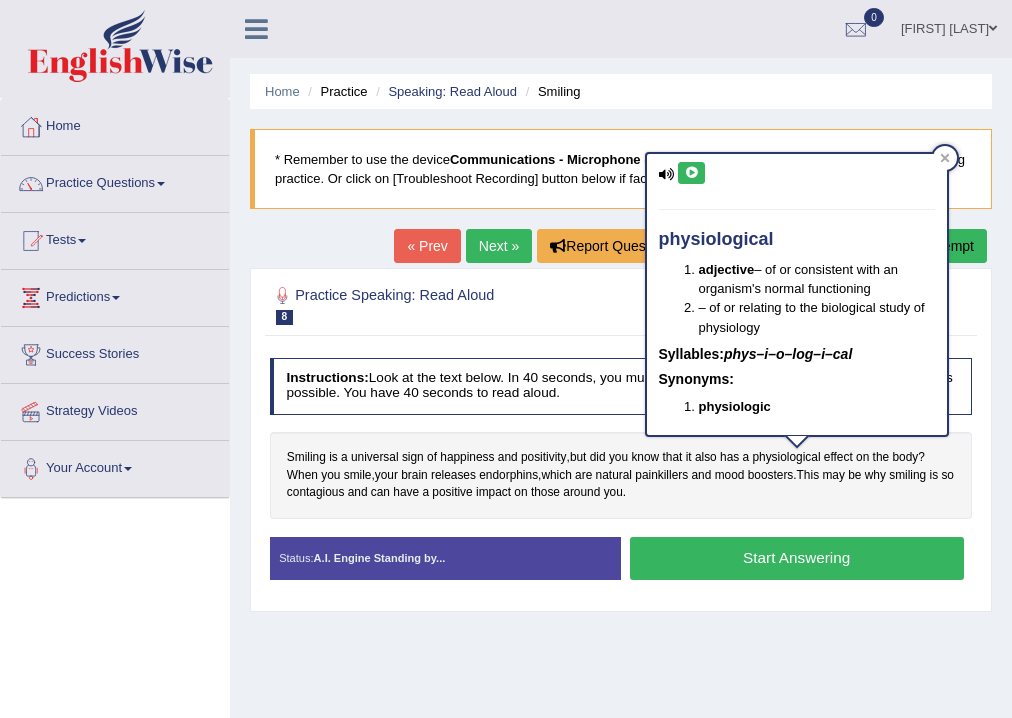 click on "Smiling   is   a   universal   sign   of   happiness   and   positivity ,  but   did   you   know   that   it   also   has   a   physiological   effect   on   the   body ?  When   you   smile ,  your   brain   releases   endorphins ,  which   are   natural   painkillers   and   mood   boosters .  This   may   be   why   smiling   is   so   contagious   and   can   have   a   positive   impact   on   those   around   you ." at bounding box center (621, 475) 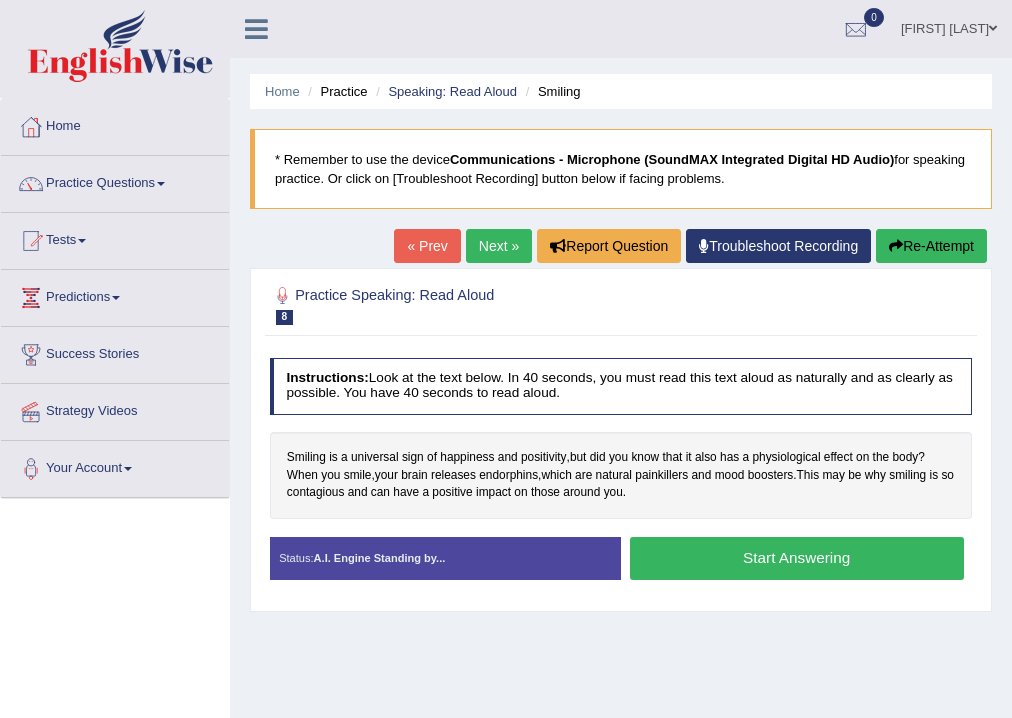 click on "Start Answering" at bounding box center [797, 558] 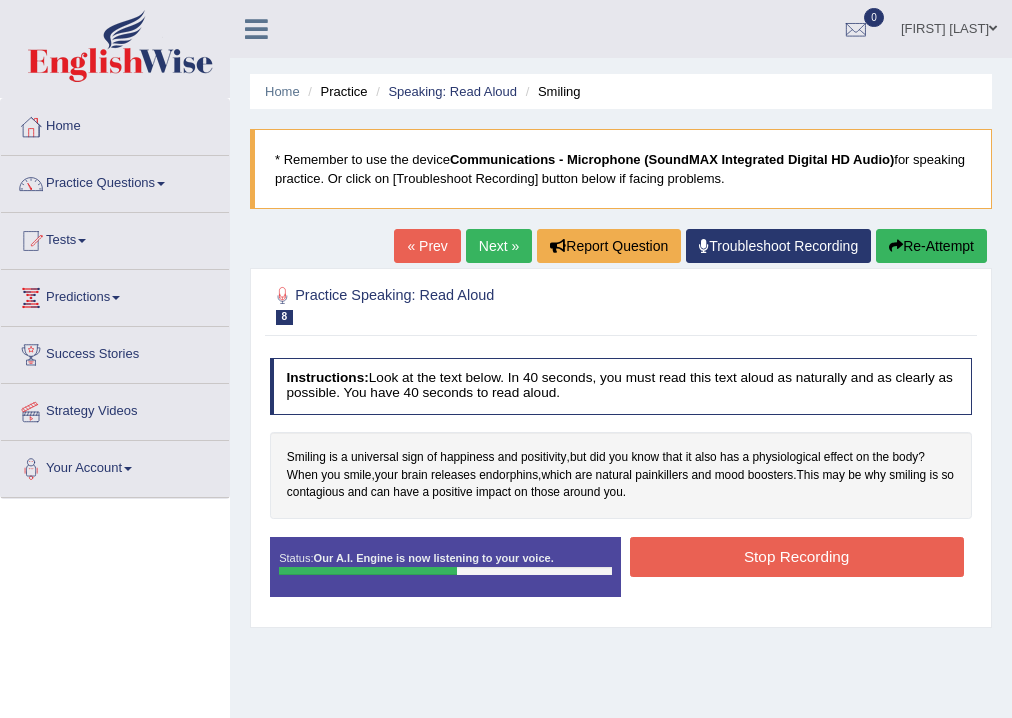 click on "Stop Recording" at bounding box center [797, 556] 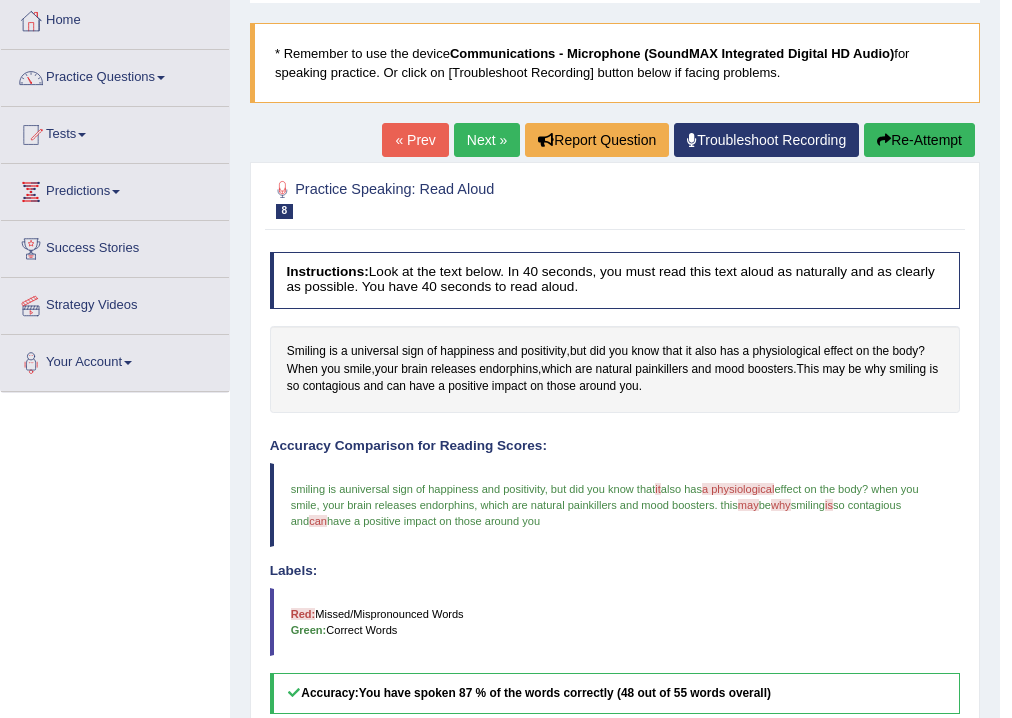 scroll, scrollTop: 26, scrollLeft: 0, axis: vertical 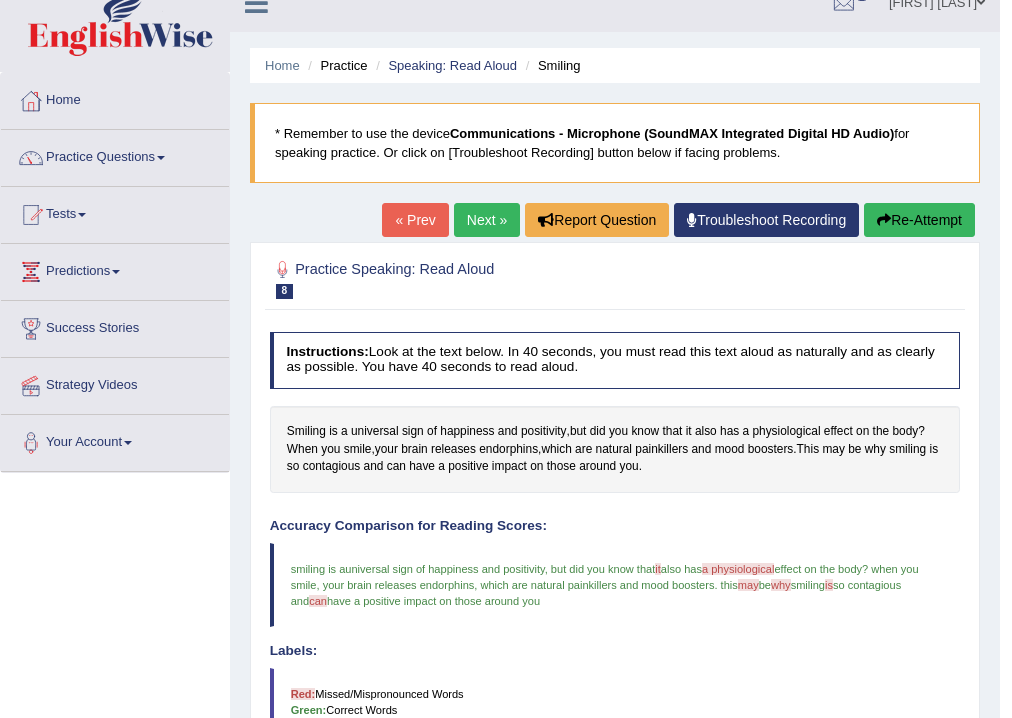click on "Next »" at bounding box center (487, 220) 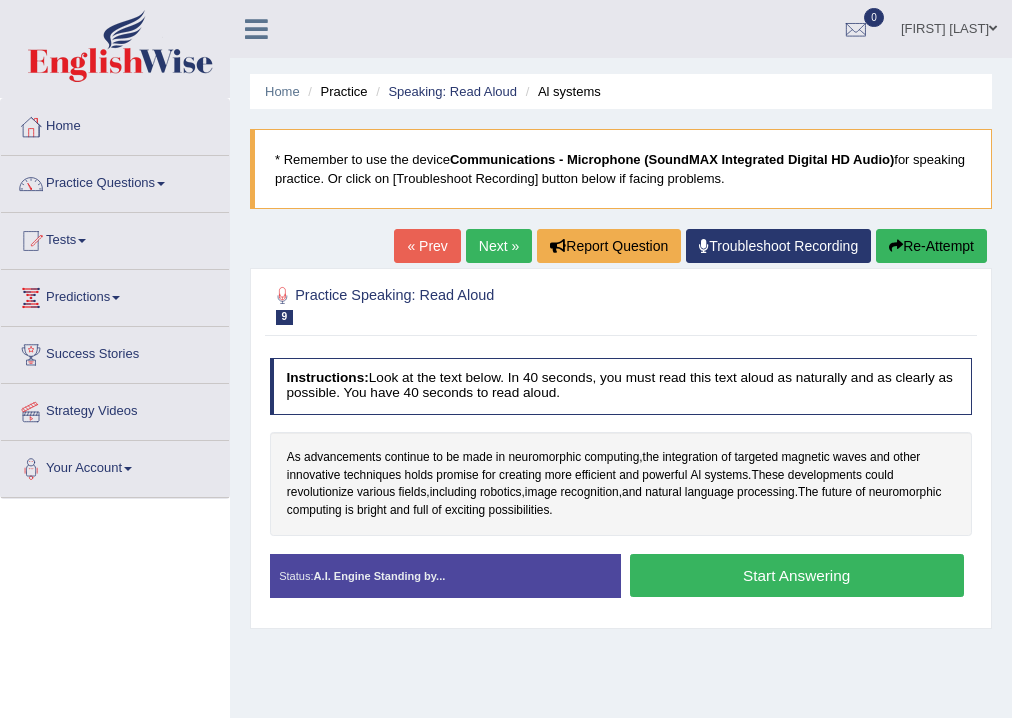 scroll, scrollTop: 0, scrollLeft: 0, axis: both 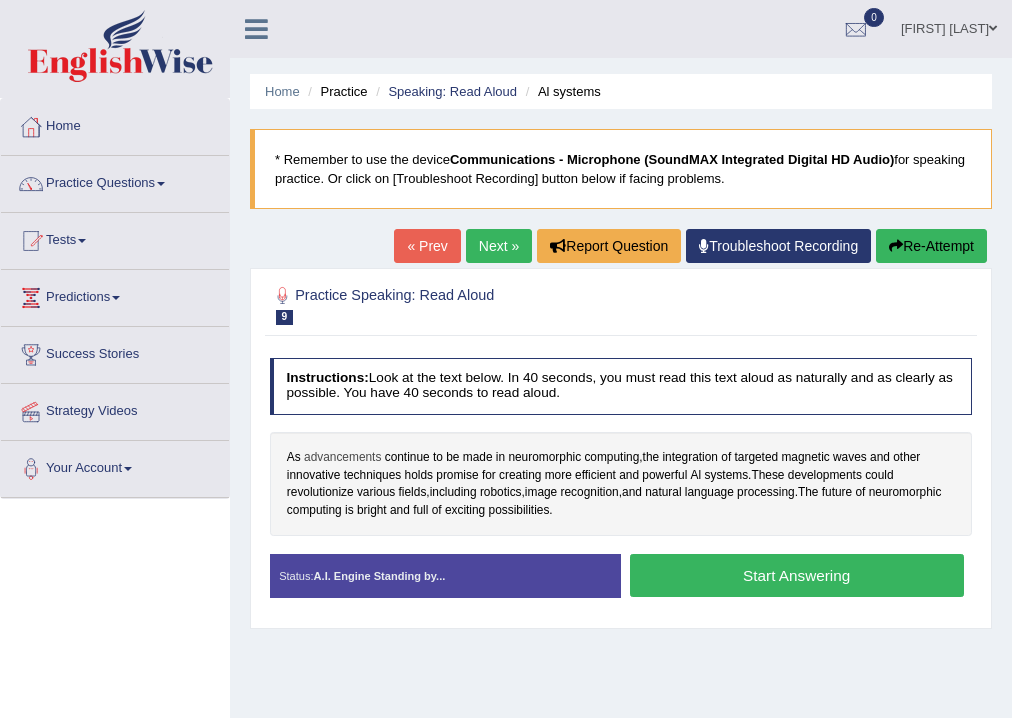 click on "advancements" at bounding box center (342, 458) 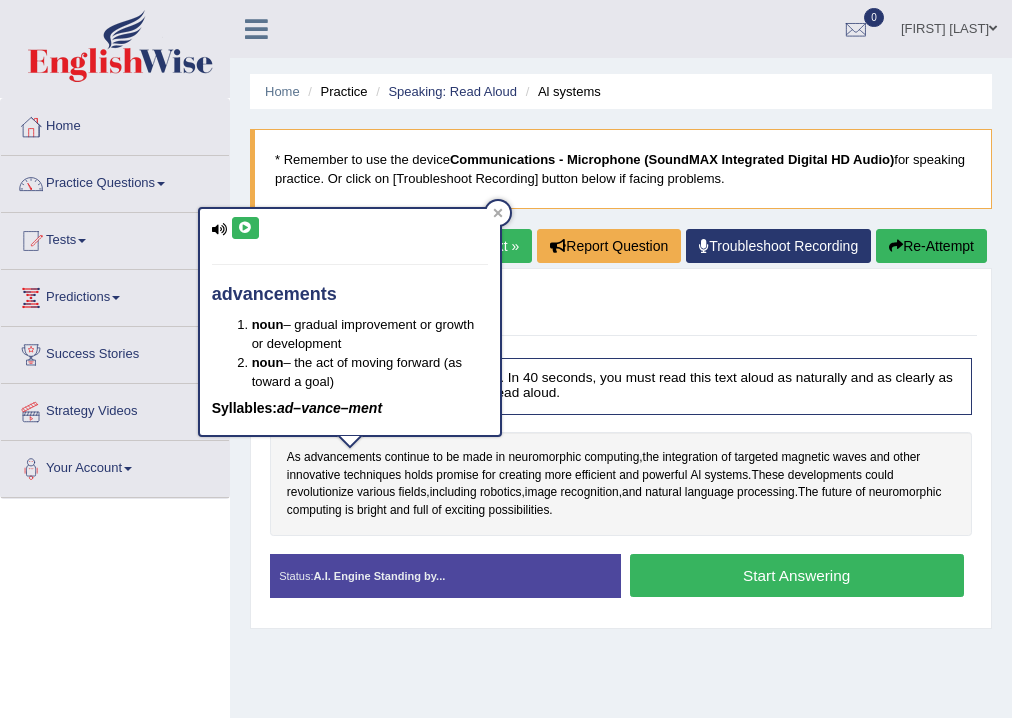 click at bounding box center (245, 228) 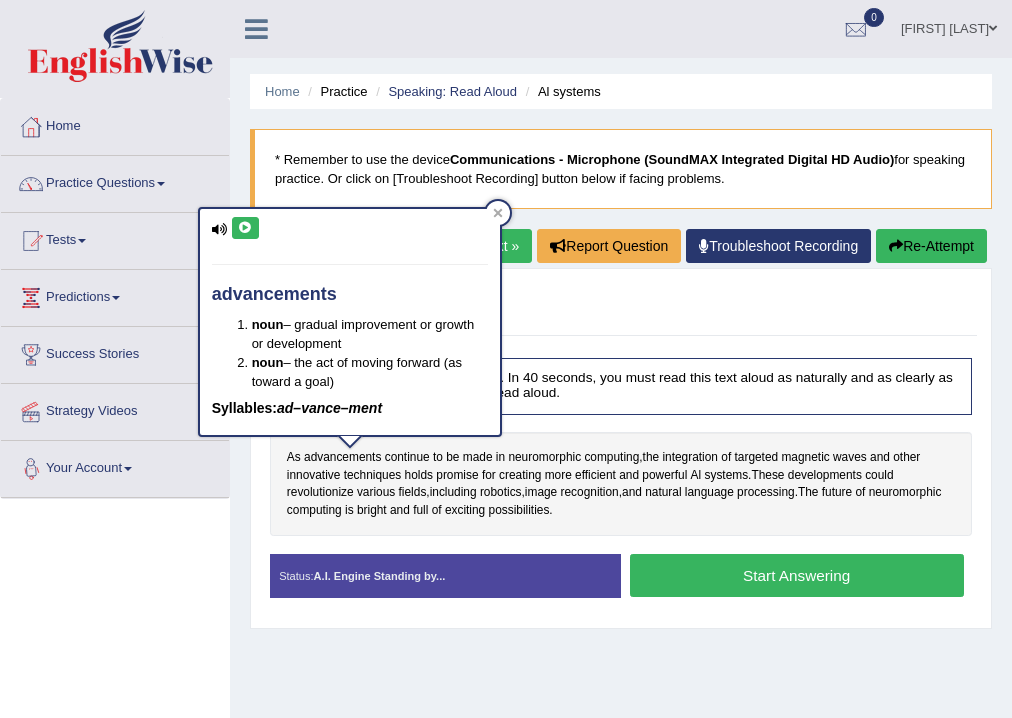 click on "Toggle navigation
Home
Practice Questions   Speaking Practice Read Aloud
Repeat Sentence
Describe Image
Re-tell Lecture
Answer Short Question
Summarize Group Discussion
Respond To A Situation
Writing Practice  Summarize Written Text
Write Essay
Reading Practice  Reading & Writing: Fill In The Blanks
Choose Multiple Answers
Re-order Paragraphs
Fill In The Blanks
Choose Single Answer
Listening Practice  Summarize Spoken Text
Highlight Incorrect Words
Highlight Correct Summary
Select Missing Word
Choose Single Answer
Choose Multiple Answers
Fill In The Blanks
Write From Dictation
Pronunciation
Tests  Take Practice Sectional Test
Take Mock Test" at bounding box center (506, 520) 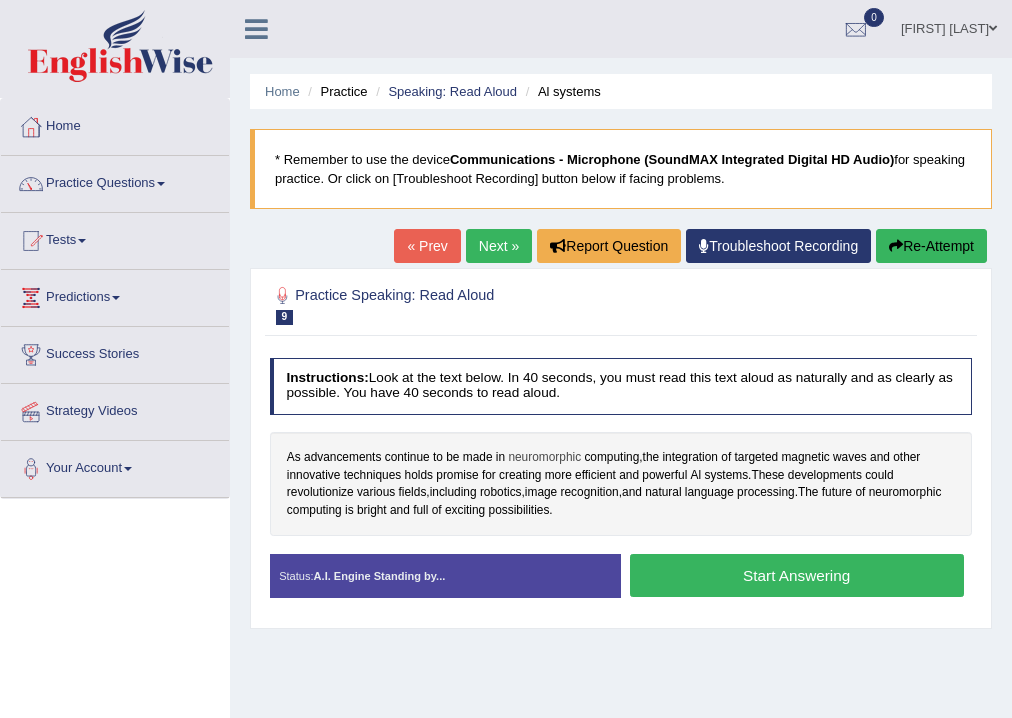 click on "neuromorphic" at bounding box center (544, 458) 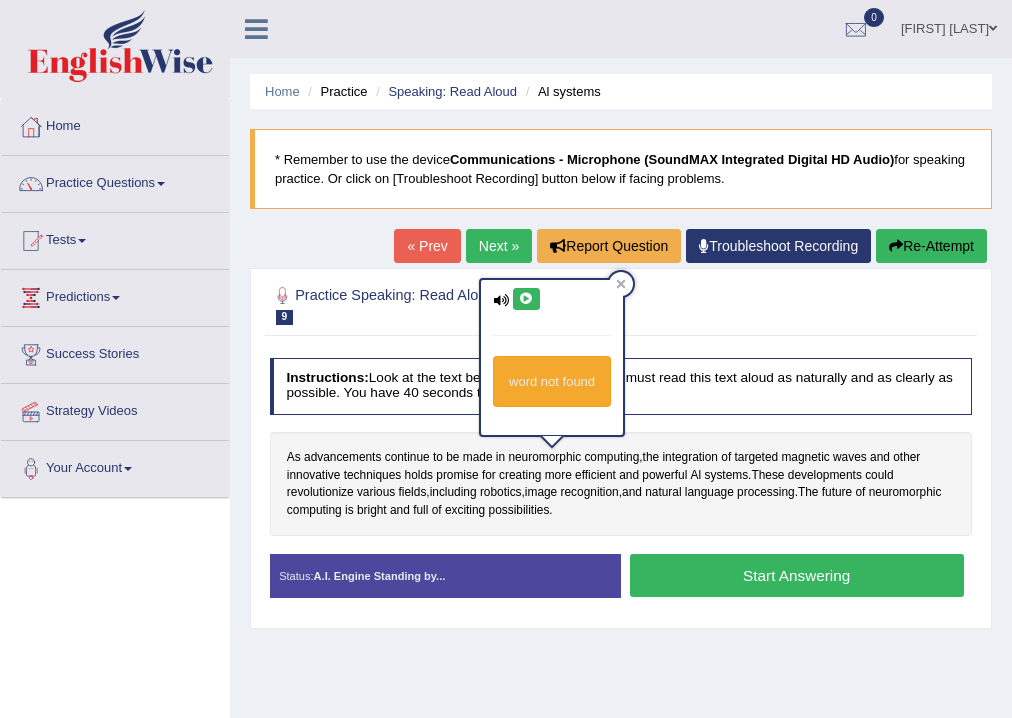 click at bounding box center [526, 299] 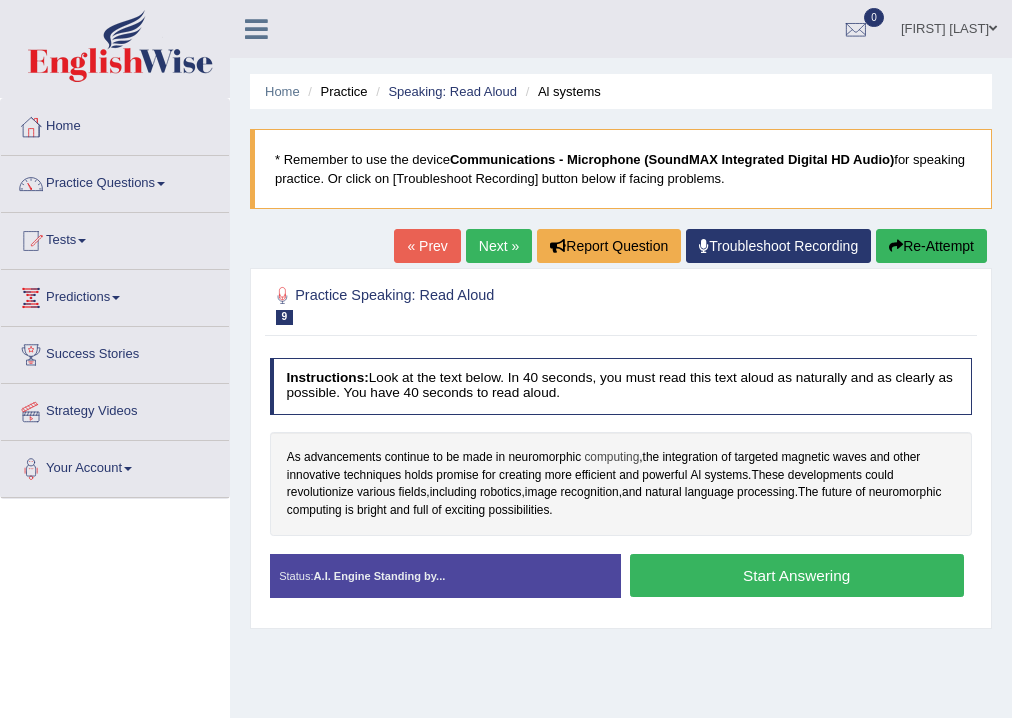click on "computing" at bounding box center (611, 458) 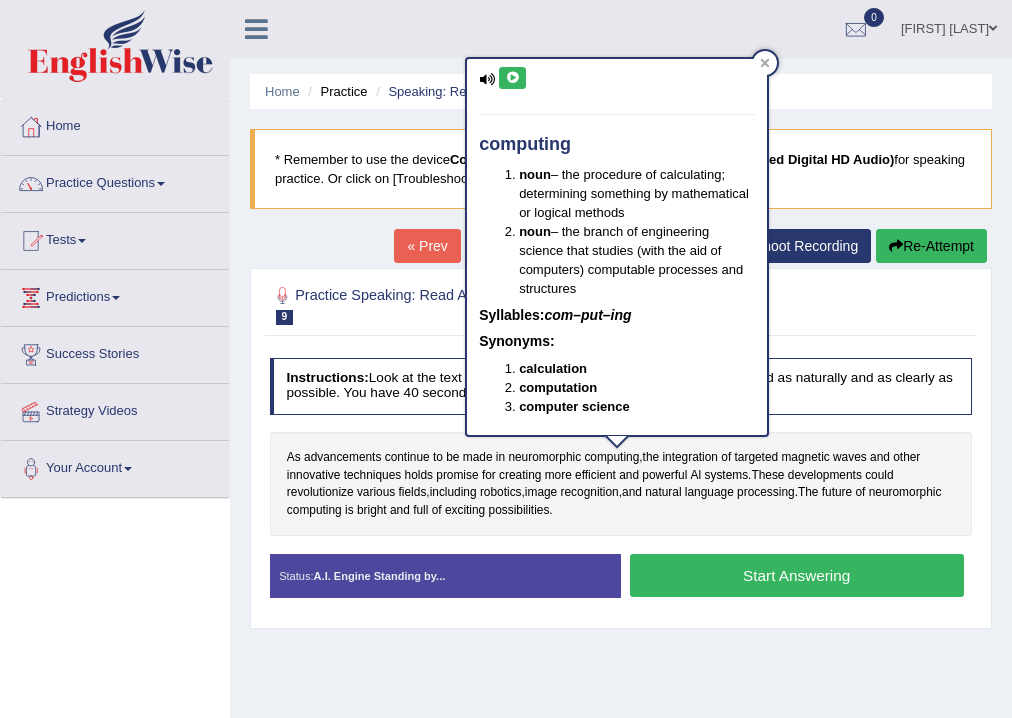 click at bounding box center (512, 78) 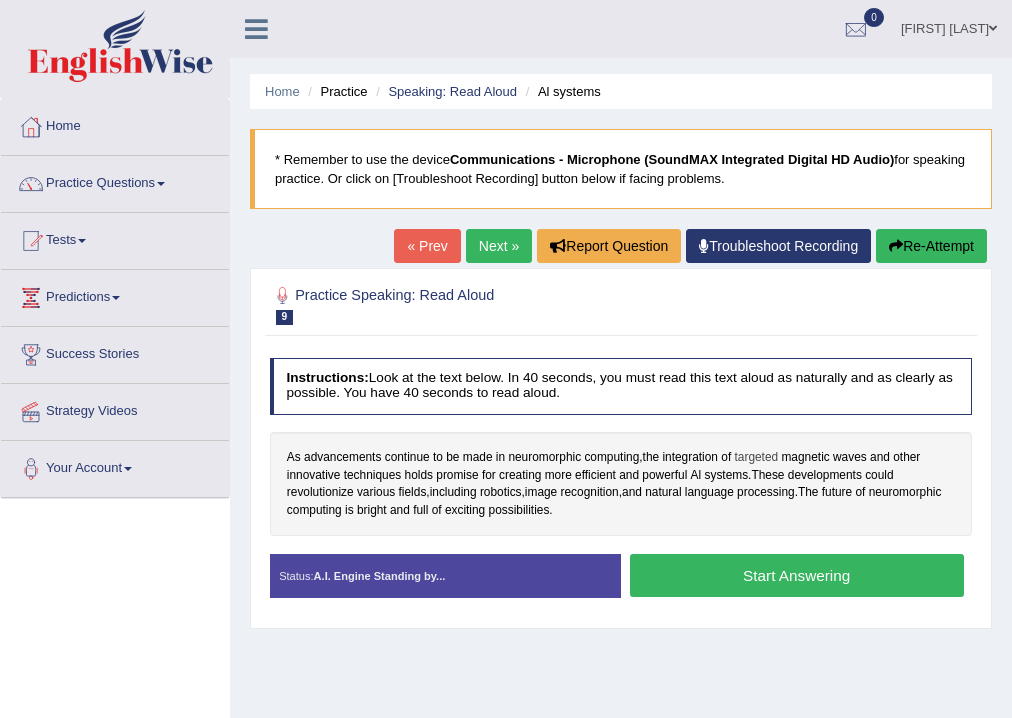 click on "targeted" at bounding box center [757, 458] 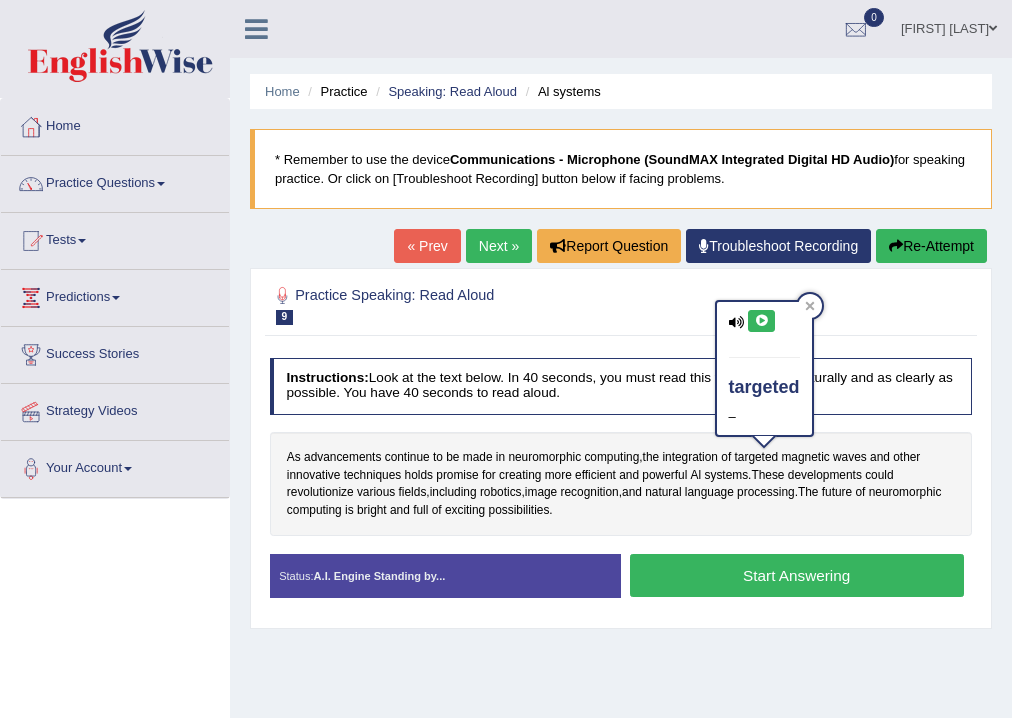 click at bounding box center [761, 321] 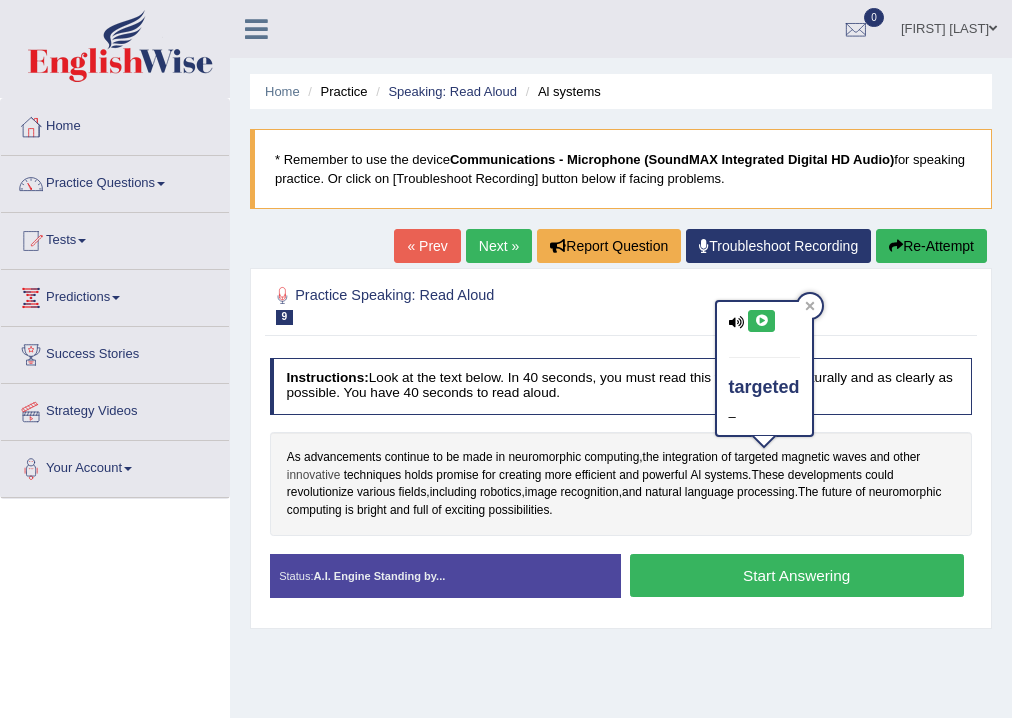click on "innovative" at bounding box center [314, 476] 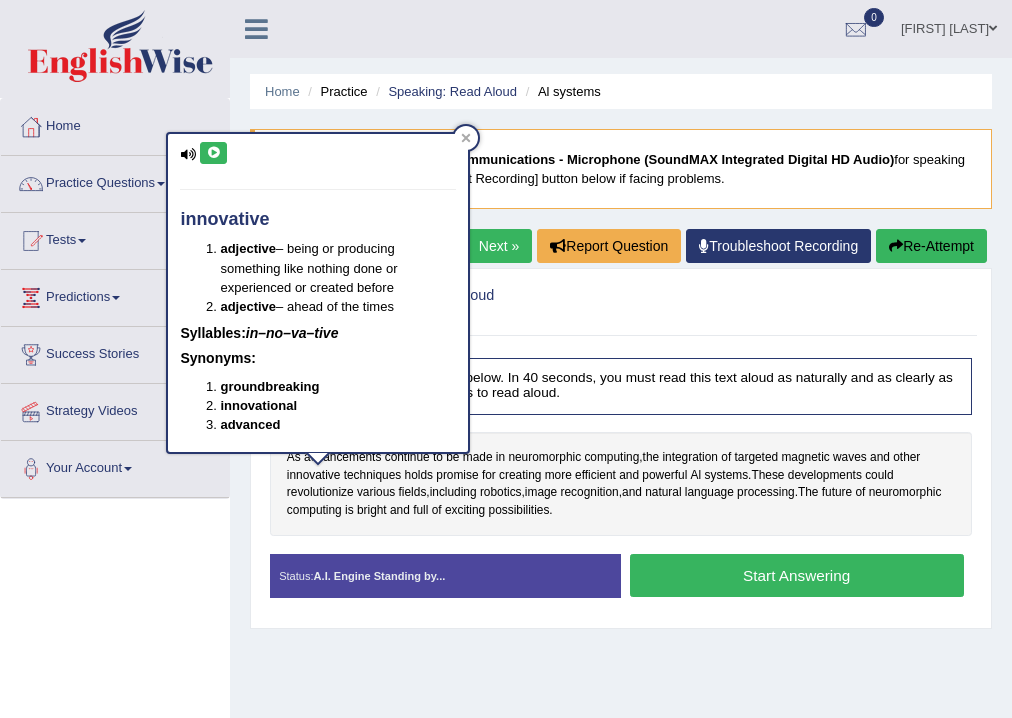 click at bounding box center (213, 153) 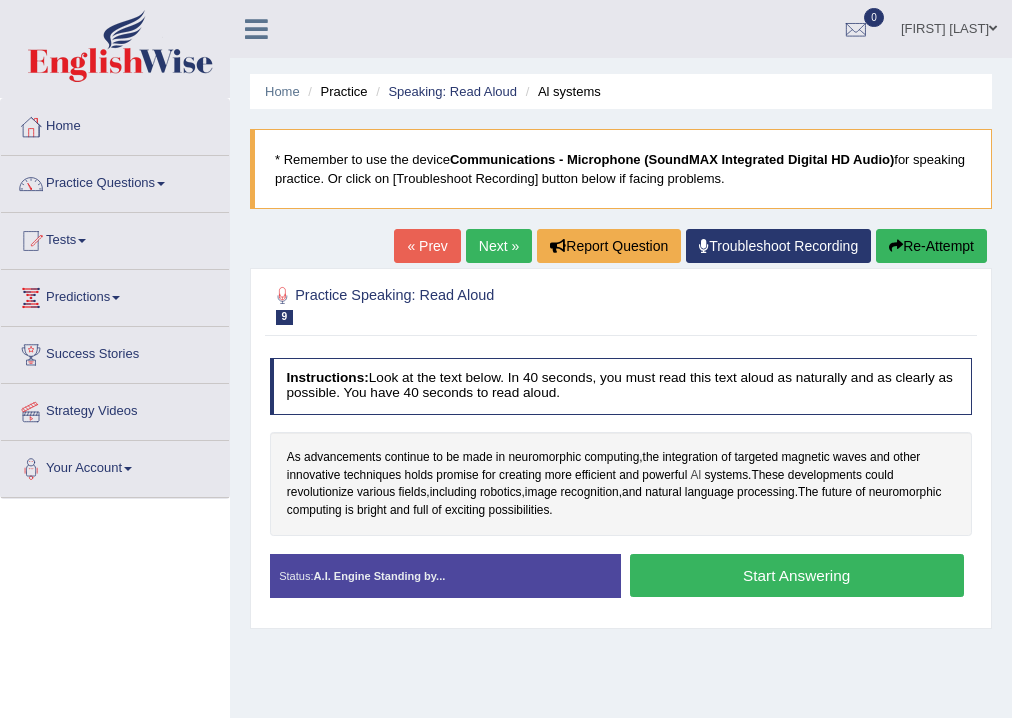 click on "Al" at bounding box center [696, 476] 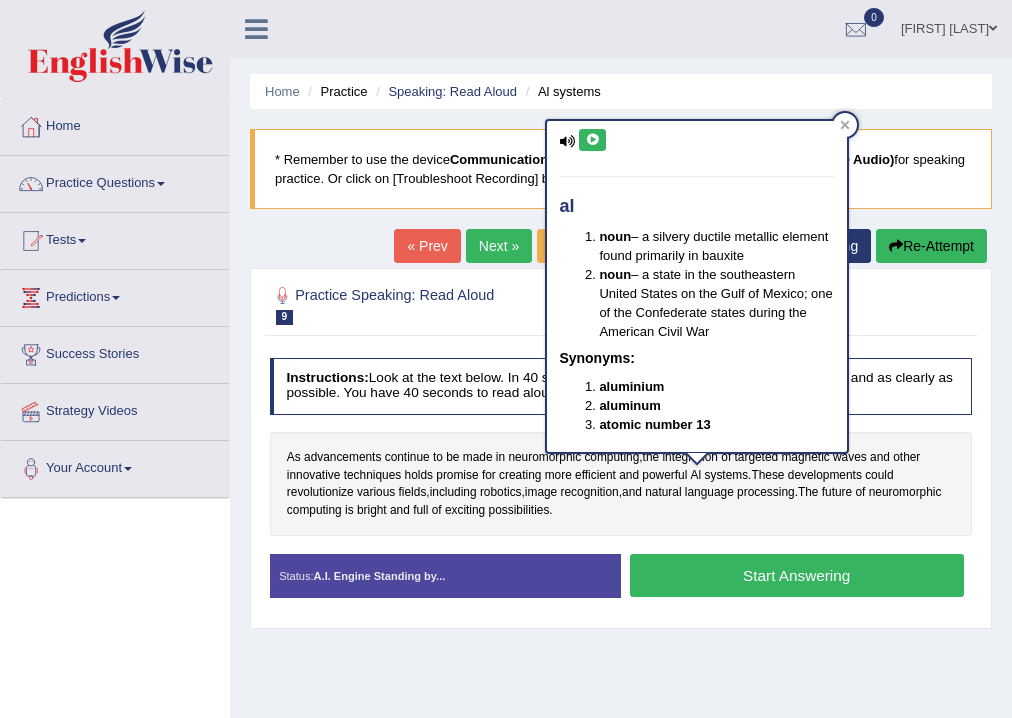 click at bounding box center (592, 140) 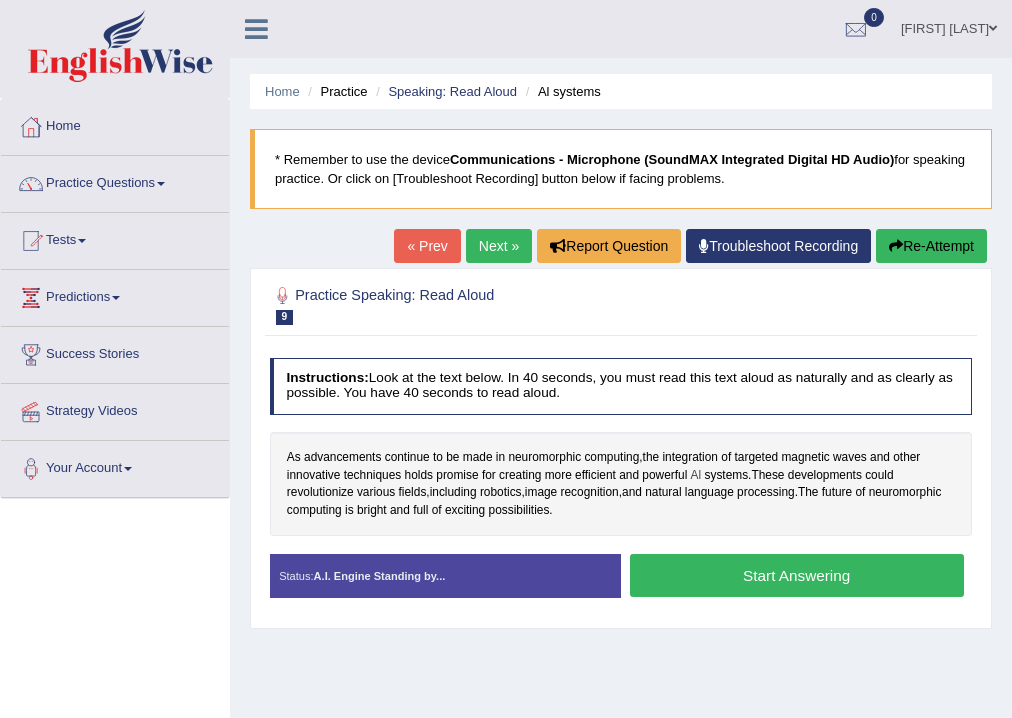 click on "Al" at bounding box center [696, 476] 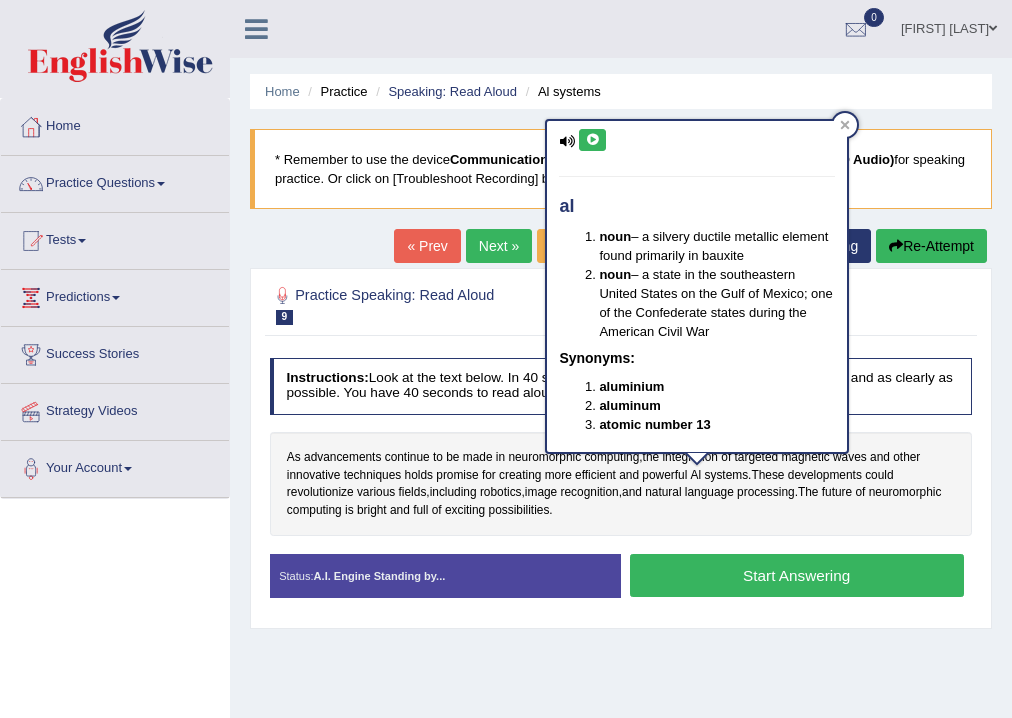click at bounding box center [592, 140] 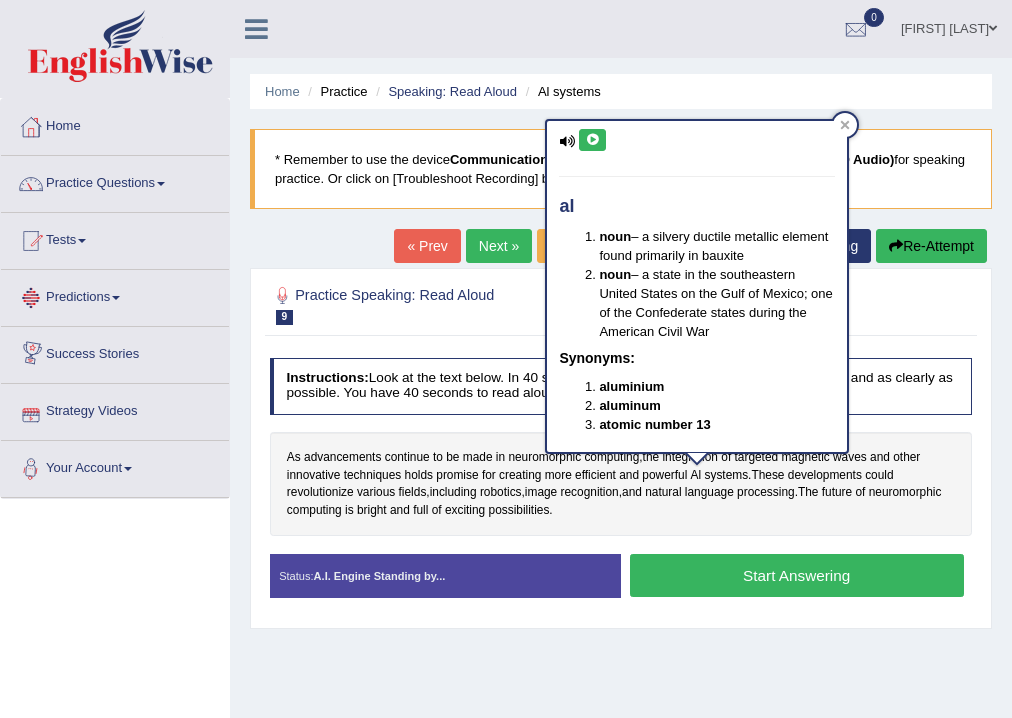 click on "As   advancements   continue   to   be   made   in   neuromorphic   computing ,  the   integration   of   targeted   magnetic   waves   and   other   innovative   techniques   holds   promise   for   creating   more   efficient   and   powerful   Al   systems .  These   developments   could   revolutionize   various   fields ,  including   robotics ,  image   recognition ,  and   natural   language   processing .  The   future   of   neuromorphic   computing   is   bright   and   full   of   exciting   possibilities ." at bounding box center [621, 484] 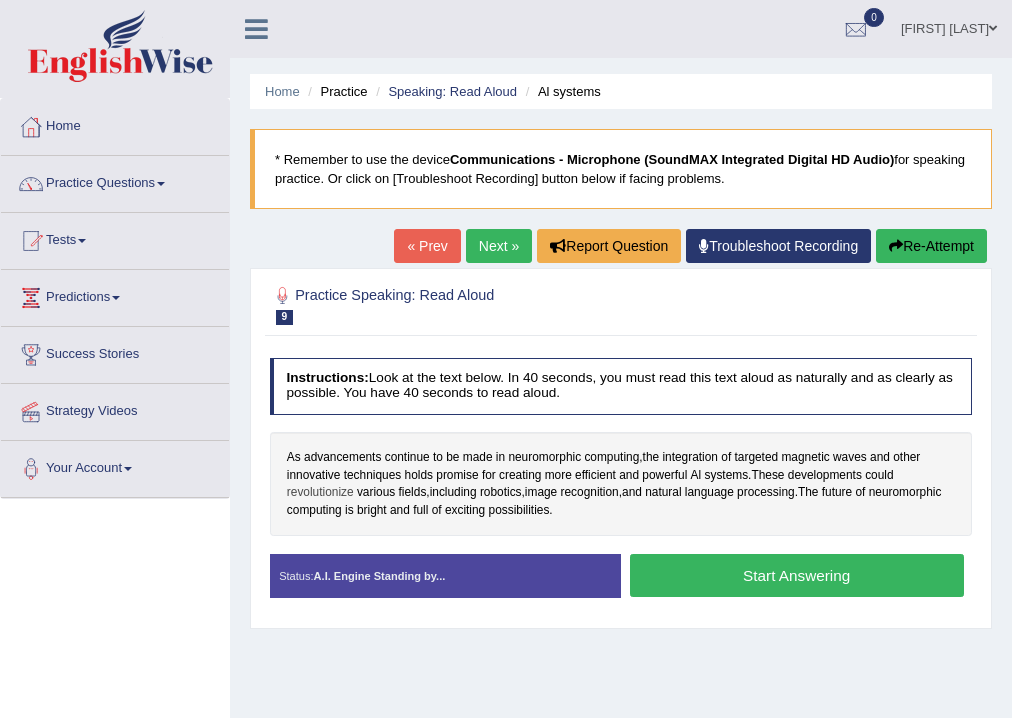click on "revolutionize" at bounding box center (320, 493) 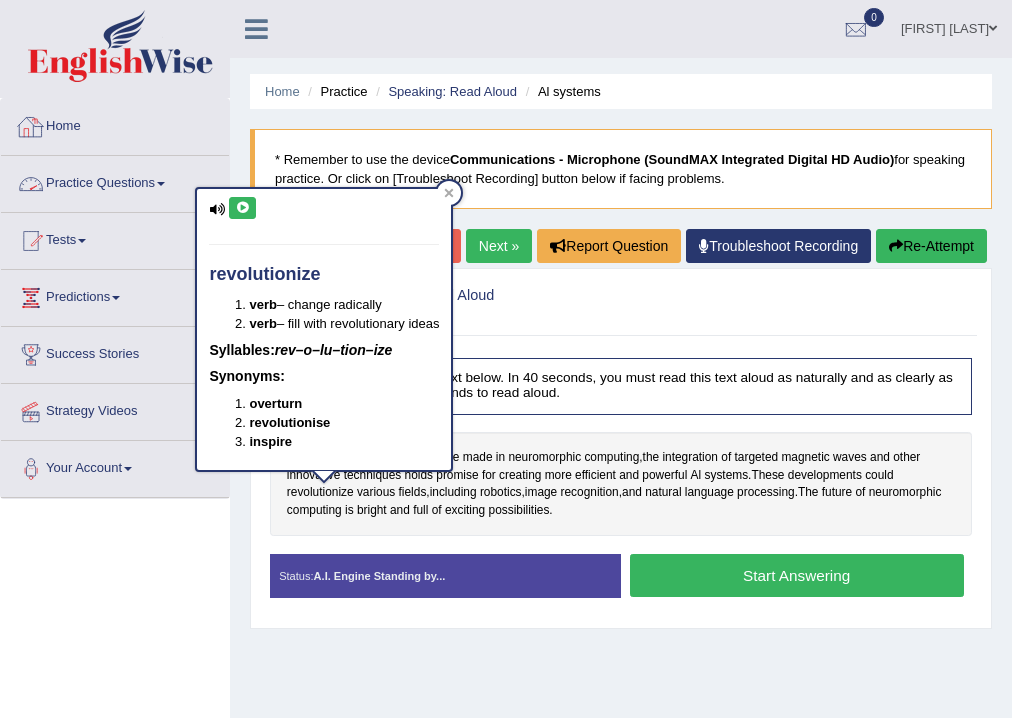 click at bounding box center (242, 208) 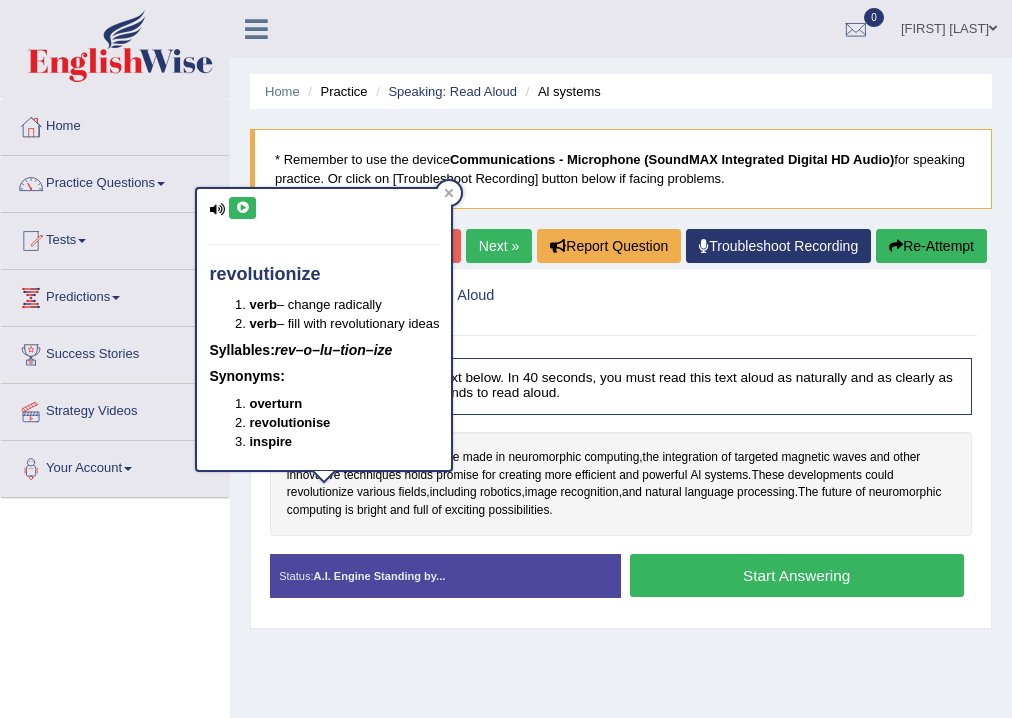 click on "As   advancements   continue   to   be   made   in   neuromorphic   computing ,  the   integration   of   targeted   magnetic   waves   and   other   innovative   techniques   holds   promise   for   creating   more   efficient   and   powerful   Al   systems .  These   developments   could   revolutionize   various   fields ,  including   robotics ,  image   recognition ,  and   natural   language   processing .  The   future   of   neuromorphic   computing   is   bright   and   full   of   exciting   possibilities ." at bounding box center (621, 484) 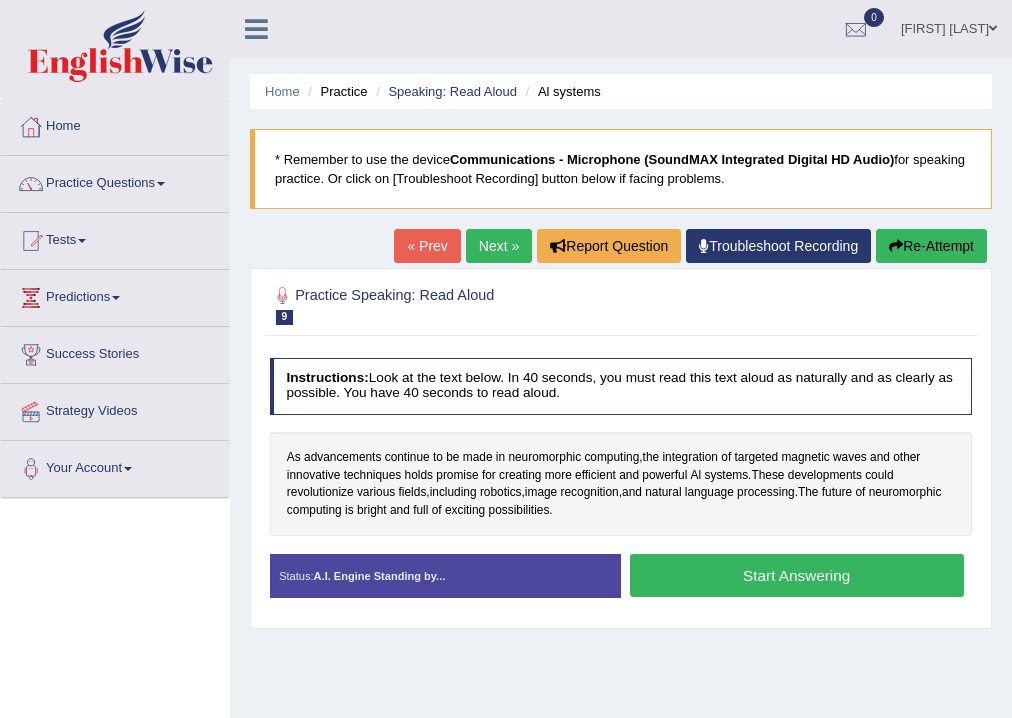 click on "Start Answering" at bounding box center [797, 575] 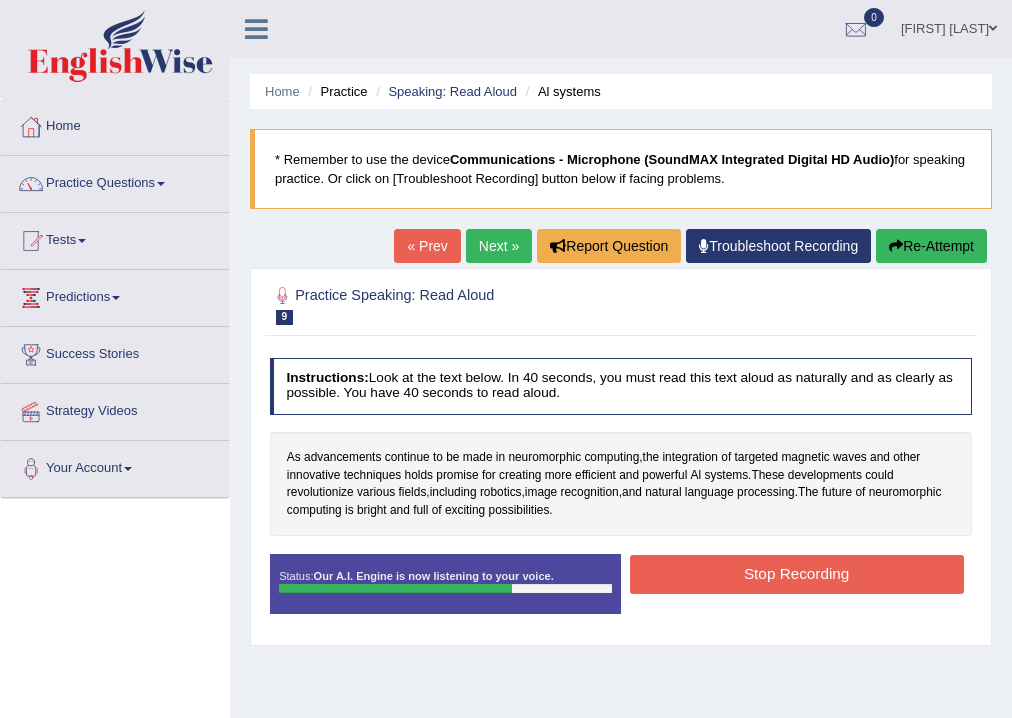 click on "Stop Recording" at bounding box center [797, 574] 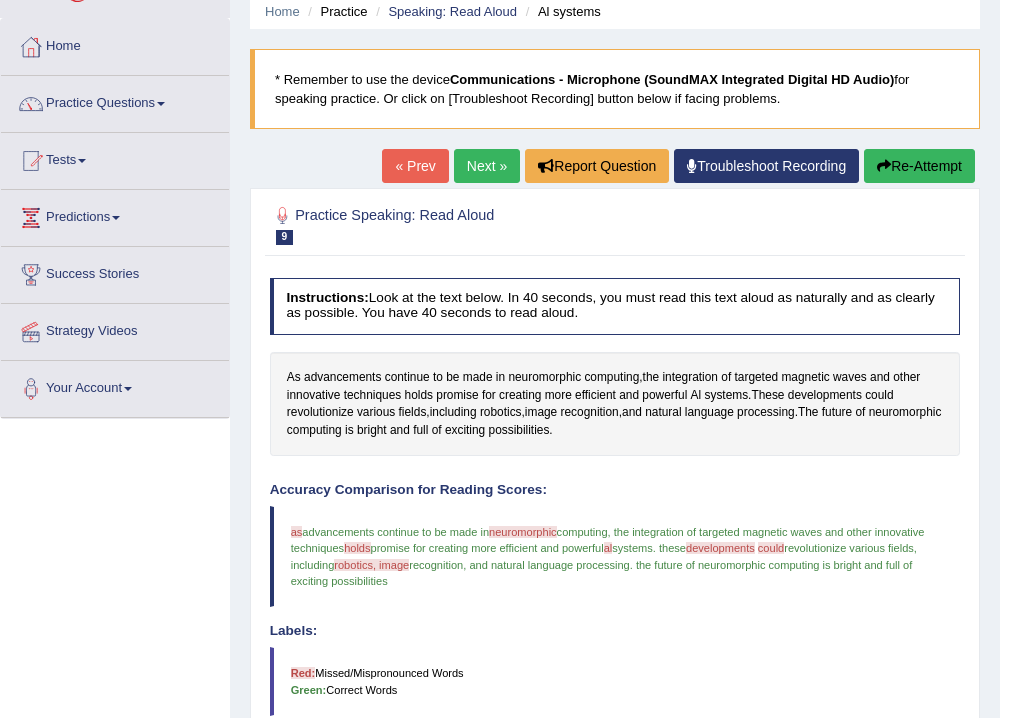 scroll, scrollTop: 0, scrollLeft: 0, axis: both 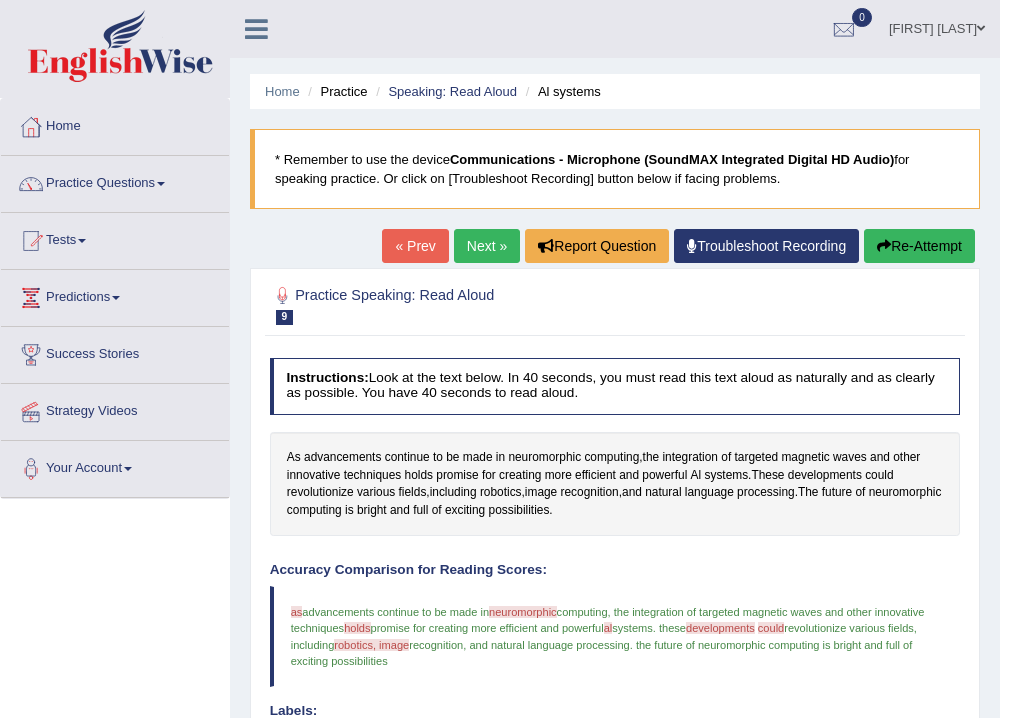 click on "Next »" at bounding box center (487, 246) 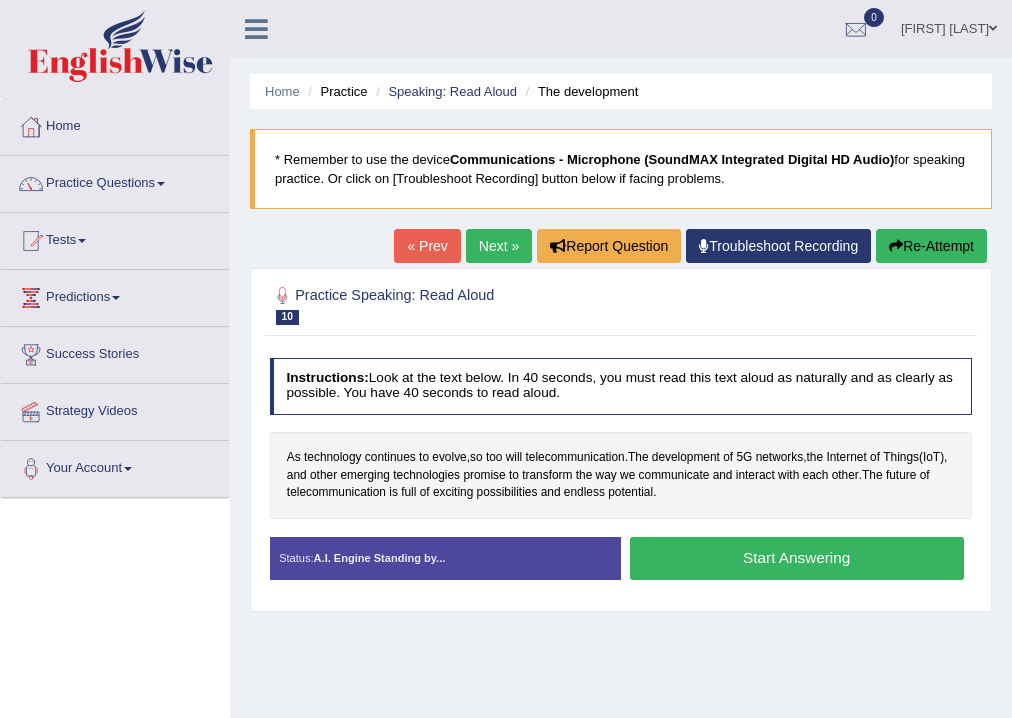 scroll, scrollTop: 0, scrollLeft: 0, axis: both 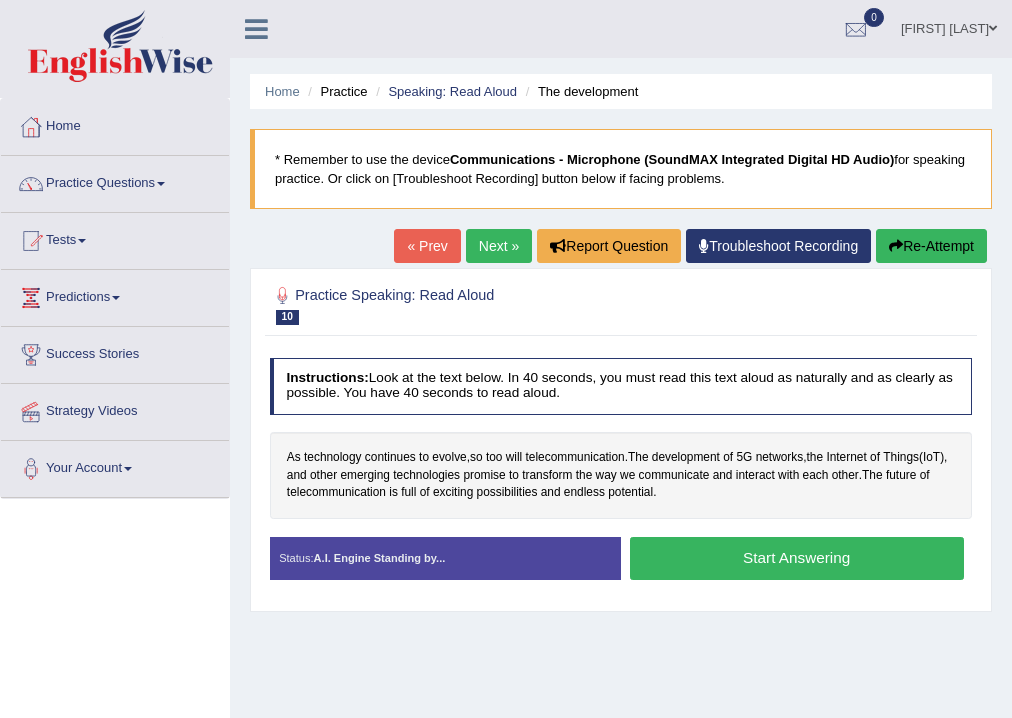 click on "Start Answering" at bounding box center [797, 558] 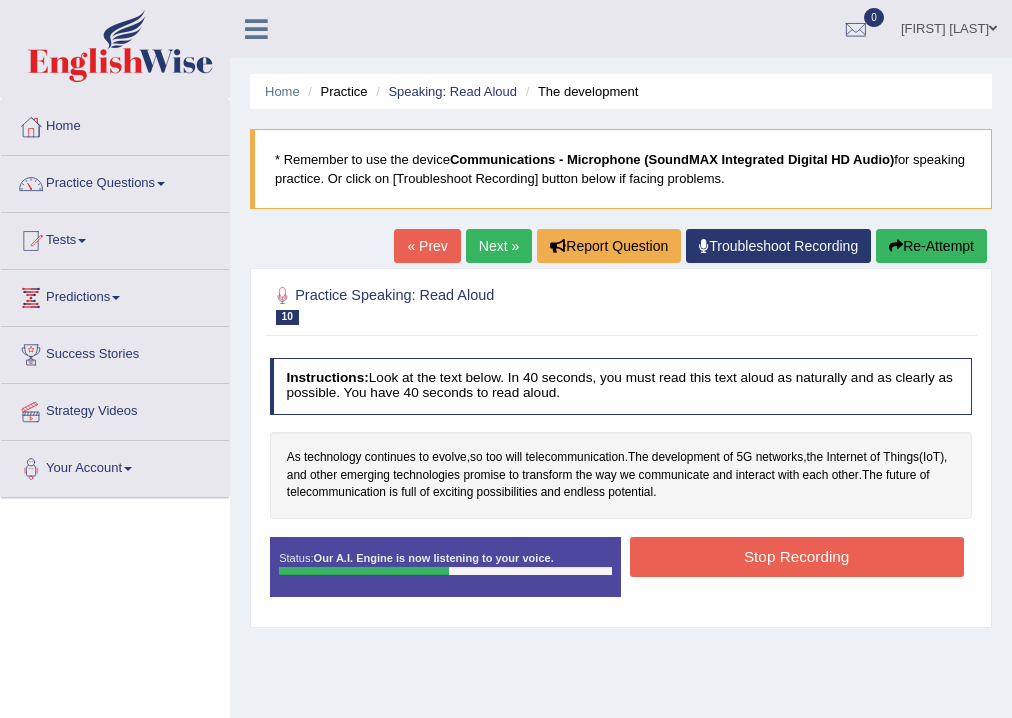 click on "Stop Recording" at bounding box center [797, 556] 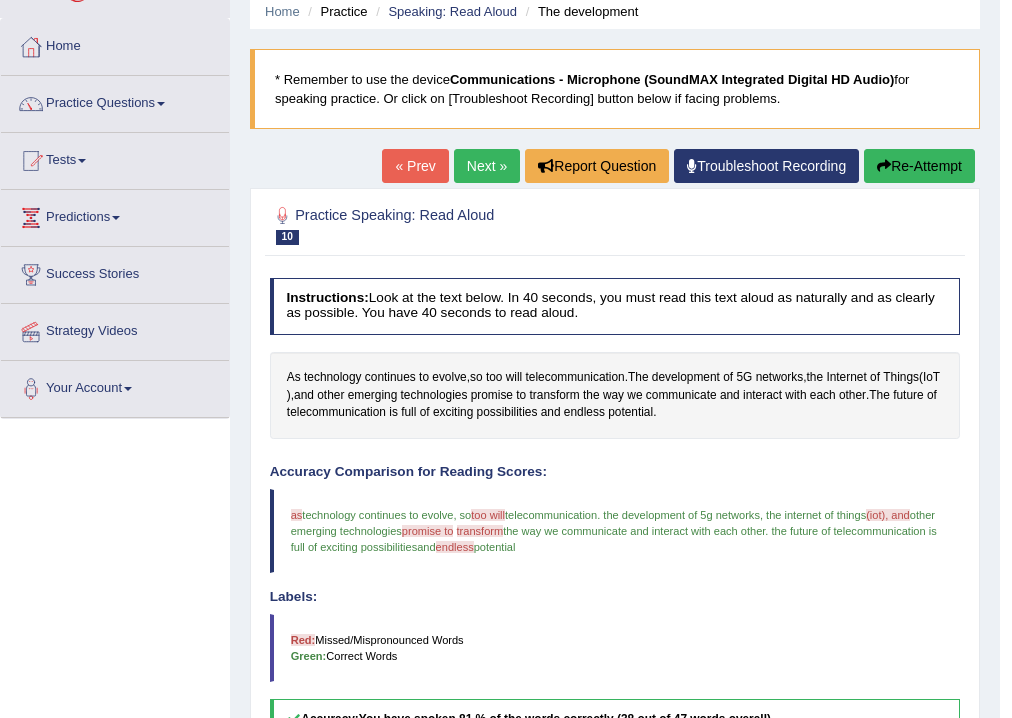 scroll, scrollTop: 0, scrollLeft: 0, axis: both 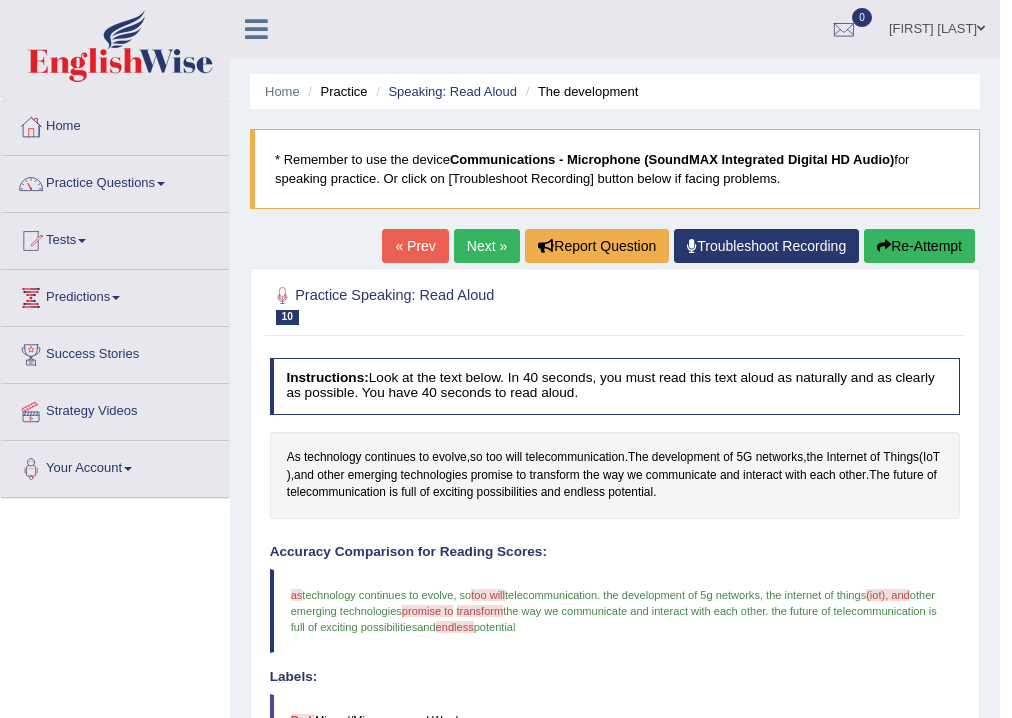 click on "Next »" at bounding box center (487, 246) 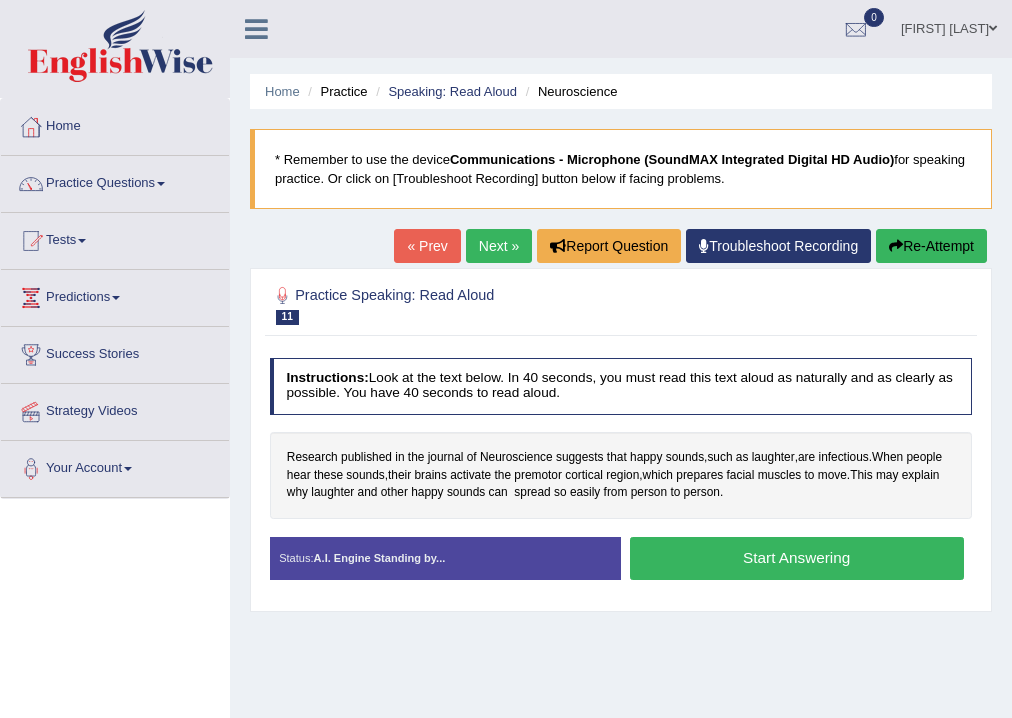 scroll, scrollTop: 0, scrollLeft: 0, axis: both 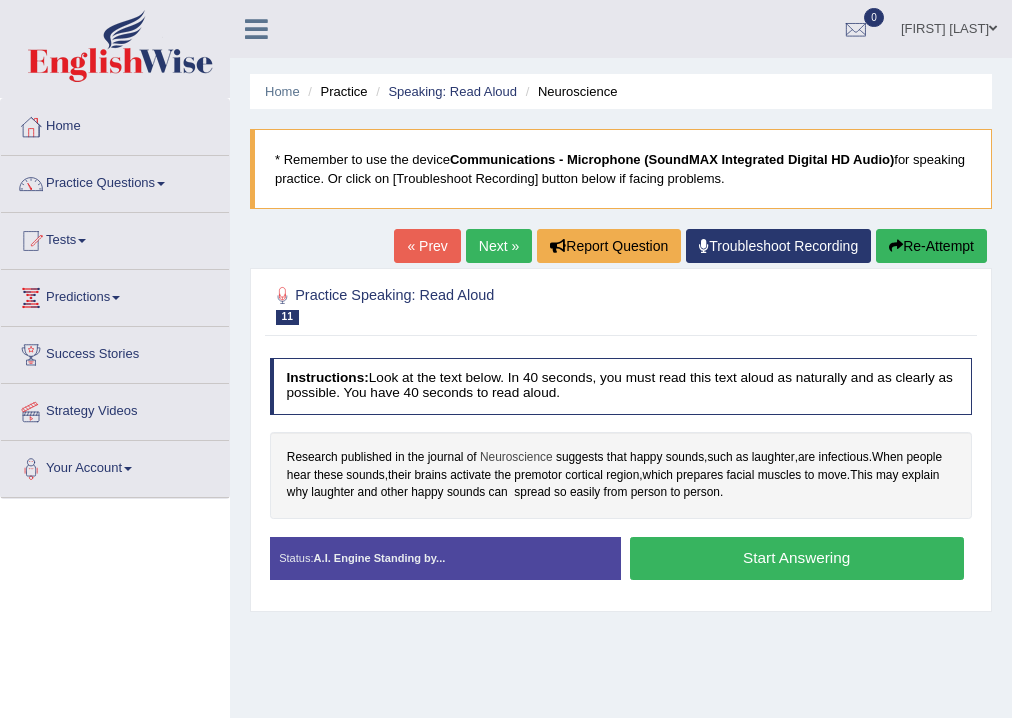 click on "Neuroscience" at bounding box center [516, 458] 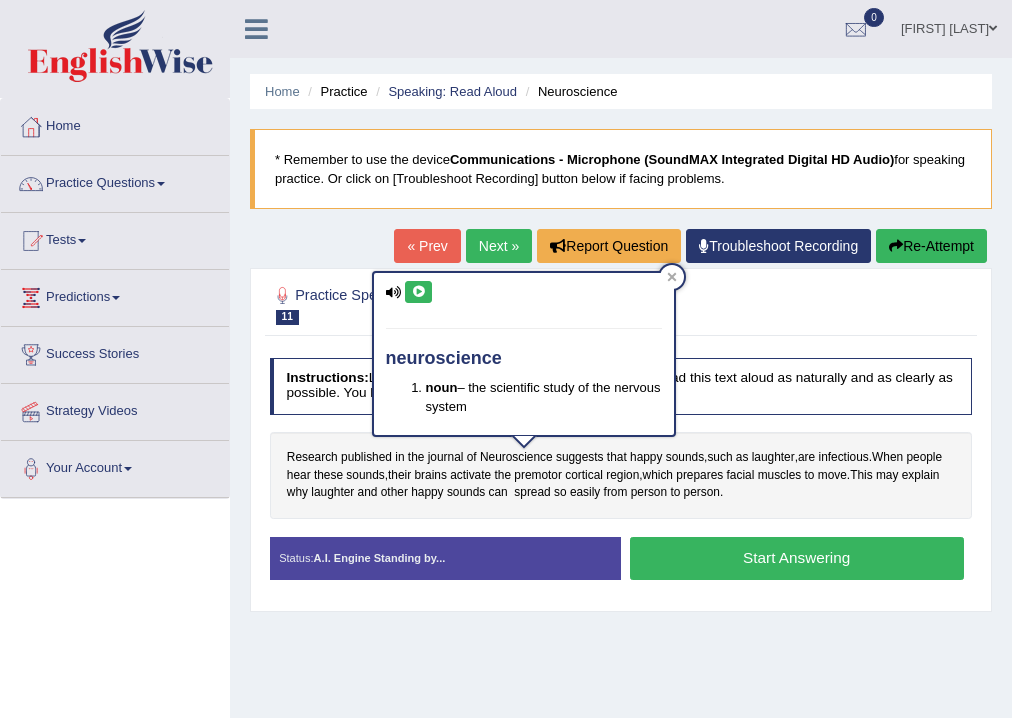 click at bounding box center [418, 292] 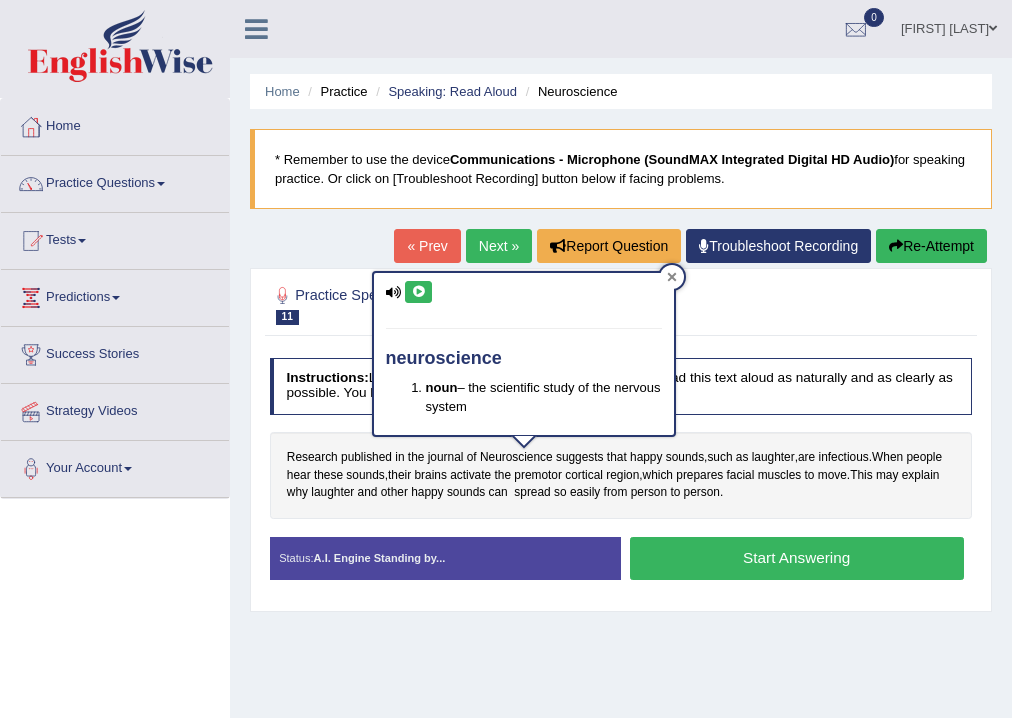 click 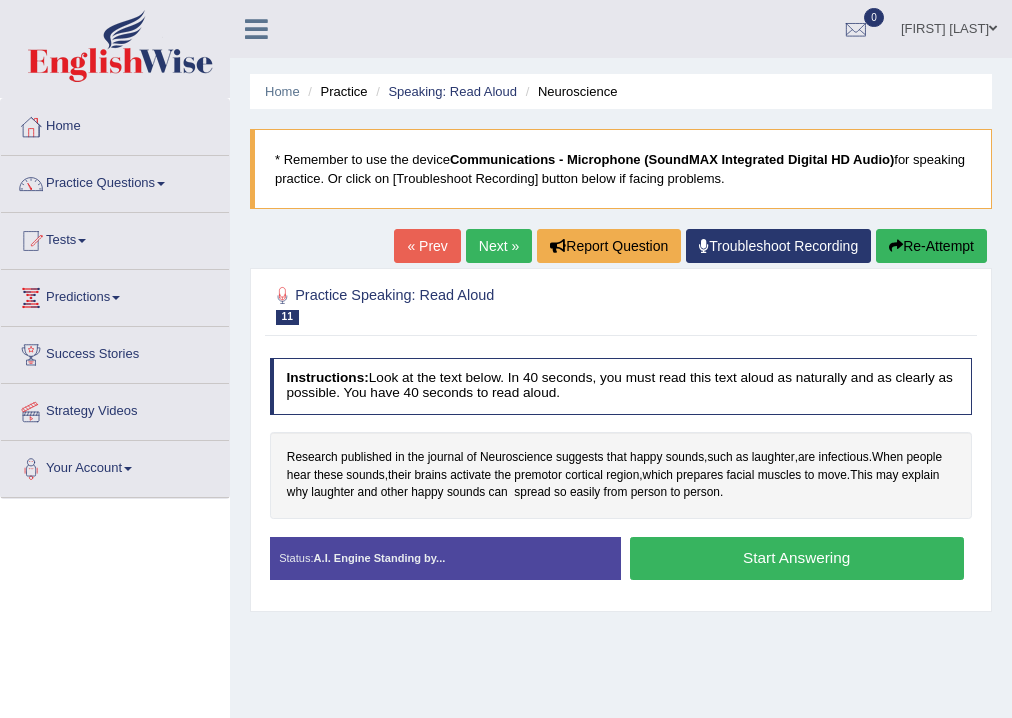 click on "Start Answering" at bounding box center (797, 558) 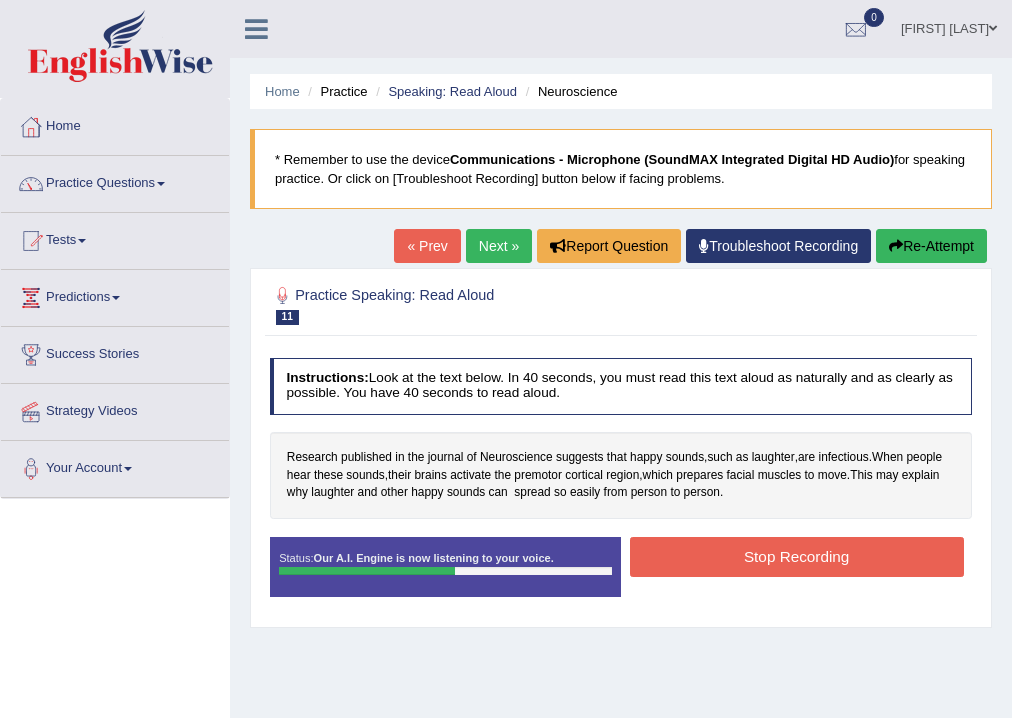 click on "Stop Recording" at bounding box center (797, 556) 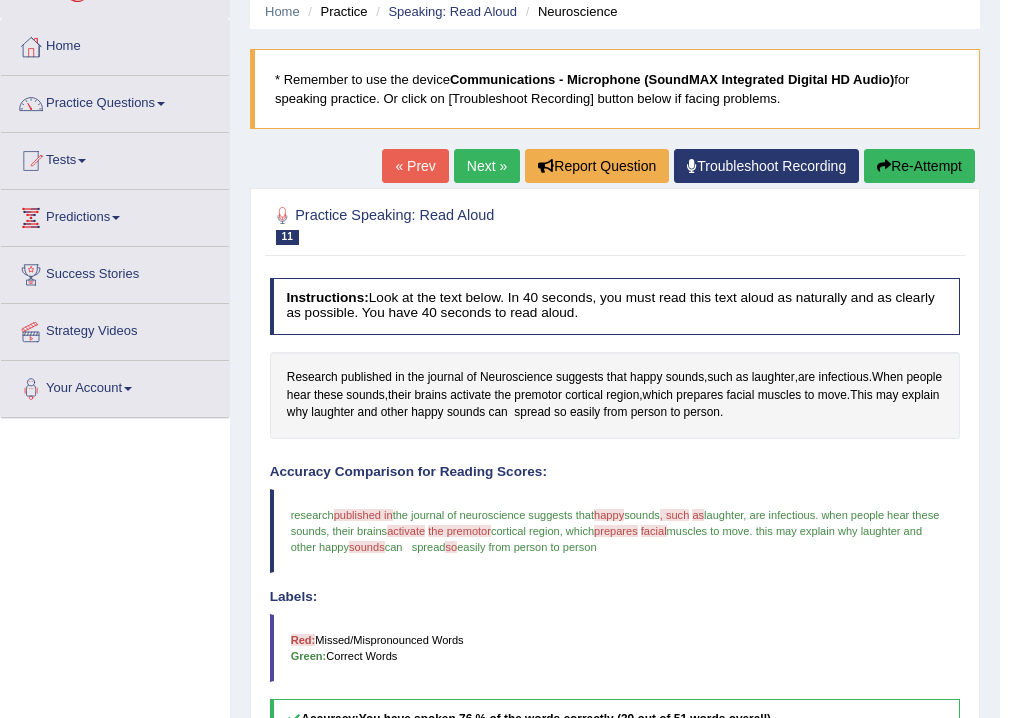 scroll, scrollTop: 0, scrollLeft: 0, axis: both 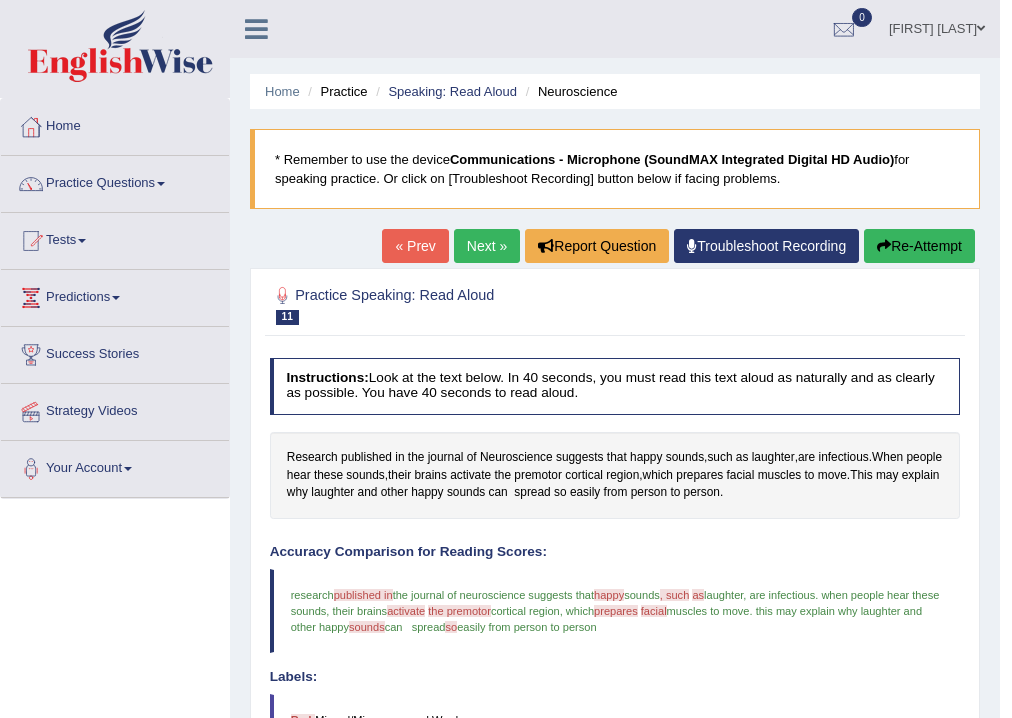 click on "Next »" at bounding box center (487, 246) 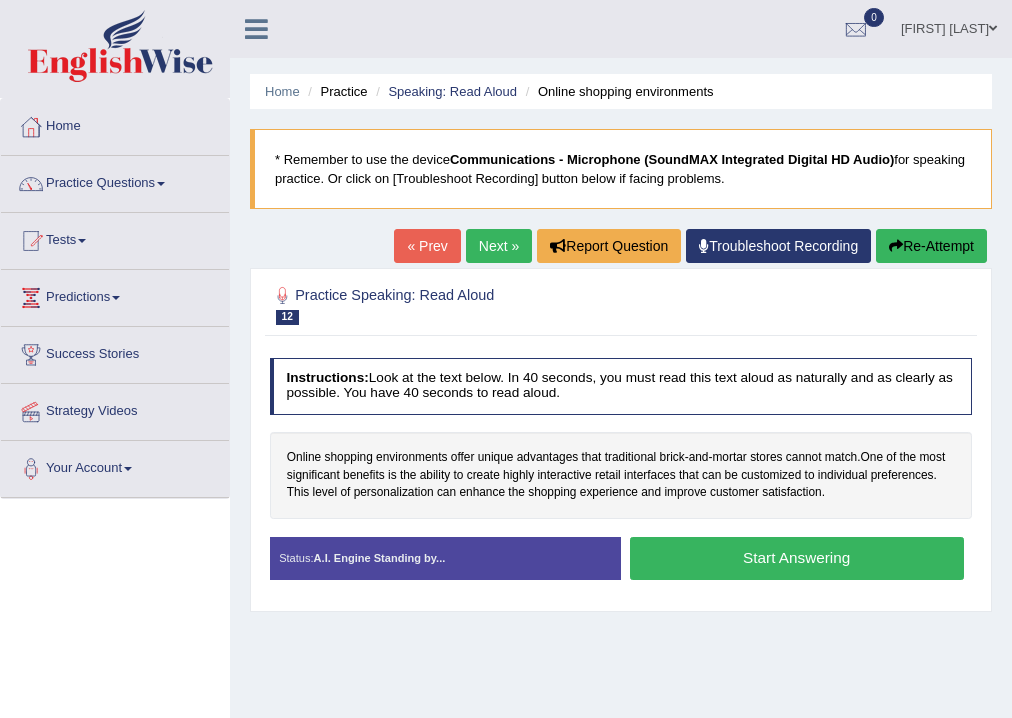 scroll, scrollTop: 0, scrollLeft: 0, axis: both 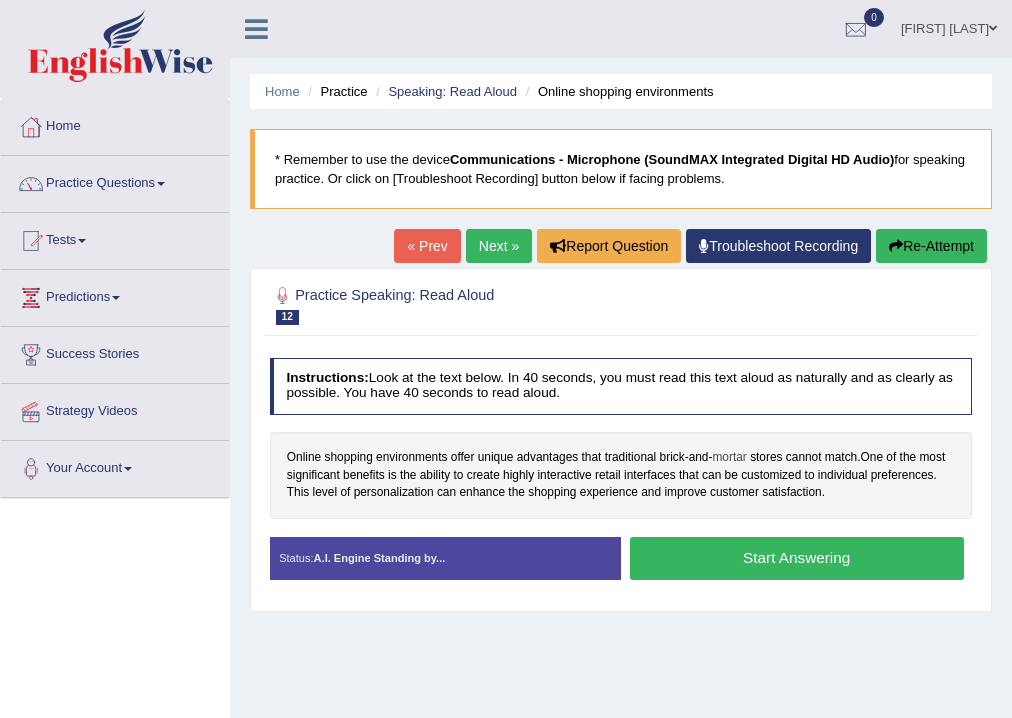 click on "mortar" at bounding box center [729, 458] 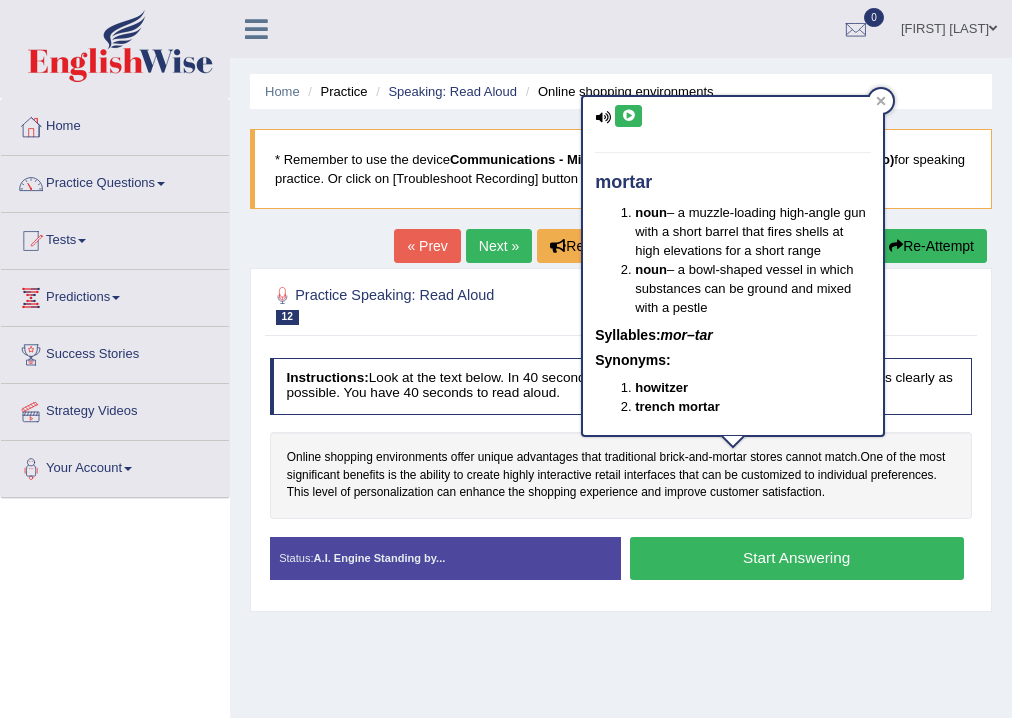 click at bounding box center [628, 116] 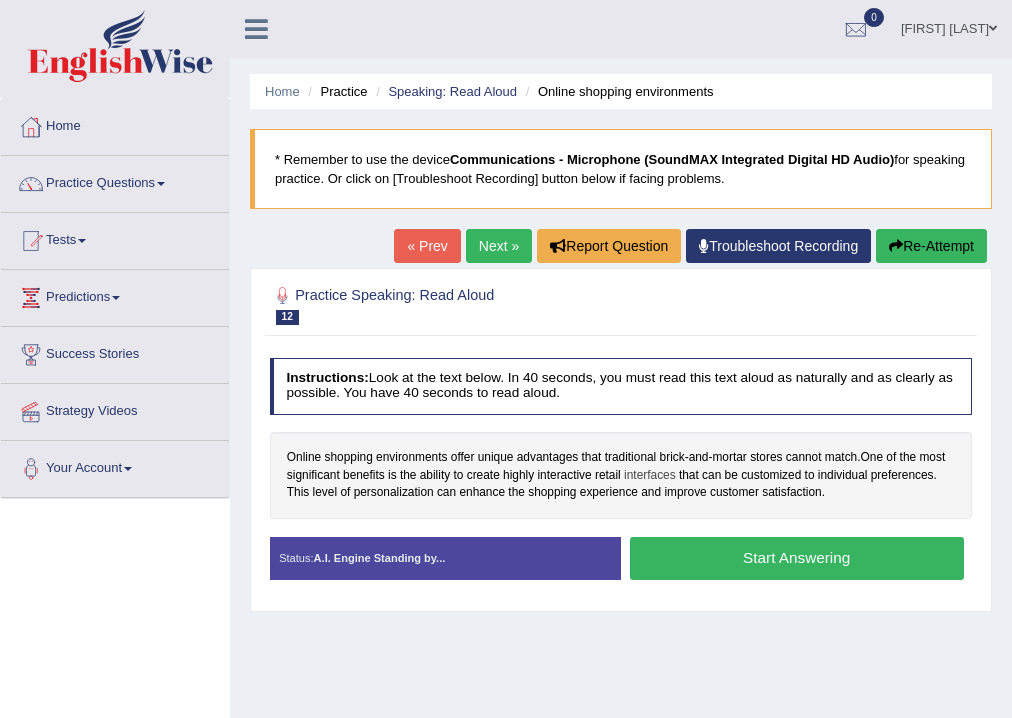 click on "interfaces" at bounding box center (650, 476) 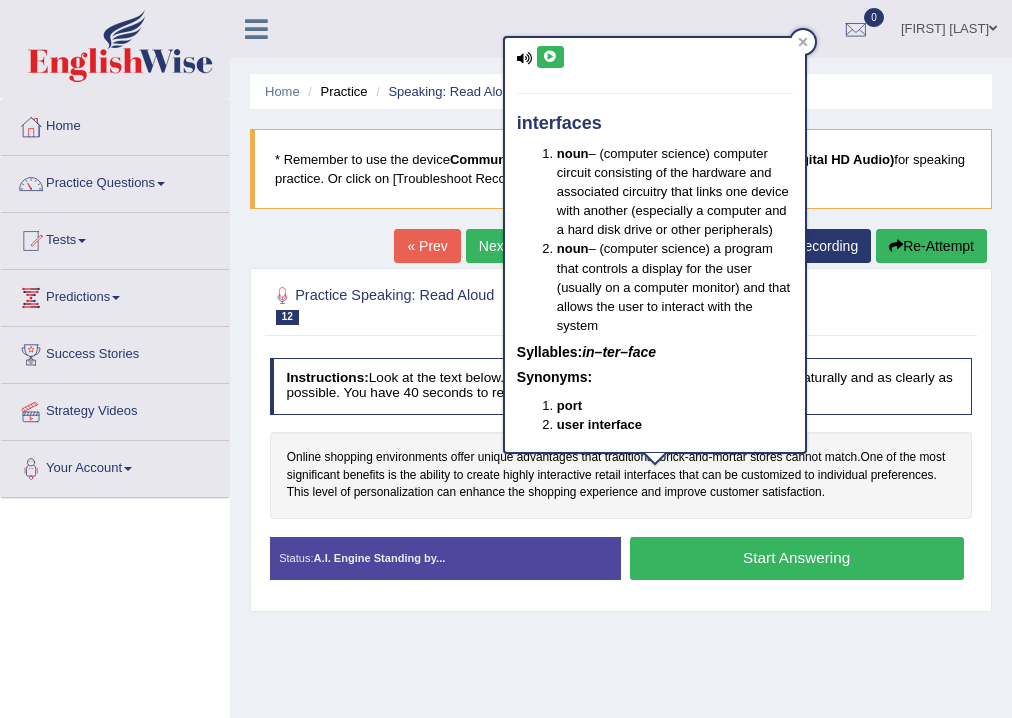 click at bounding box center [550, 57] 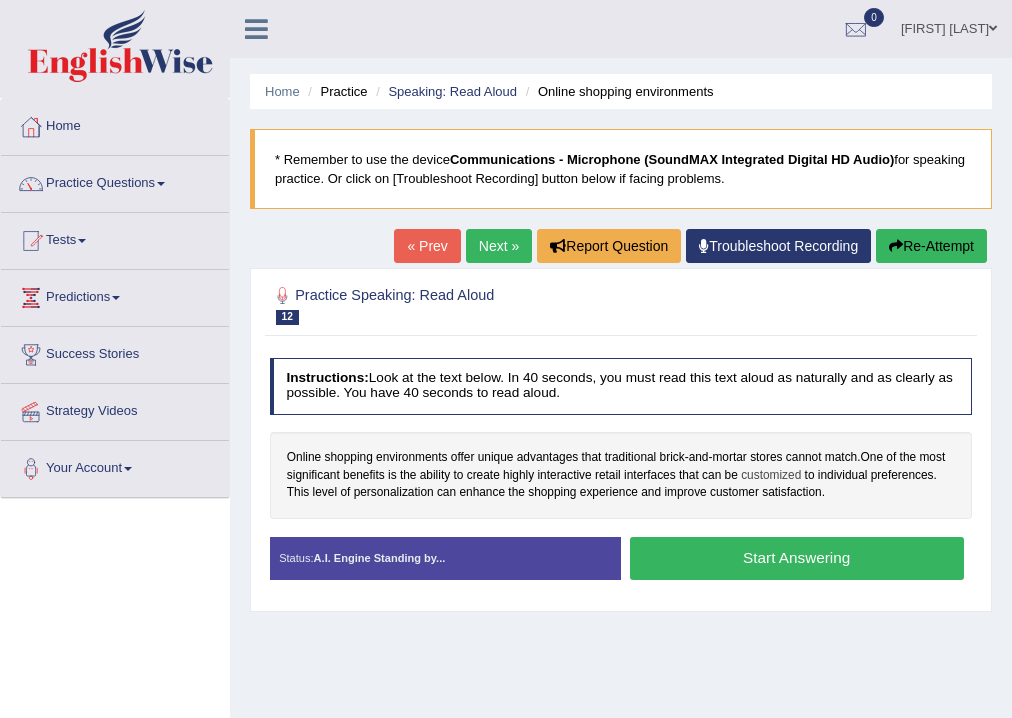 click on "customized" at bounding box center (771, 476) 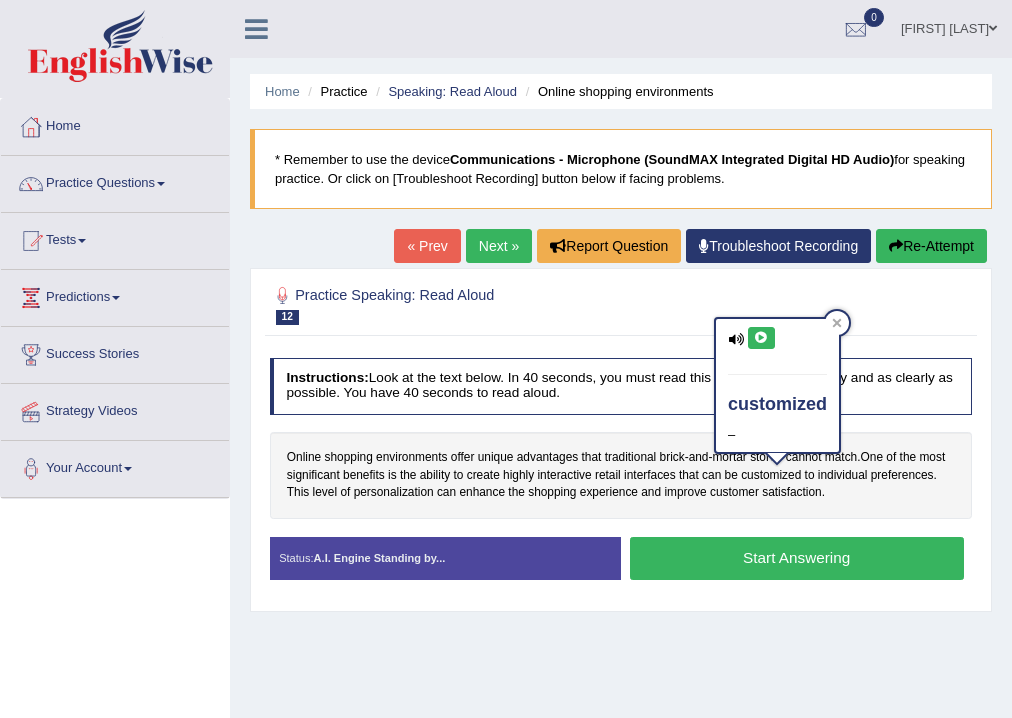 click at bounding box center (761, 338) 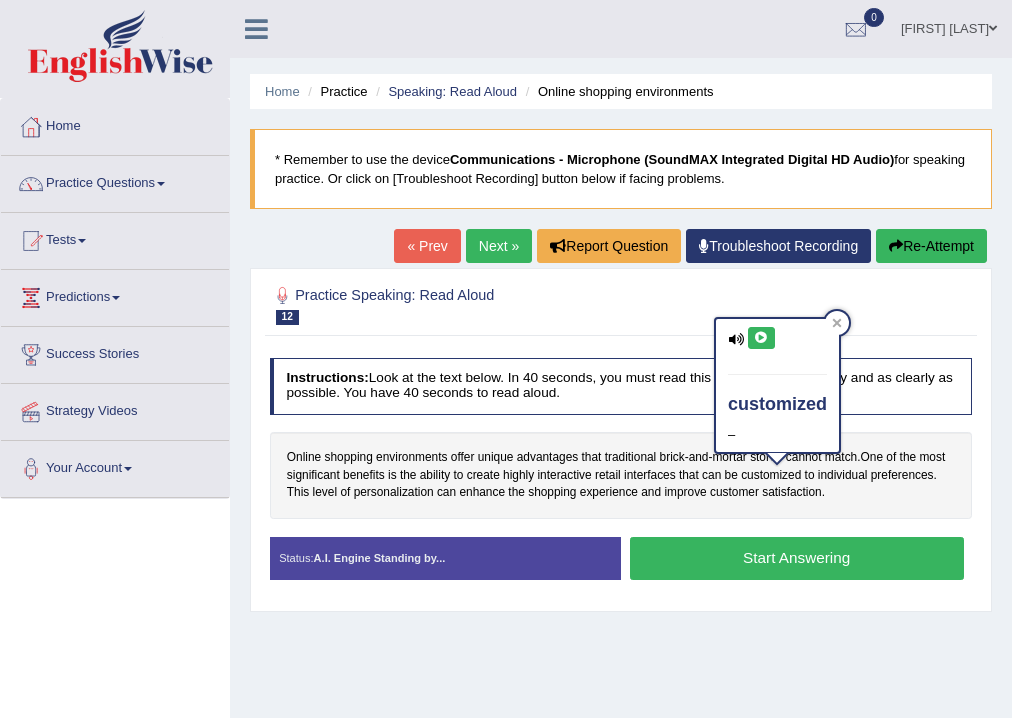 click on "Online   shopping   environments   offer   unique   advantages   that   traditional   brick - and - mortar   stores   cannot   match .  One   of   the   most   significant   benefits   is   the   ability   to   create   highly   interactive   retail   interfaces   that   can   be   customized   to   individual   preferences .  This   level   of   personalization   can   enhance   the   shopping   experience   and   improve   customer   satisfaction ." at bounding box center [621, 475] 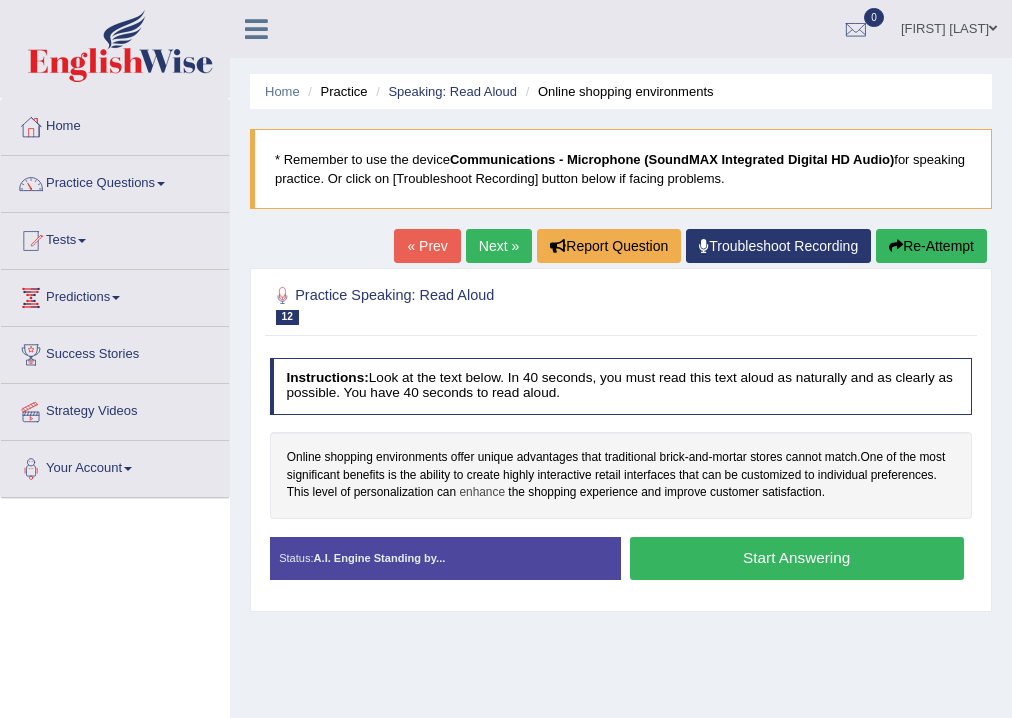 click on "enhance" at bounding box center (482, 493) 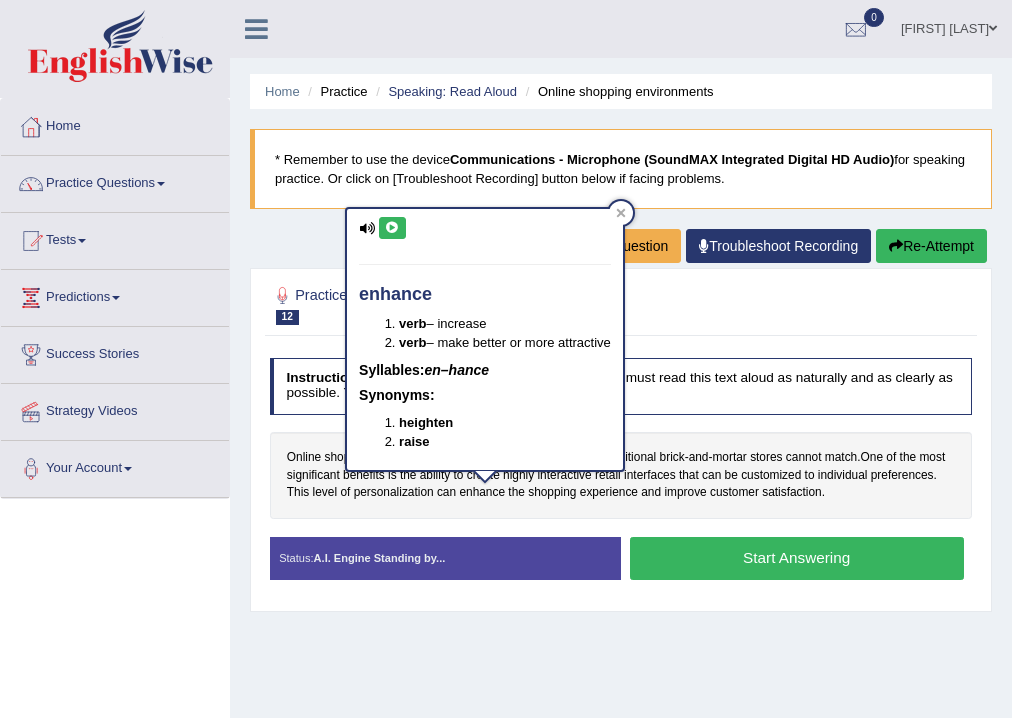 click at bounding box center [392, 228] 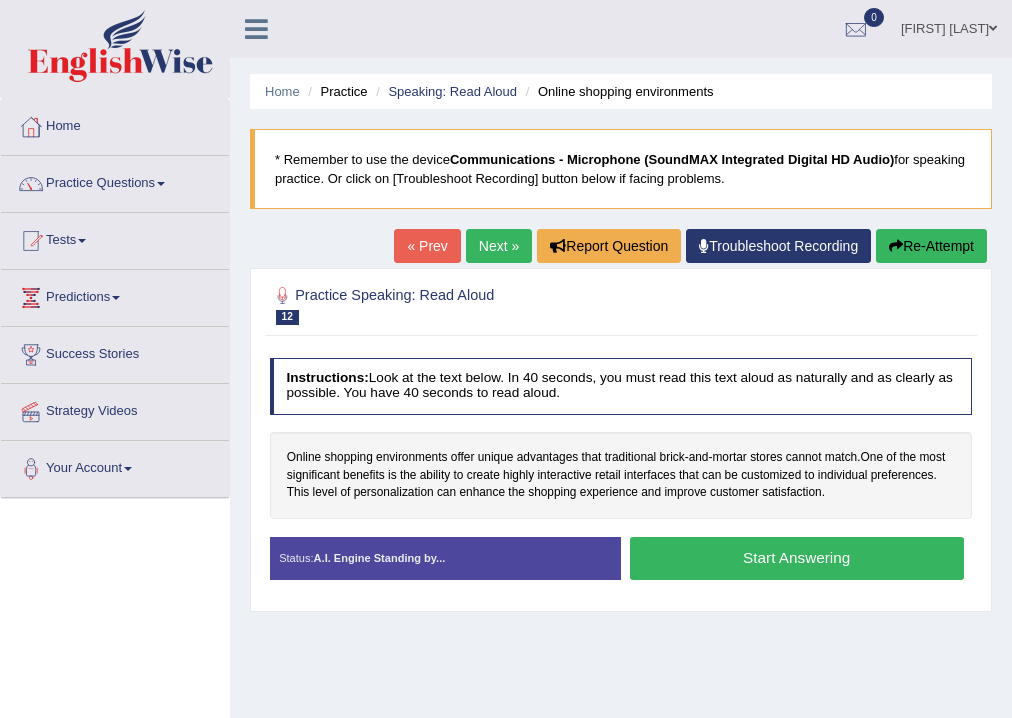 click on "Start Answering" at bounding box center [797, 558] 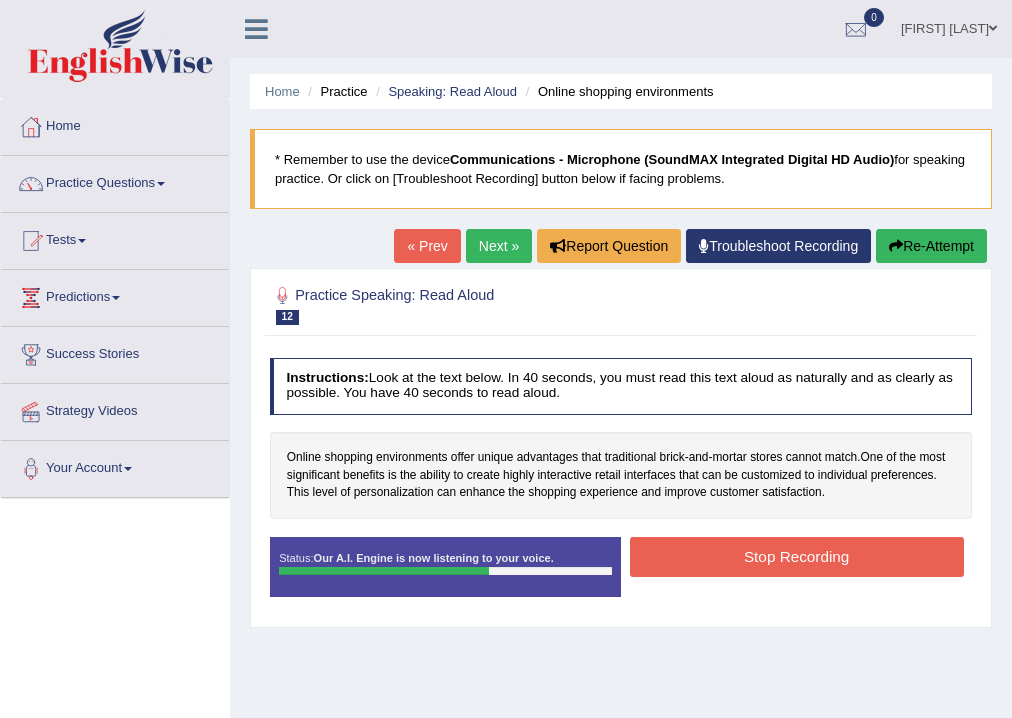 click on "Stop Recording" at bounding box center (797, 556) 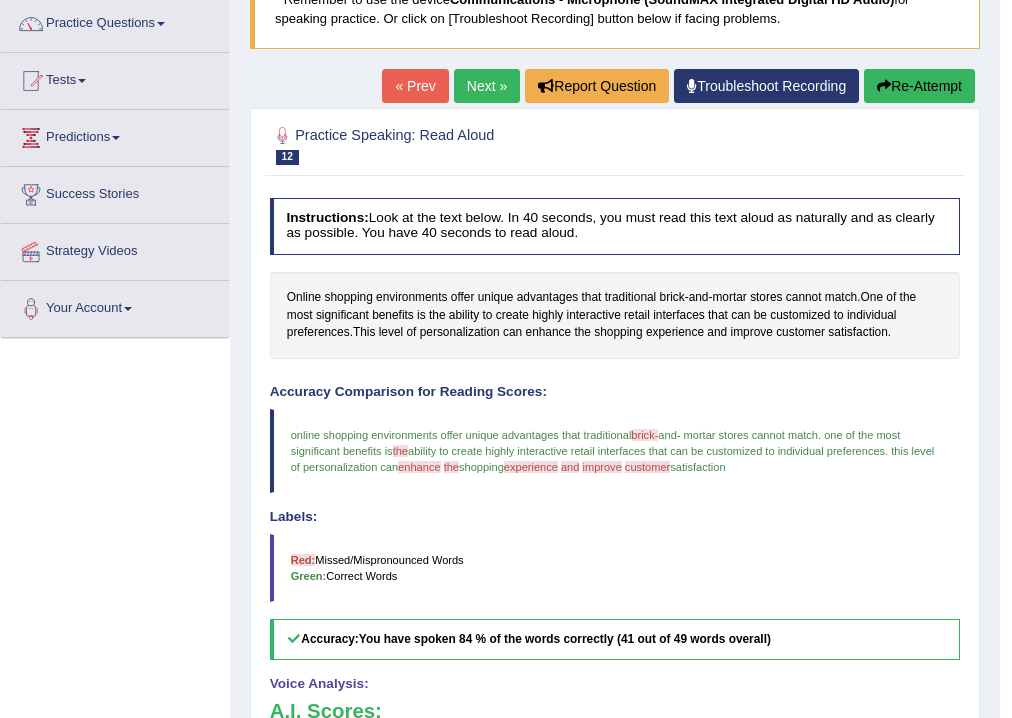 scroll, scrollTop: 80, scrollLeft: 0, axis: vertical 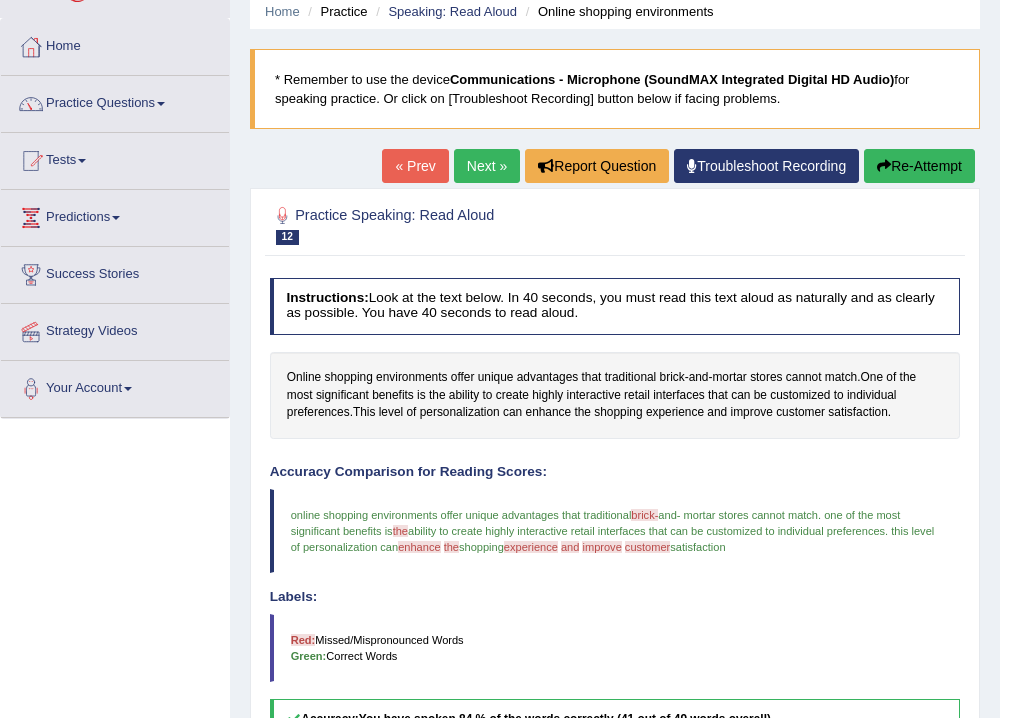 click on "Next »" at bounding box center (487, 166) 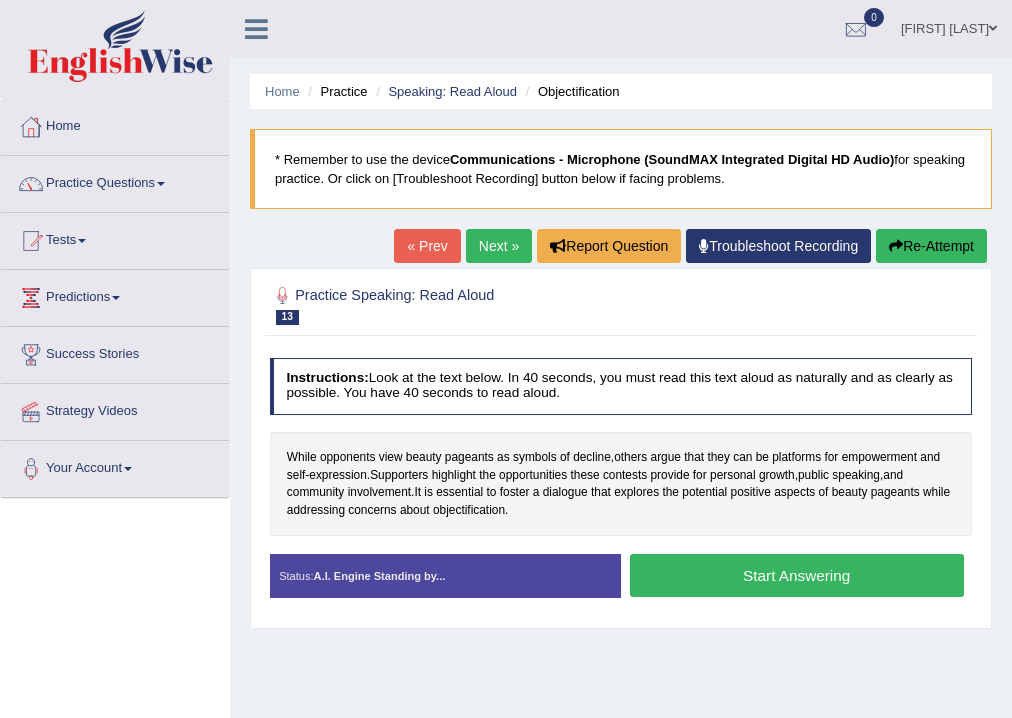 scroll, scrollTop: 0, scrollLeft: 0, axis: both 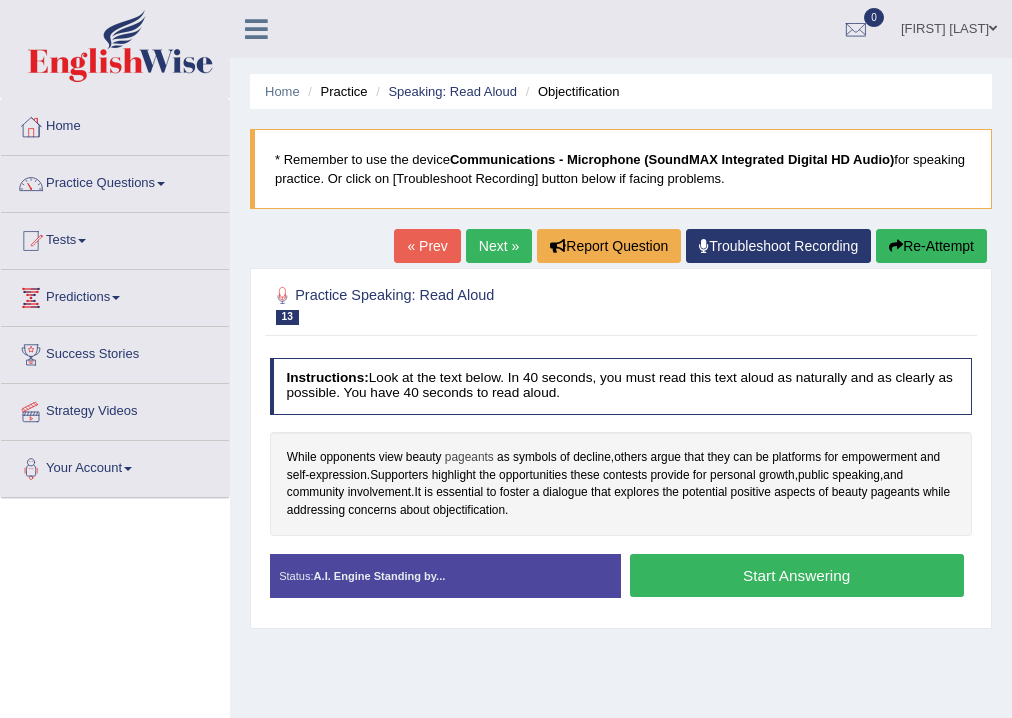 click on "pageants" at bounding box center [469, 458] 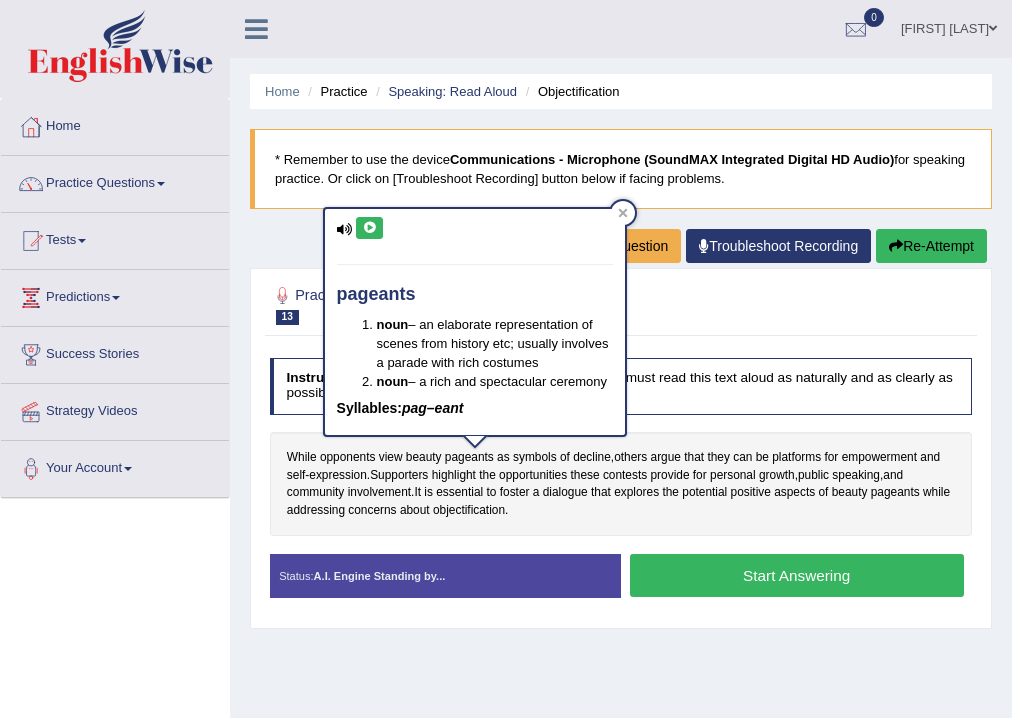 click at bounding box center (369, 228) 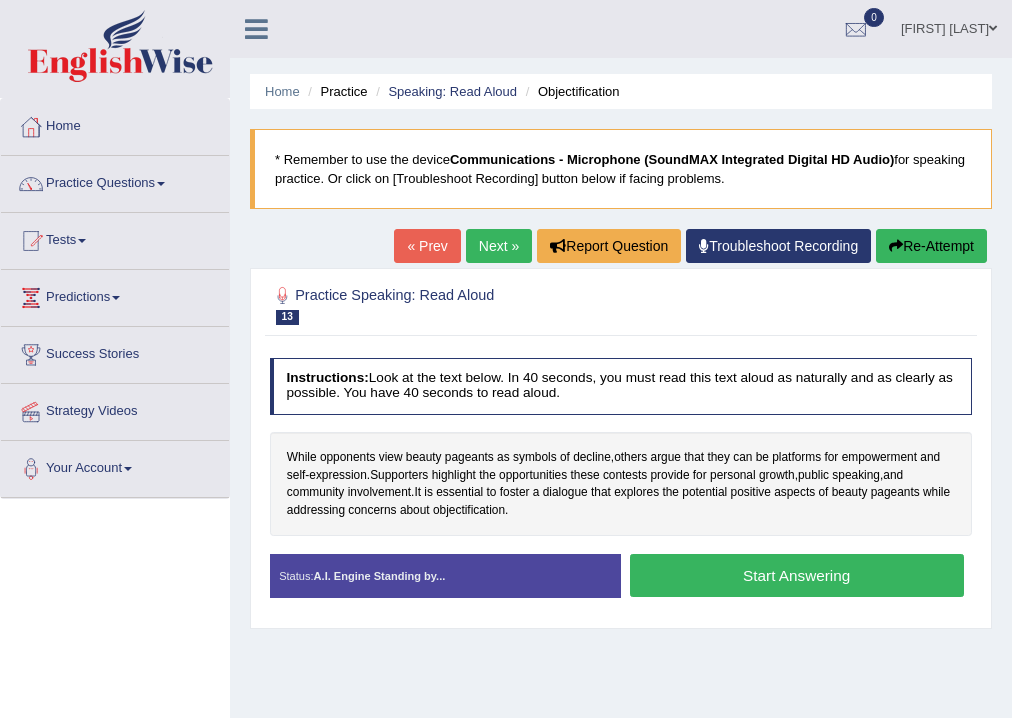 click on "Start Answering" at bounding box center [797, 575] 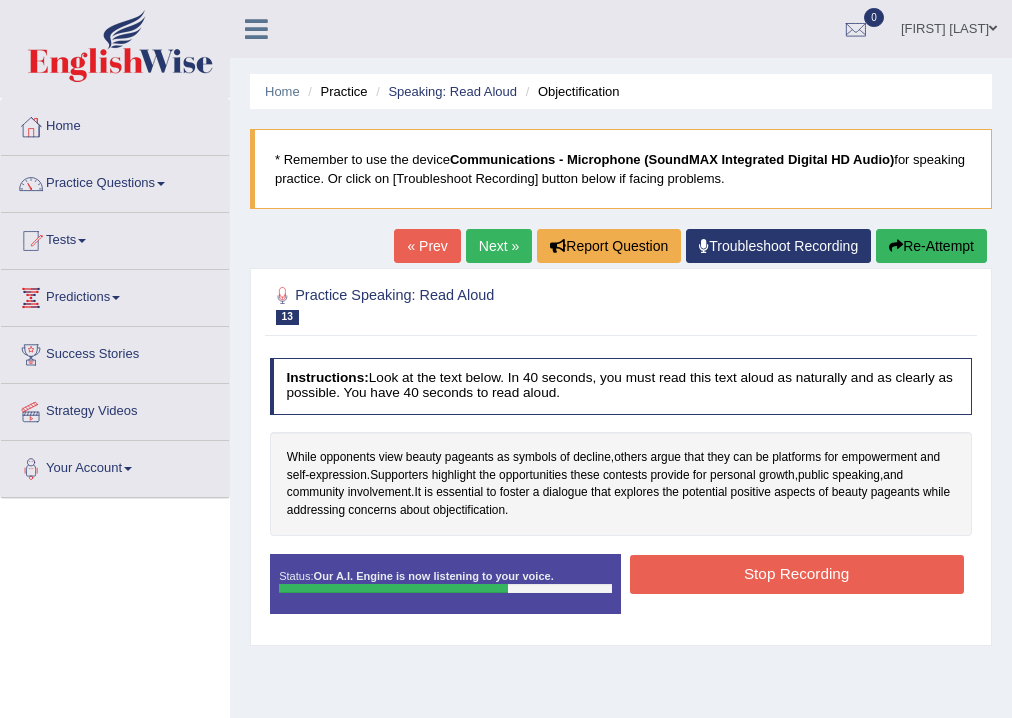 click on "Stop Recording" at bounding box center [797, 574] 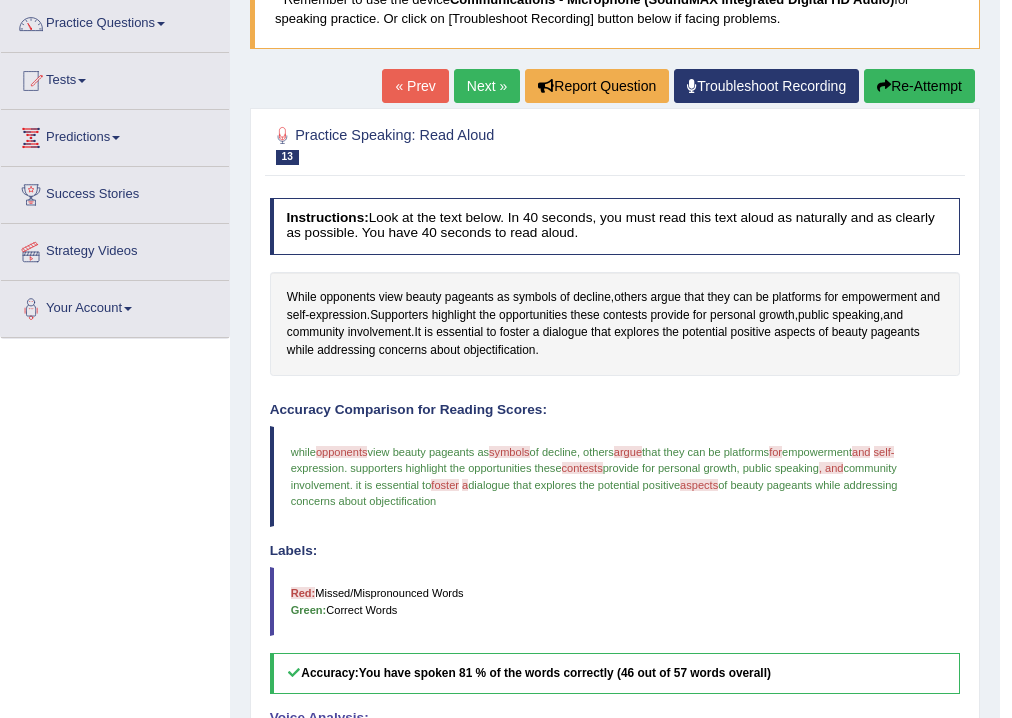 scroll, scrollTop: 80, scrollLeft: 0, axis: vertical 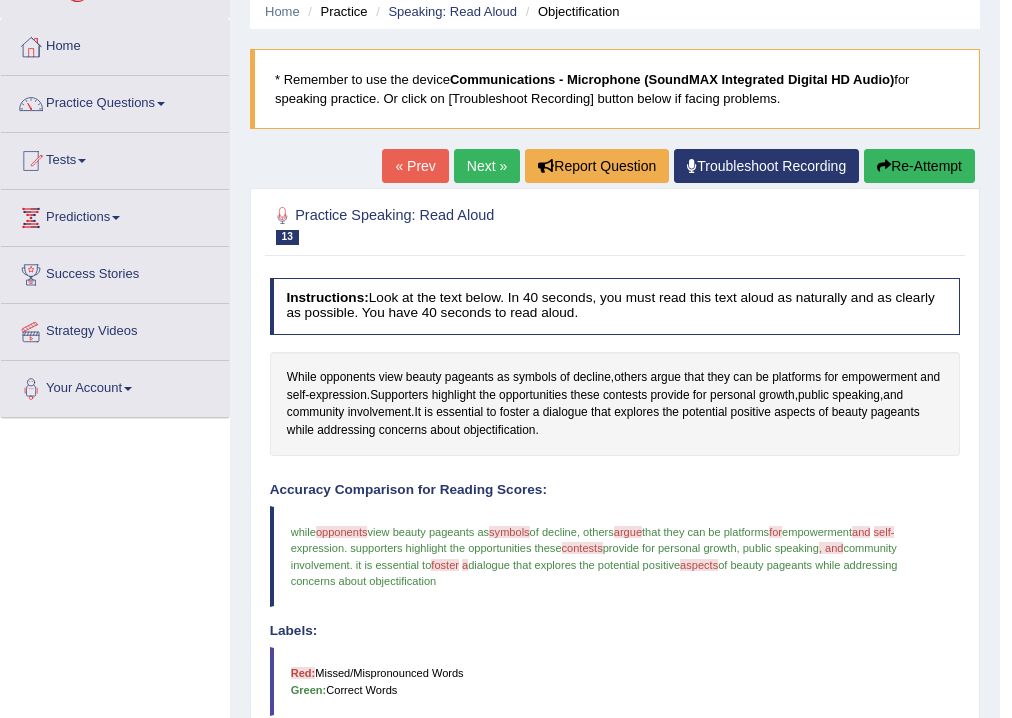click on "Next »" at bounding box center (487, 166) 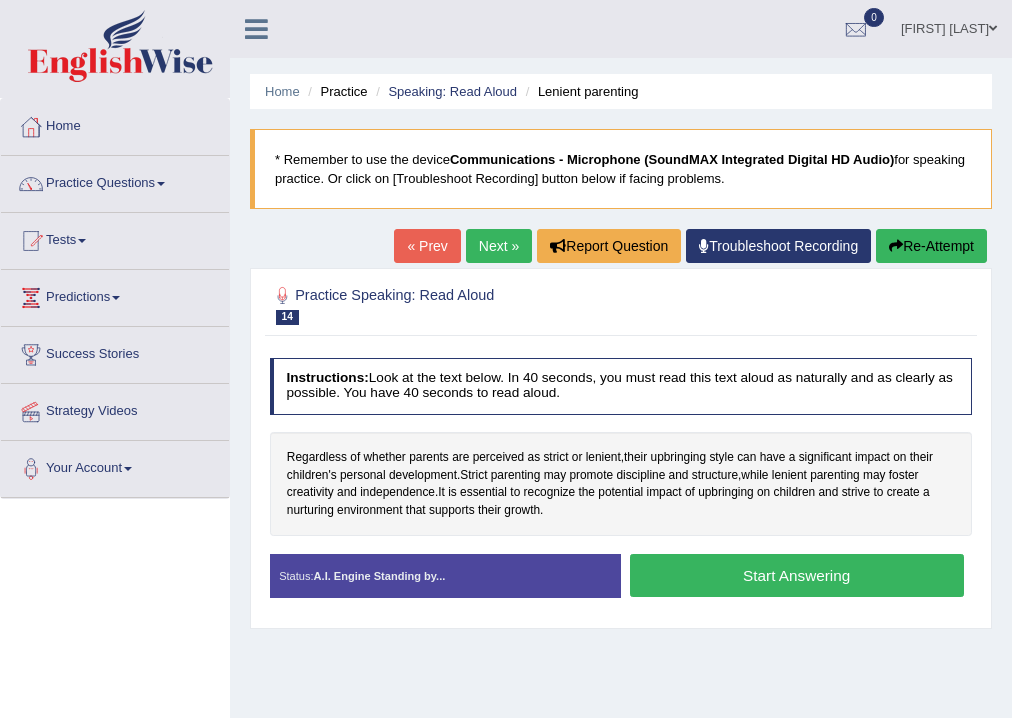 scroll, scrollTop: 0, scrollLeft: 0, axis: both 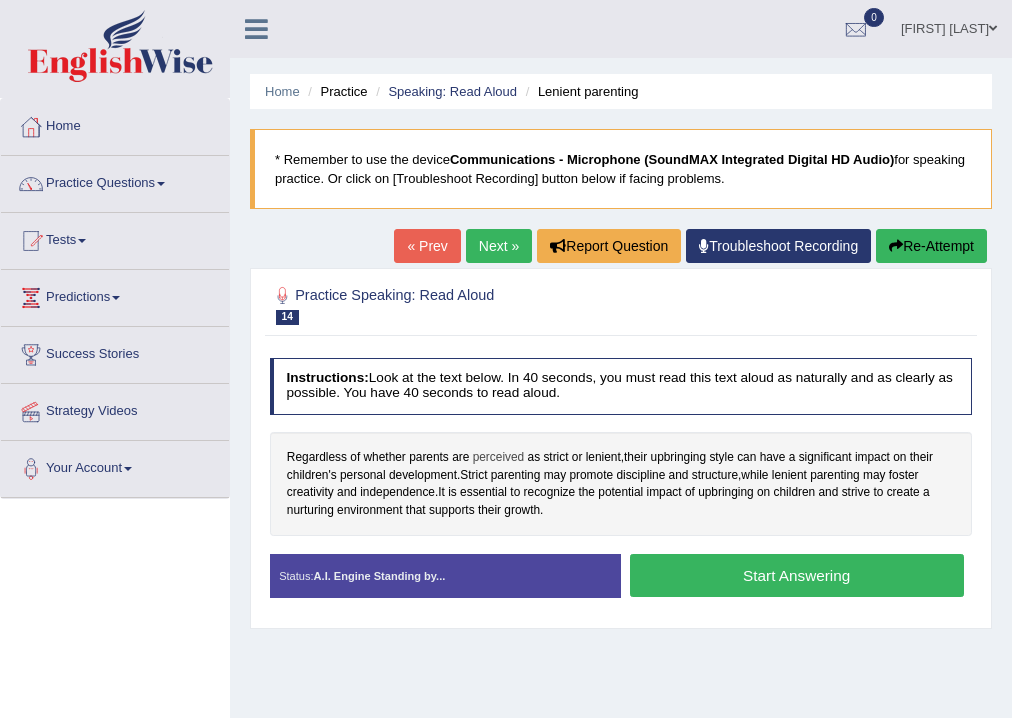 click on "perceived" at bounding box center [499, 458] 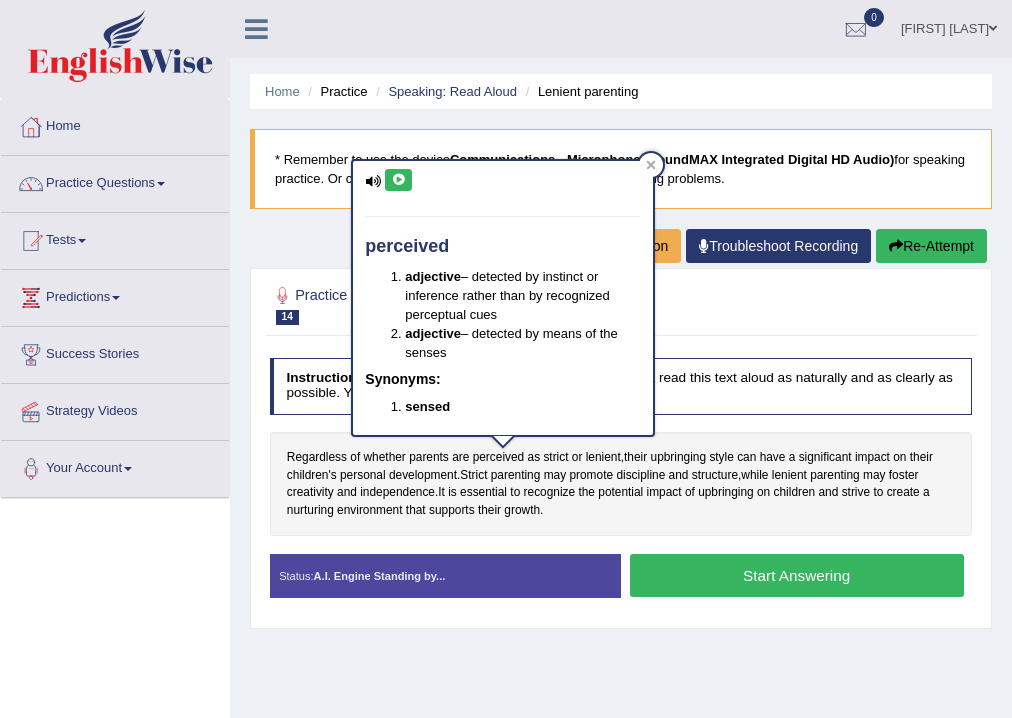 click at bounding box center [398, 180] 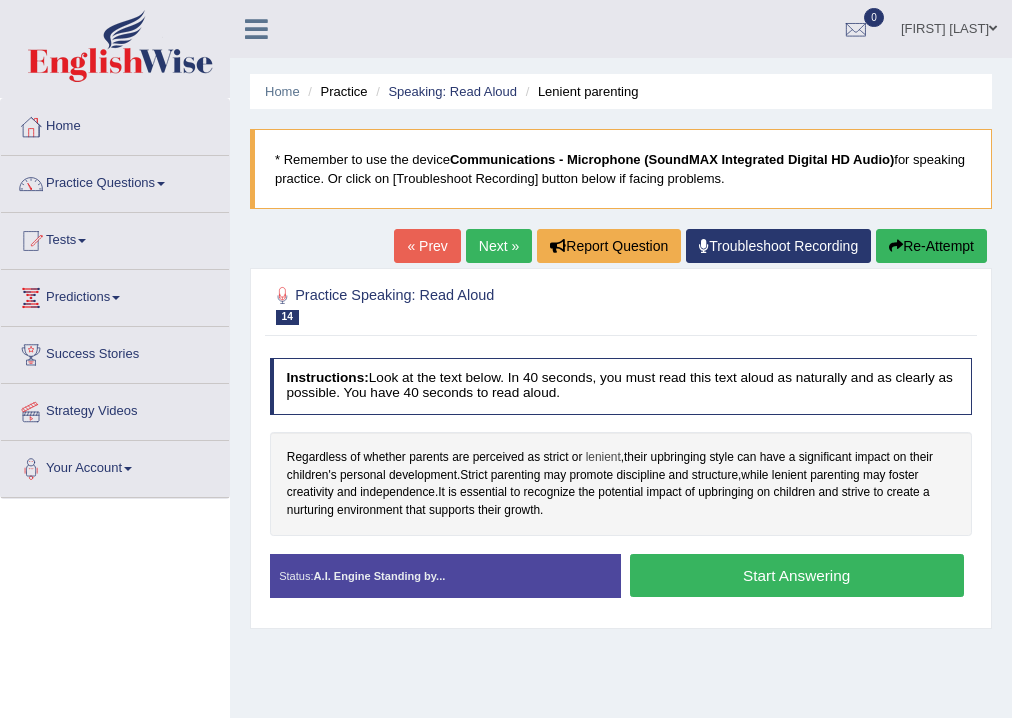 click on "lenient" at bounding box center [603, 458] 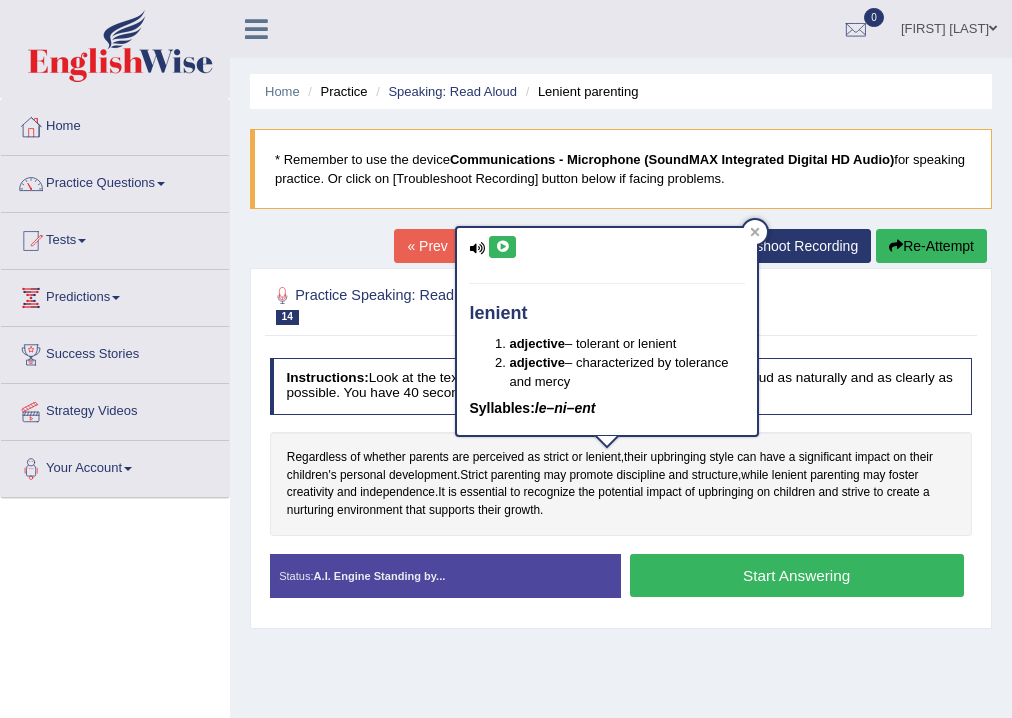 click at bounding box center (502, 247) 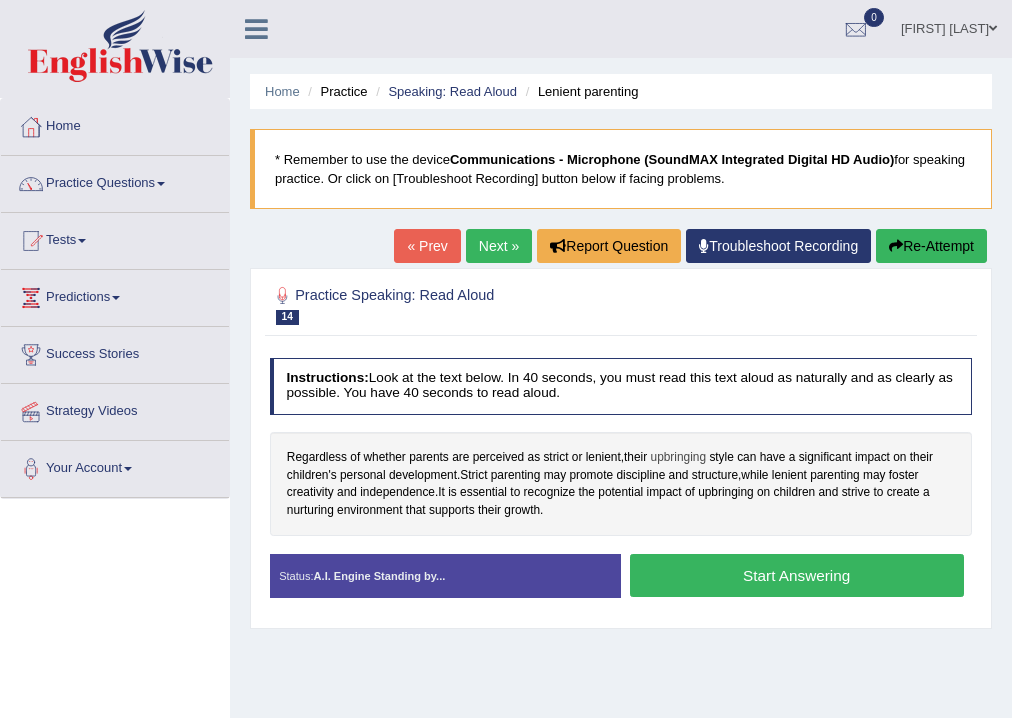 click on "upbringing" at bounding box center [679, 458] 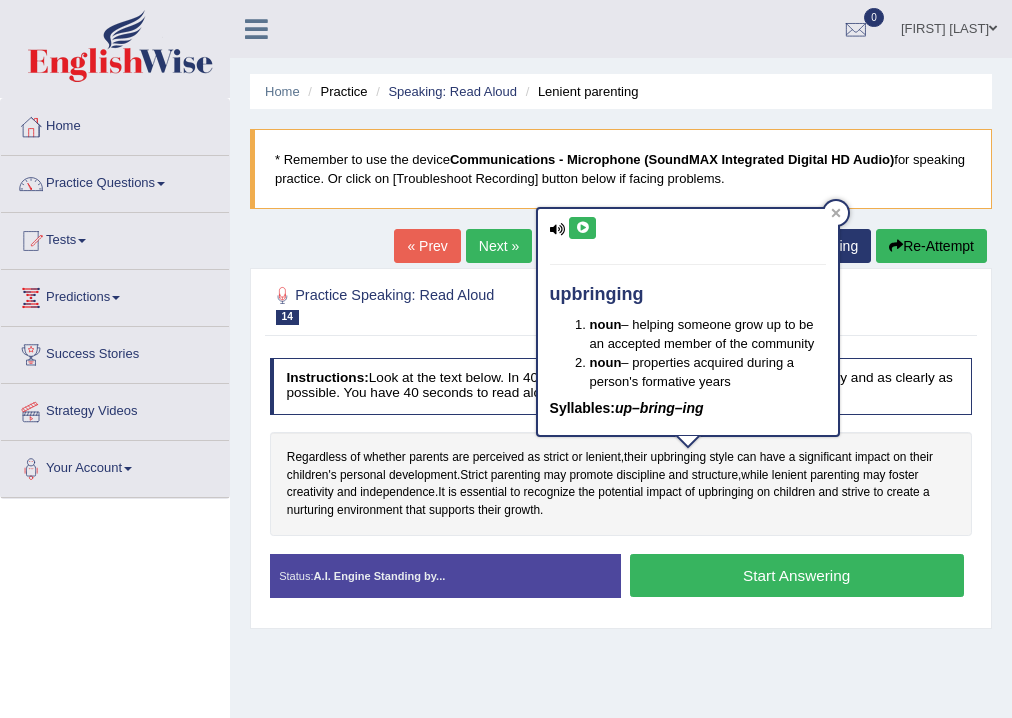click at bounding box center (582, 228) 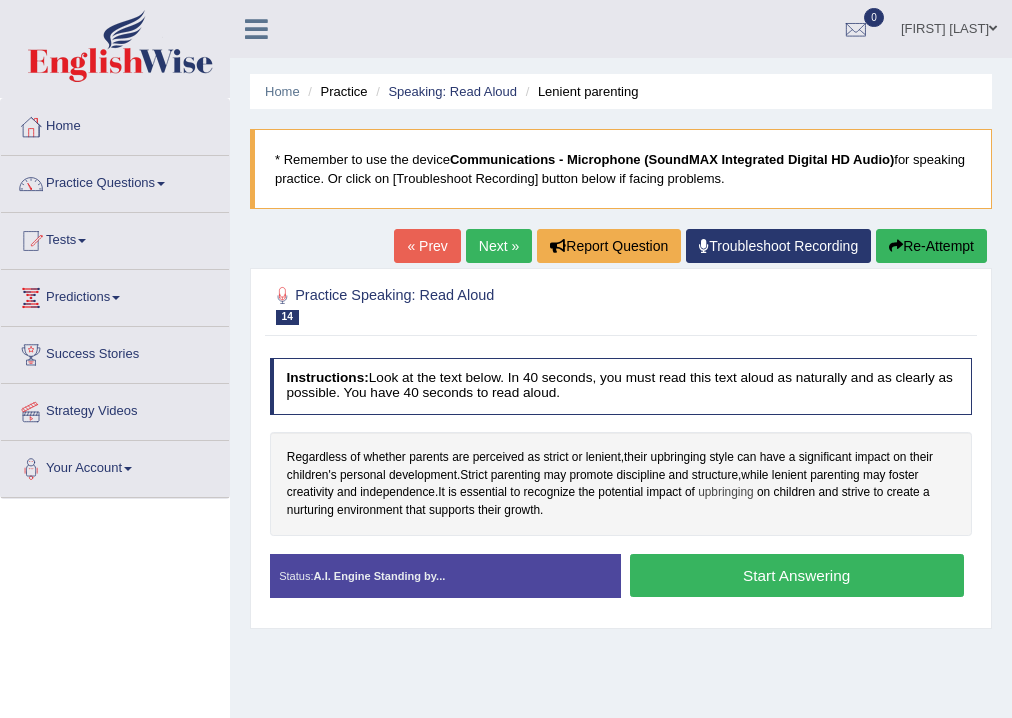 click on "upbringing" at bounding box center (726, 493) 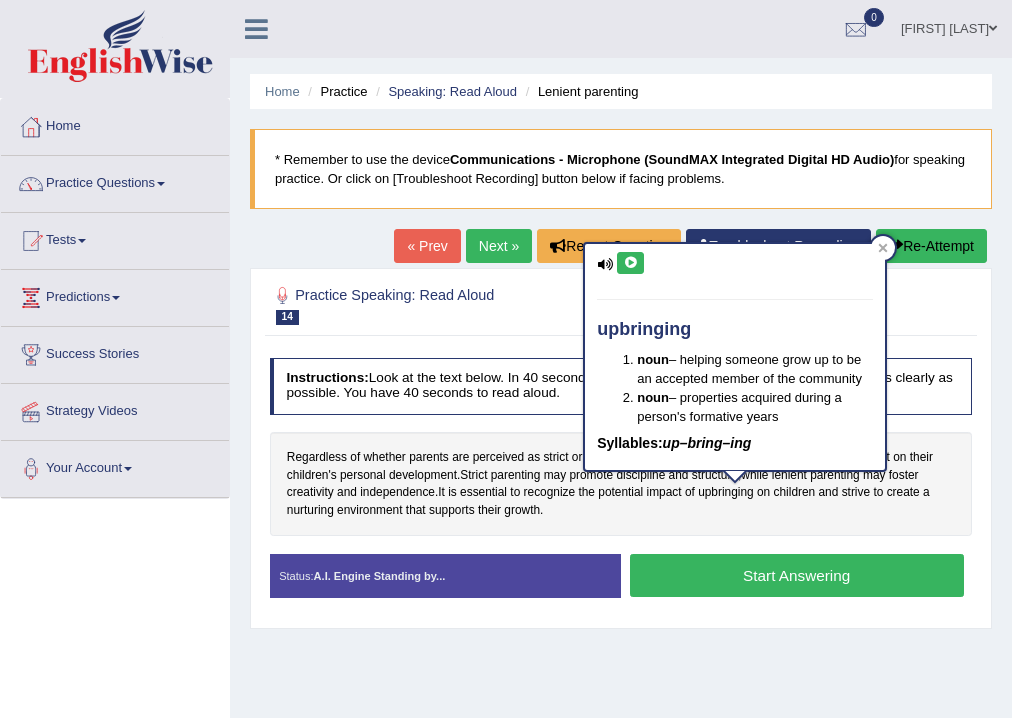 click at bounding box center [630, 263] 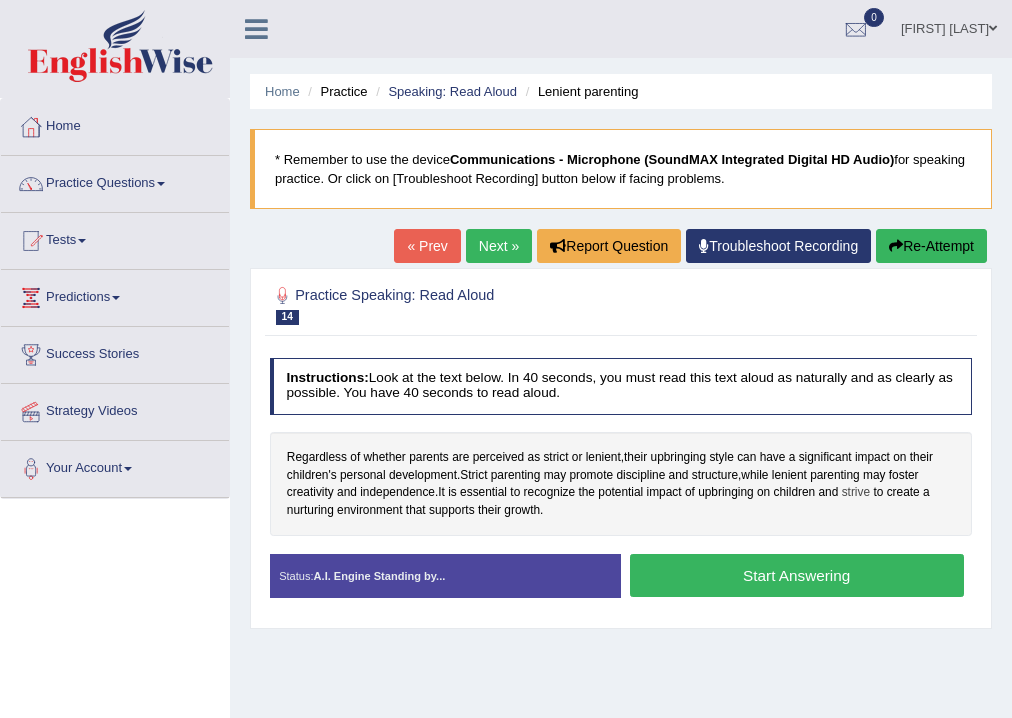 click on "strive" at bounding box center (856, 493) 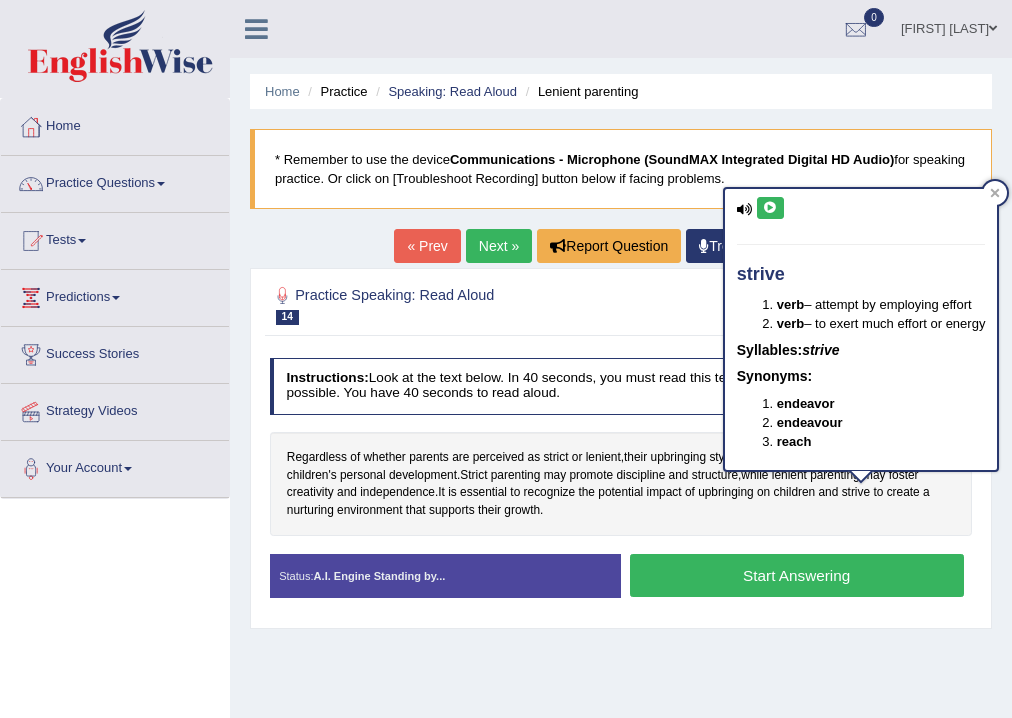click at bounding box center [770, 208] 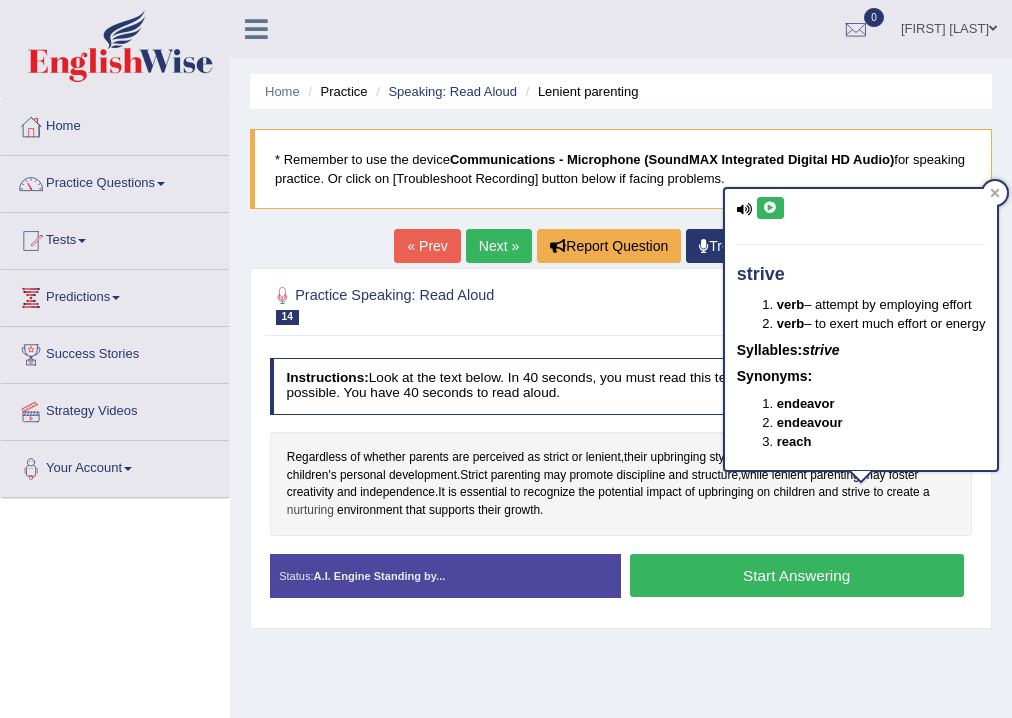 click on "nurturing" at bounding box center (310, 511) 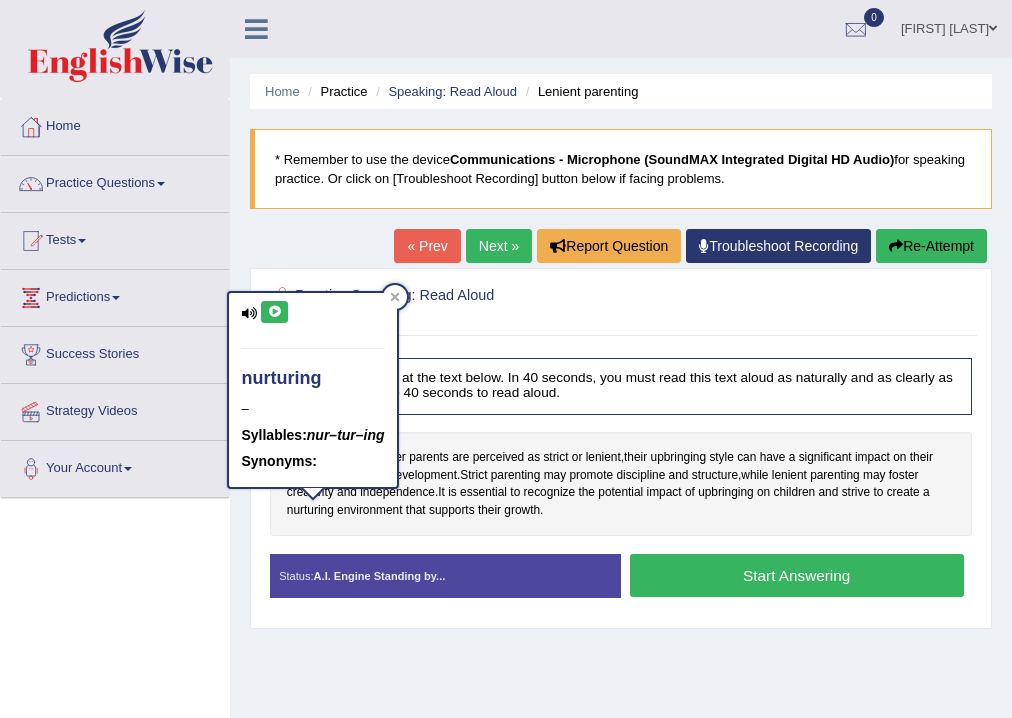 click at bounding box center (274, 312) 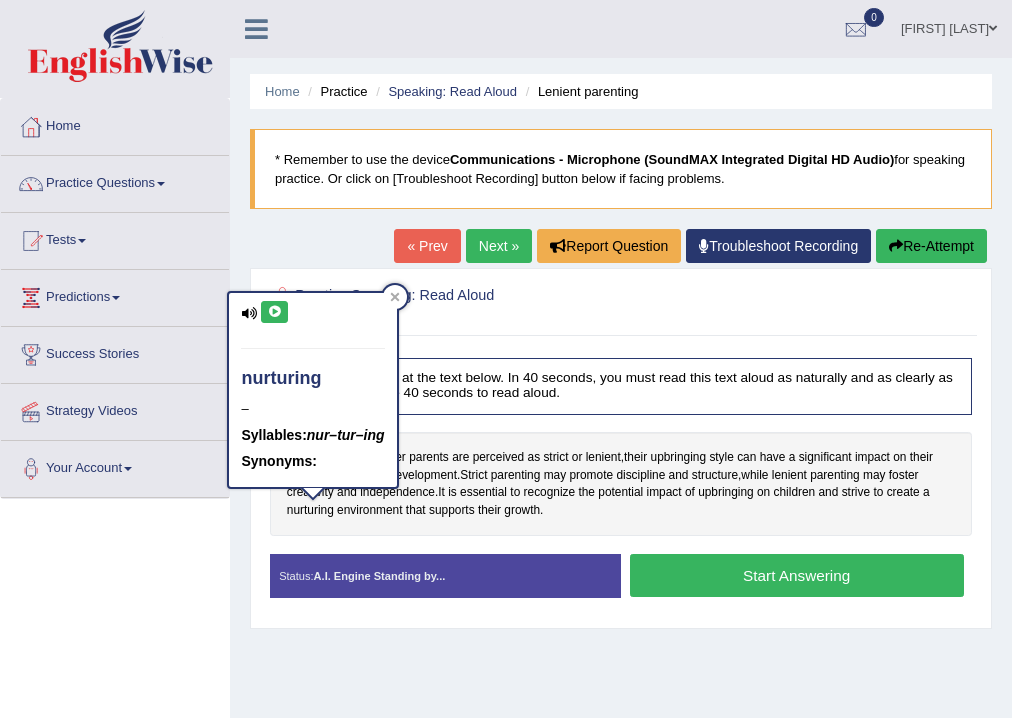 click on "Regardless   of   whether   parents   are   perceived   as   strict   or   lenient ,  their   upbringing   style   can   have   a   significant   impact   on   their   children's   personal   development .  Strict   parenting   may   promote   discipline   and   structure ,  while   lenient   parenting   may   foster   creativity   and   independence .  It   is   essential   to   recognize   the   potential   impact   of   upbringing   on   children   and   strive   to   create   a   nurturing   environment   that   supports   their   growth ." at bounding box center (621, 484) 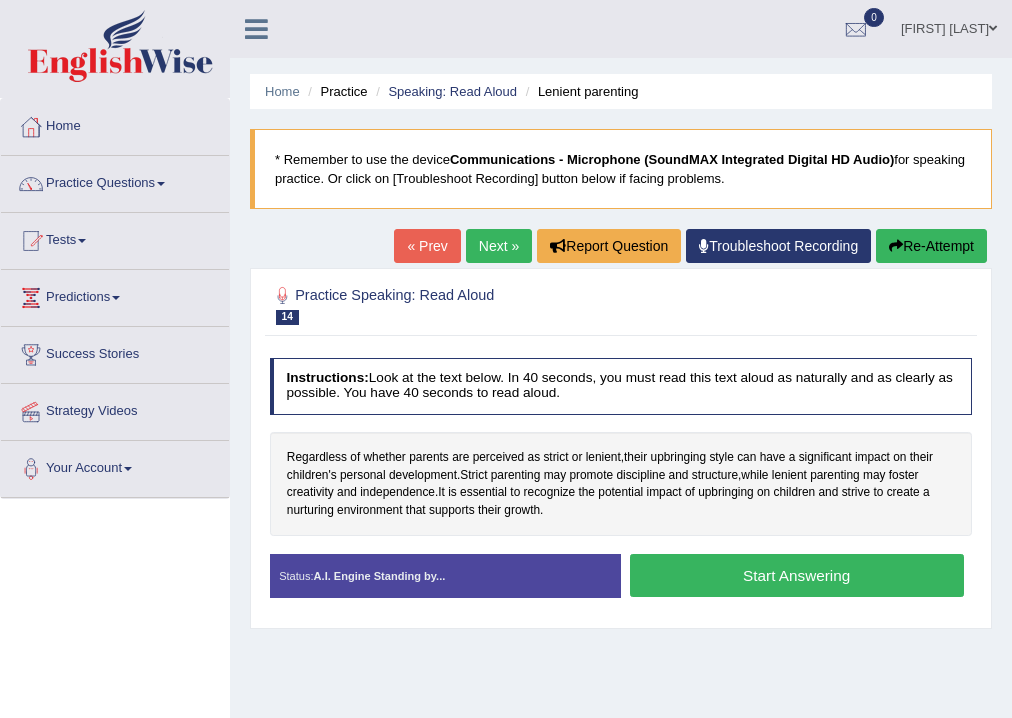 click on "Start Answering" at bounding box center [797, 575] 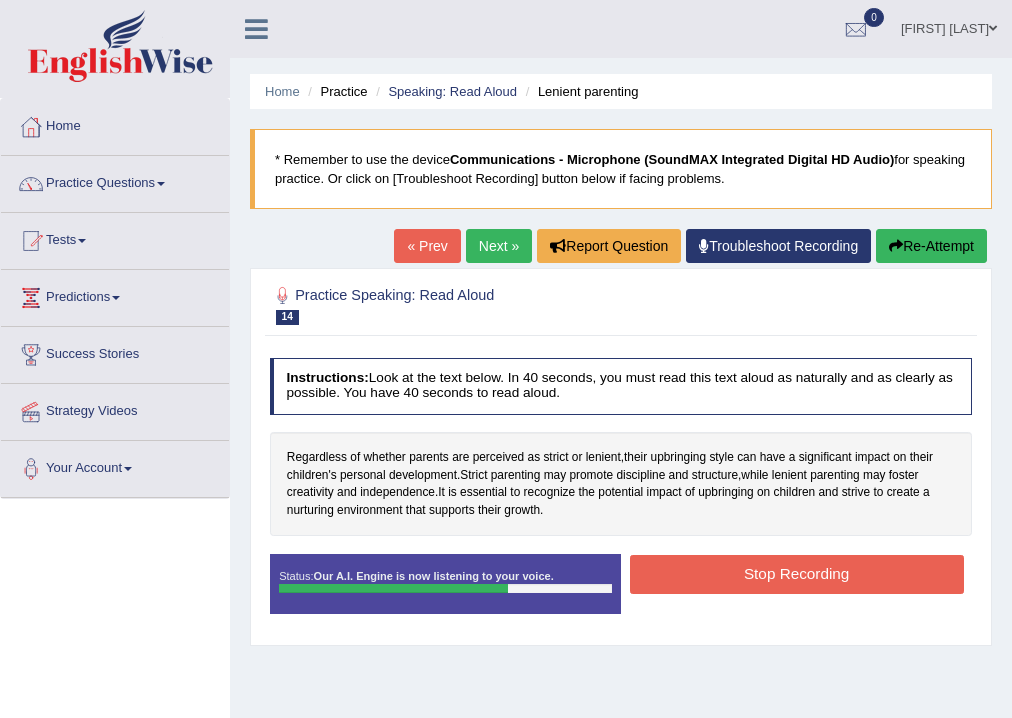 click on "Stop Recording" at bounding box center (797, 574) 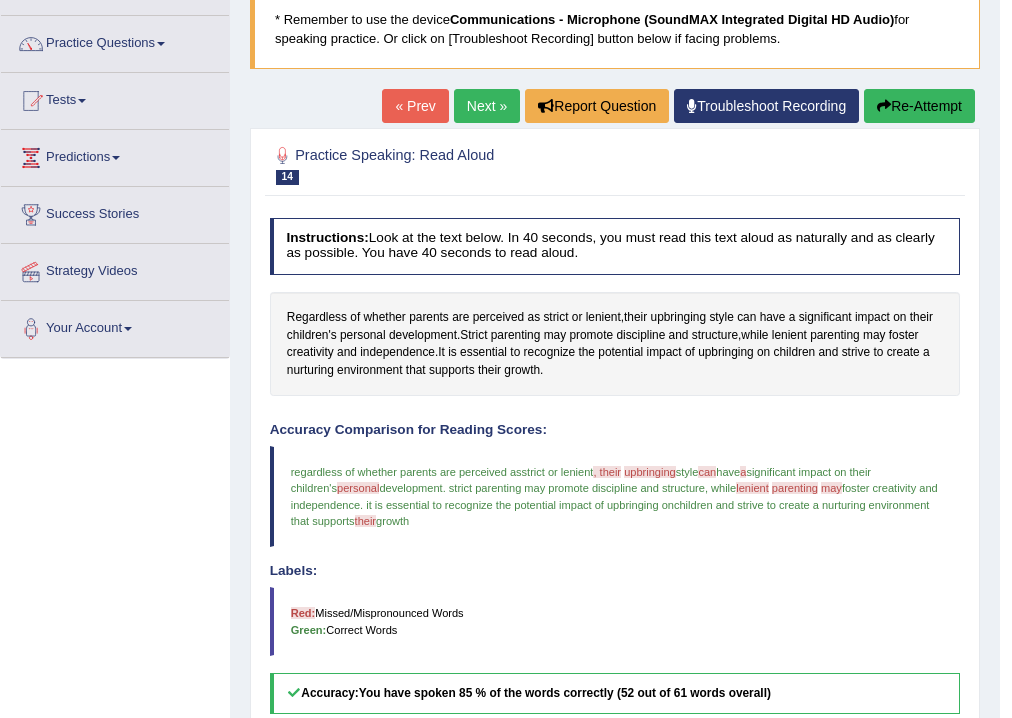 scroll, scrollTop: 60, scrollLeft: 0, axis: vertical 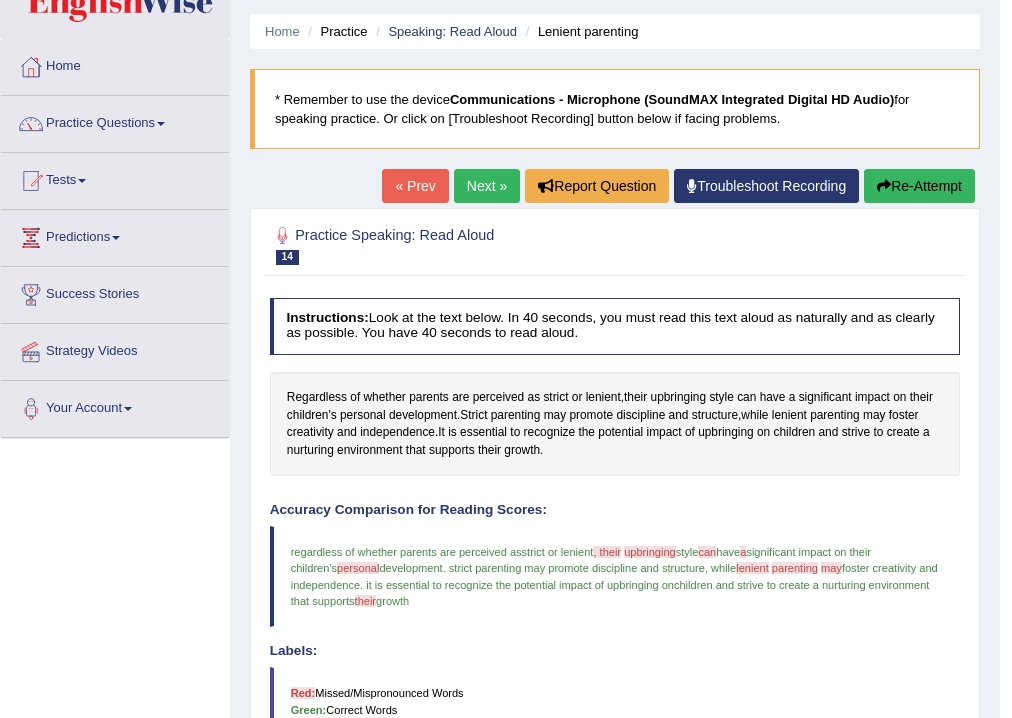 click on "Next »" at bounding box center (487, 186) 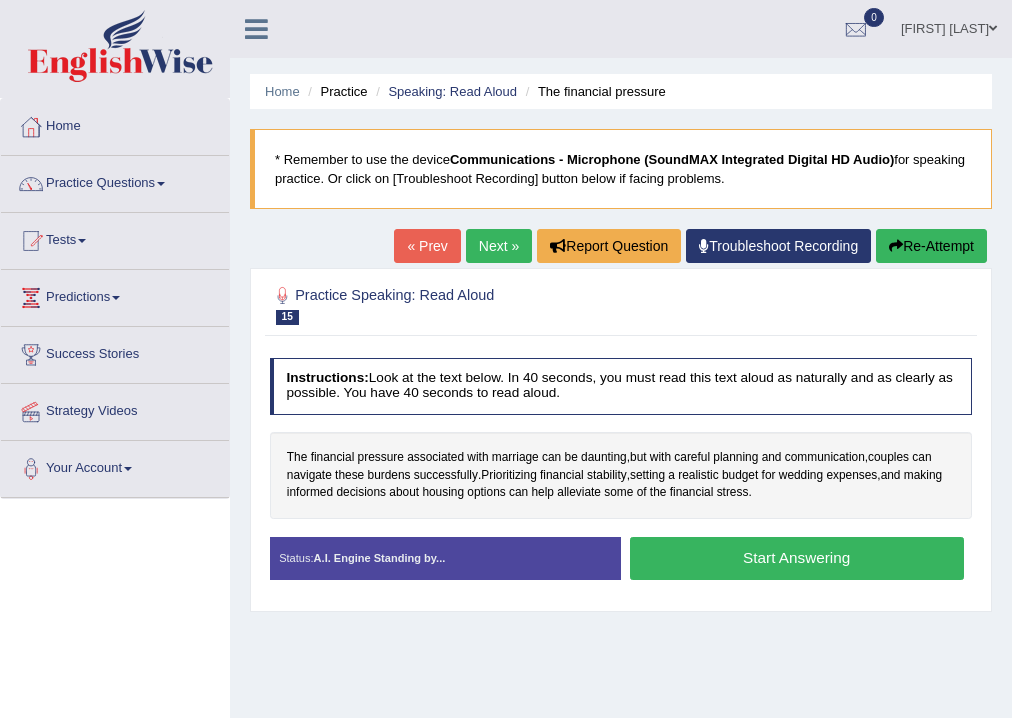scroll, scrollTop: 0, scrollLeft: 0, axis: both 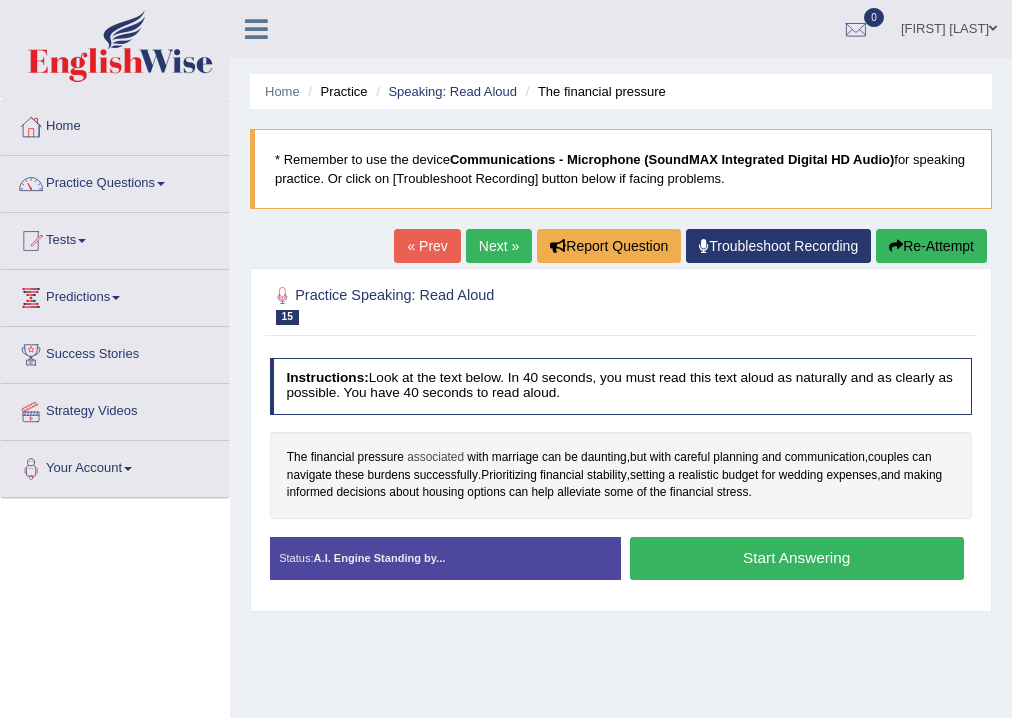 click on "associated" at bounding box center [435, 458] 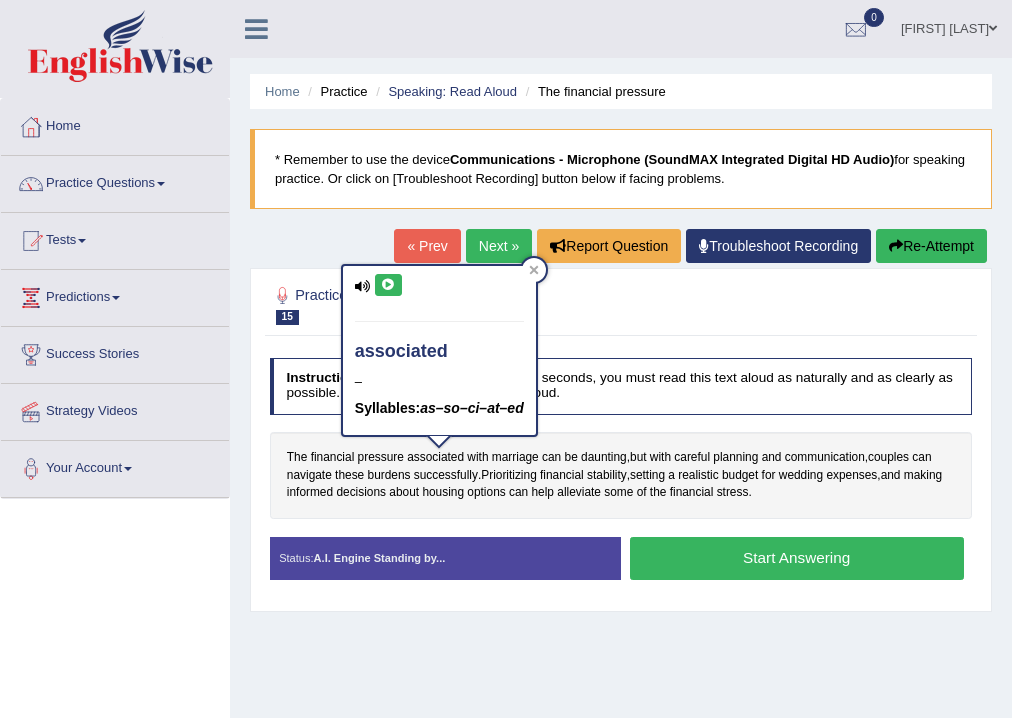 click at bounding box center [388, 285] 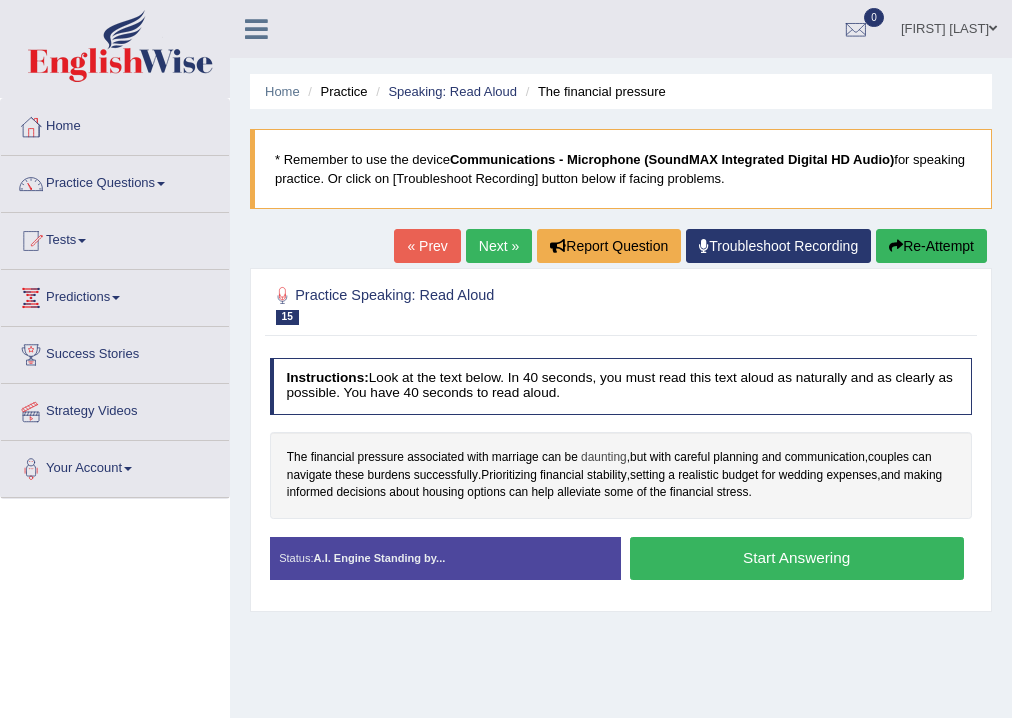 click on "daunting" at bounding box center [604, 458] 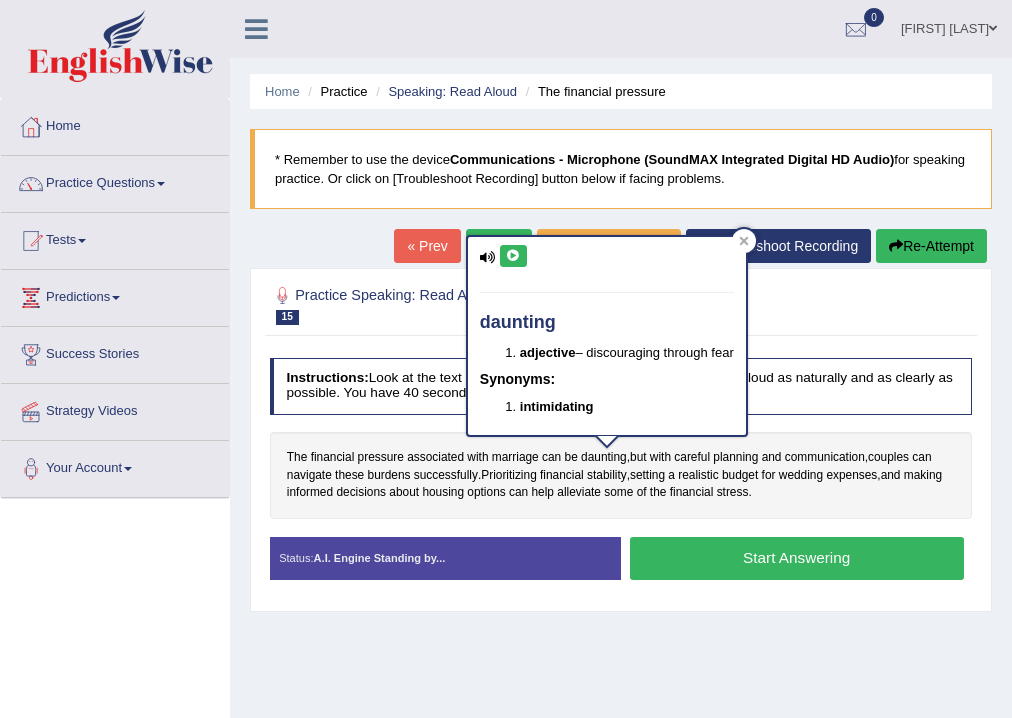 click at bounding box center [513, 256] 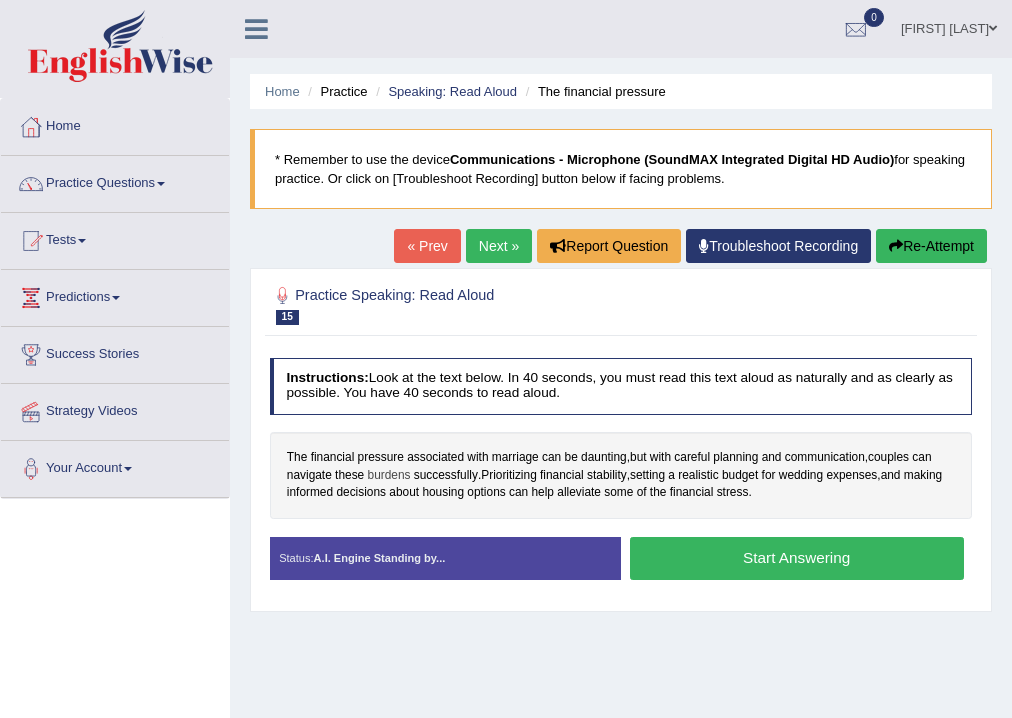 click on "burdens" at bounding box center [389, 476] 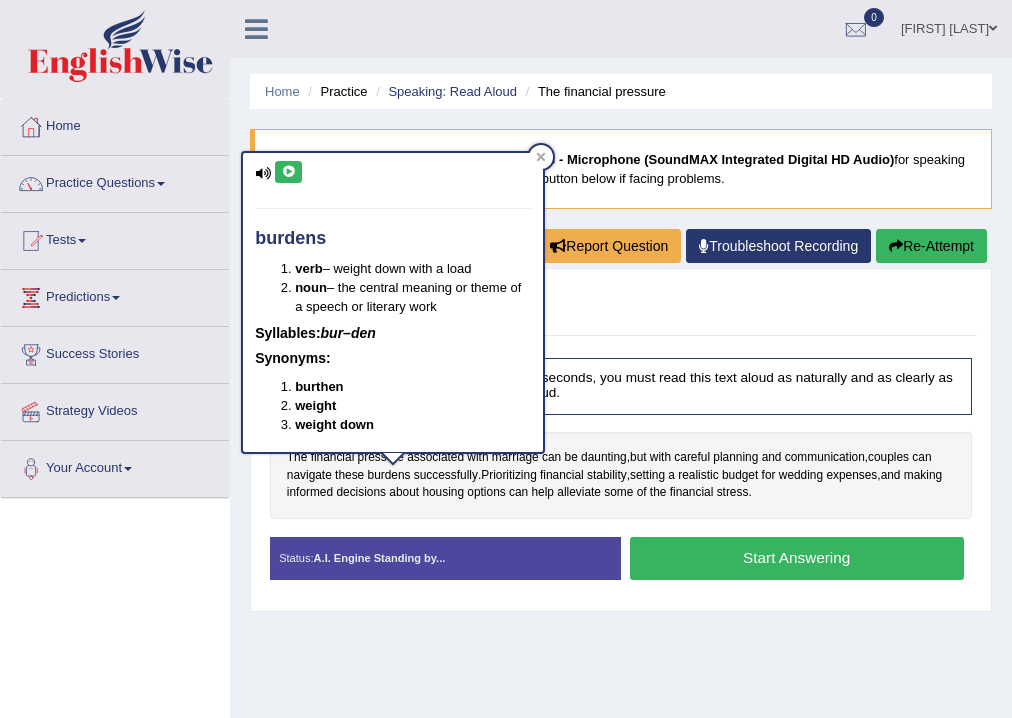 click at bounding box center (288, 172) 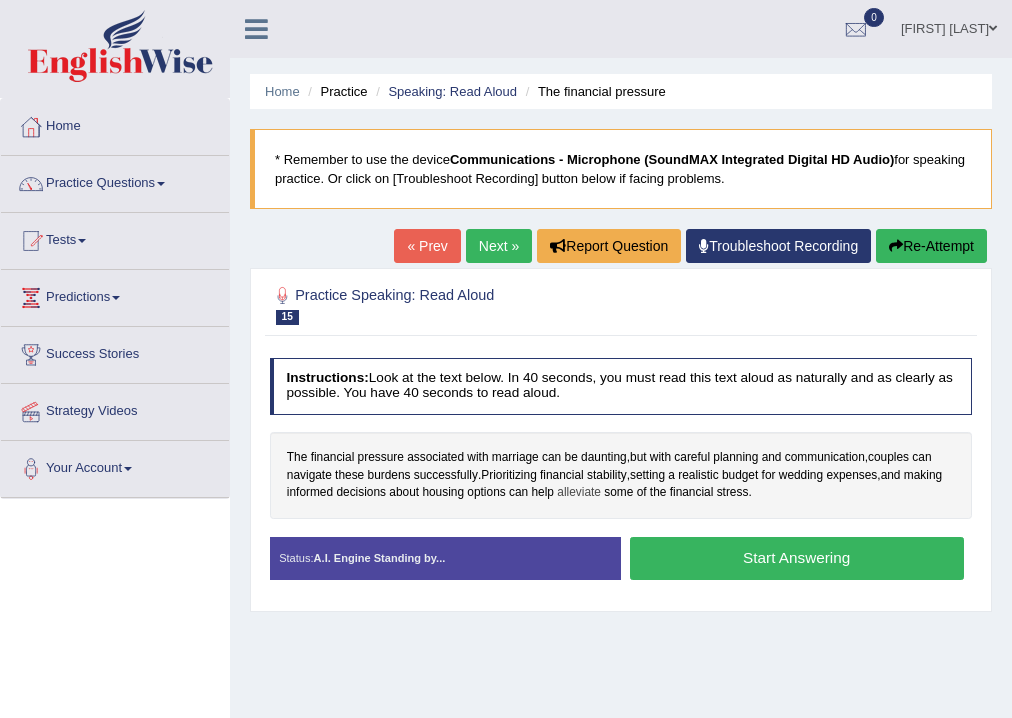 click on "alleviate" at bounding box center (579, 493) 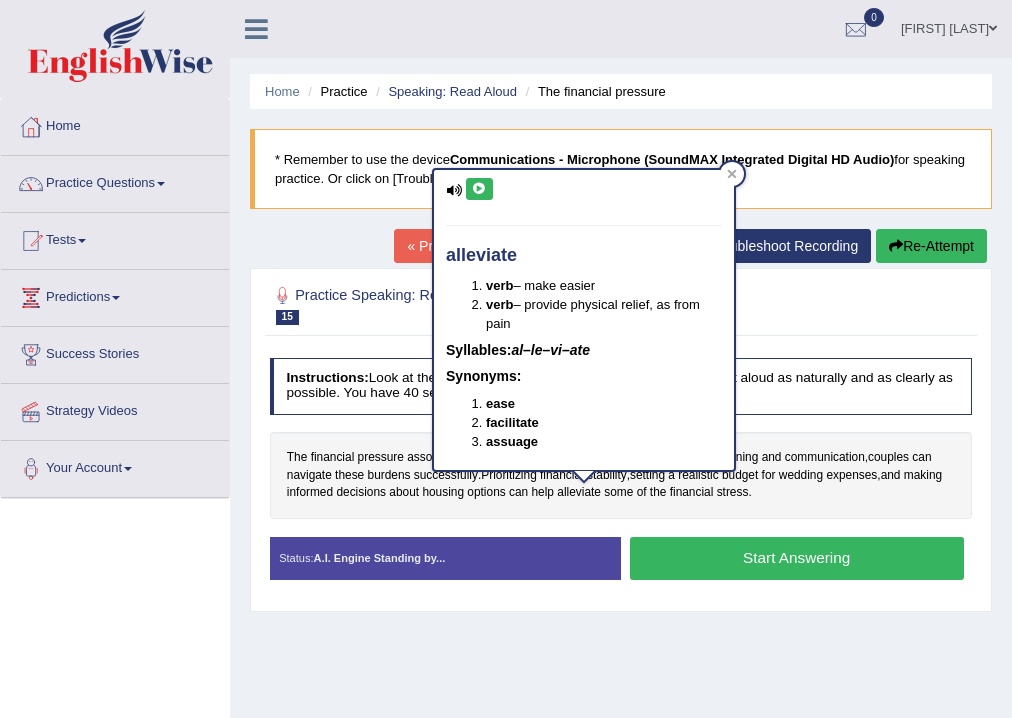 click at bounding box center (479, 189) 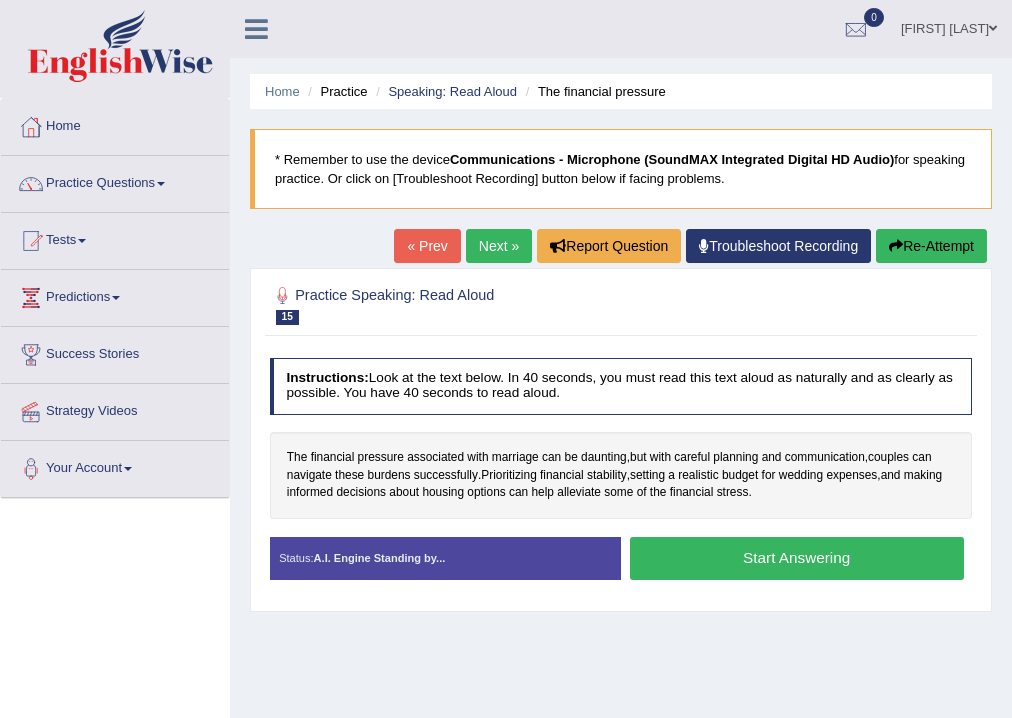 click on "Start Answering" at bounding box center [797, 558] 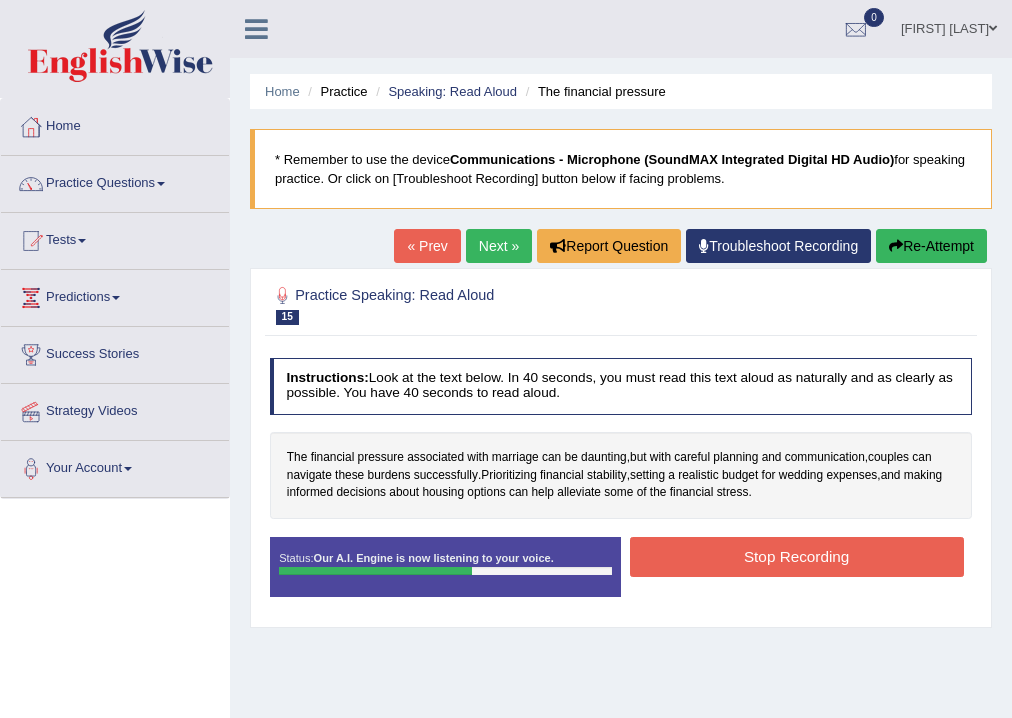 click on "Stop Recording" at bounding box center (797, 556) 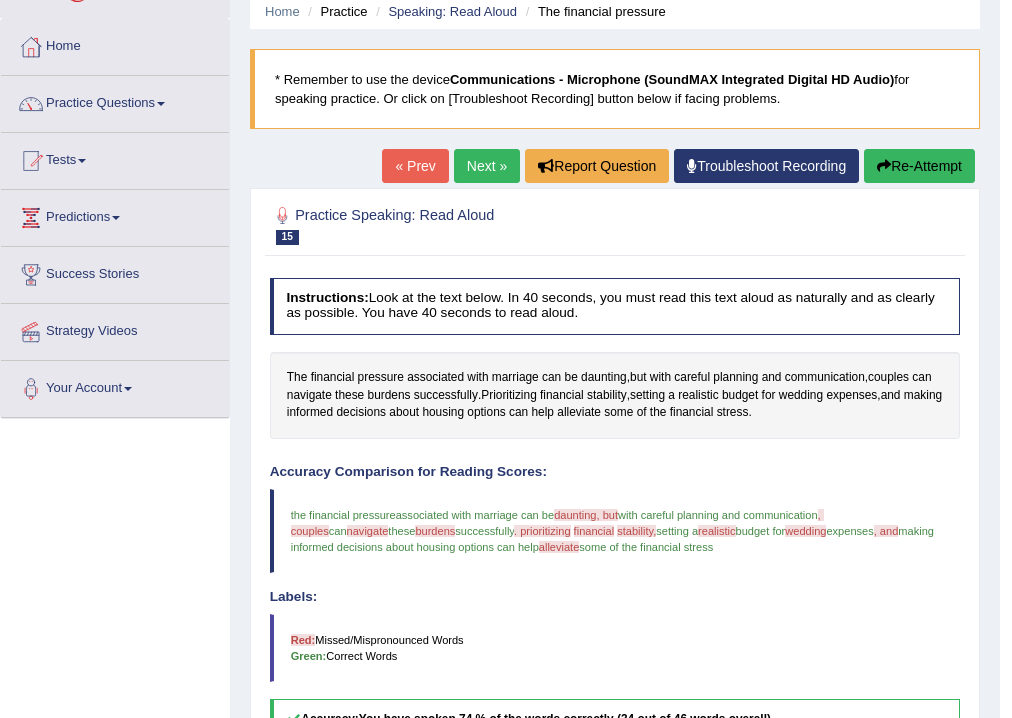 scroll, scrollTop: 0, scrollLeft: 0, axis: both 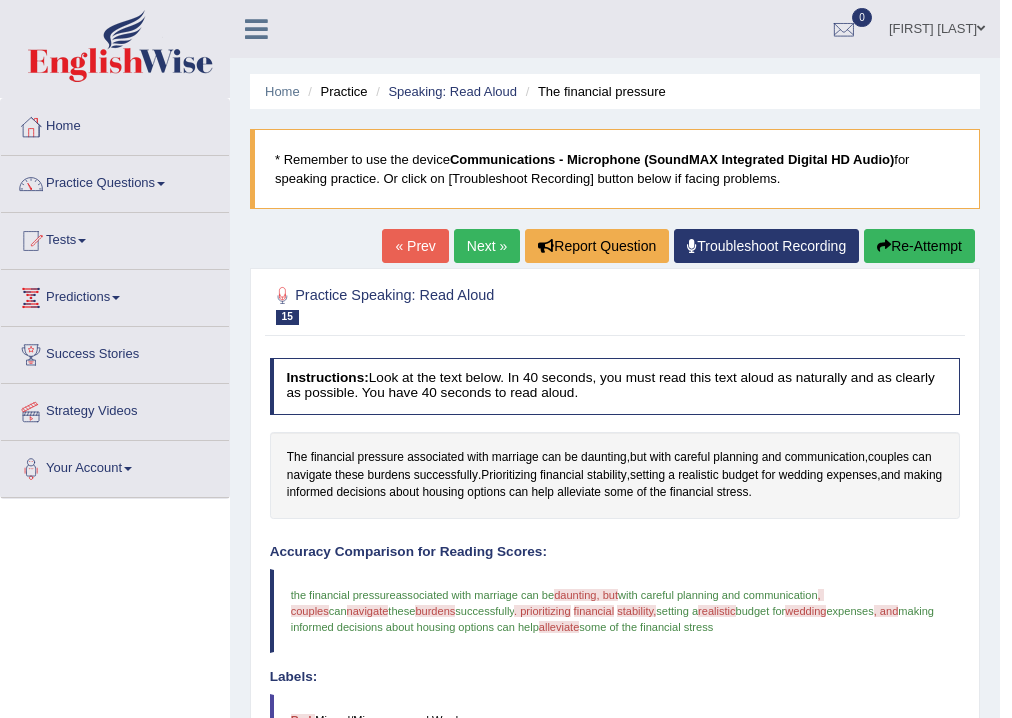 click on "Next »" at bounding box center (487, 246) 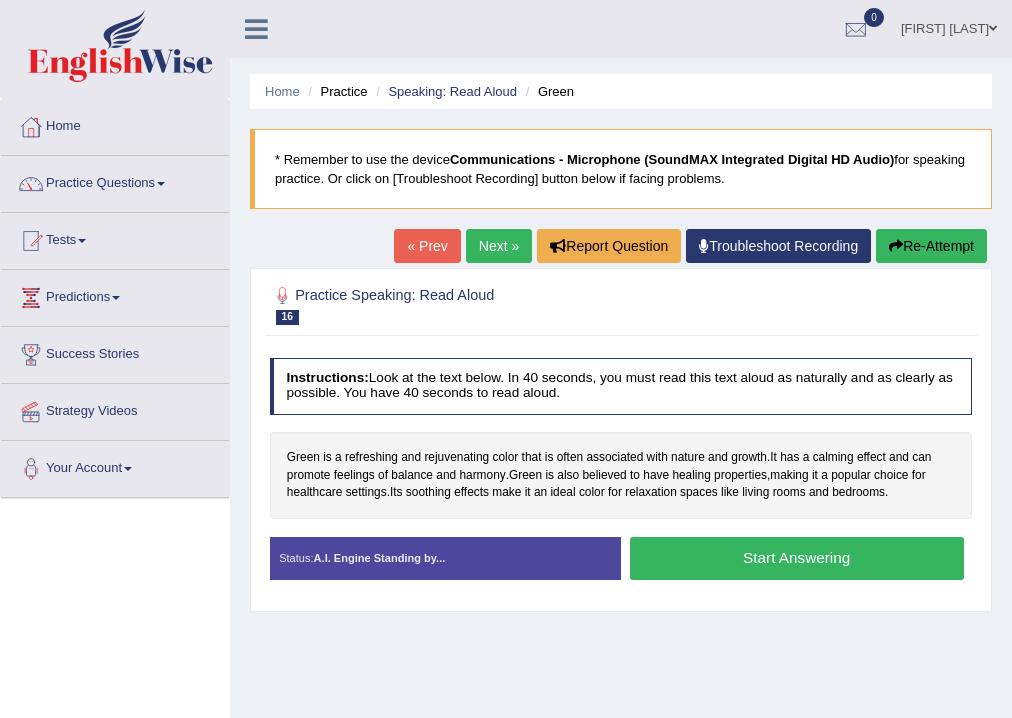 scroll, scrollTop: 0, scrollLeft: 0, axis: both 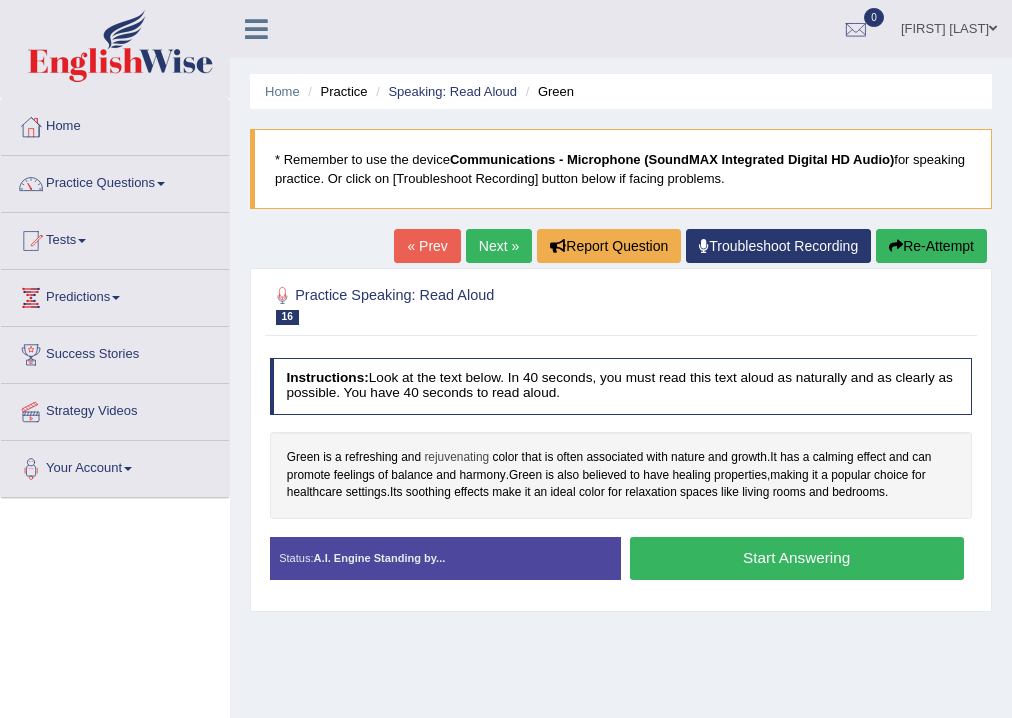 click on "rejuvenating" at bounding box center [456, 458] 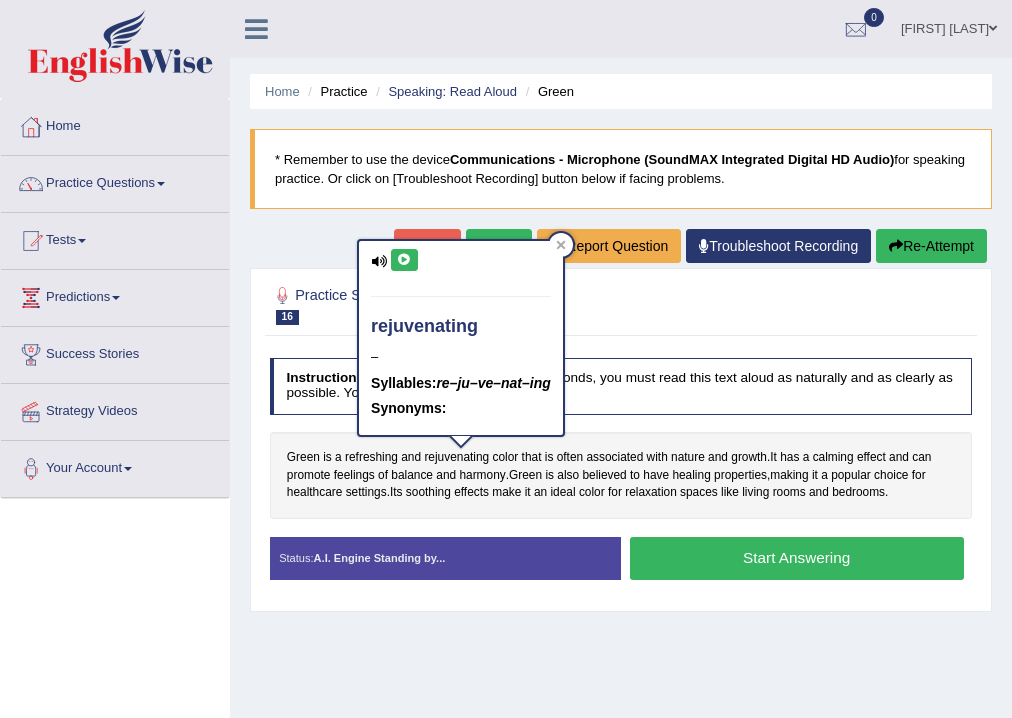 click at bounding box center (404, 260) 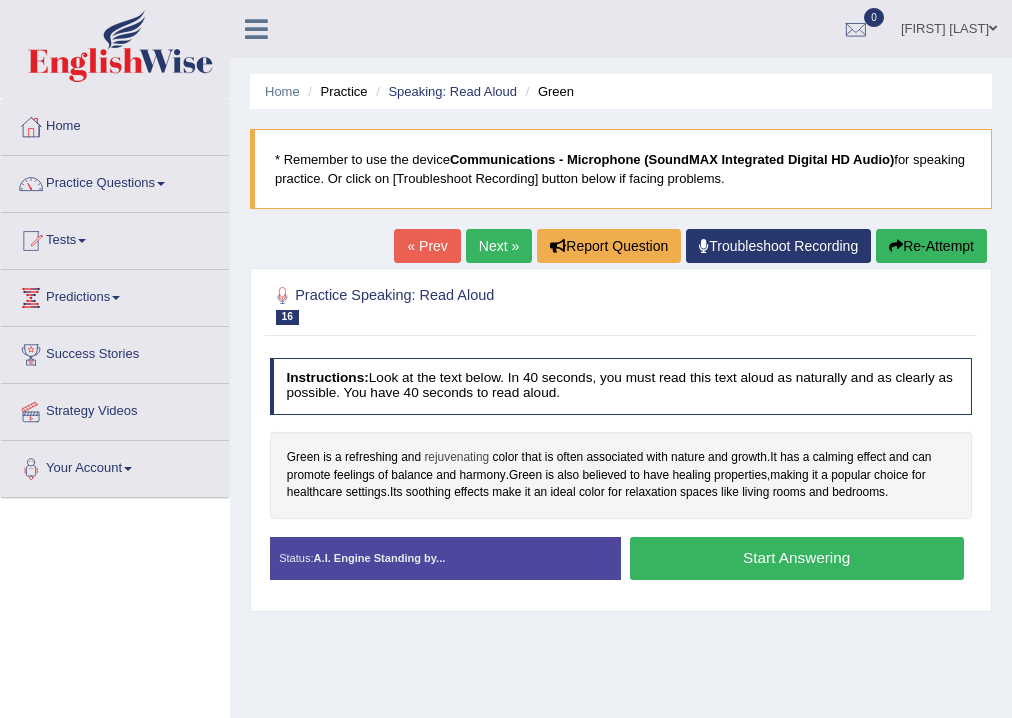 click on "rejuvenating" at bounding box center (456, 458) 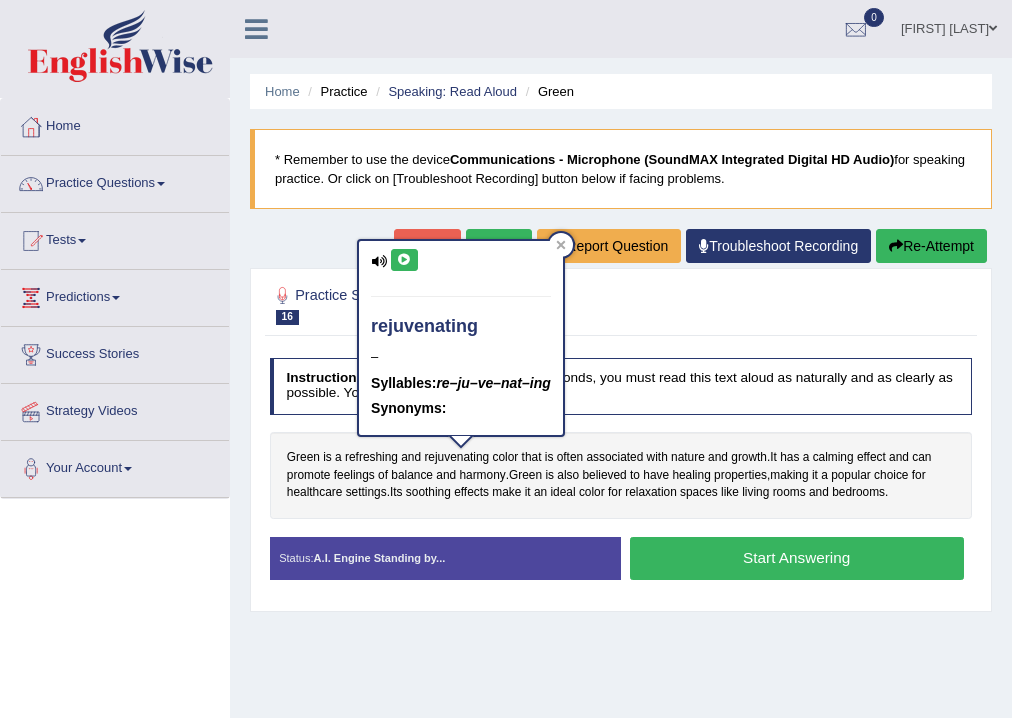 click at bounding box center [404, 260] 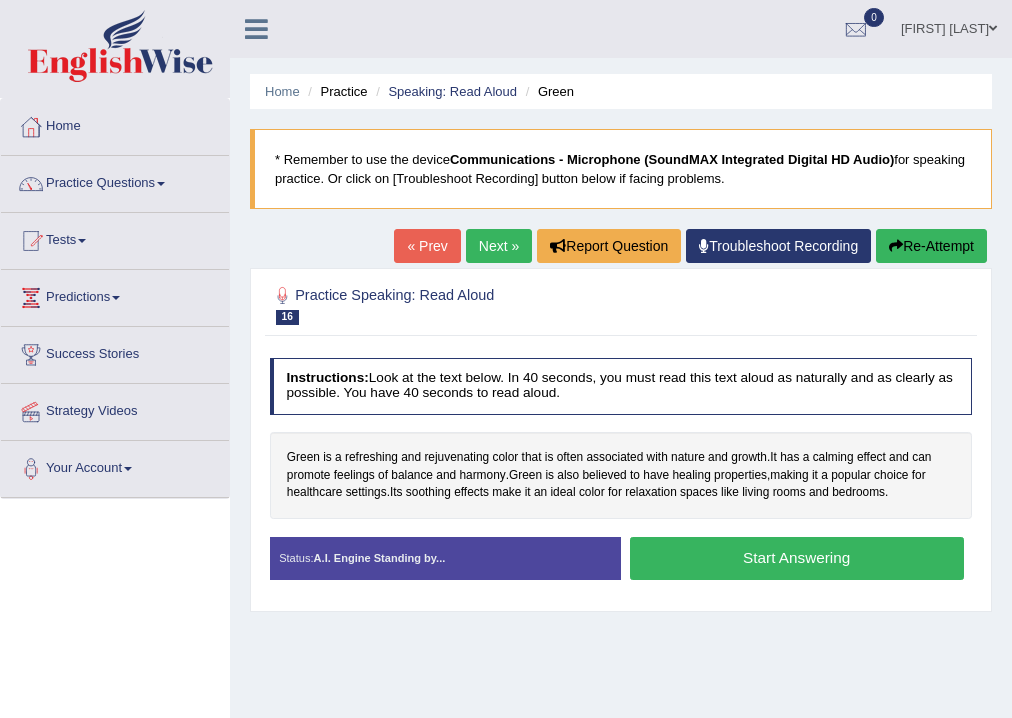 click on "Start Answering" at bounding box center (797, 558) 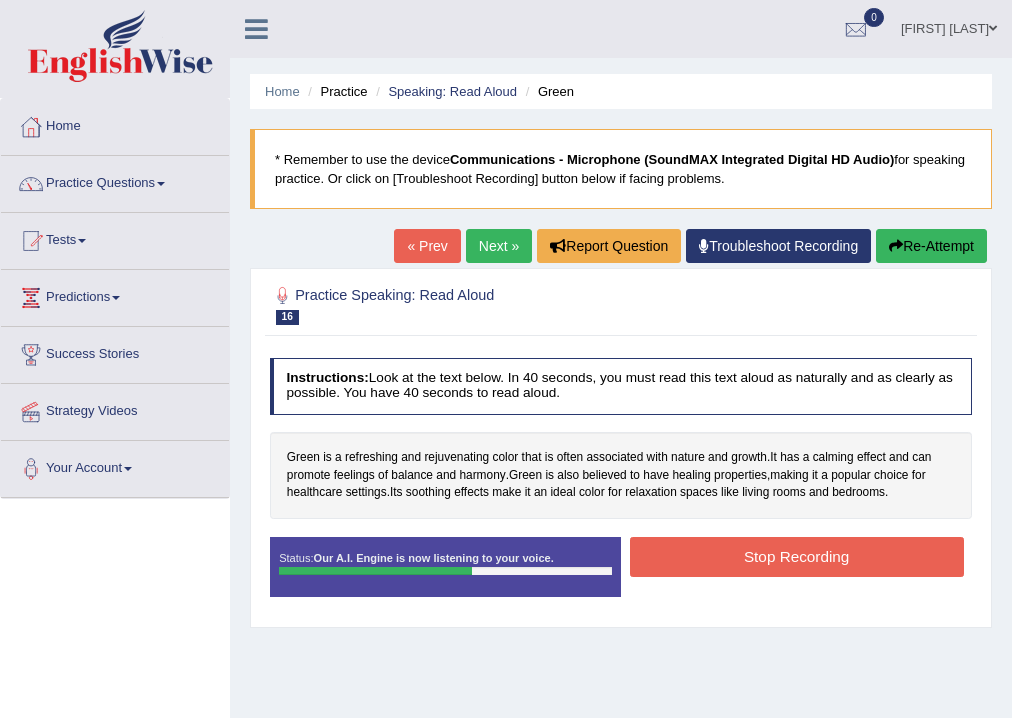 click on "Stop Recording" at bounding box center (797, 556) 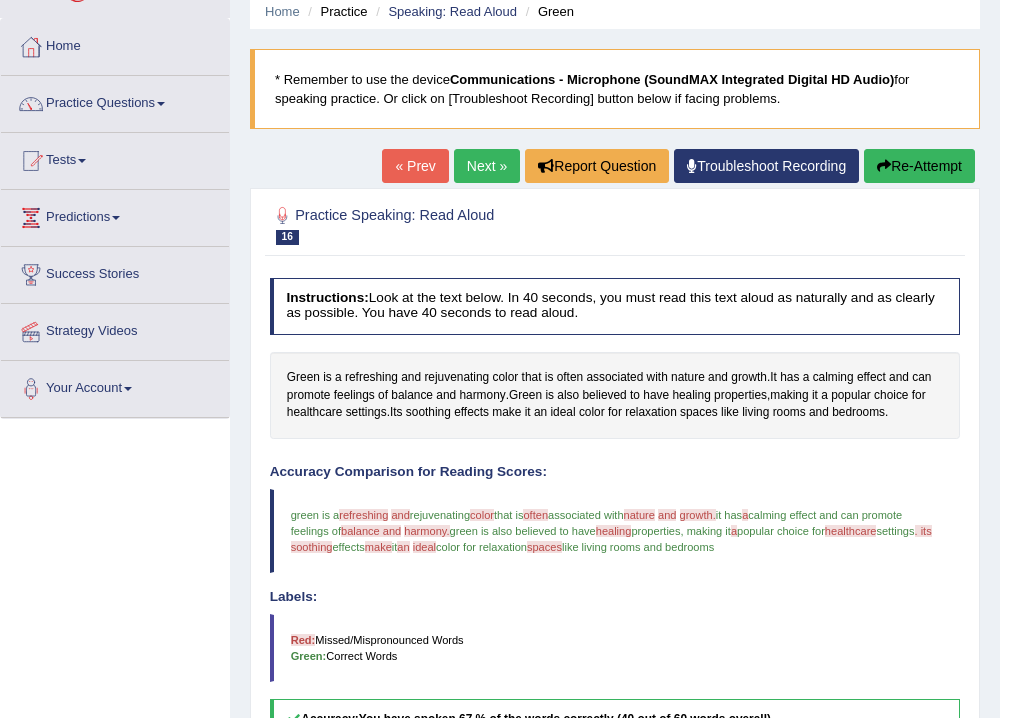 scroll, scrollTop: 0, scrollLeft: 0, axis: both 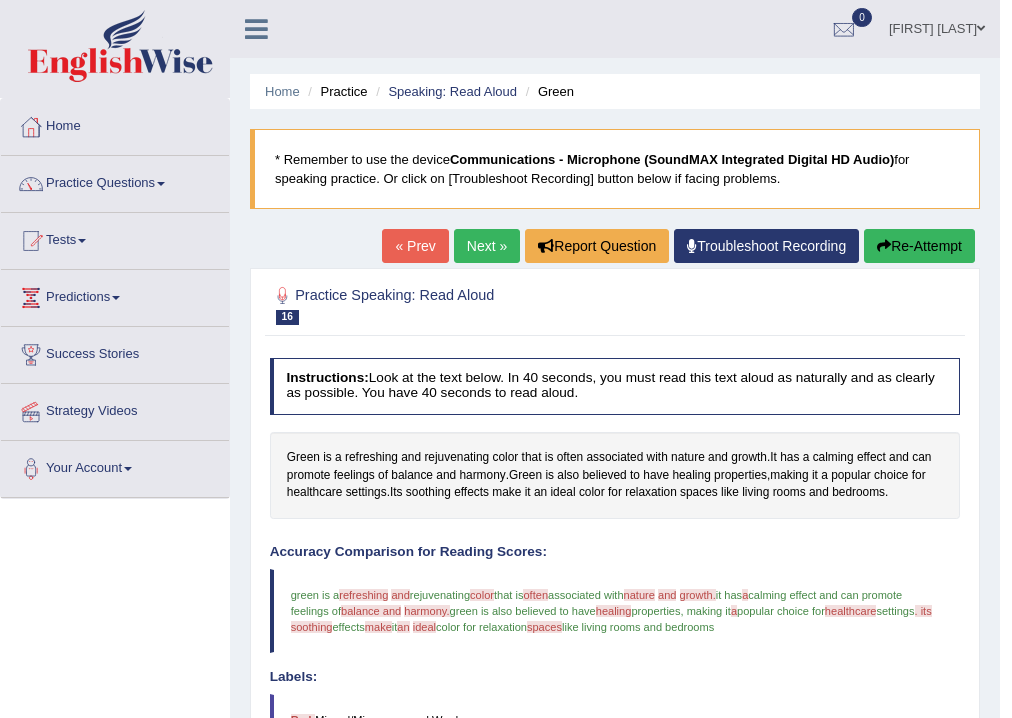 click on "Next »" at bounding box center [487, 246] 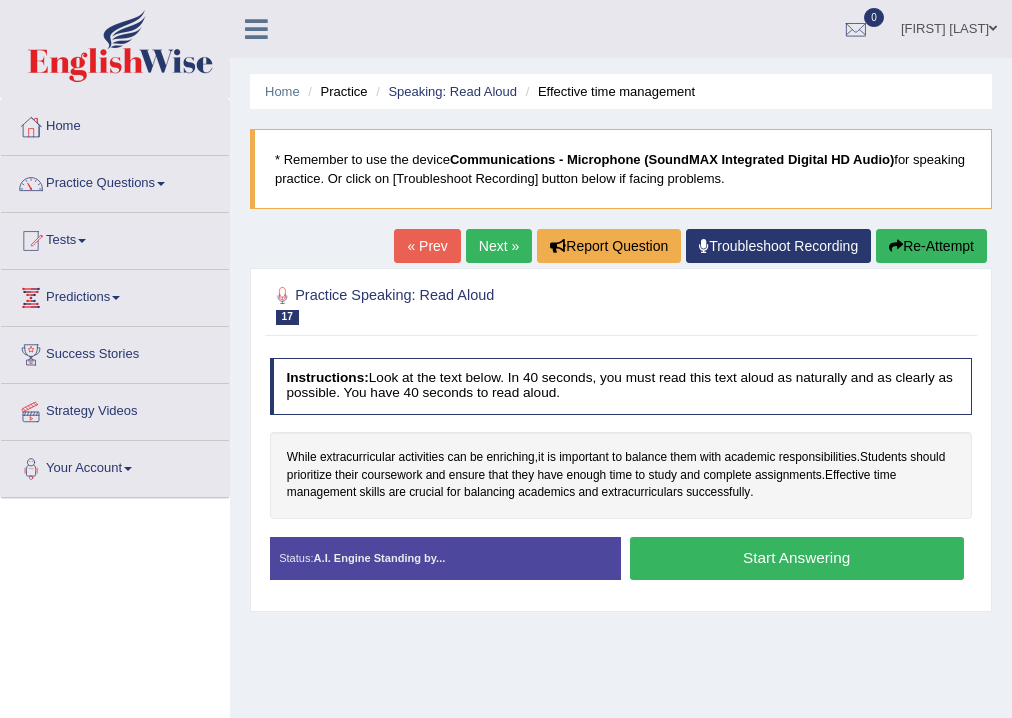 scroll, scrollTop: 0, scrollLeft: 0, axis: both 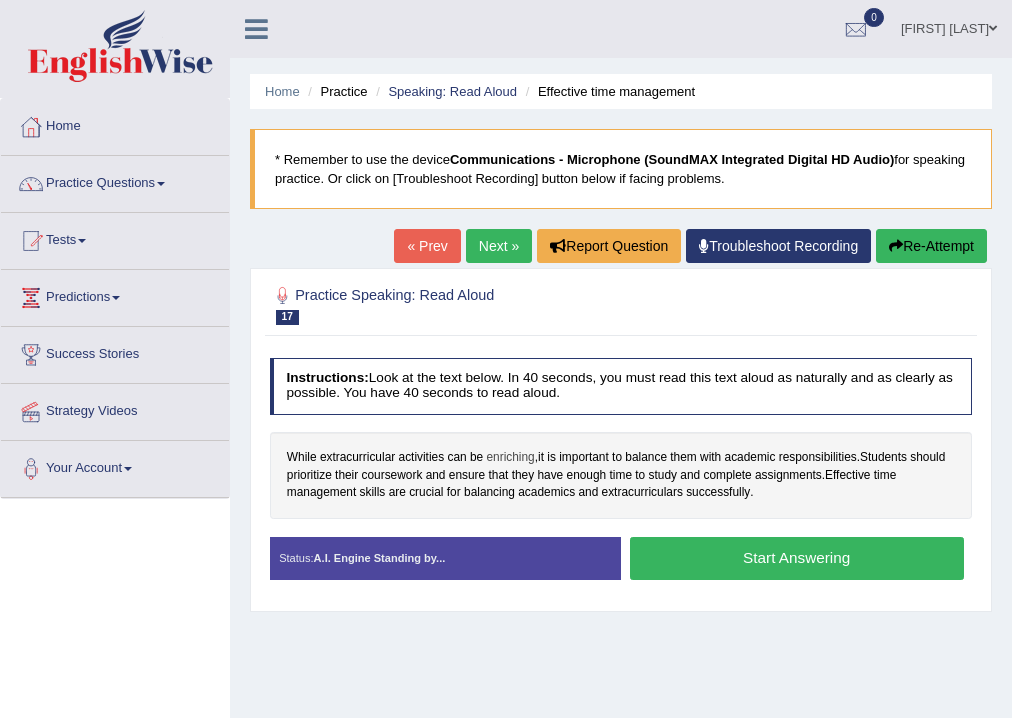 click on "enriching" at bounding box center (510, 458) 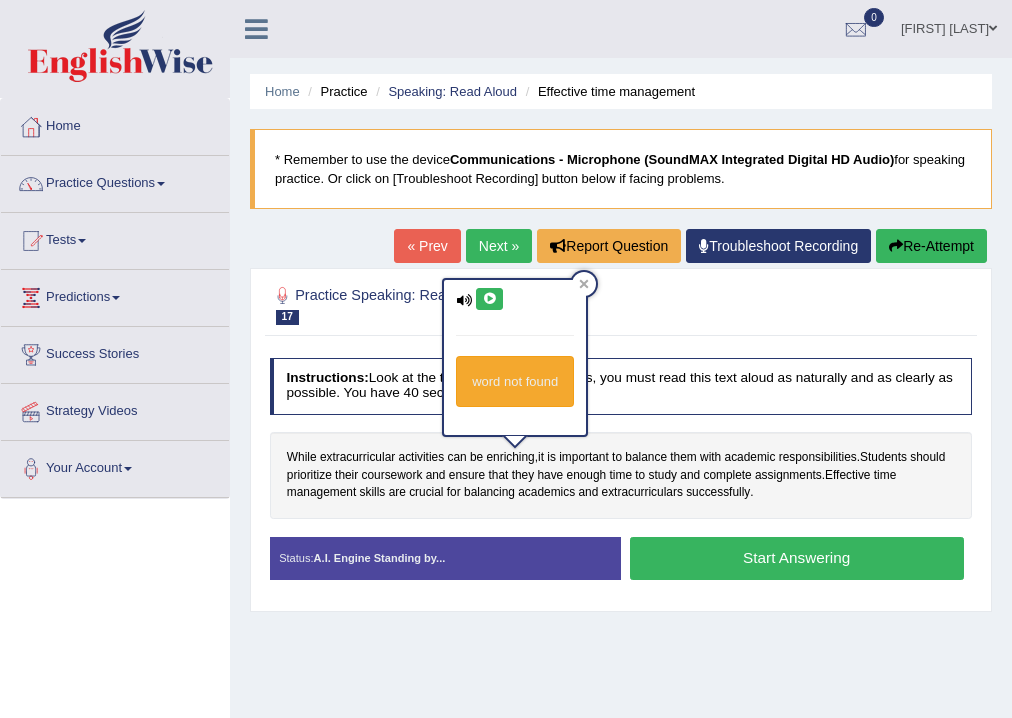 click at bounding box center (489, 299) 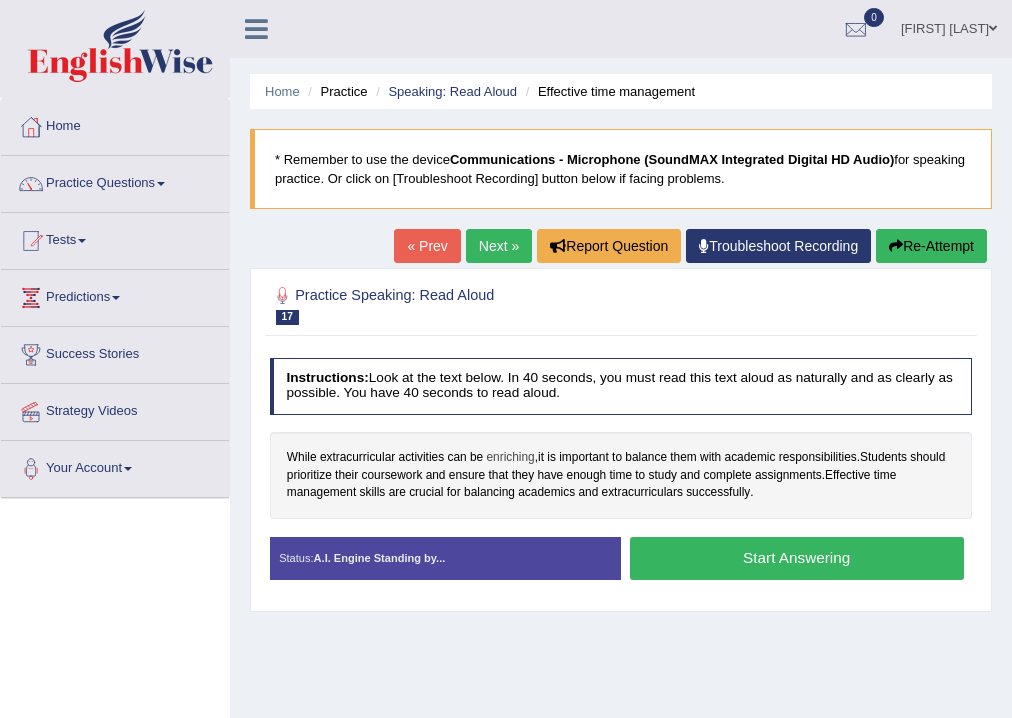 click on "enriching" at bounding box center [510, 458] 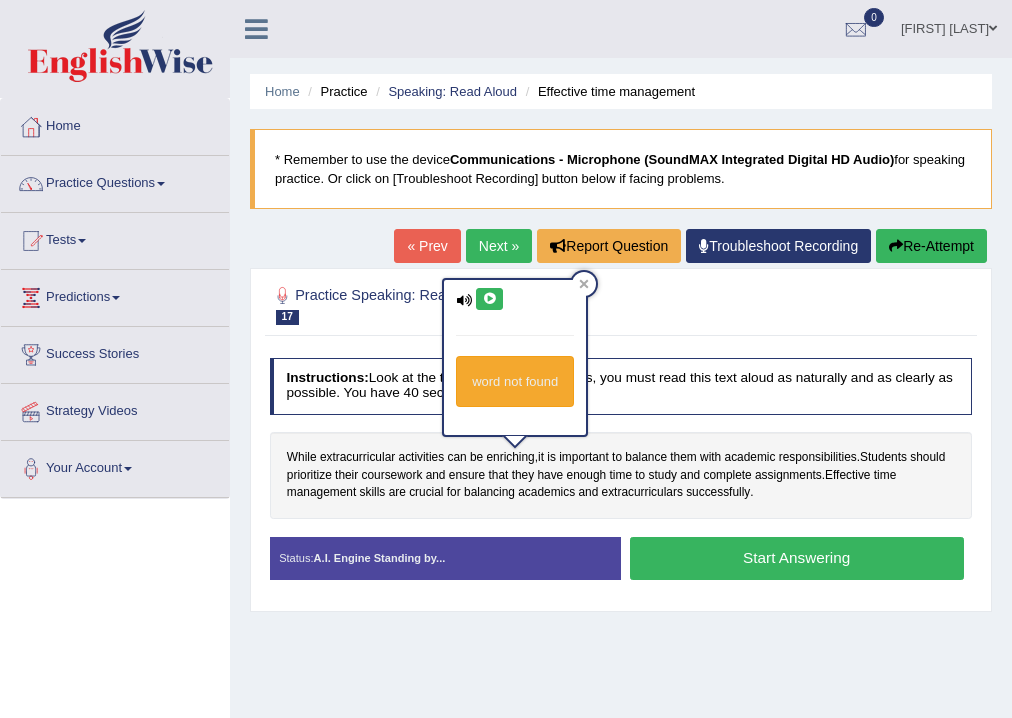 click at bounding box center (489, 299) 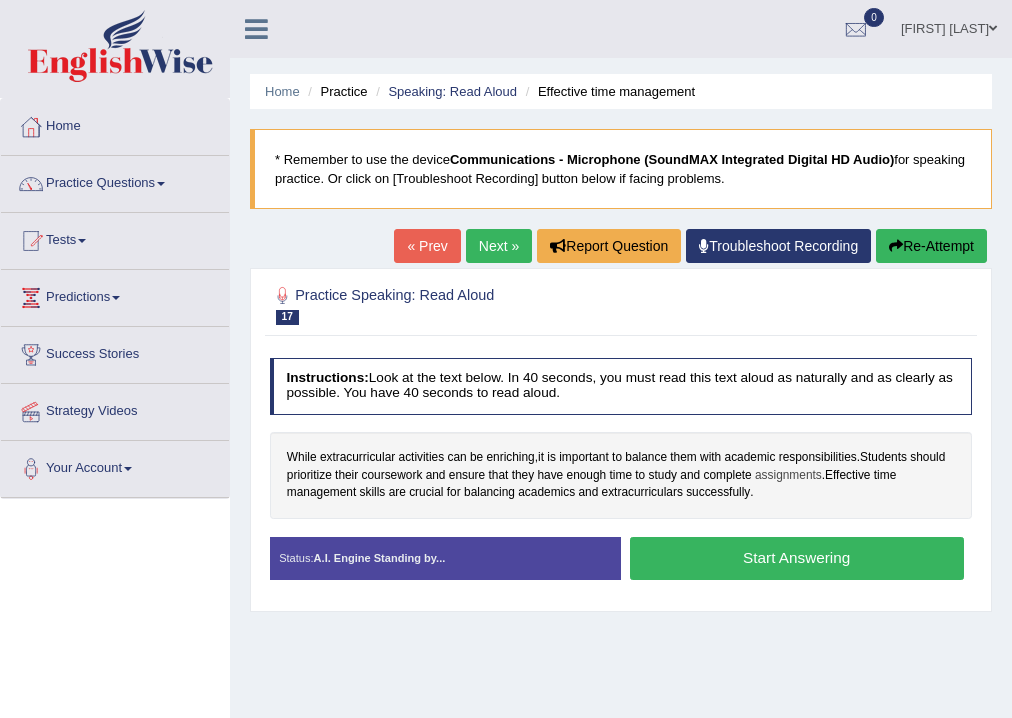 click on "assignments" at bounding box center [788, 476] 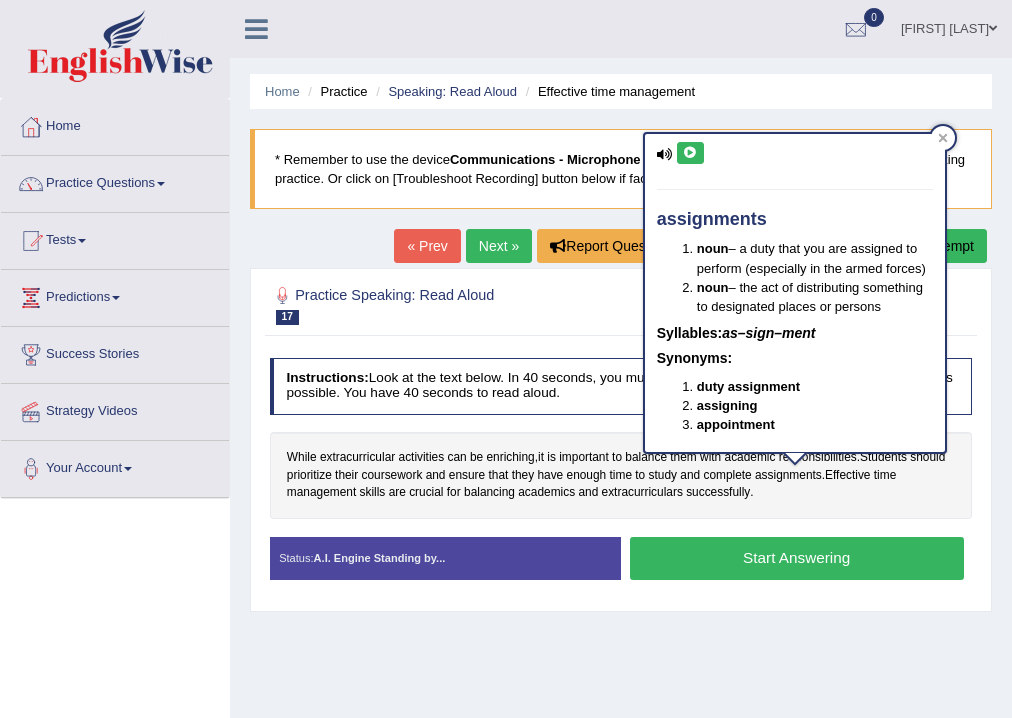 click at bounding box center [690, 153] 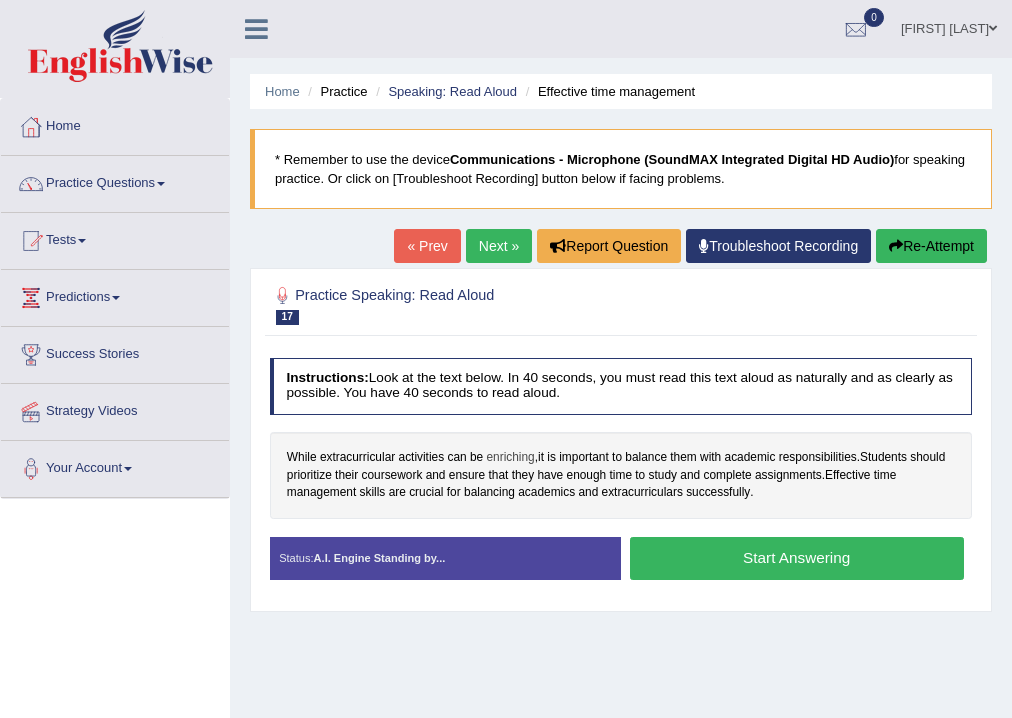 click on "enriching" at bounding box center (510, 458) 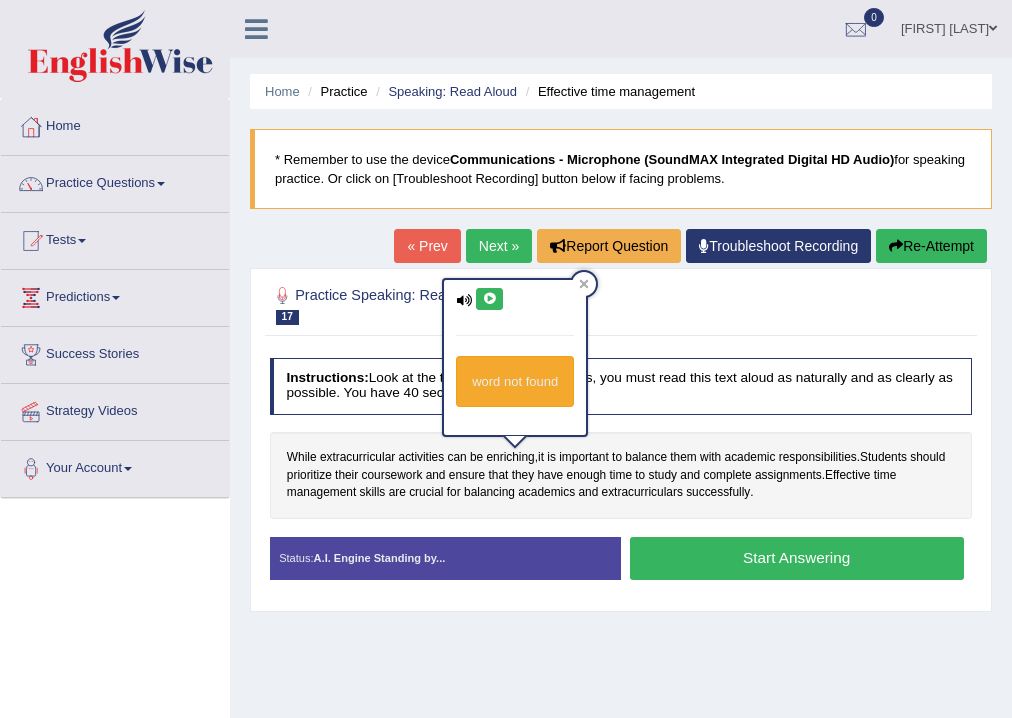 click at bounding box center (489, 299) 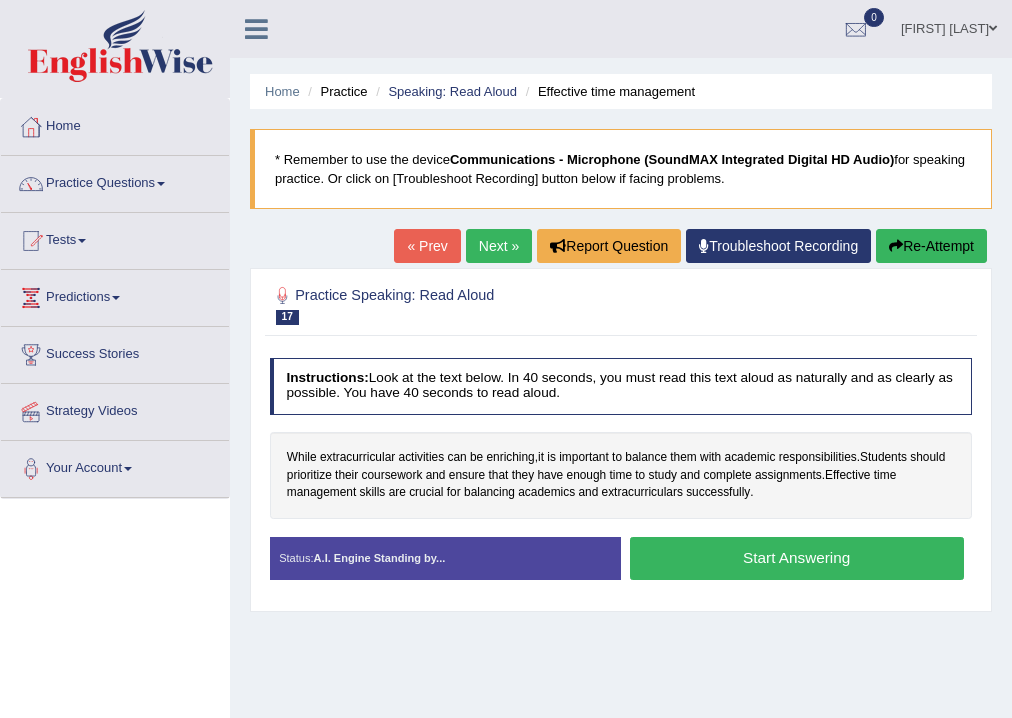 click on "Start Answering" at bounding box center [797, 558] 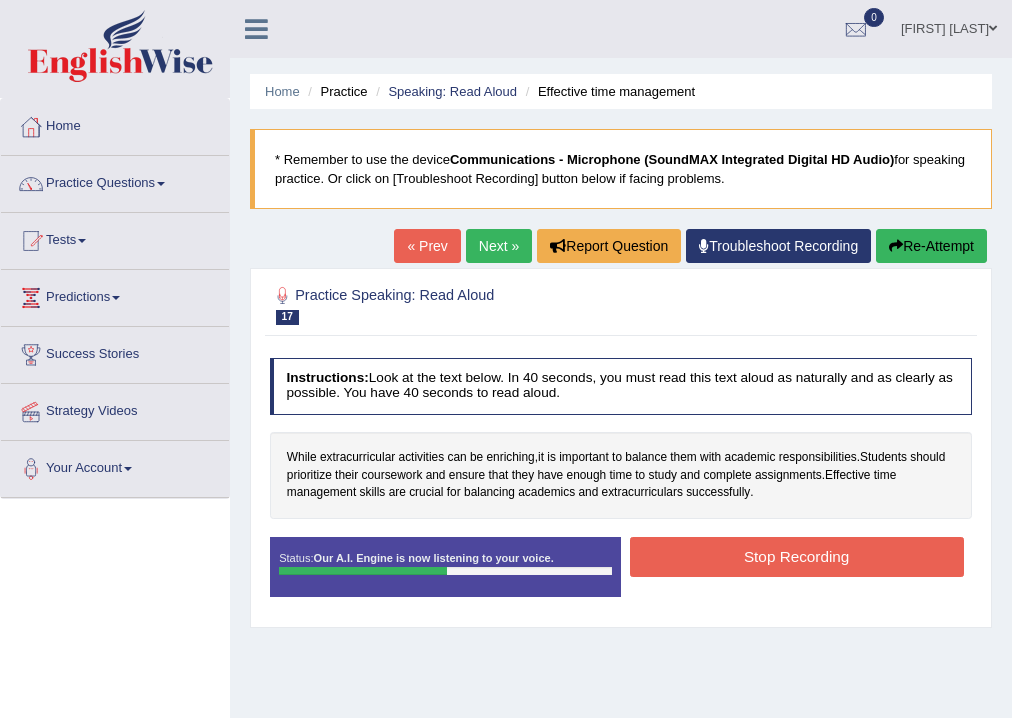 click on "Stop Recording" at bounding box center (797, 556) 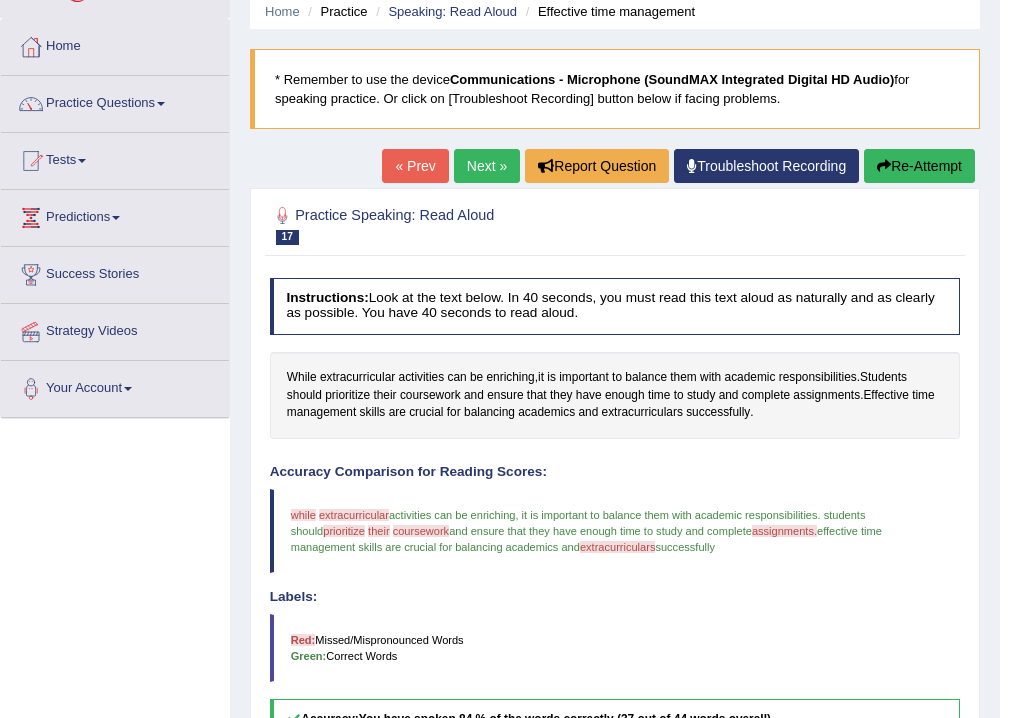 scroll, scrollTop: 0, scrollLeft: 0, axis: both 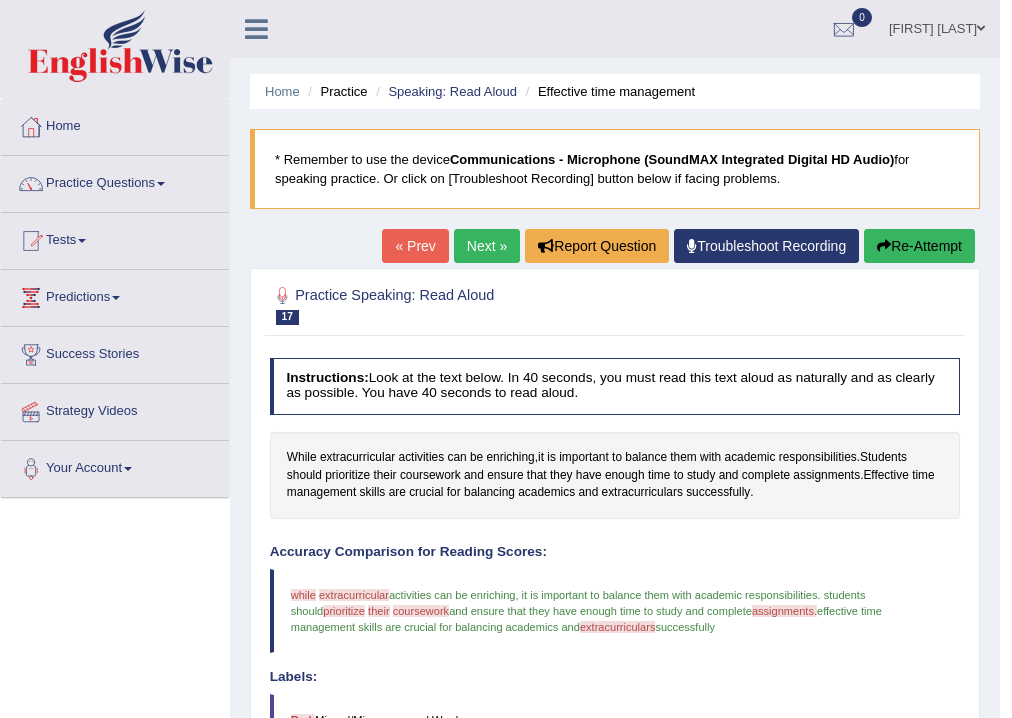 click on "Next »" at bounding box center (487, 246) 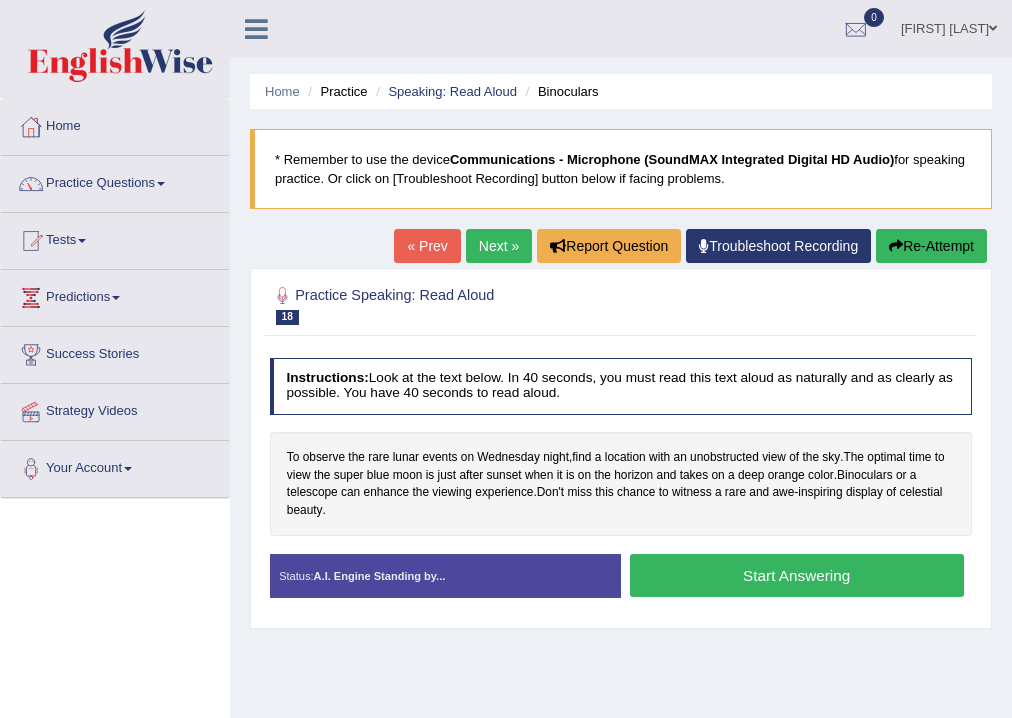 scroll, scrollTop: 0, scrollLeft: 0, axis: both 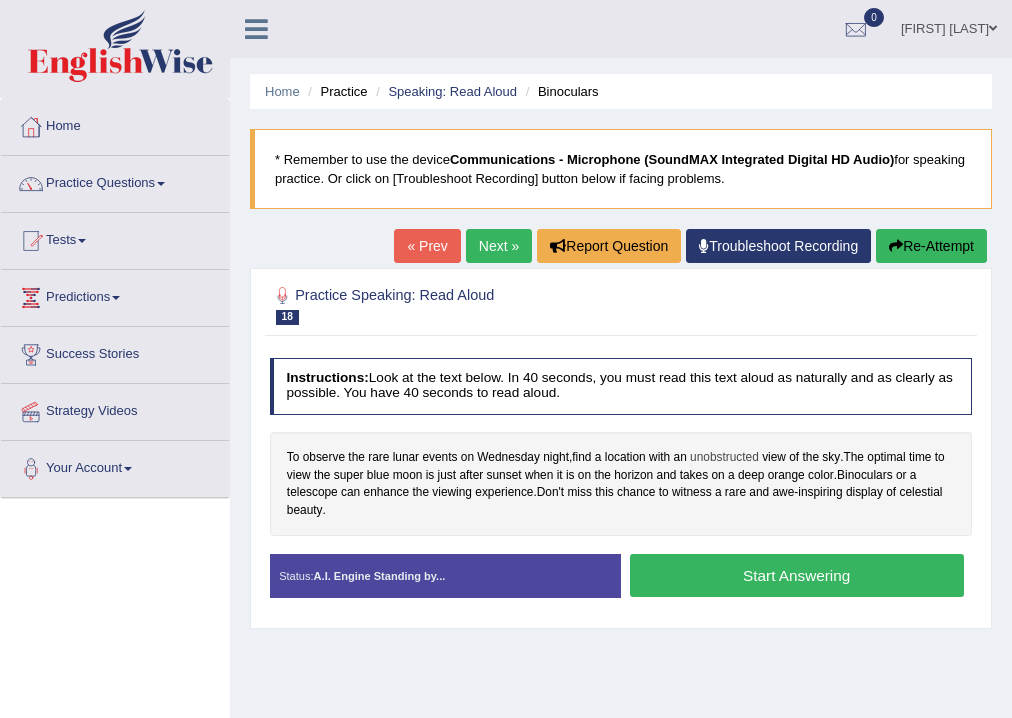 click on "unobstructed" at bounding box center (724, 458) 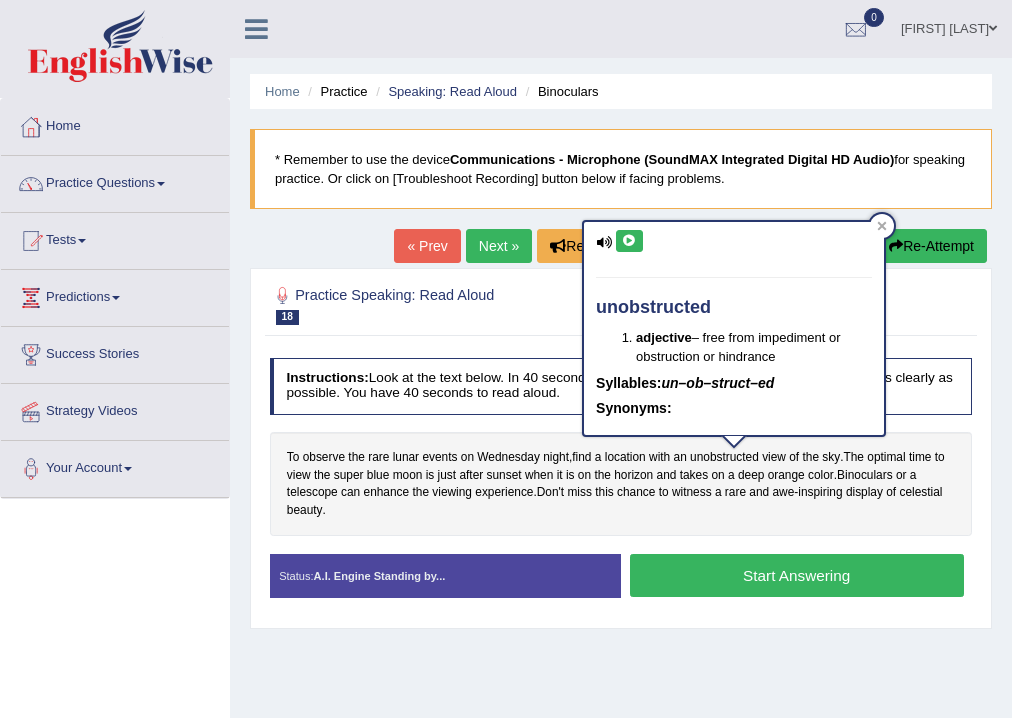 click on "unobstructed adjective  – free from impediment or obstruction or hindrance Syllables:  un–ob–struct–ed Synonyms:" at bounding box center (734, 328) 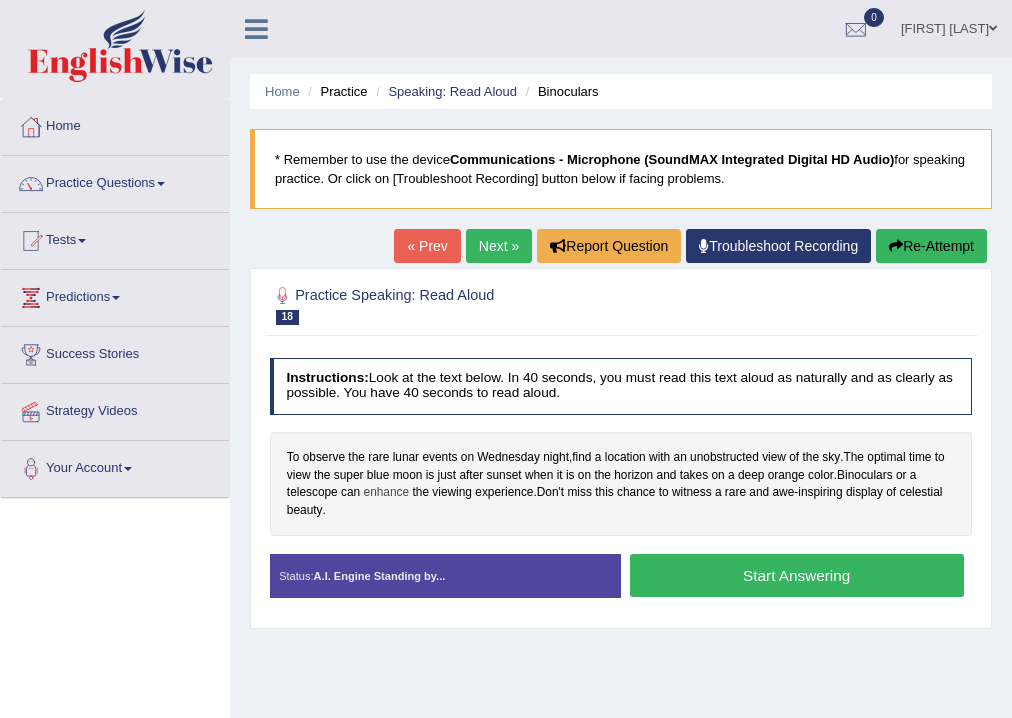 click on "enhance" at bounding box center [387, 493] 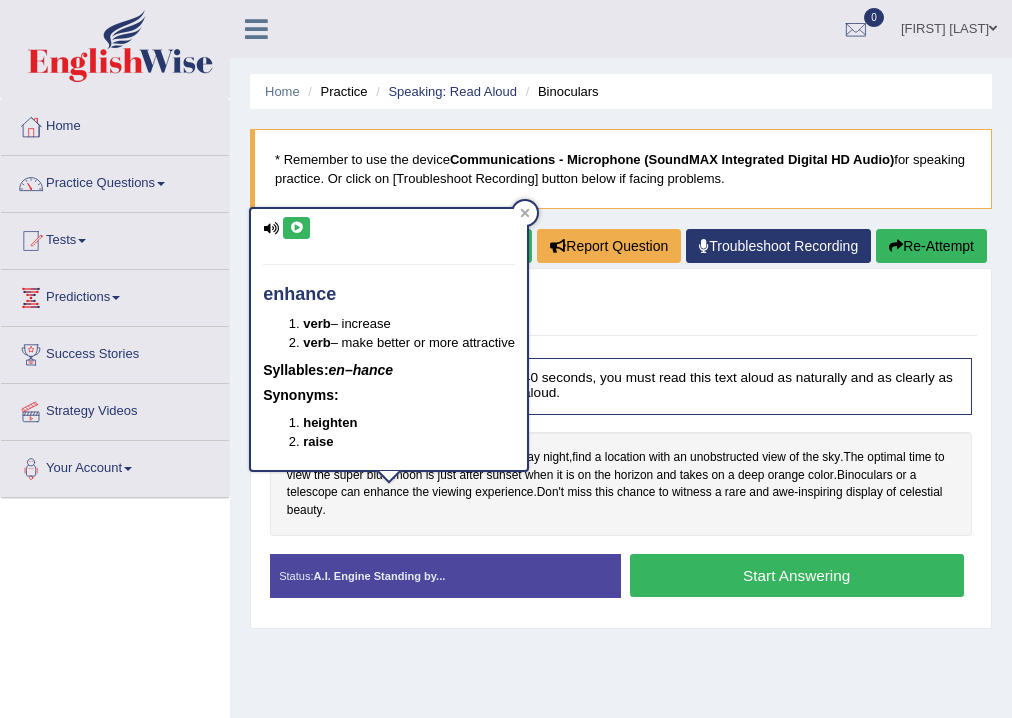 click at bounding box center (296, 228) 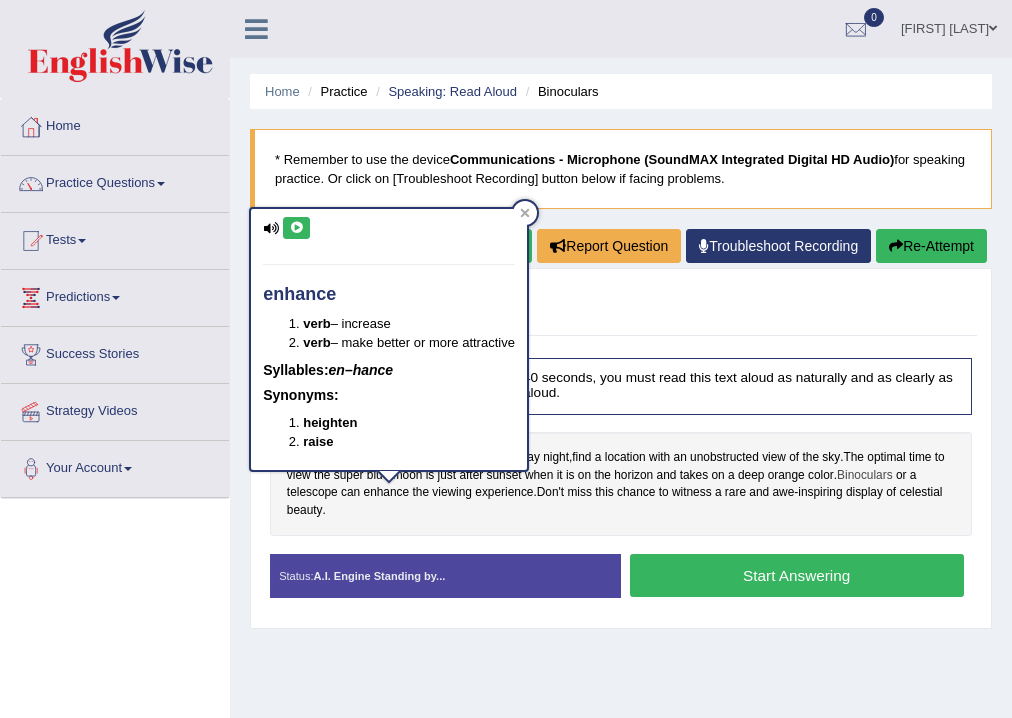 click on "Binoculars" at bounding box center (865, 476) 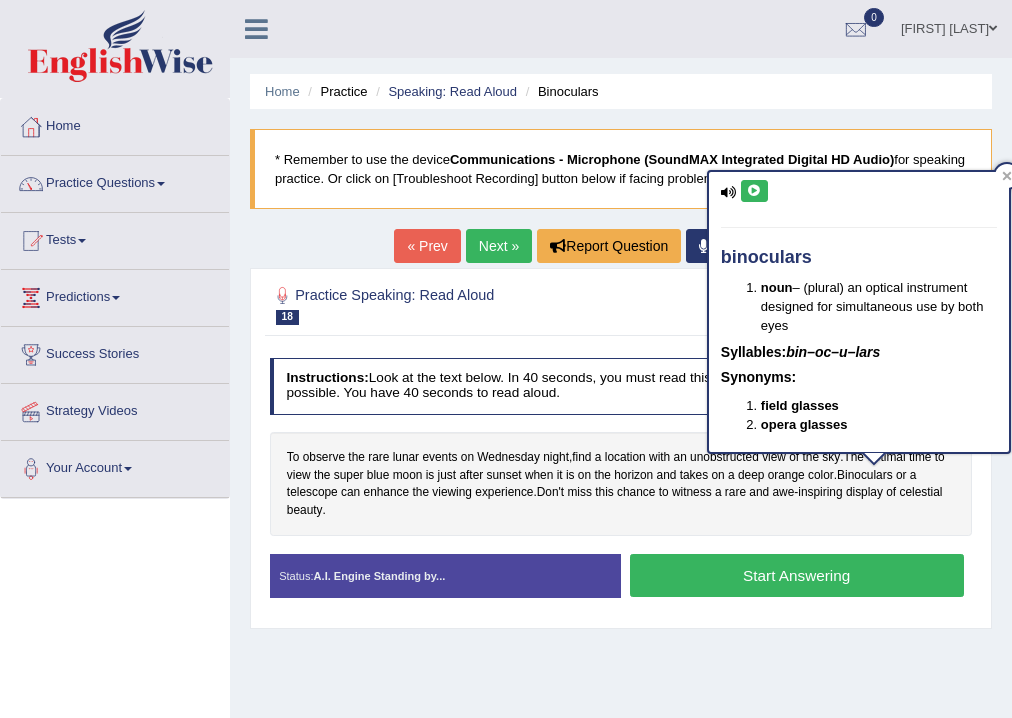 click at bounding box center [754, 191] 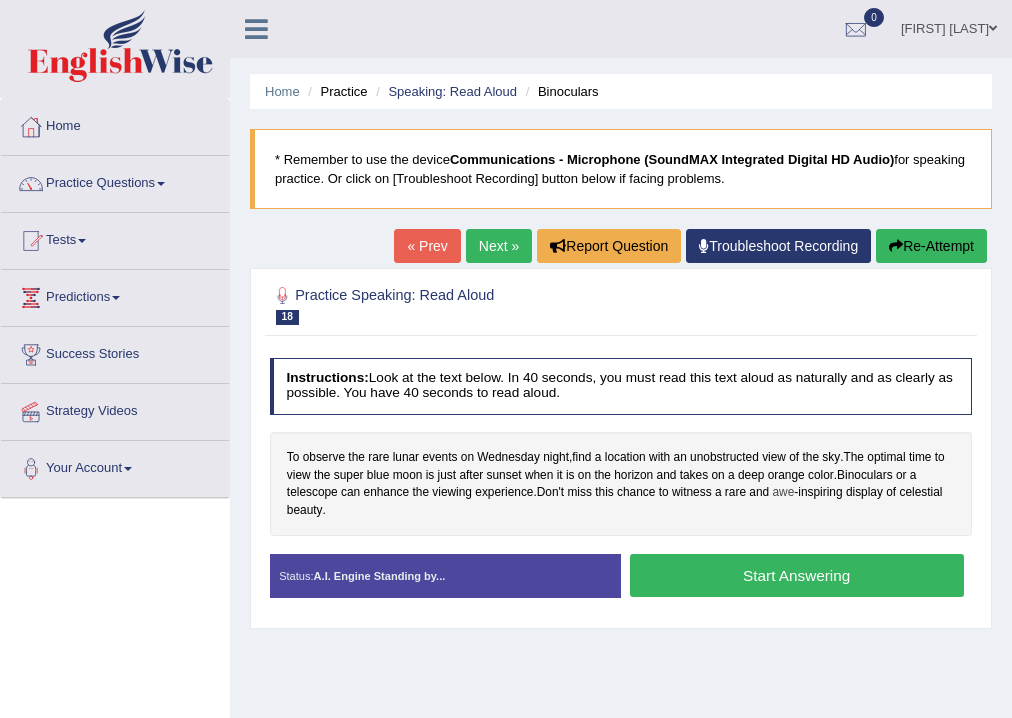 click on "awe" at bounding box center [783, 493] 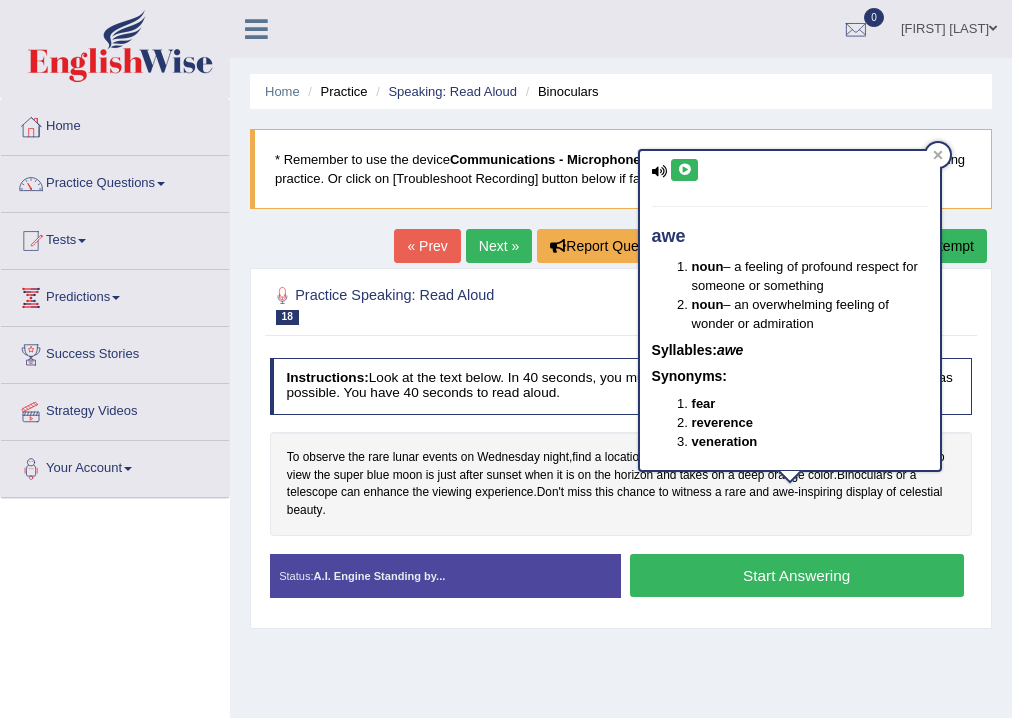 click at bounding box center (684, 170) 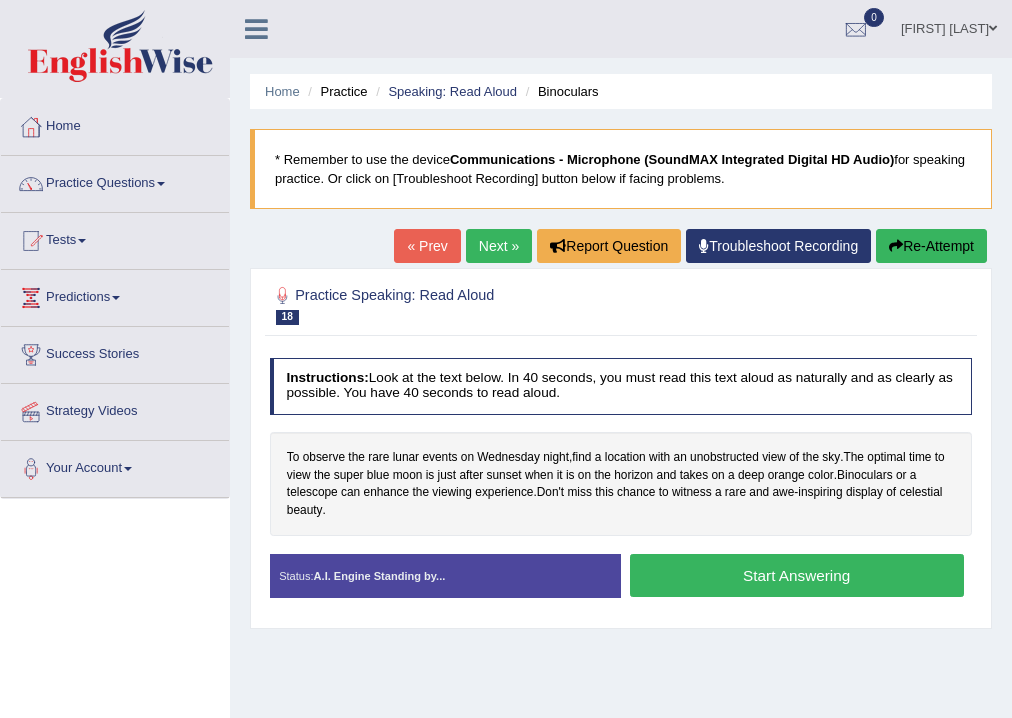 click on "Start Answering" at bounding box center (797, 575) 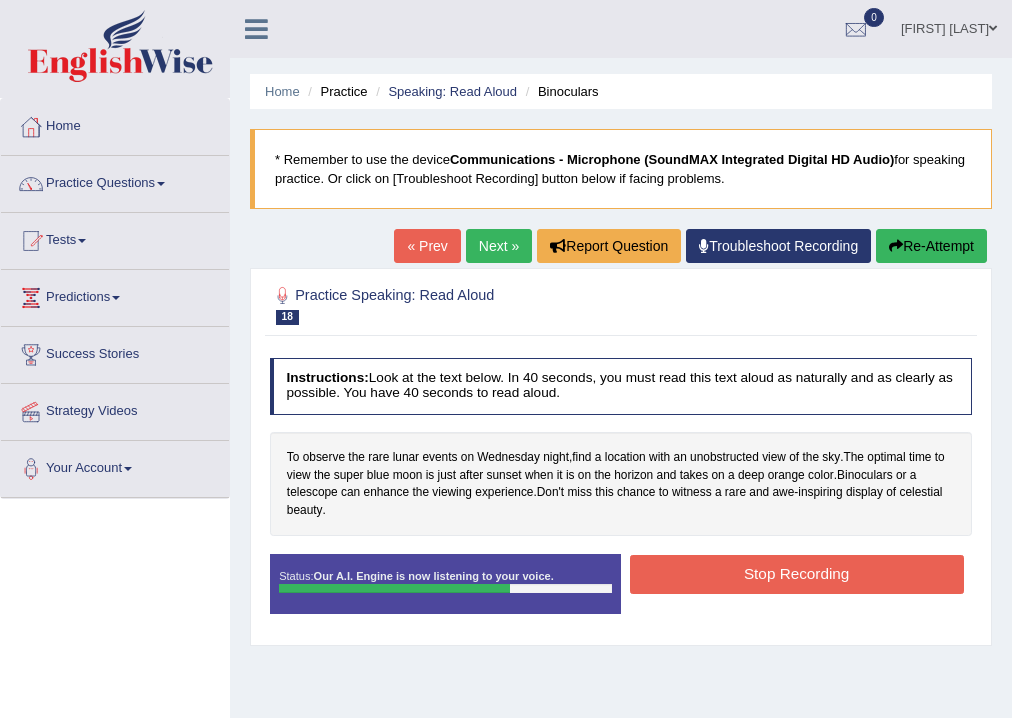 click on "Stop Recording" at bounding box center (797, 574) 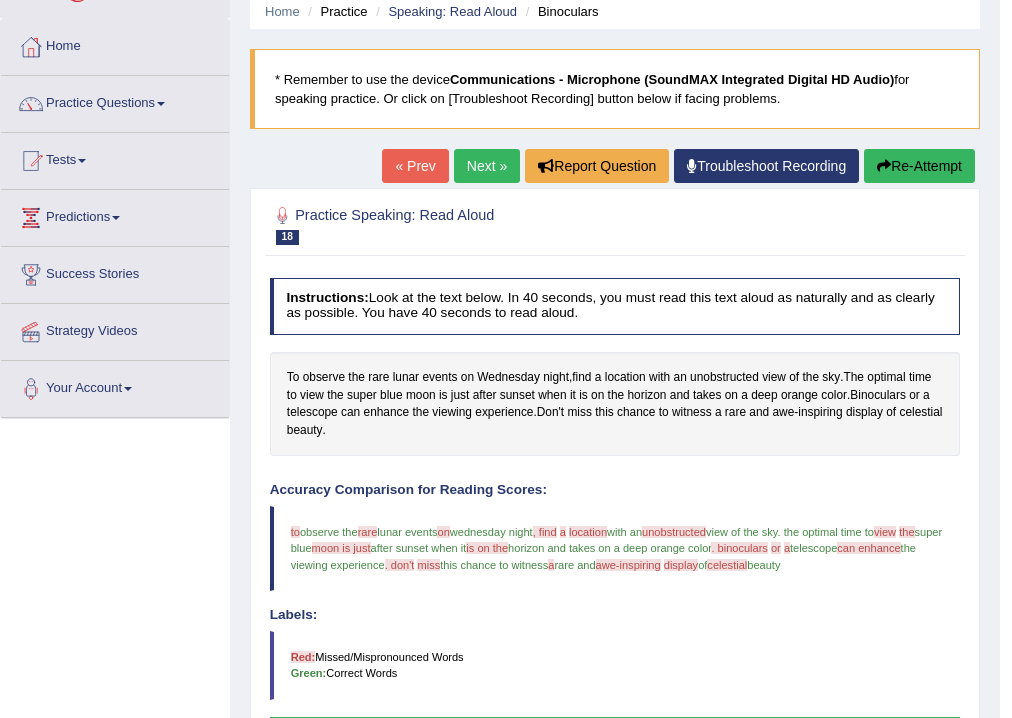 scroll, scrollTop: 0, scrollLeft: 0, axis: both 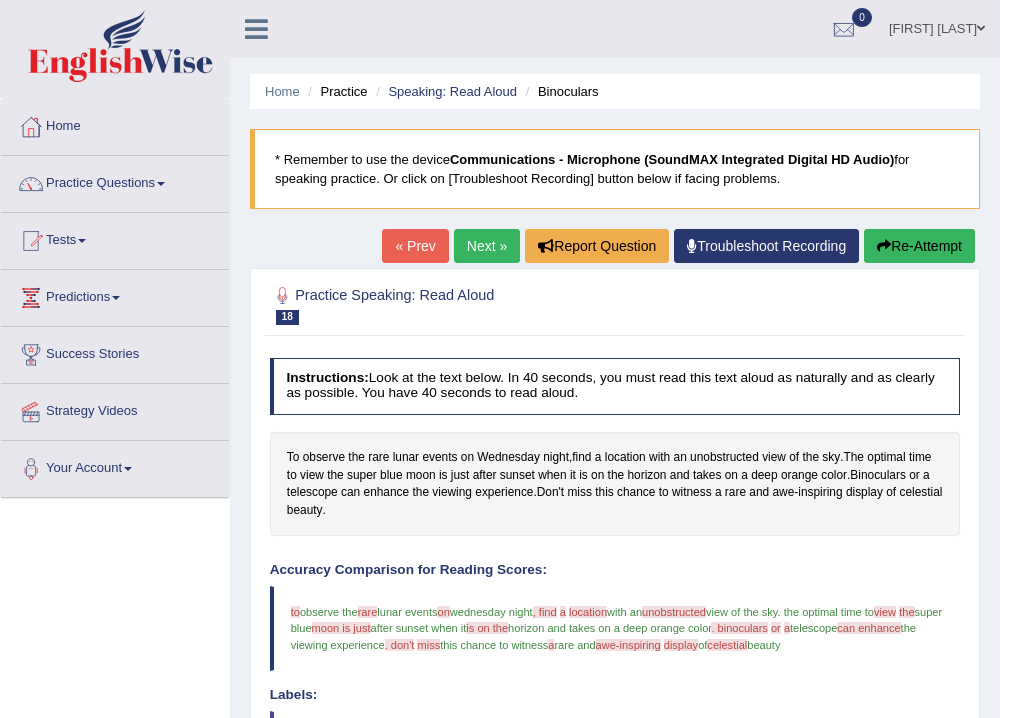 click on "Next »" at bounding box center [487, 246] 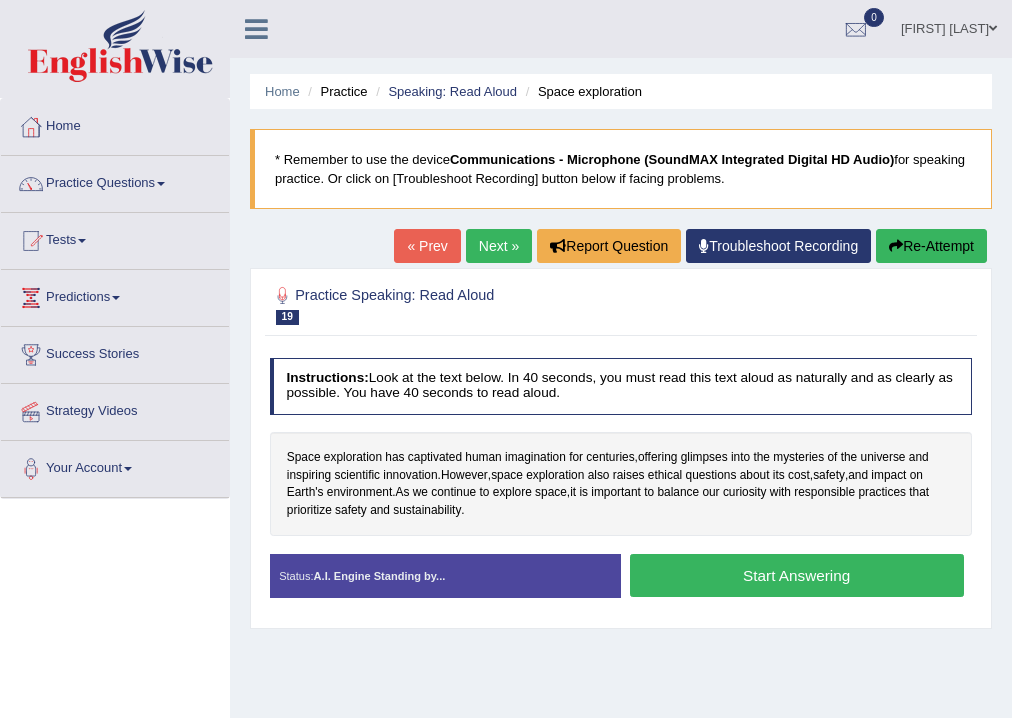 scroll, scrollTop: 0, scrollLeft: 0, axis: both 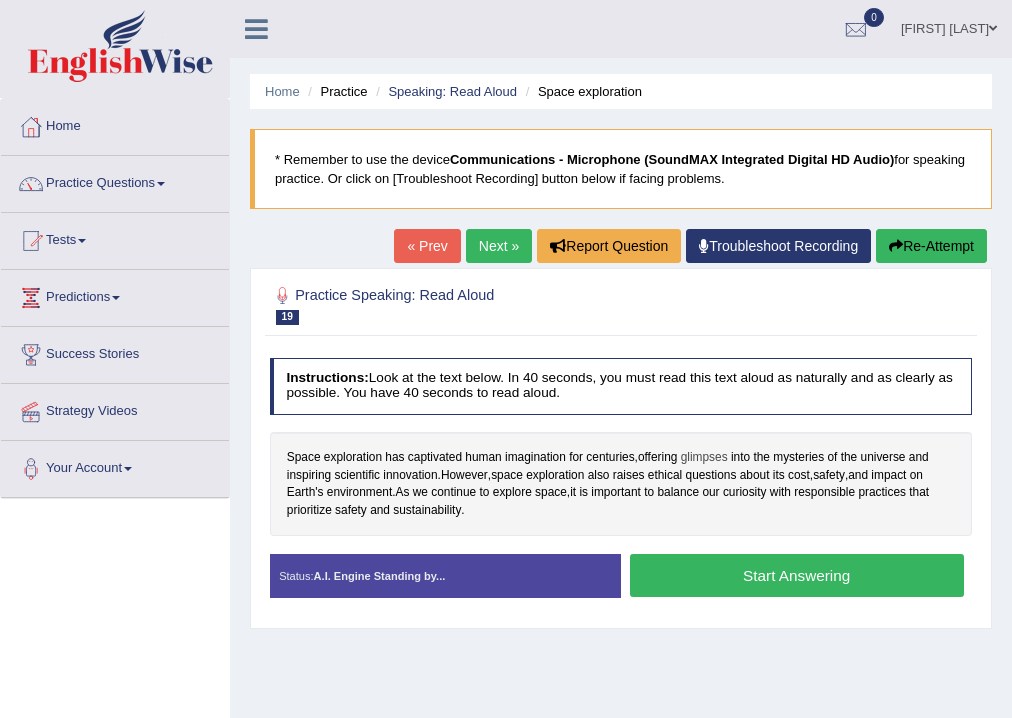 click on "glimpses" at bounding box center [704, 458] 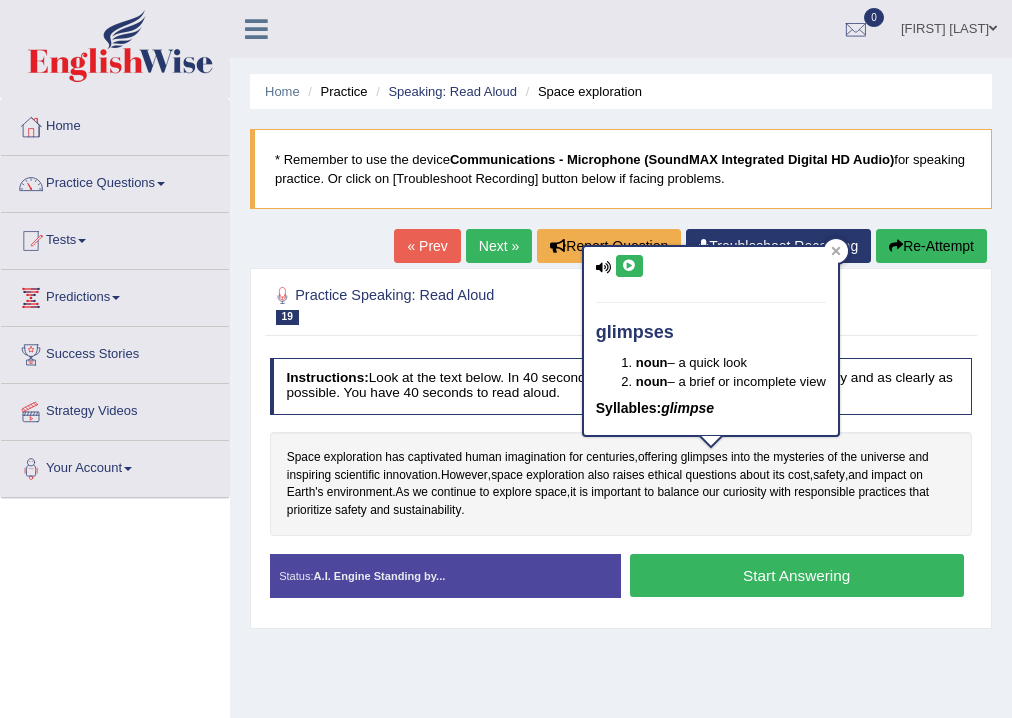 click at bounding box center [629, 266] 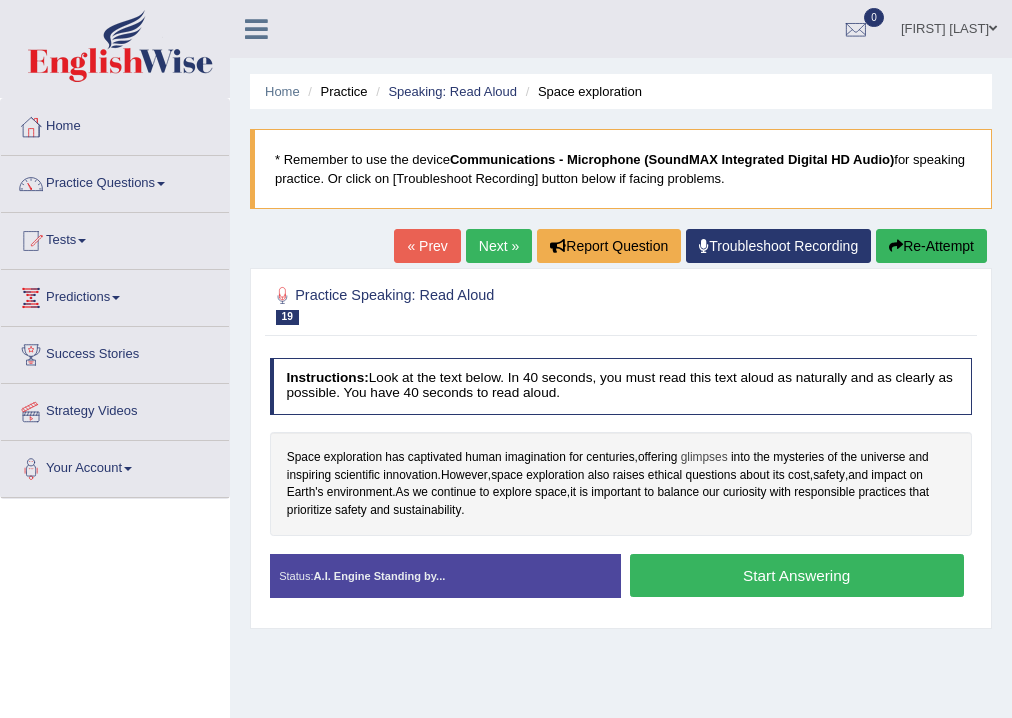 click on "glimpses" at bounding box center (704, 458) 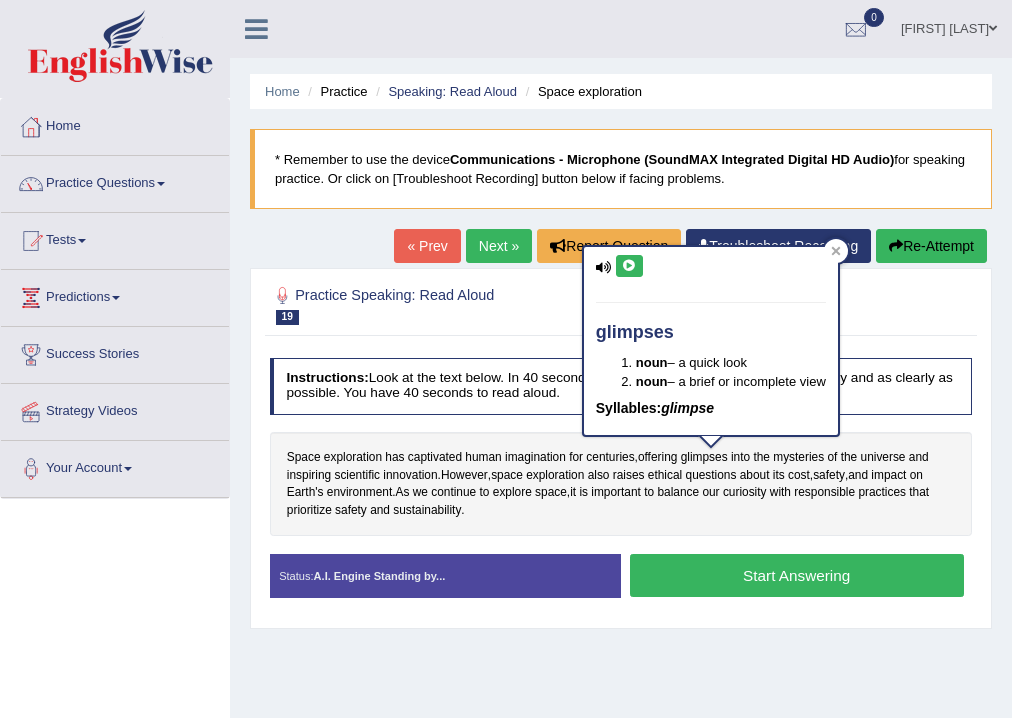 click at bounding box center (629, 266) 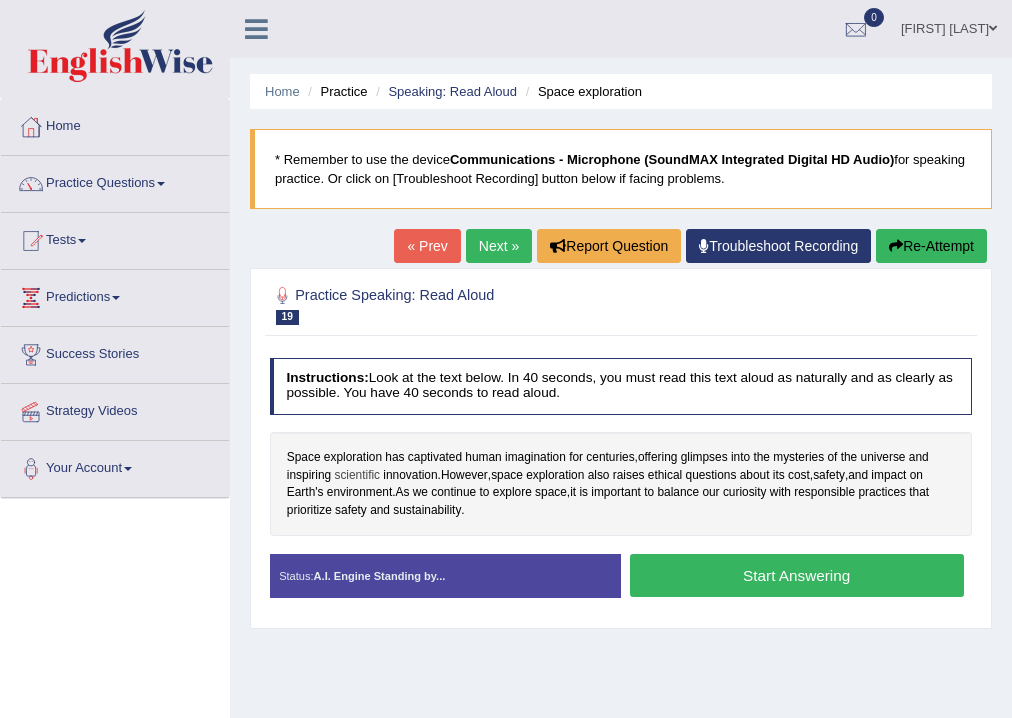 click on "scientific" at bounding box center [357, 476] 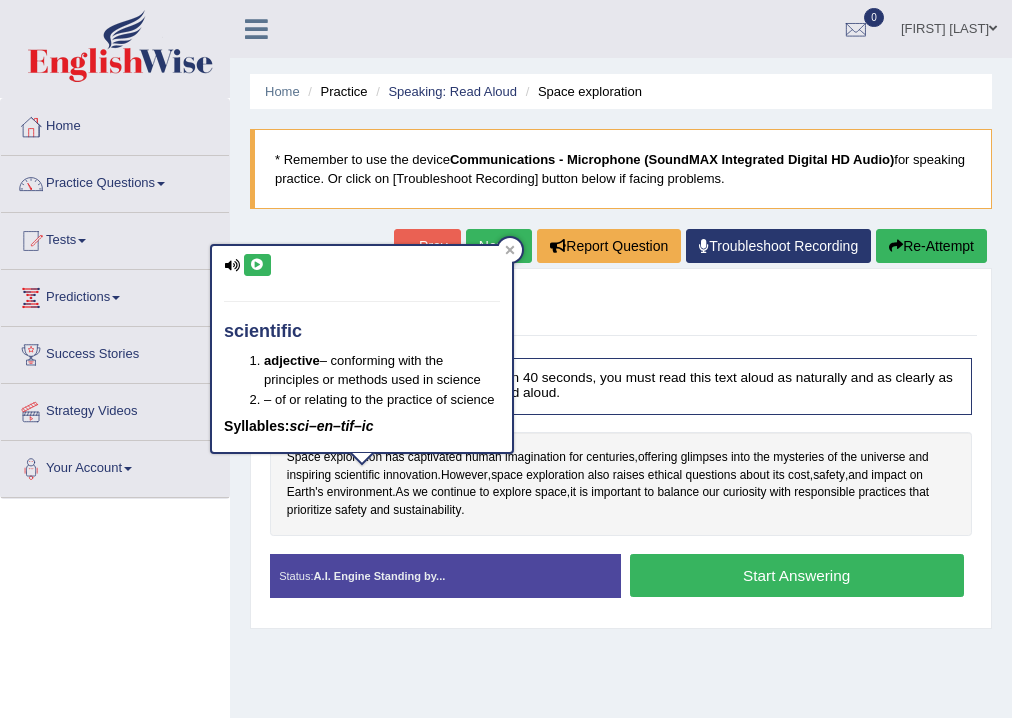 click at bounding box center (257, 265) 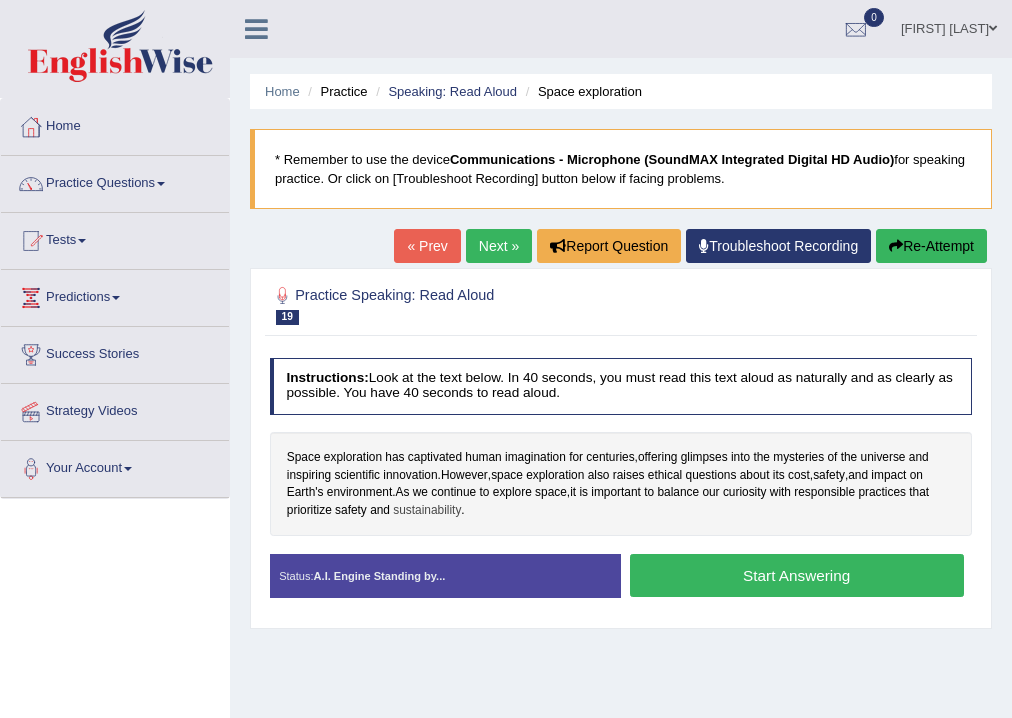 click on "sustainability" at bounding box center (427, 511) 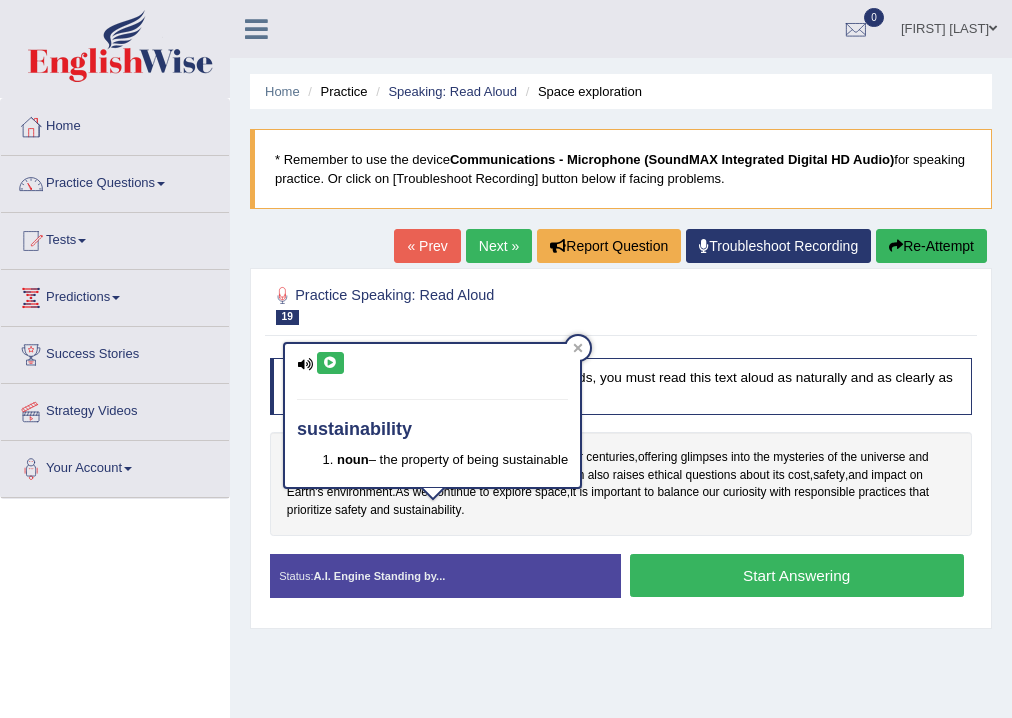 click at bounding box center [330, 363] 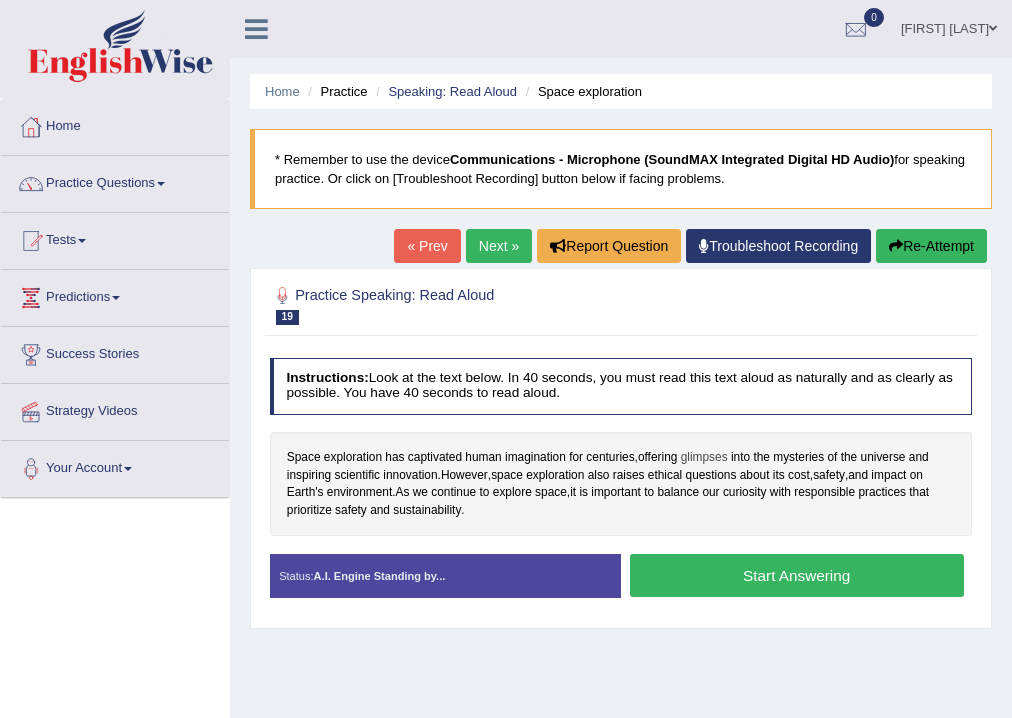 click on "glimpses" at bounding box center (704, 458) 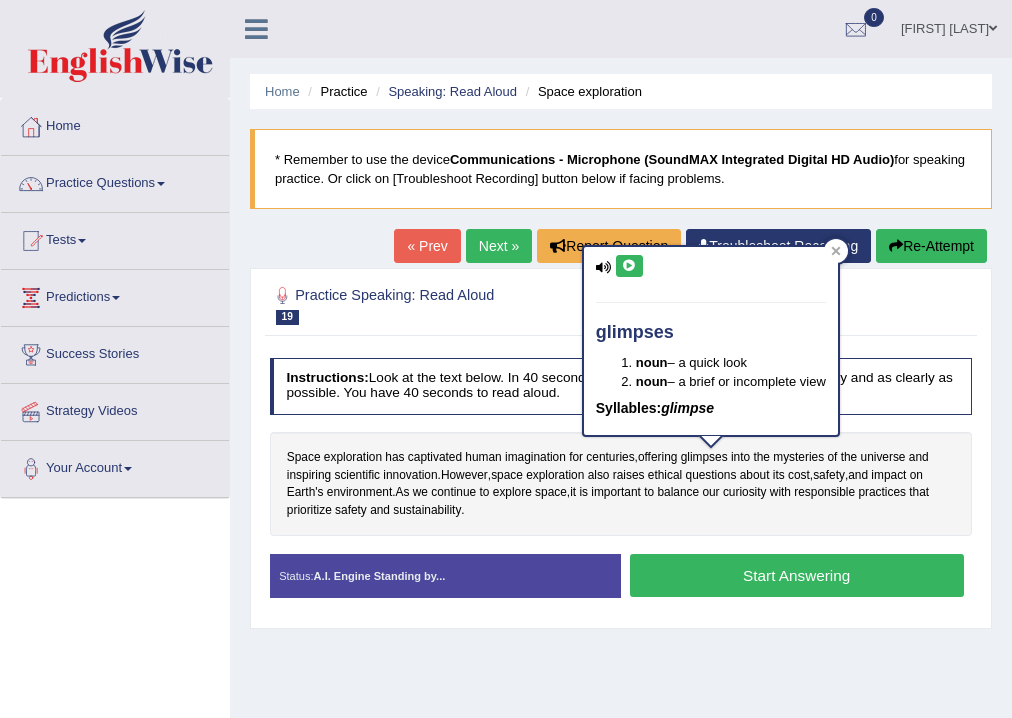 click at bounding box center (629, 266) 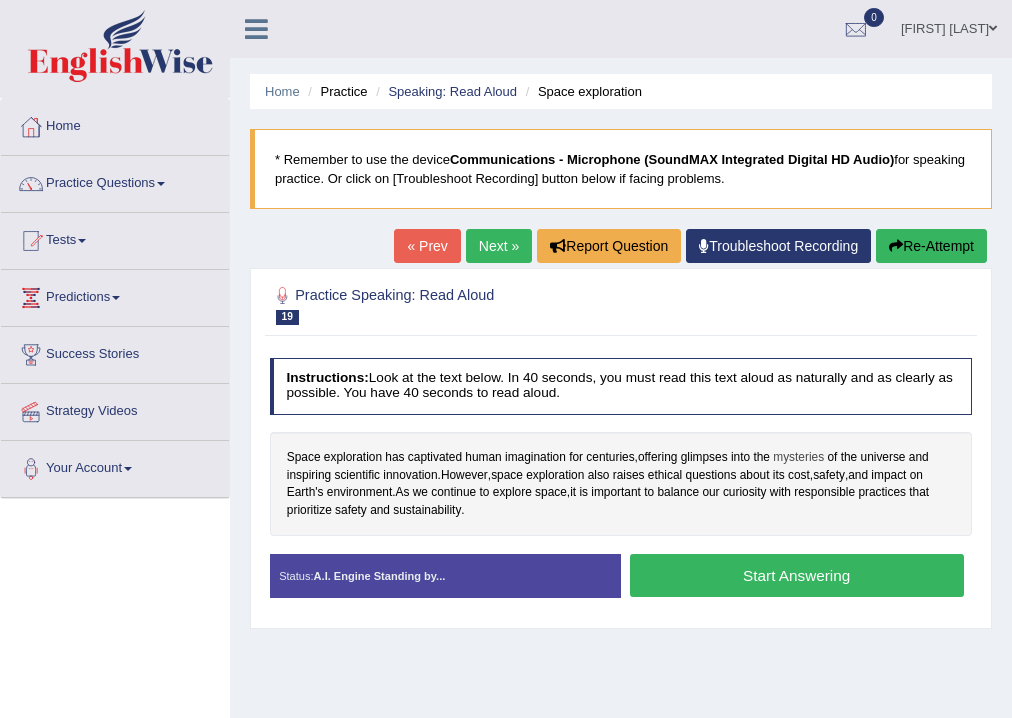 click on "mysteries" at bounding box center [798, 458] 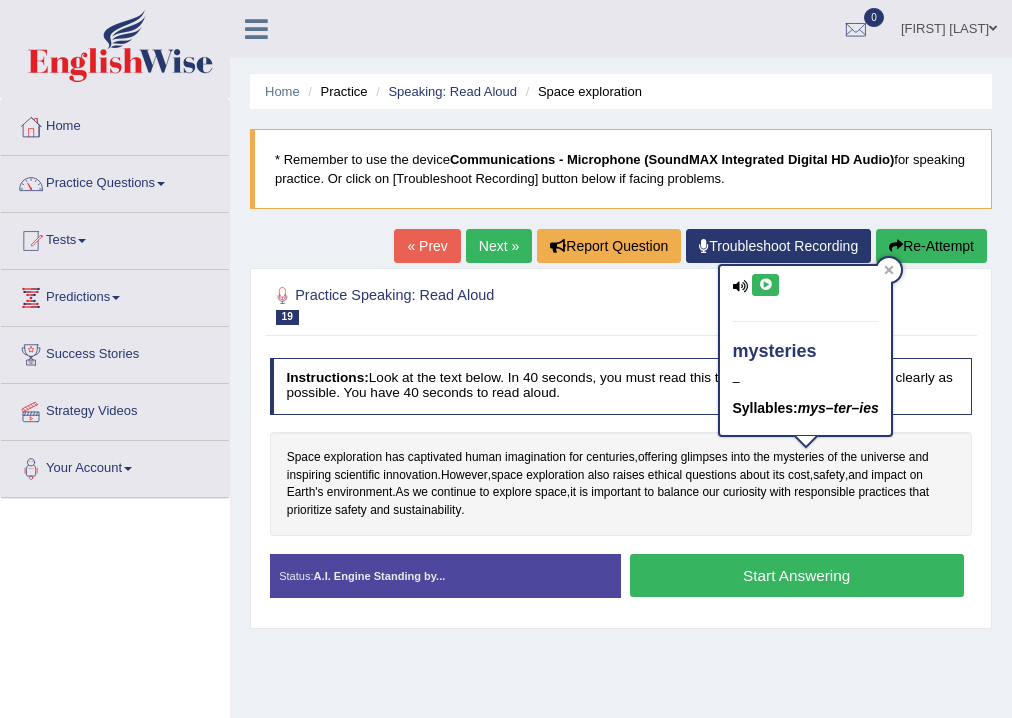 click at bounding box center (765, 285) 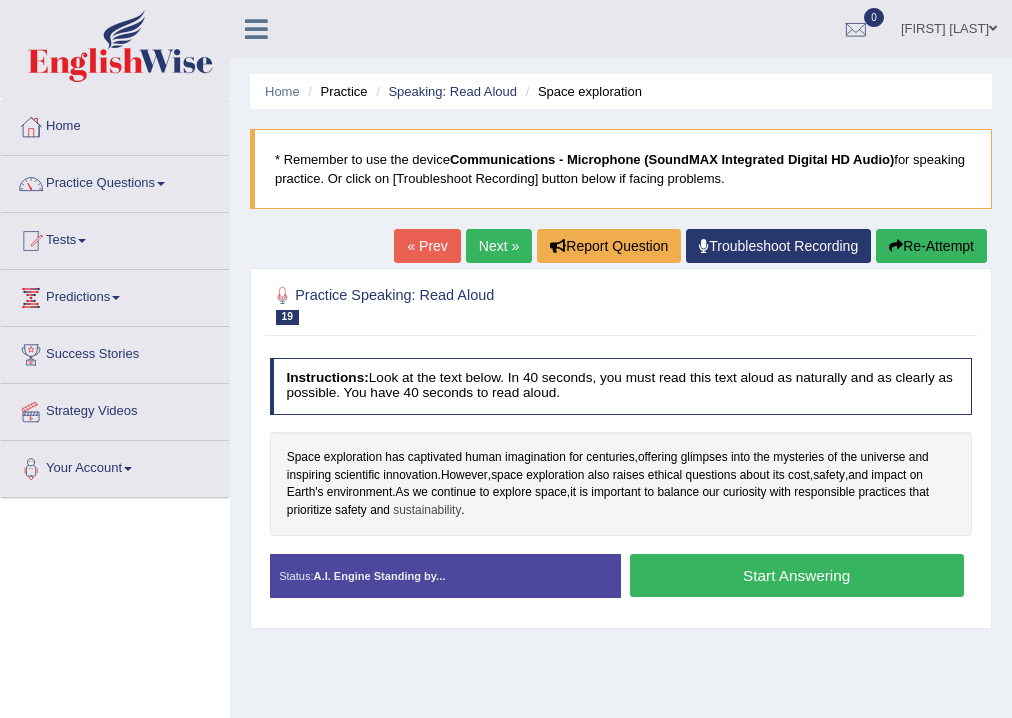 click on "sustainability" at bounding box center [427, 511] 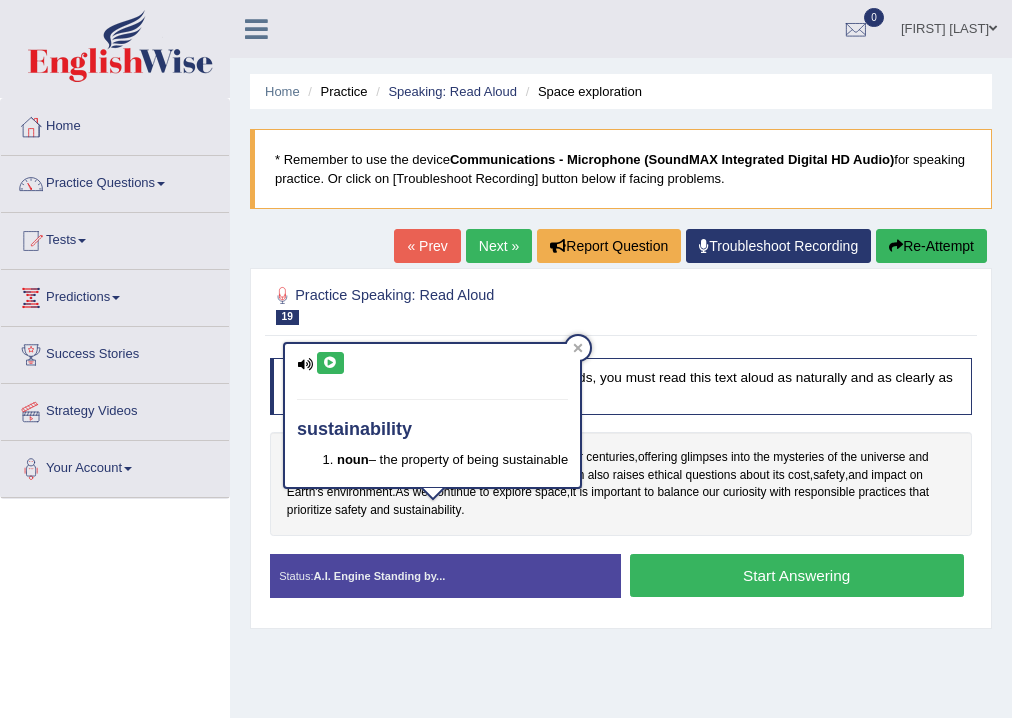 click at bounding box center [330, 363] 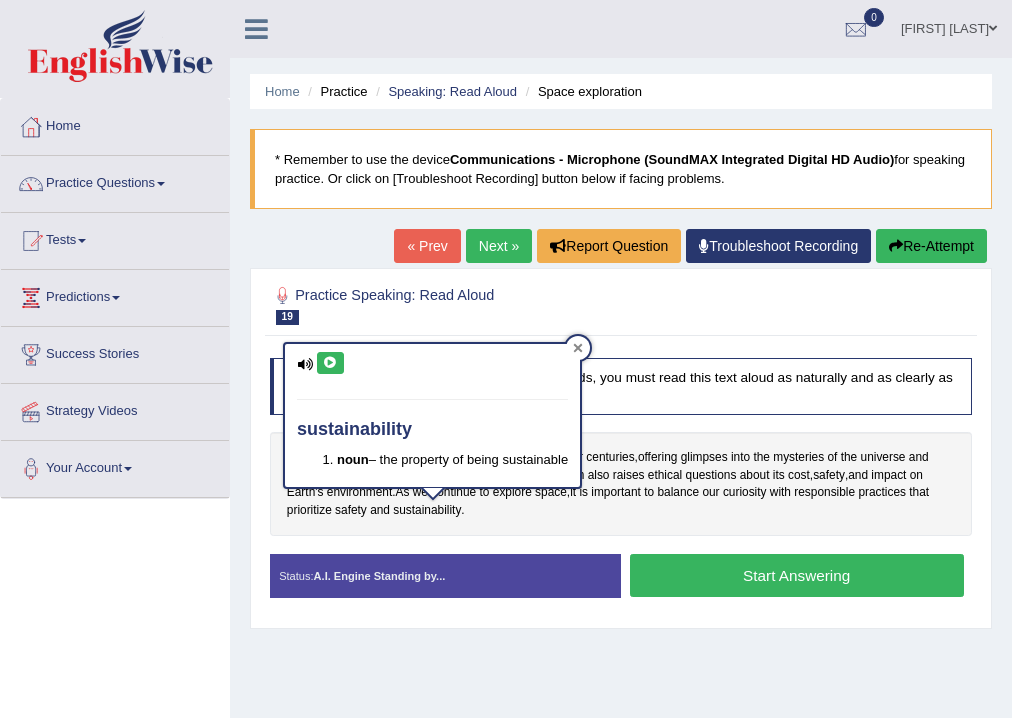 click 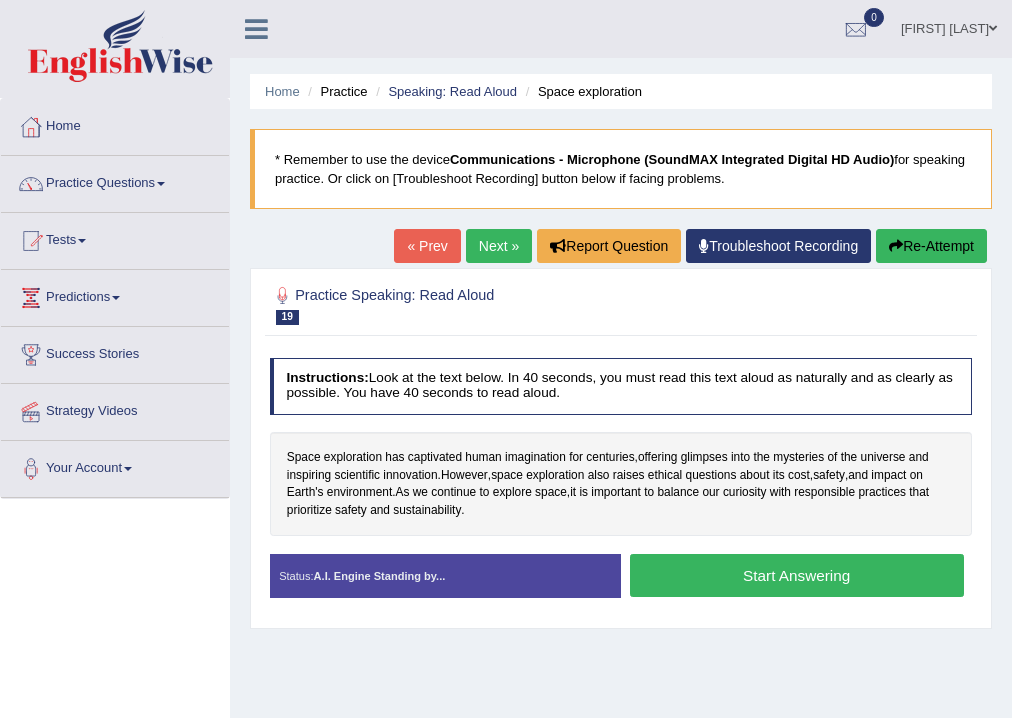 click on "Start Answering" at bounding box center [797, 575] 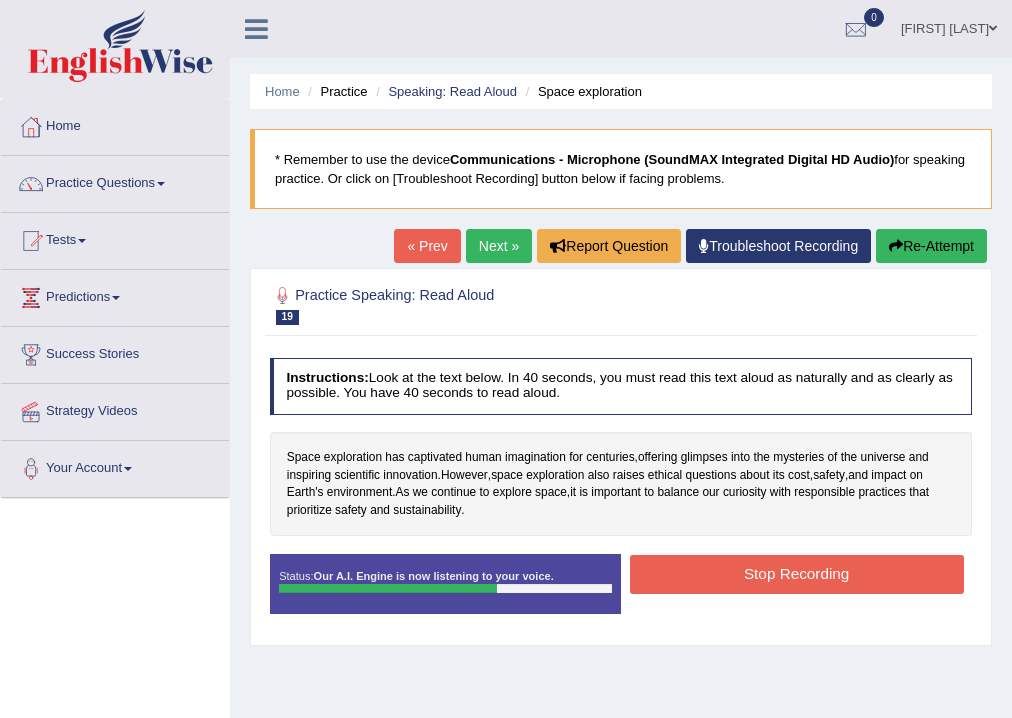 click on "Stop Recording" at bounding box center (797, 574) 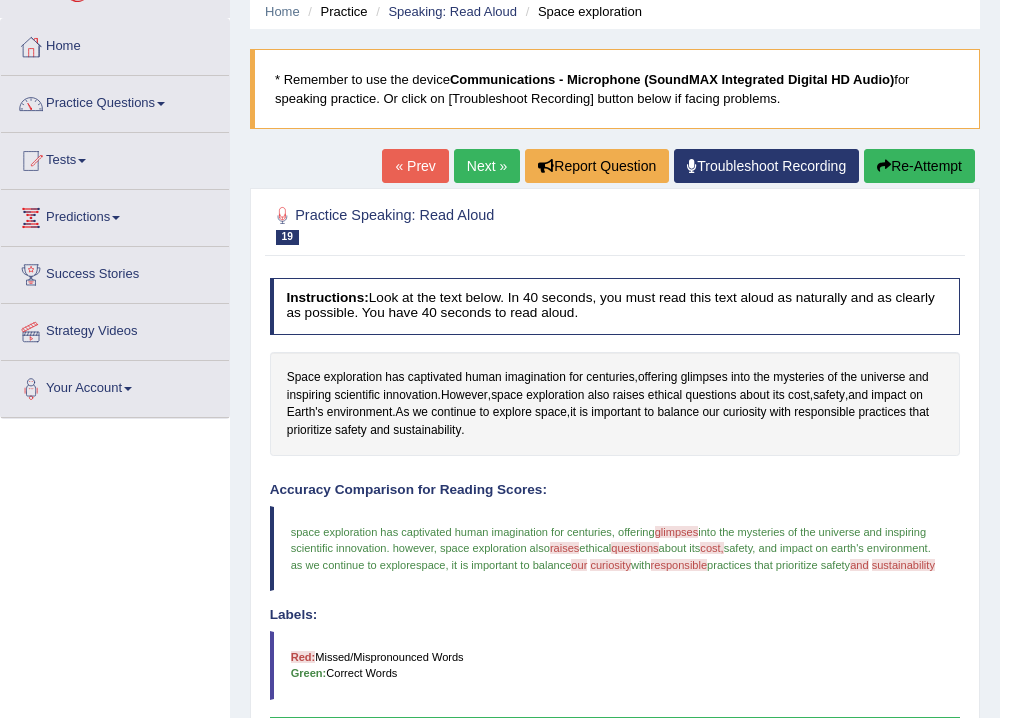 scroll, scrollTop: 0, scrollLeft: 0, axis: both 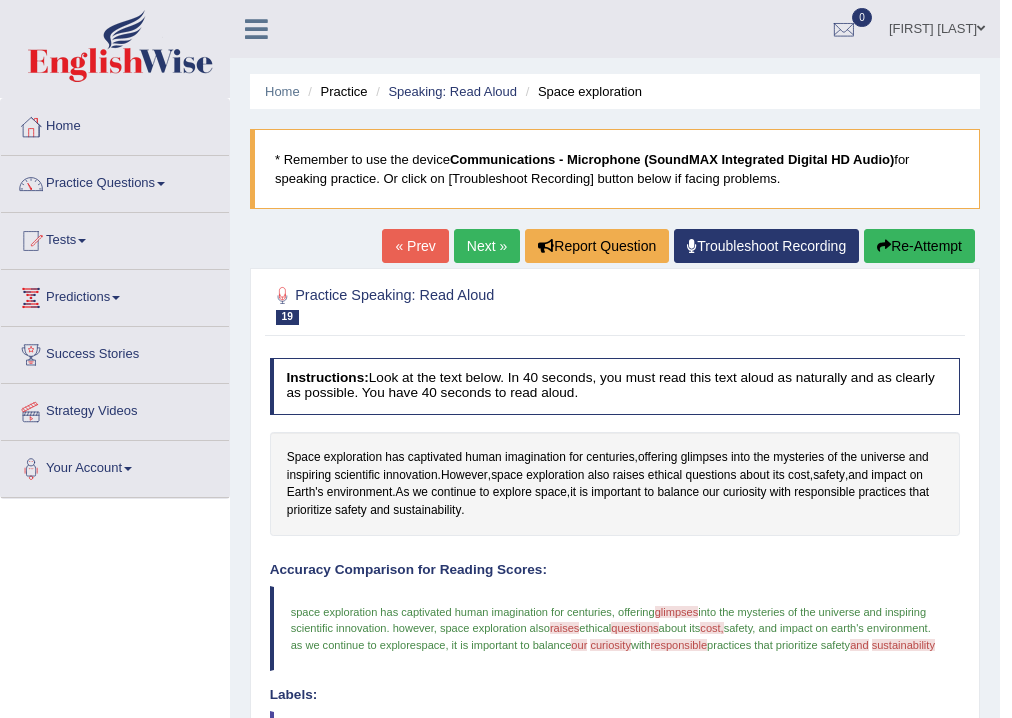 click on "Next »" at bounding box center (487, 246) 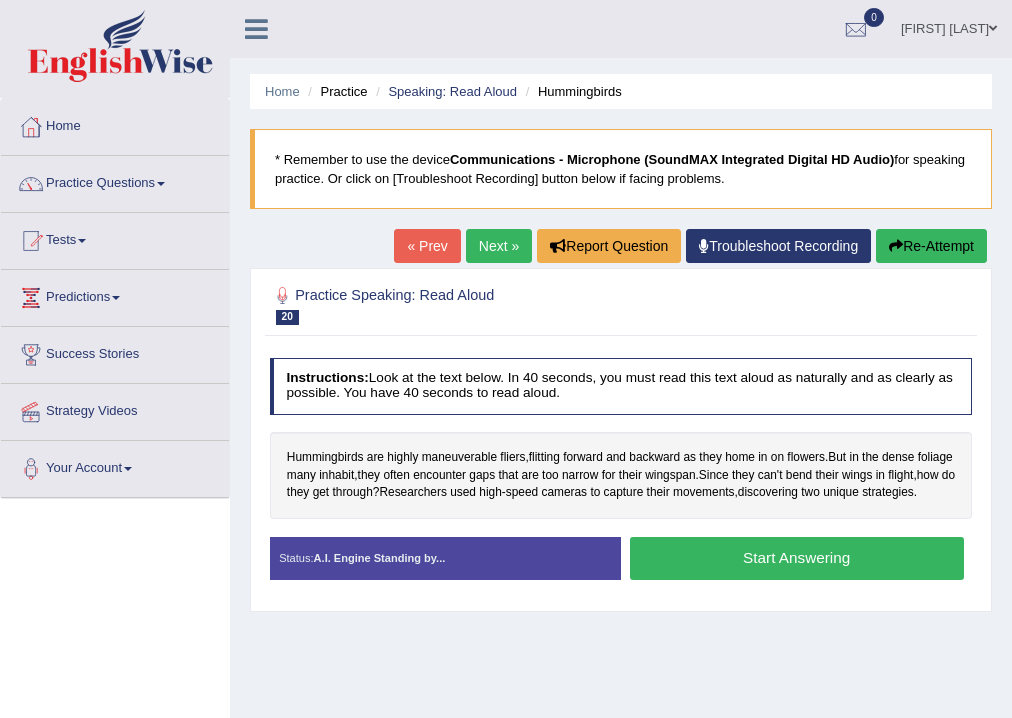 scroll, scrollTop: 0, scrollLeft: 0, axis: both 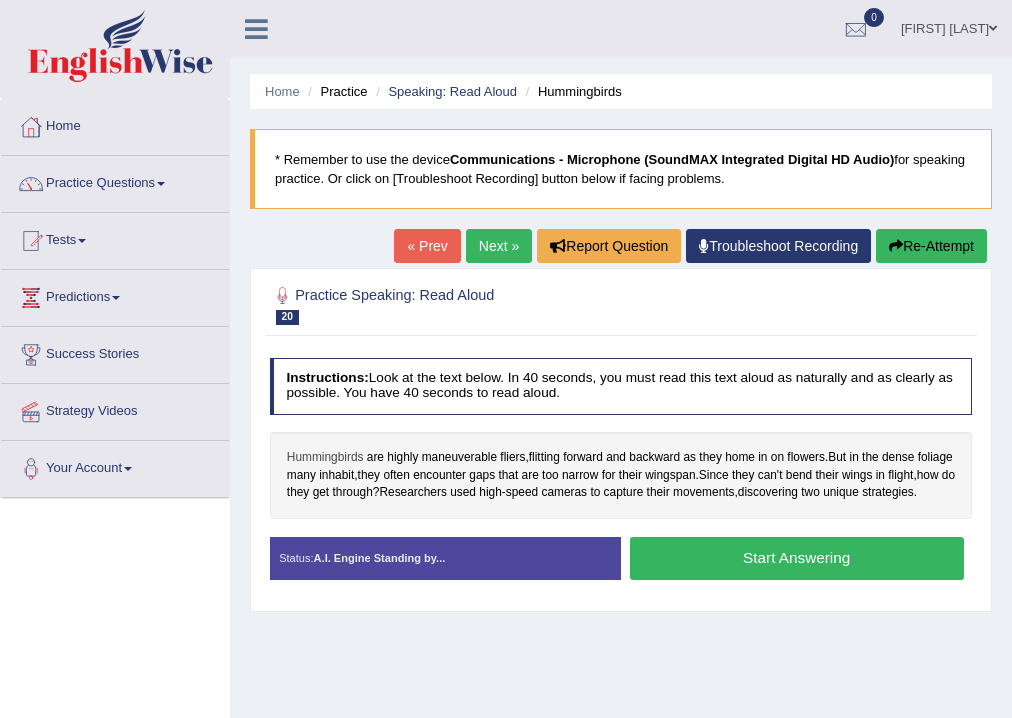 click on "Hummingbirds" at bounding box center [325, 458] 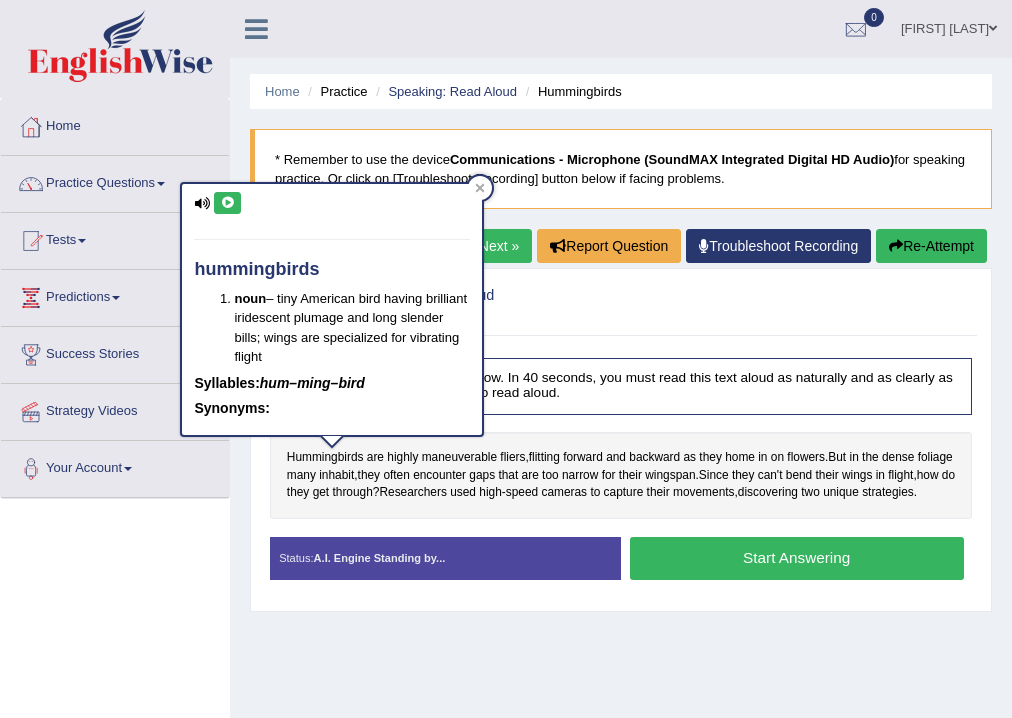 click at bounding box center (227, 203) 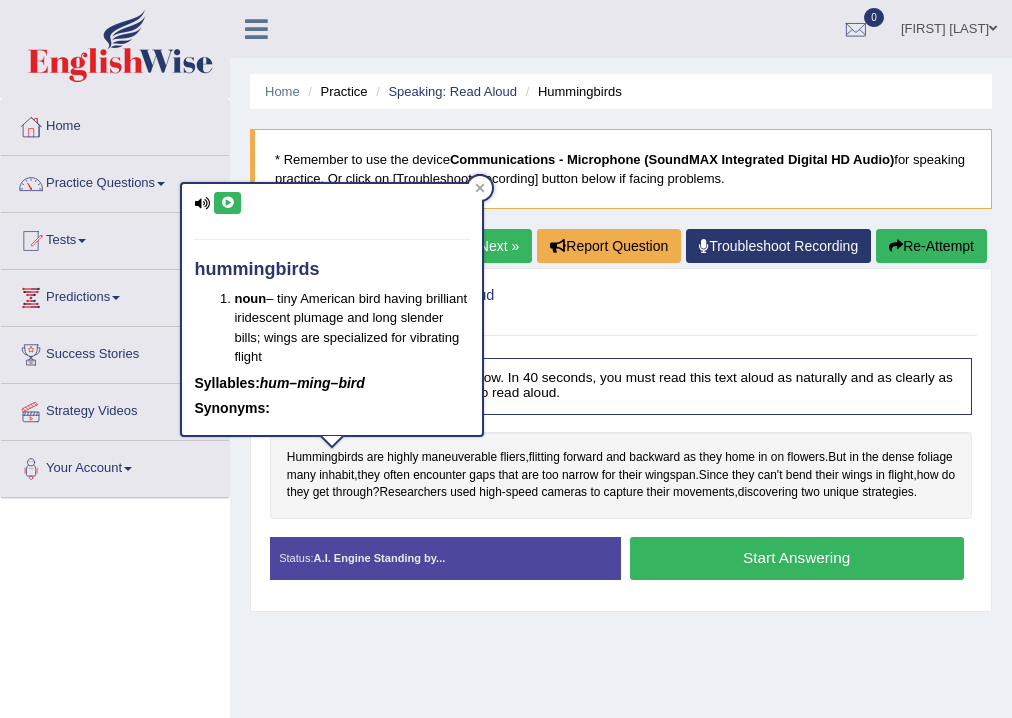 click on "Practice Speaking: Read Aloud
20
Hummingbirds" at bounding box center [488, 304] 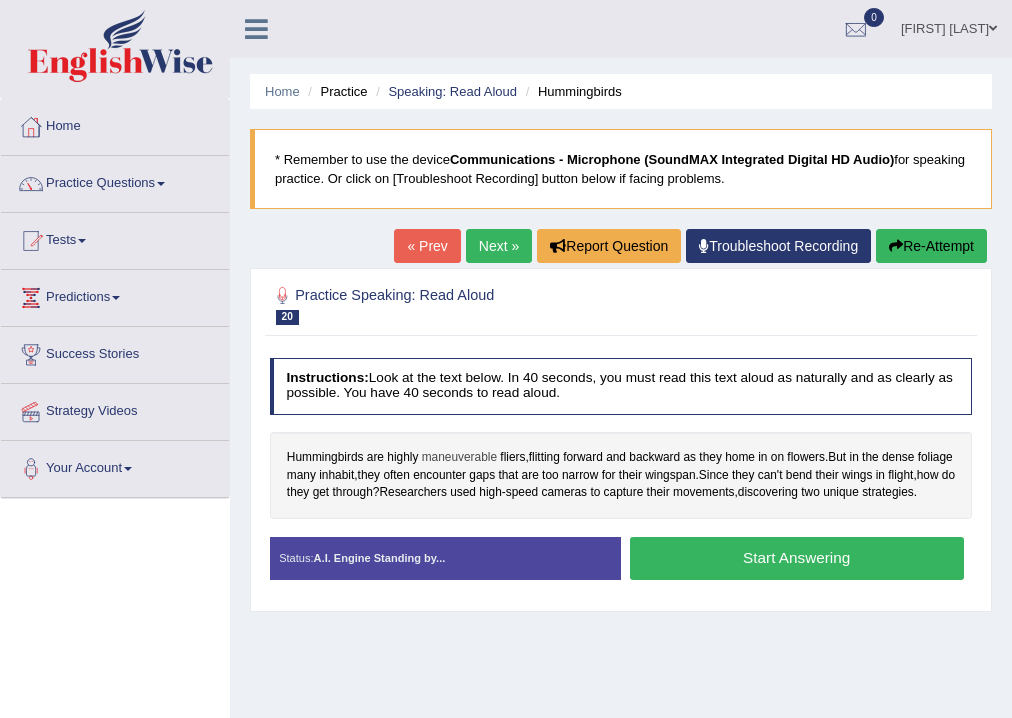 click on "maneuverable" at bounding box center [459, 458] 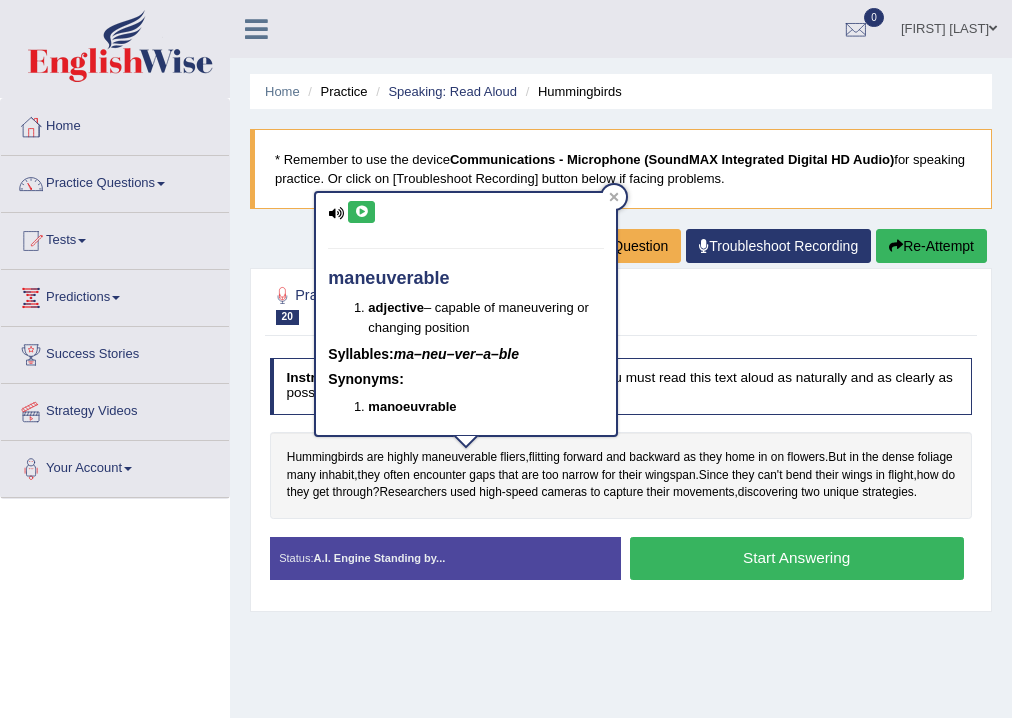 click at bounding box center (361, 212) 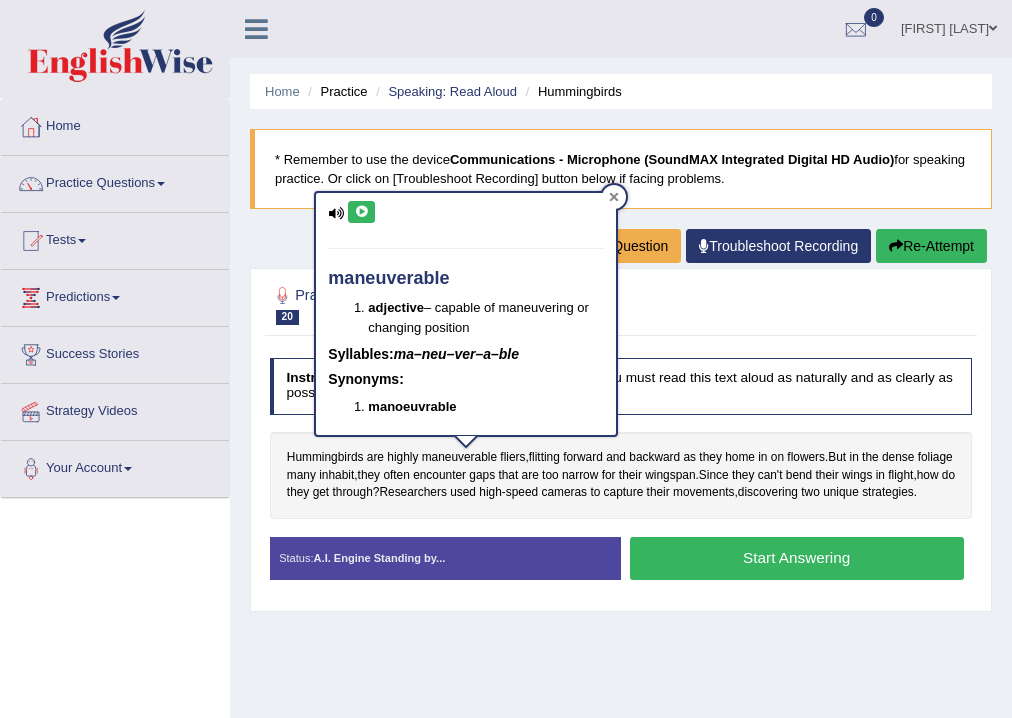 click 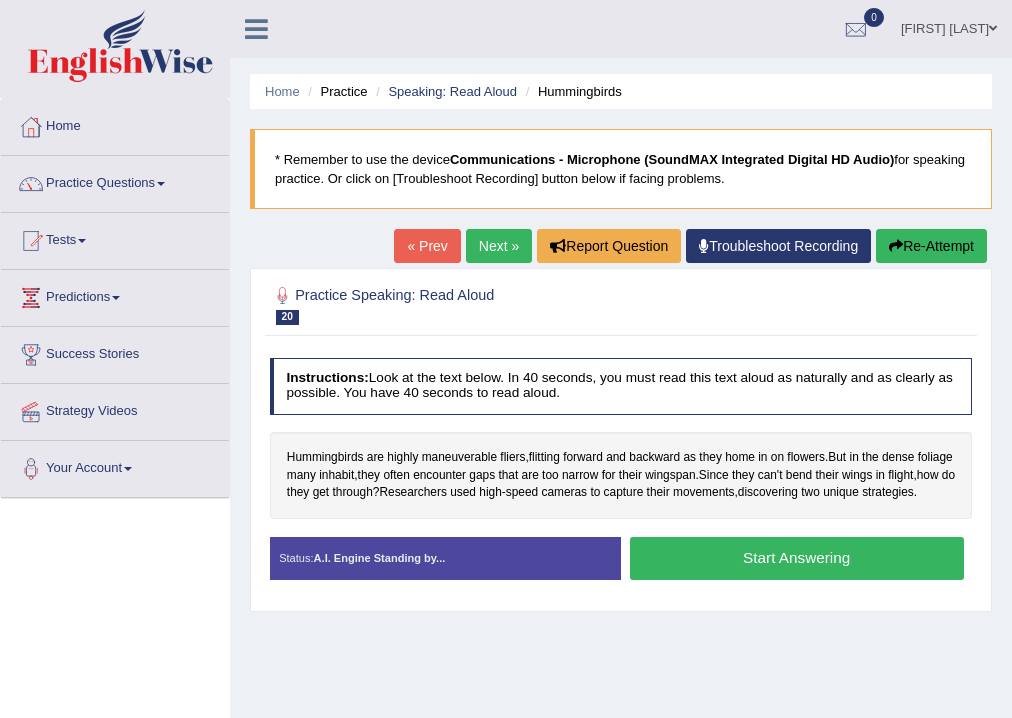 click on "Next »" at bounding box center [499, 246] 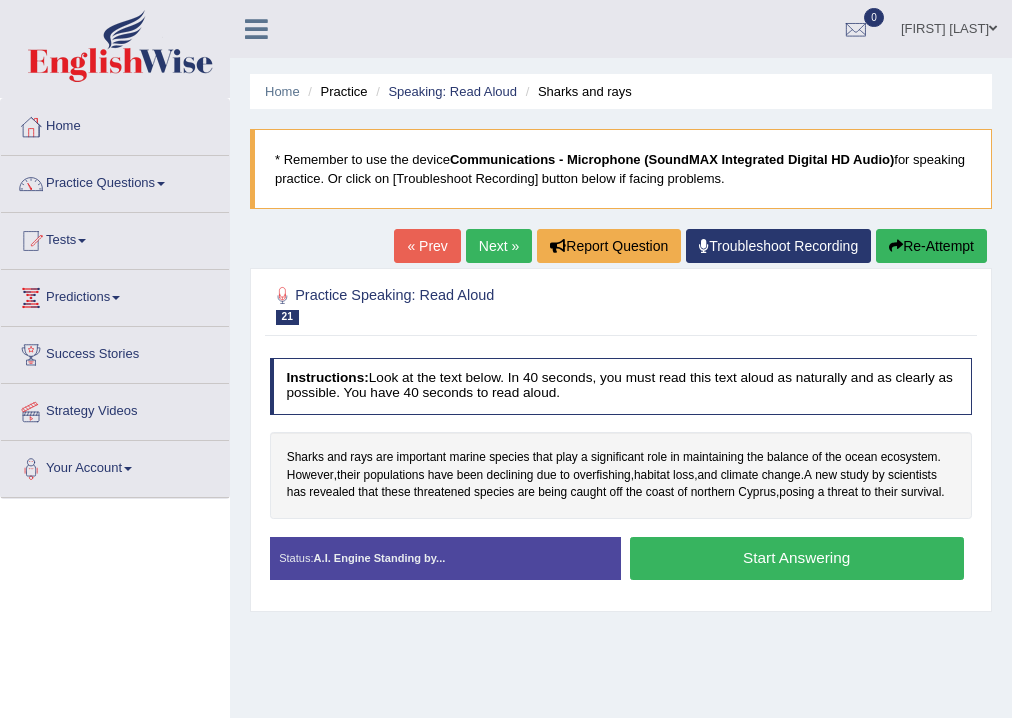 scroll, scrollTop: 0, scrollLeft: 0, axis: both 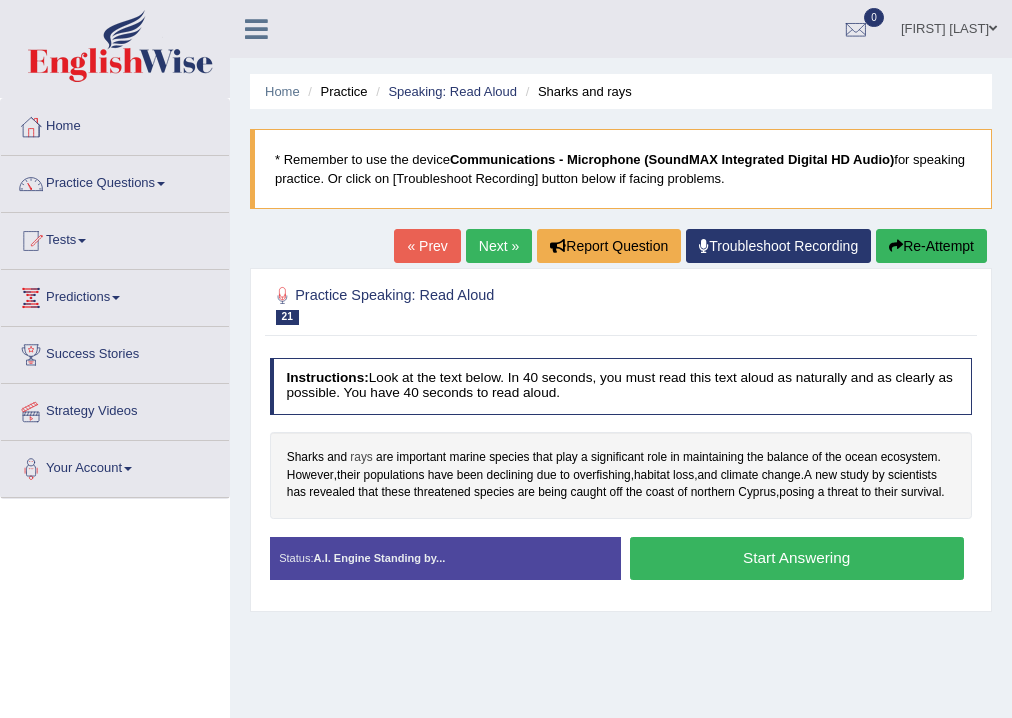 click on "rays" at bounding box center (361, 458) 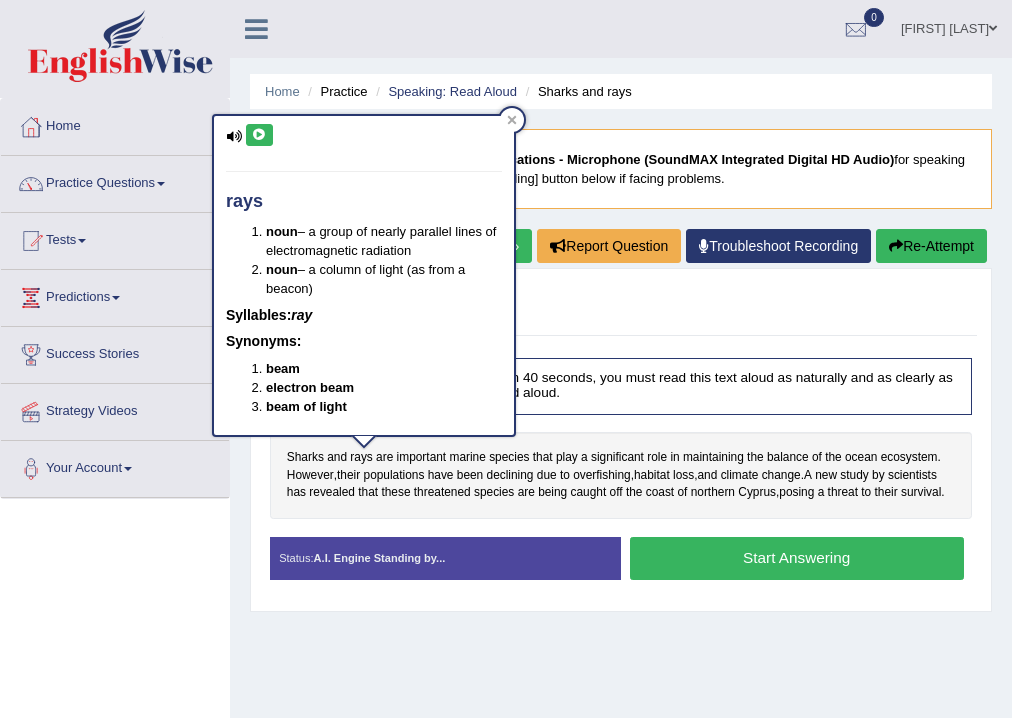 click at bounding box center (259, 135) 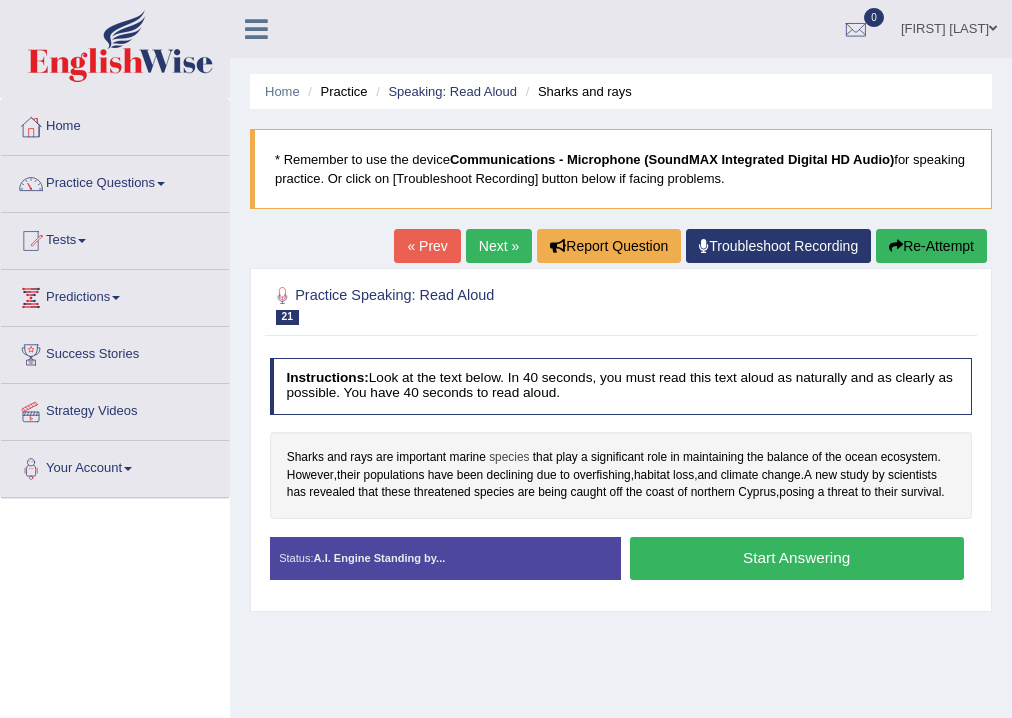 click on "species" at bounding box center [509, 458] 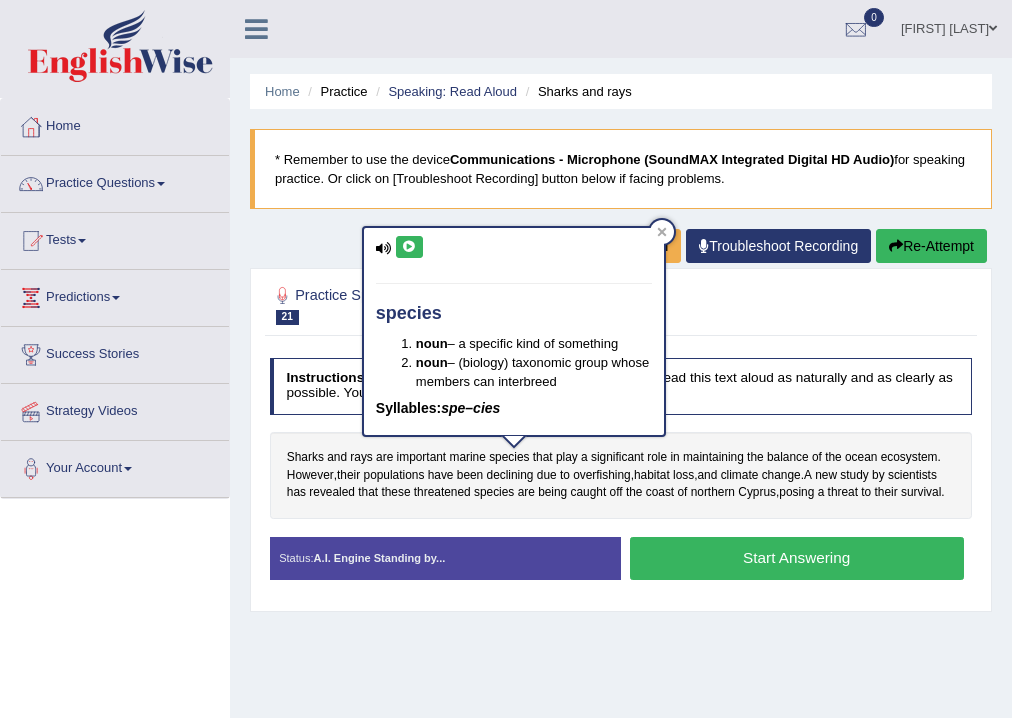 click at bounding box center [409, 247] 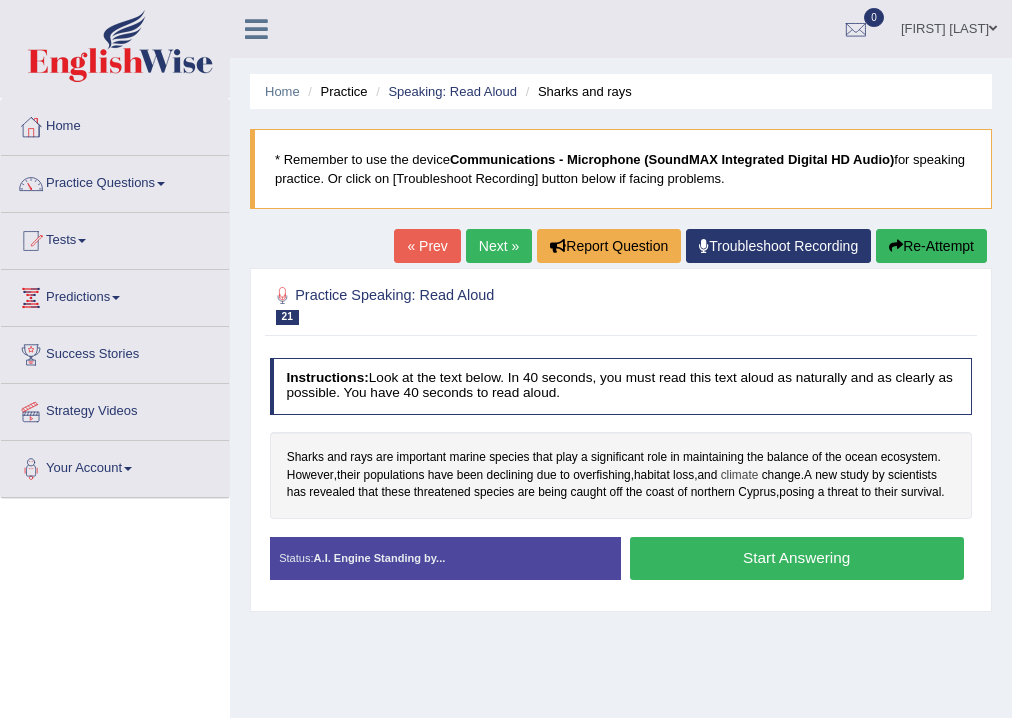 click on "climate" at bounding box center [740, 476] 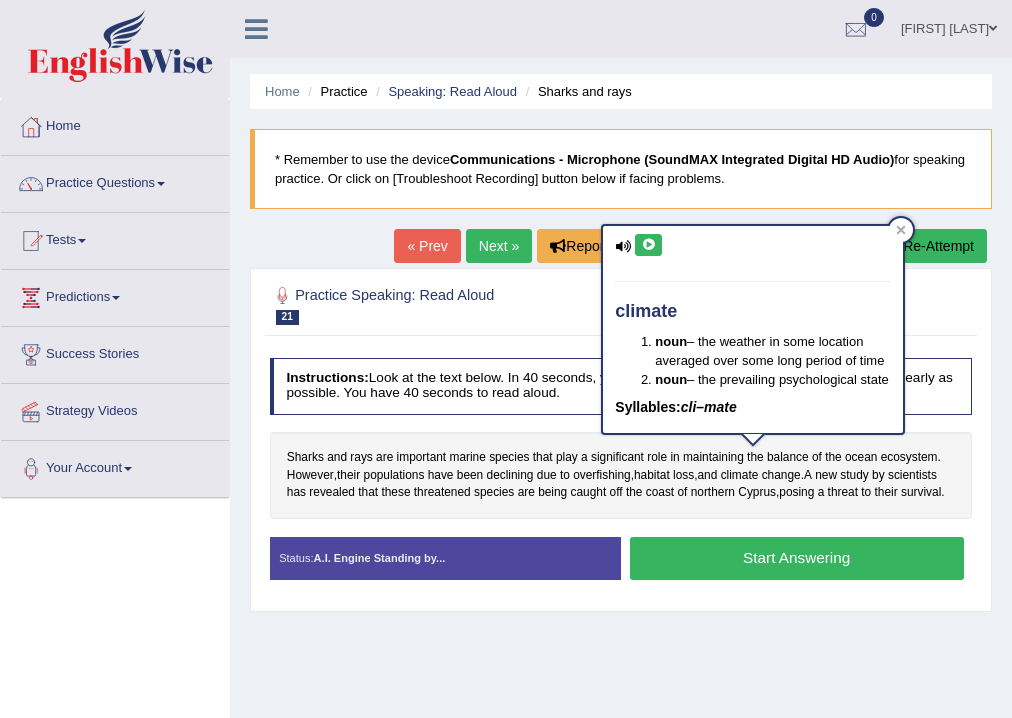 click at bounding box center [648, 245] 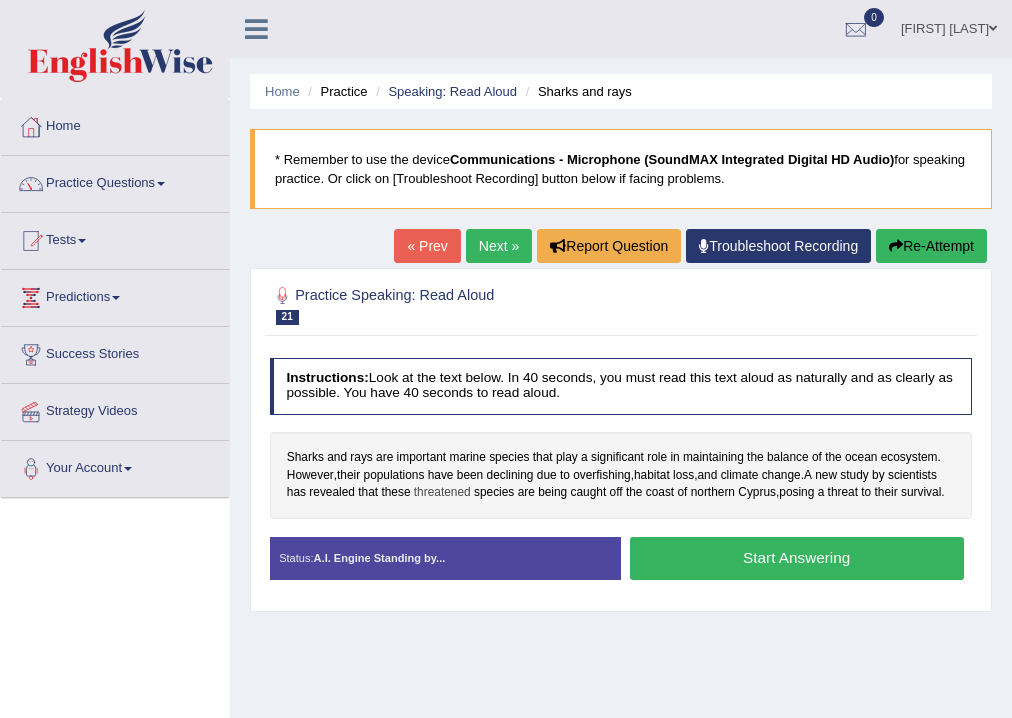 click on "threatened" at bounding box center [442, 493] 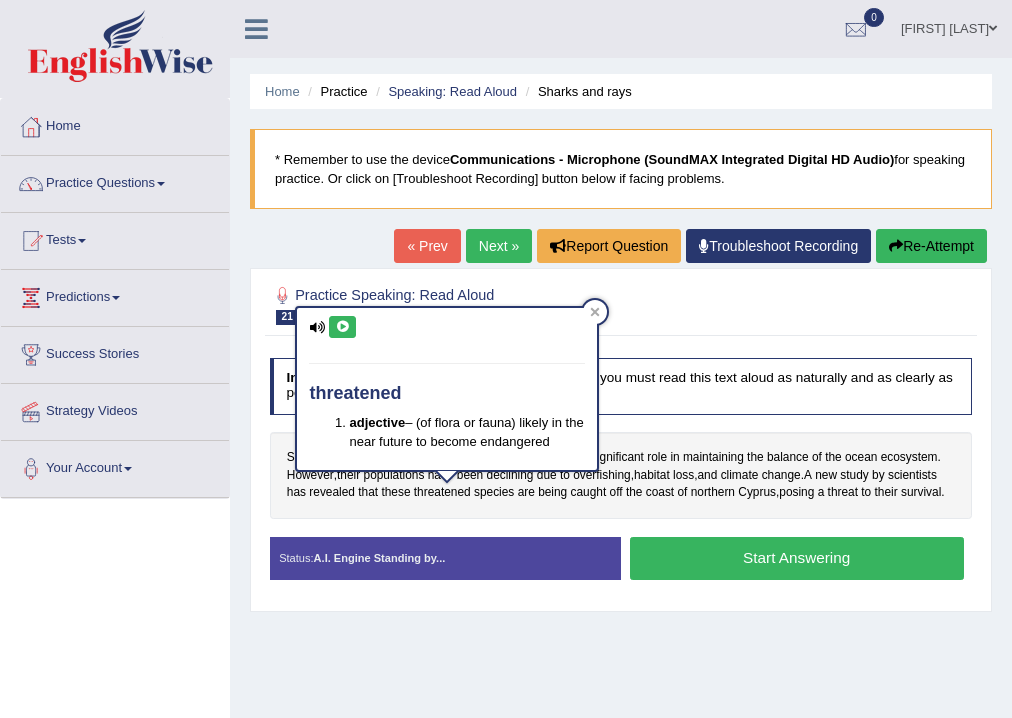 click at bounding box center [342, 327] 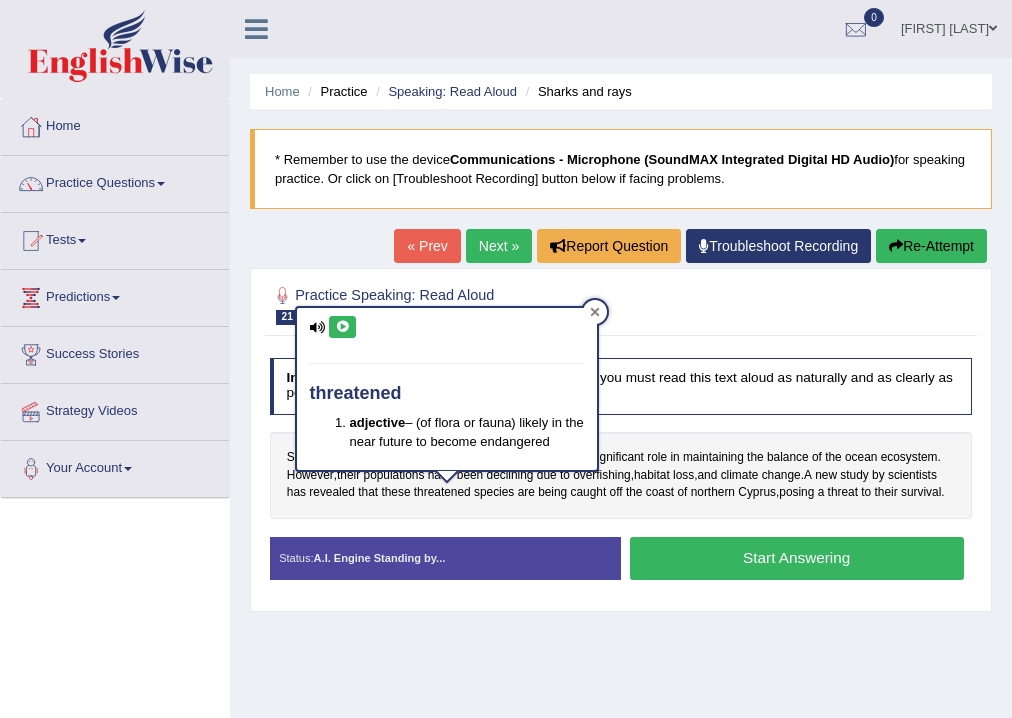 click 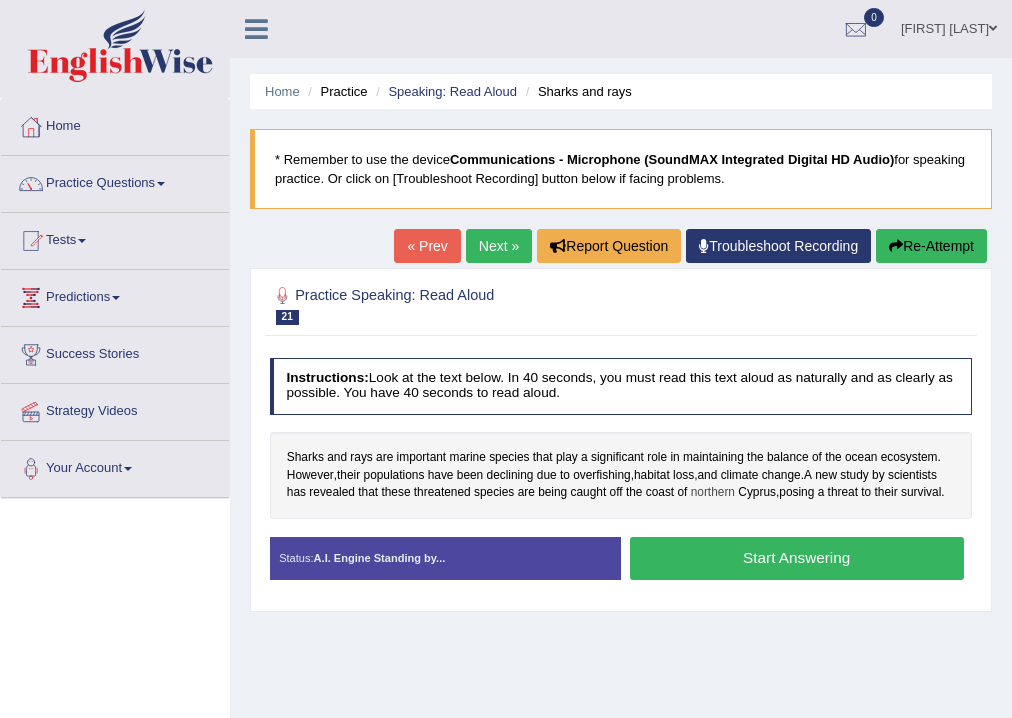 click on "northern" at bounding box center (713, 493) 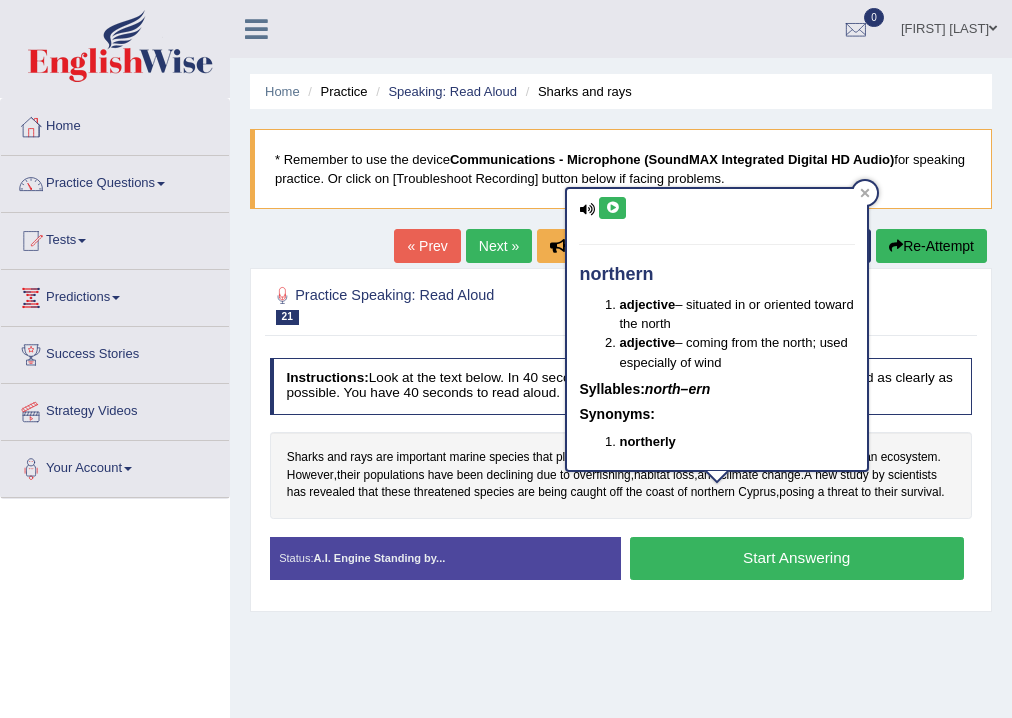 click on "northern adjective  – situated in or oriented toward the north adjective  – coming from the north; used especially of wind Syllables:  north–ern Synonyms:  northerly" at bounding box center (717, 329) 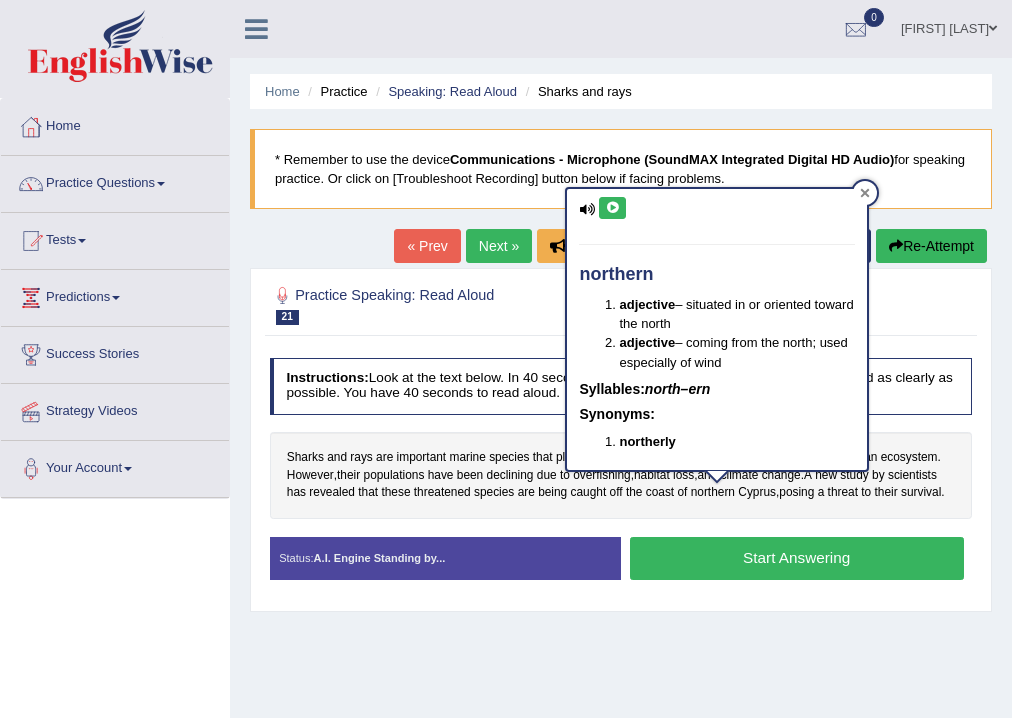 click 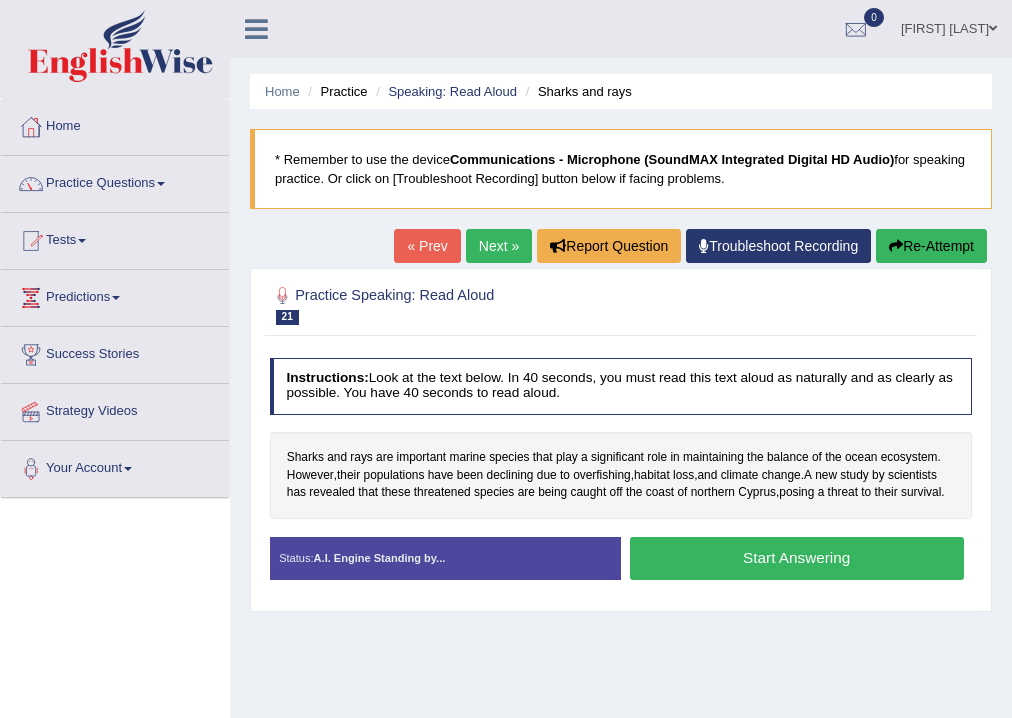 click on "Start Answering" at bounding box center (797, 558) 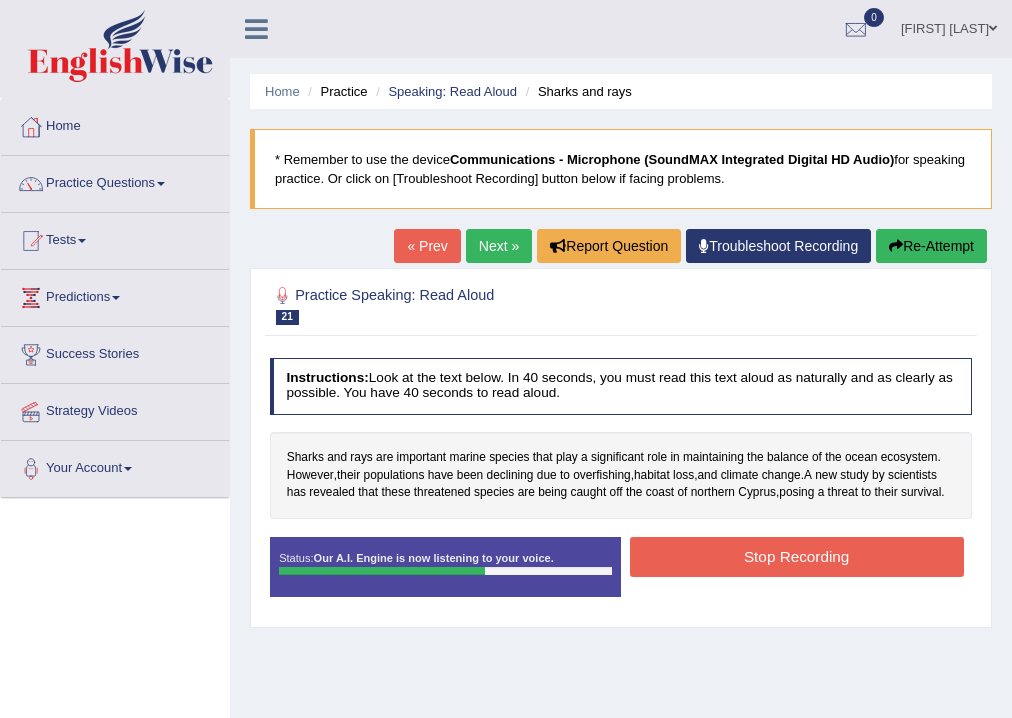 click on "Stop Recording" at bounding box center [797, 556] 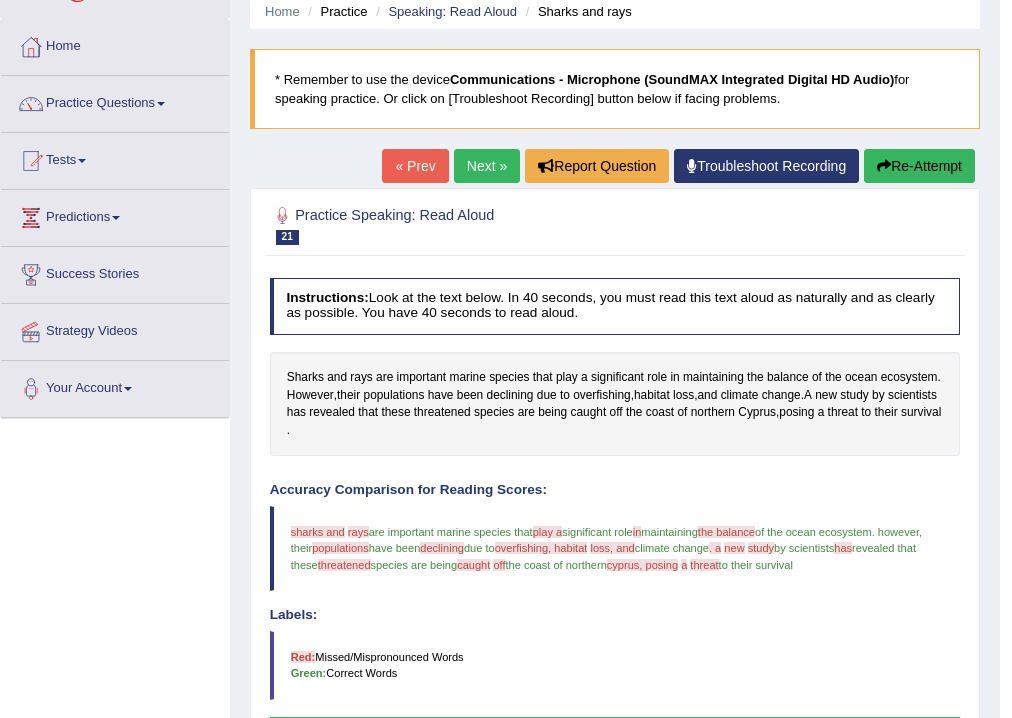 scroll, scrollTop: 0, scrollLeft: 0, axis: both 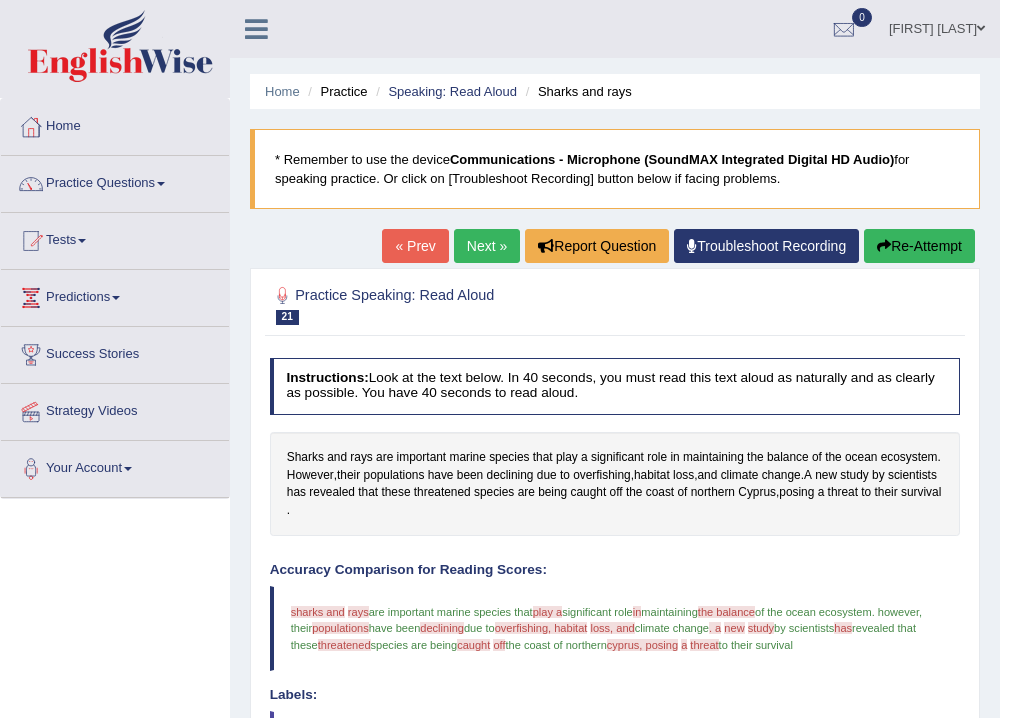 click on "Next »" at bounding box center [487, 246] 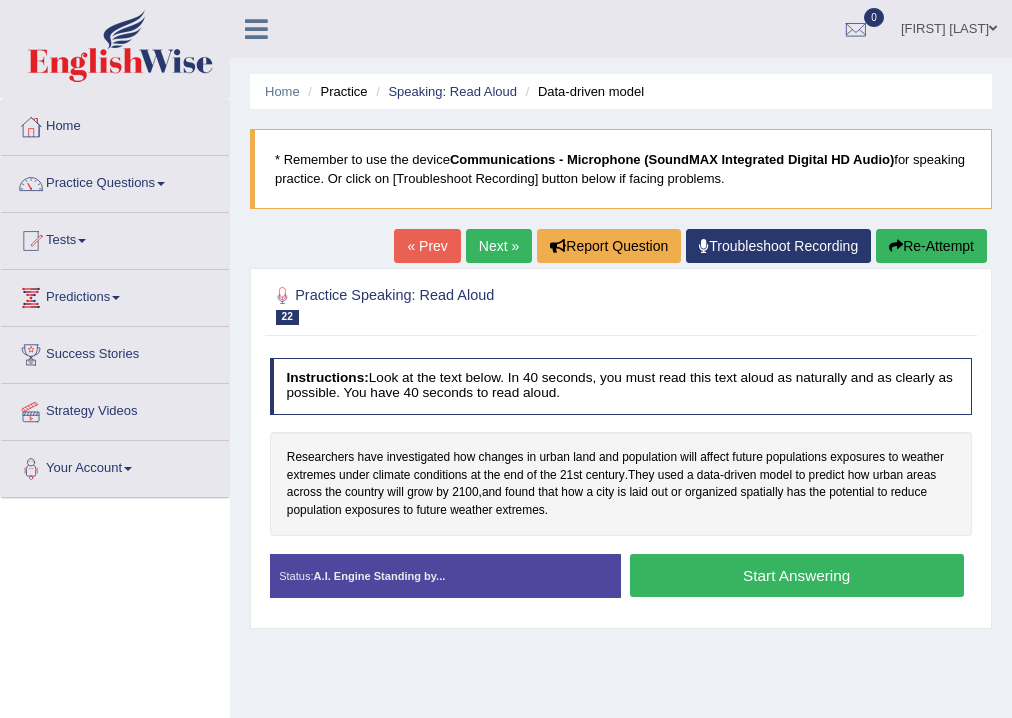 scroll, scrollTop: 0, scrollLeft: 0, axis: both 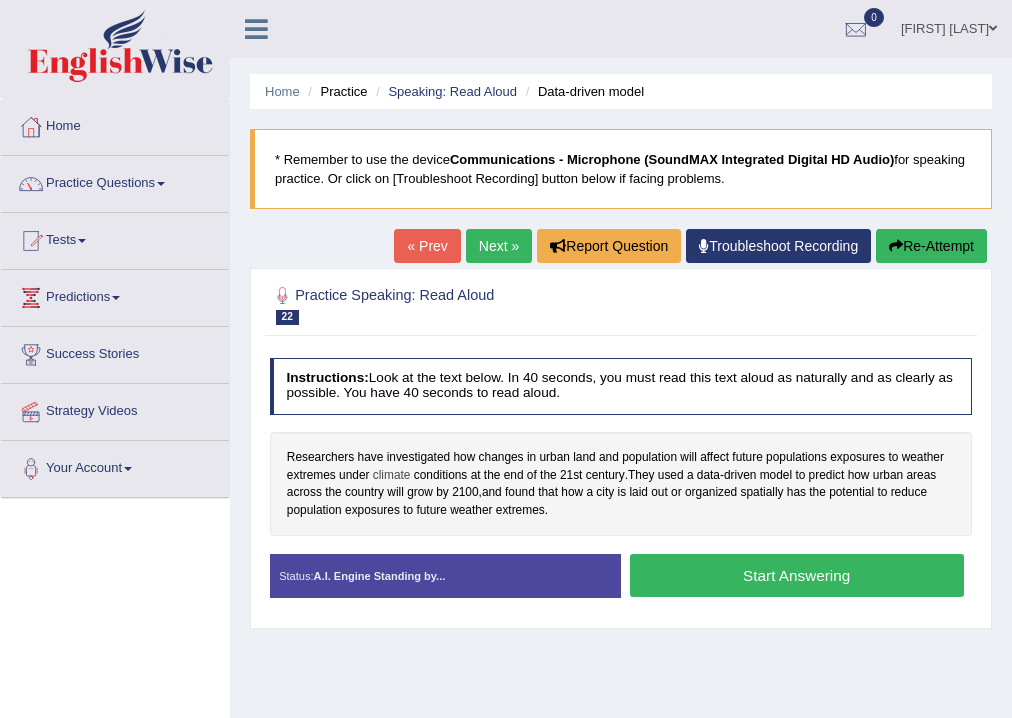 click on "climate" at bounding box center (392, 476) 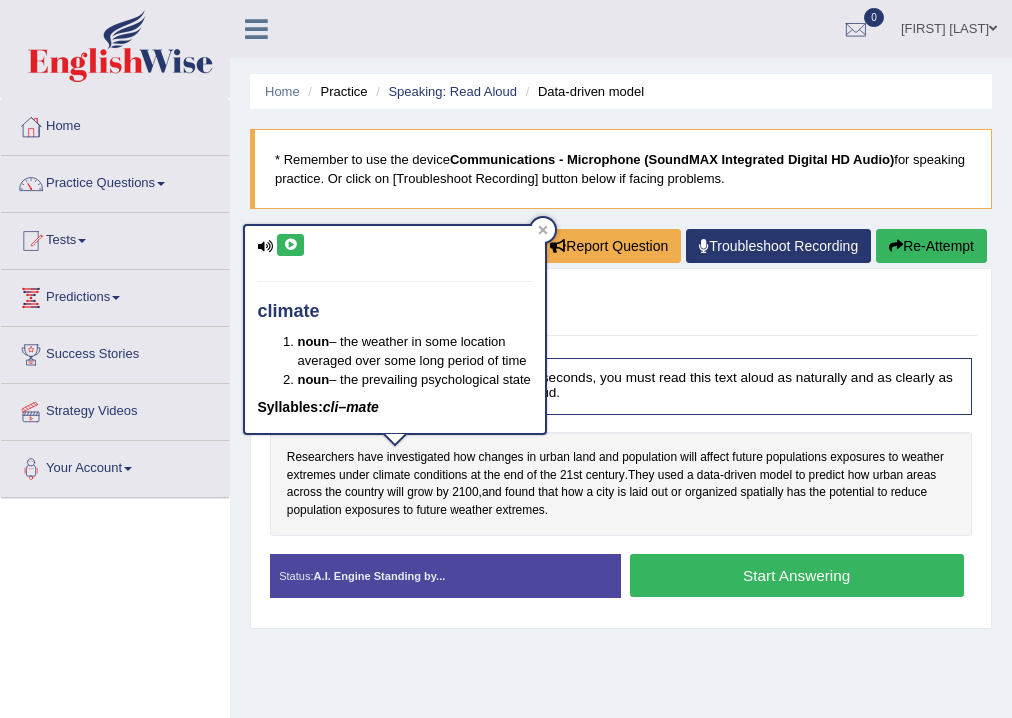 click at bounding box center [290, 245] 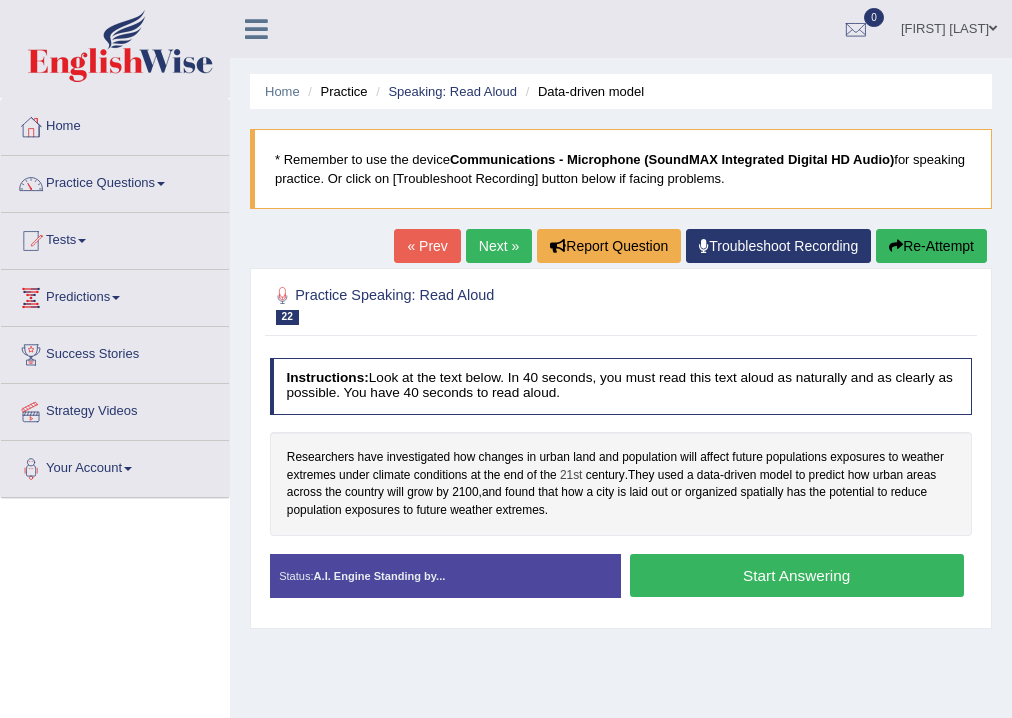 click on "21st" at bounding box center [571, 476] 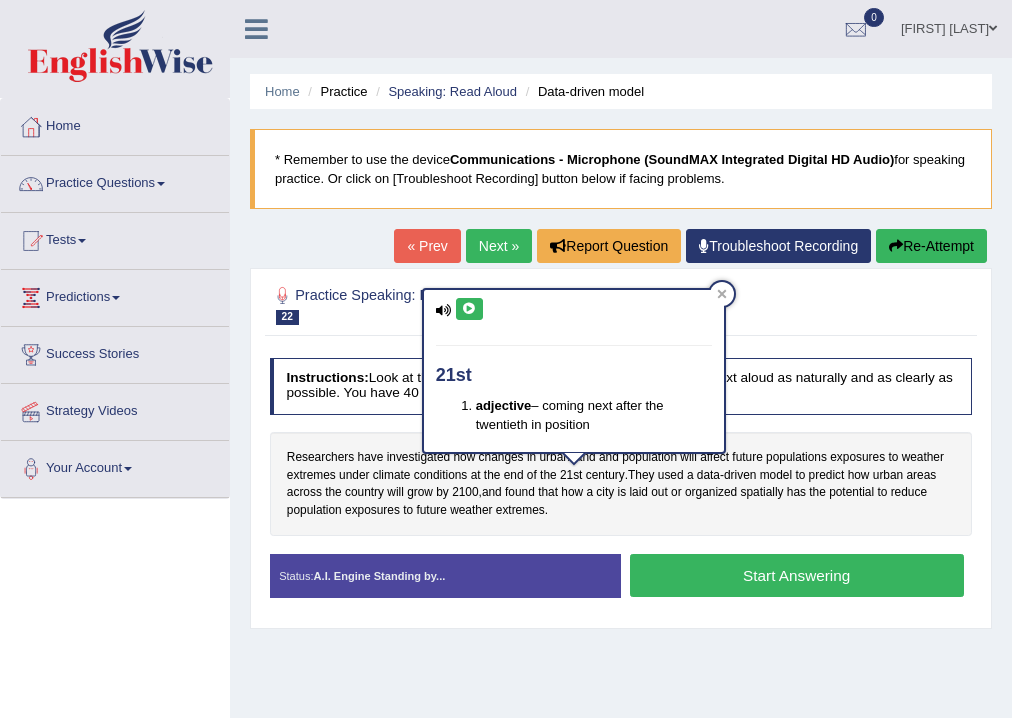 click at bounding box center [469, 309] 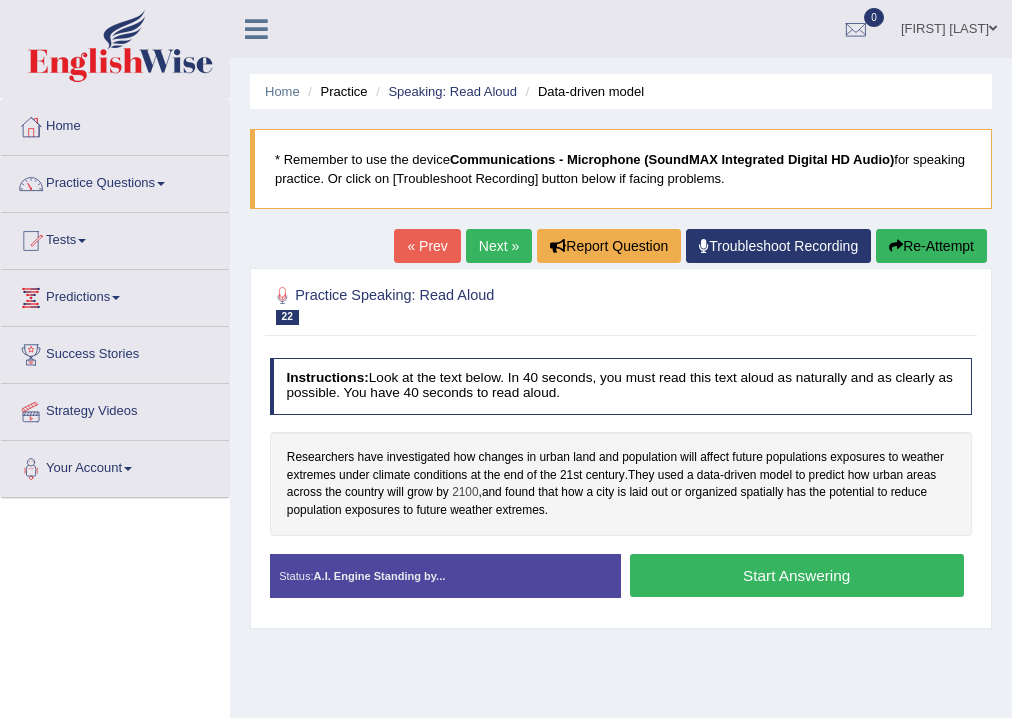 click on "2100" at bounding box center [465, 493] 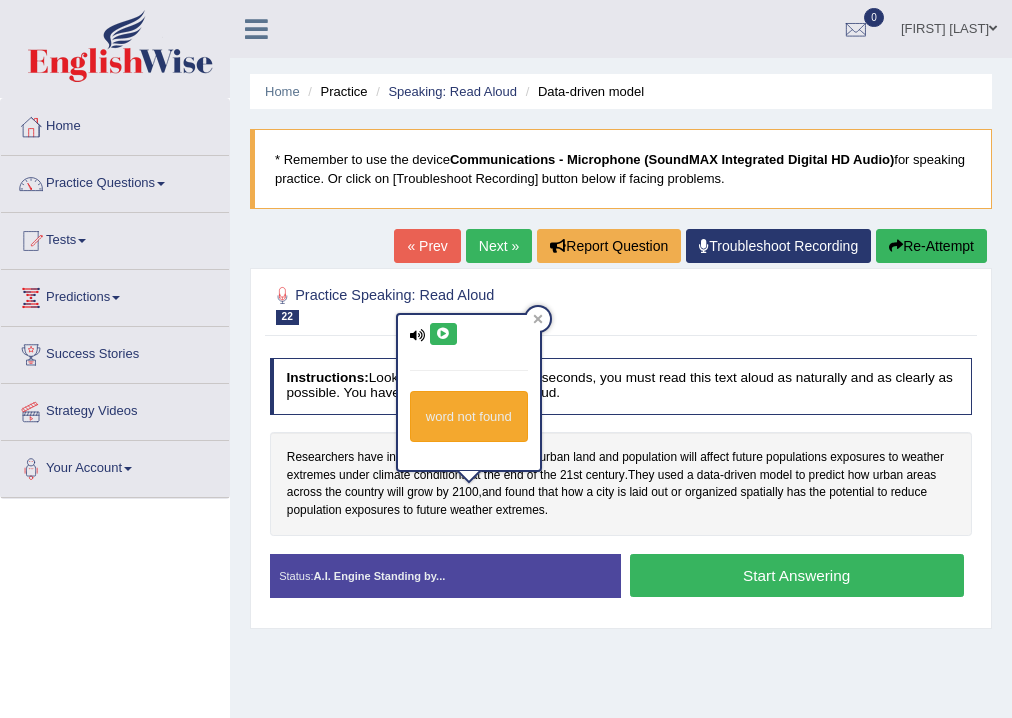 click at bounding box center (443, 334) 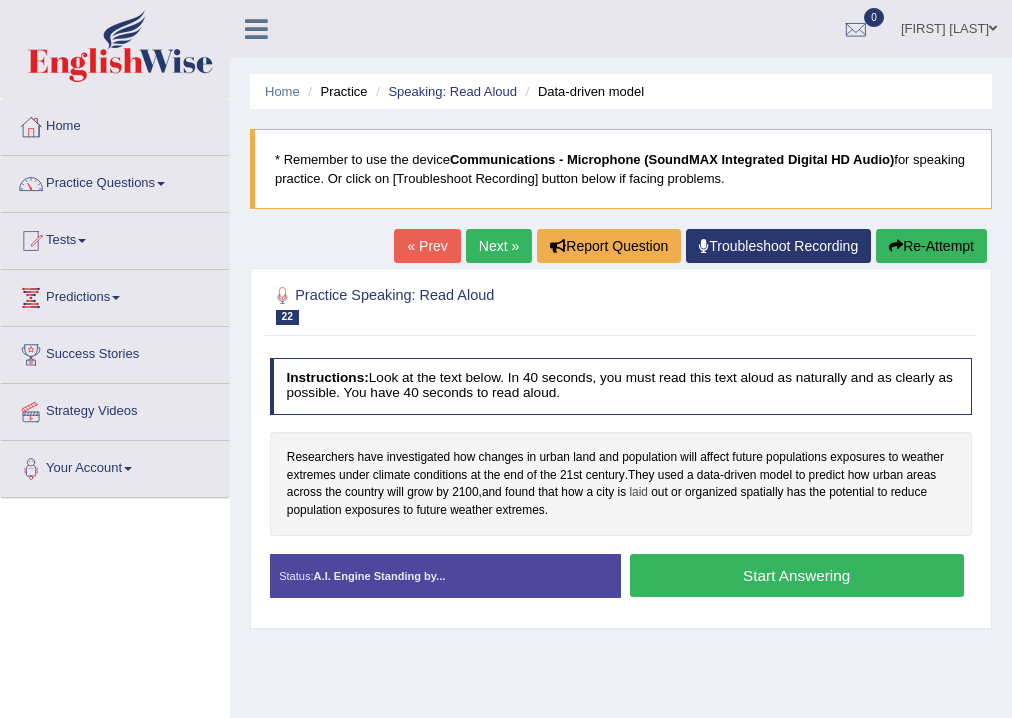click on "laid" at bounding box center (638, 493) 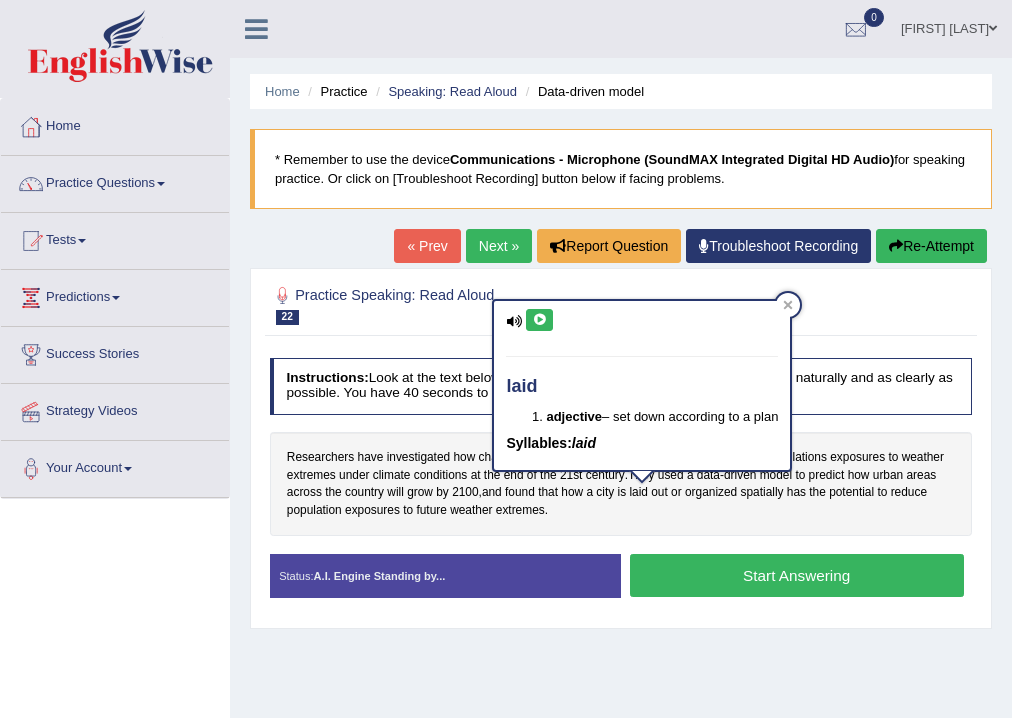 click at bounding box center (539, 320) 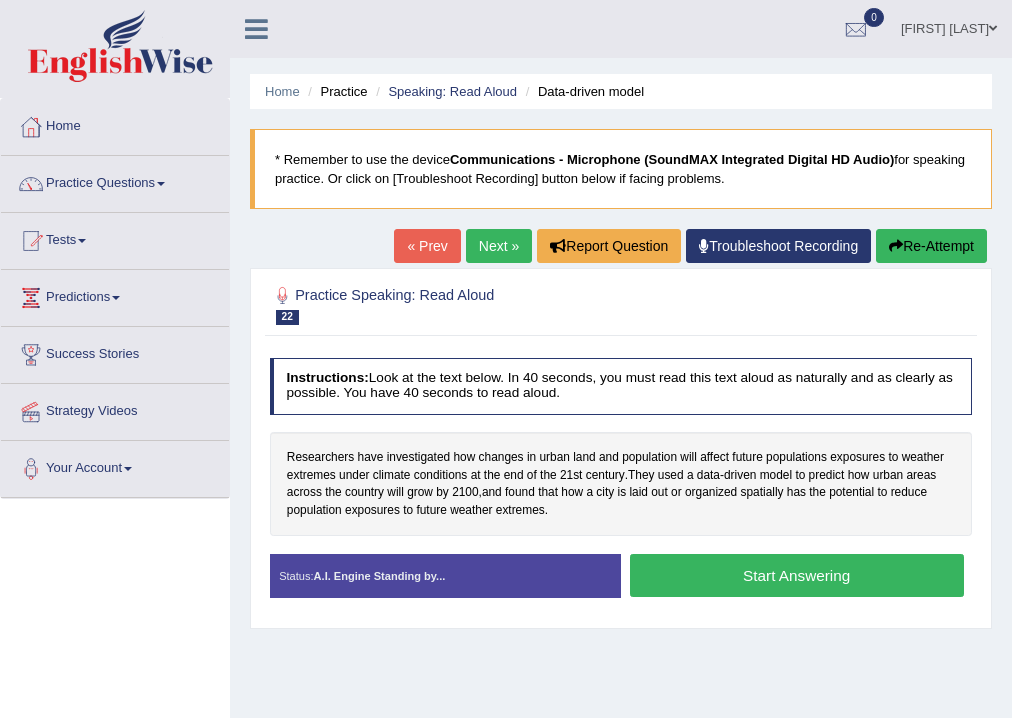 click on "Start Answering" at bounding box center (797, 575) 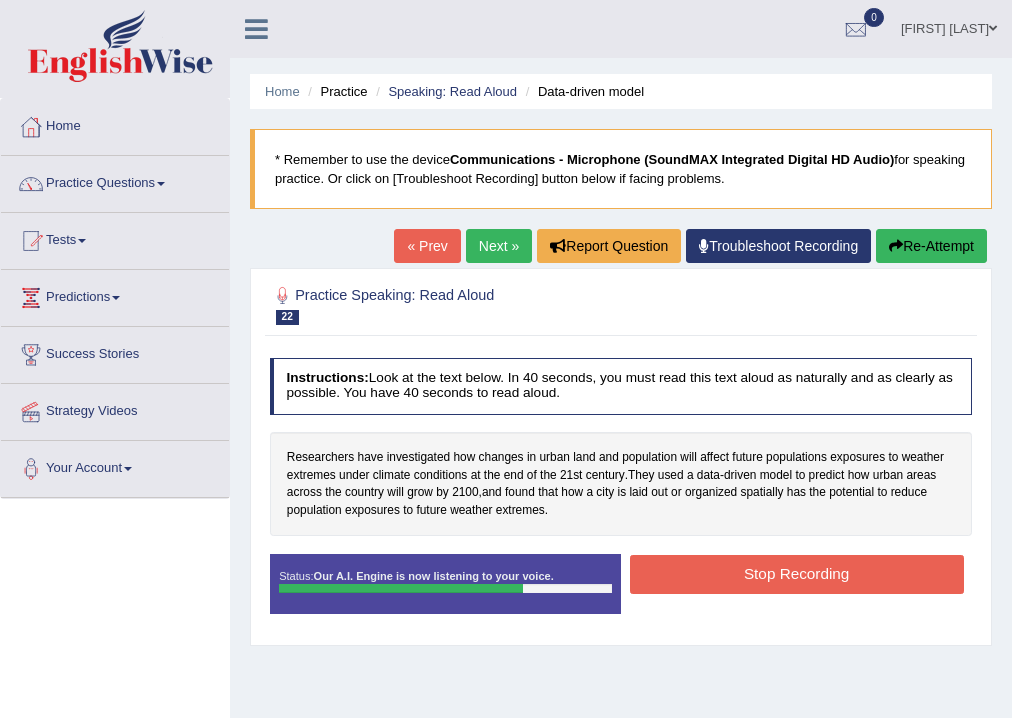 click on "Stop Recording" at bounding box center [797, 574] 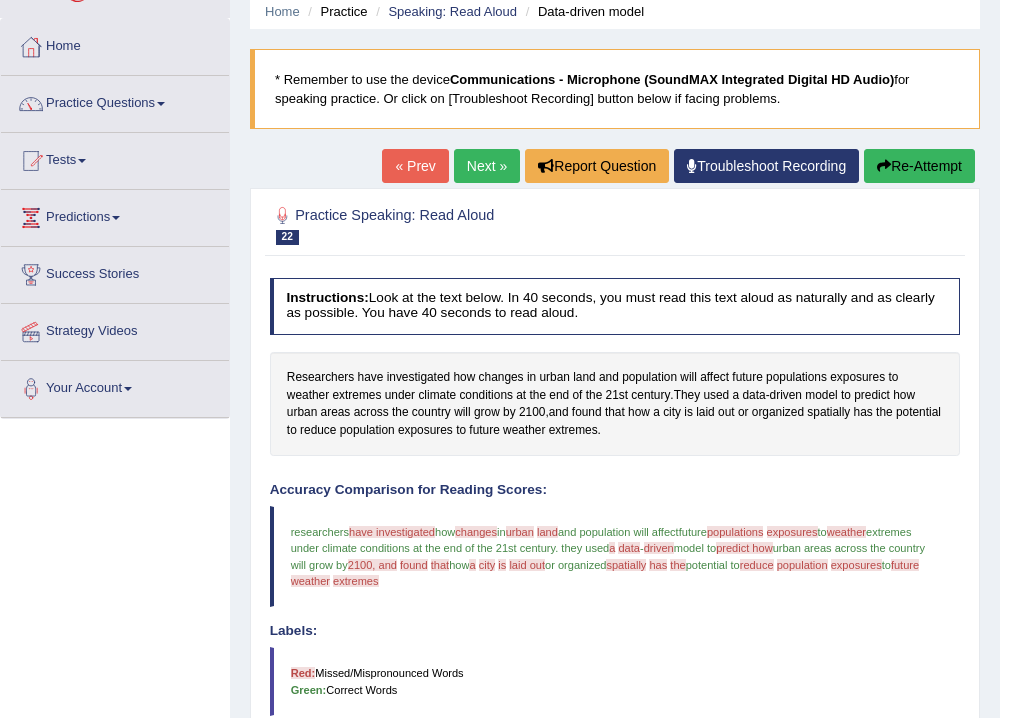 scroll, scrollTop: 0, scrollLeft: 0, axis: both 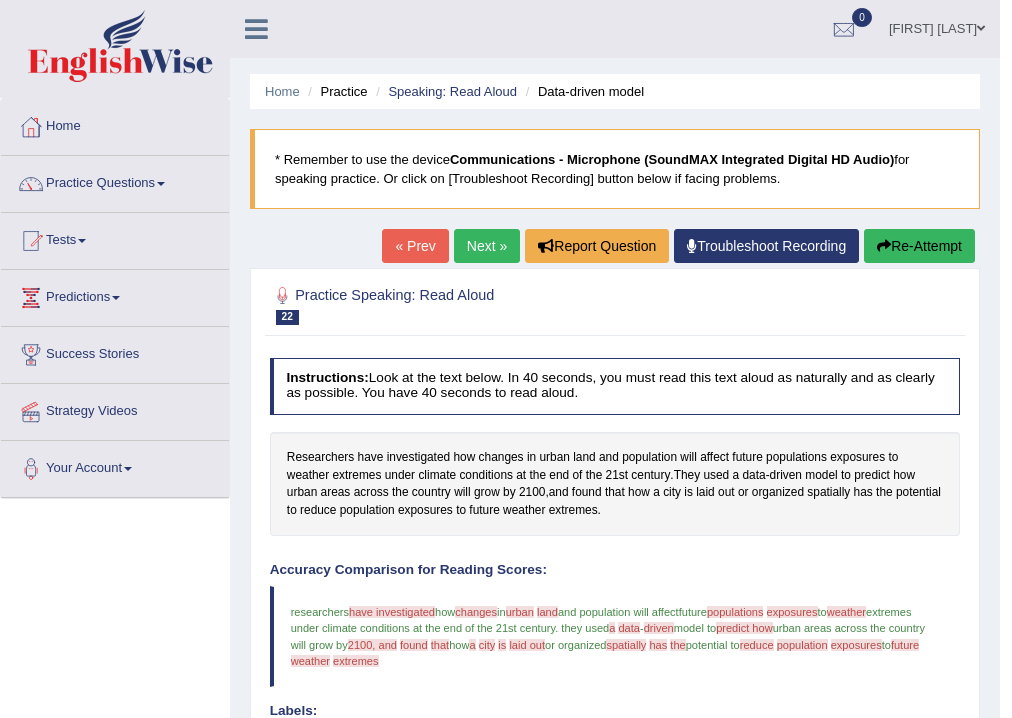 click on "Next »" at bounding box center [487, 246] 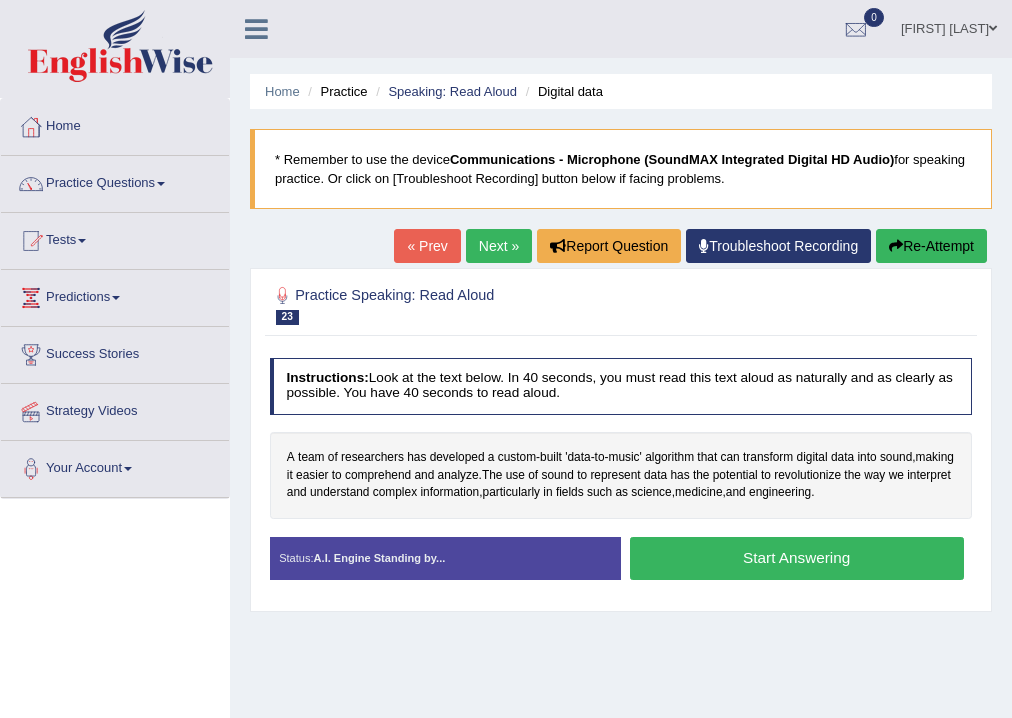 scroll, scrollTop: 0, scrollLeft: 0, axis: both 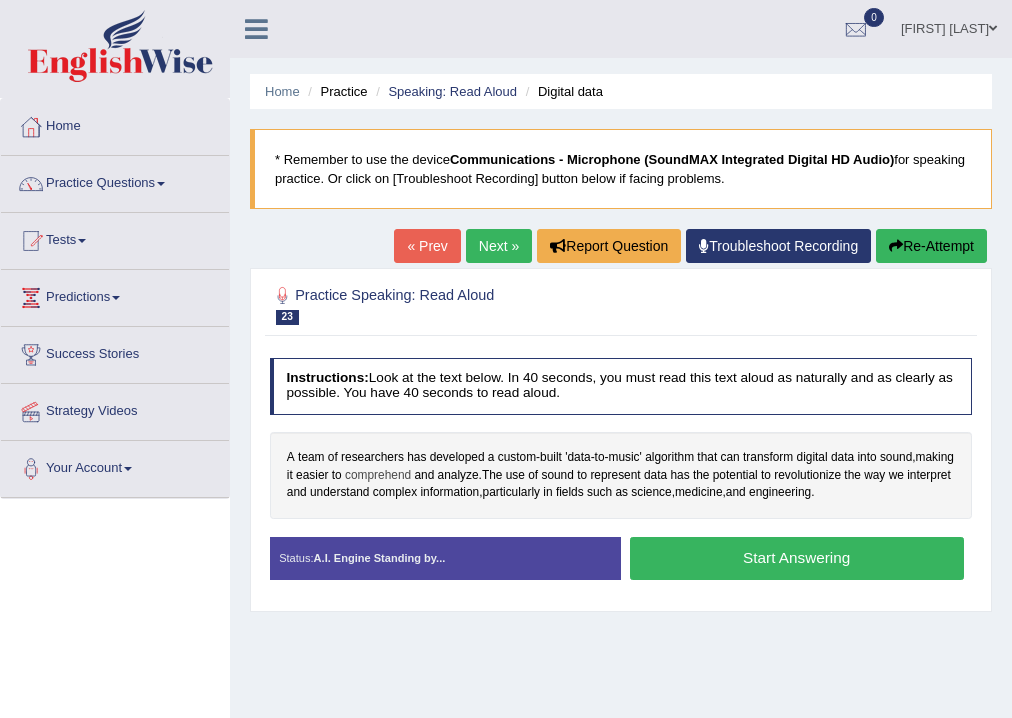 click on "comprehend" at bounding box center (378, 476) 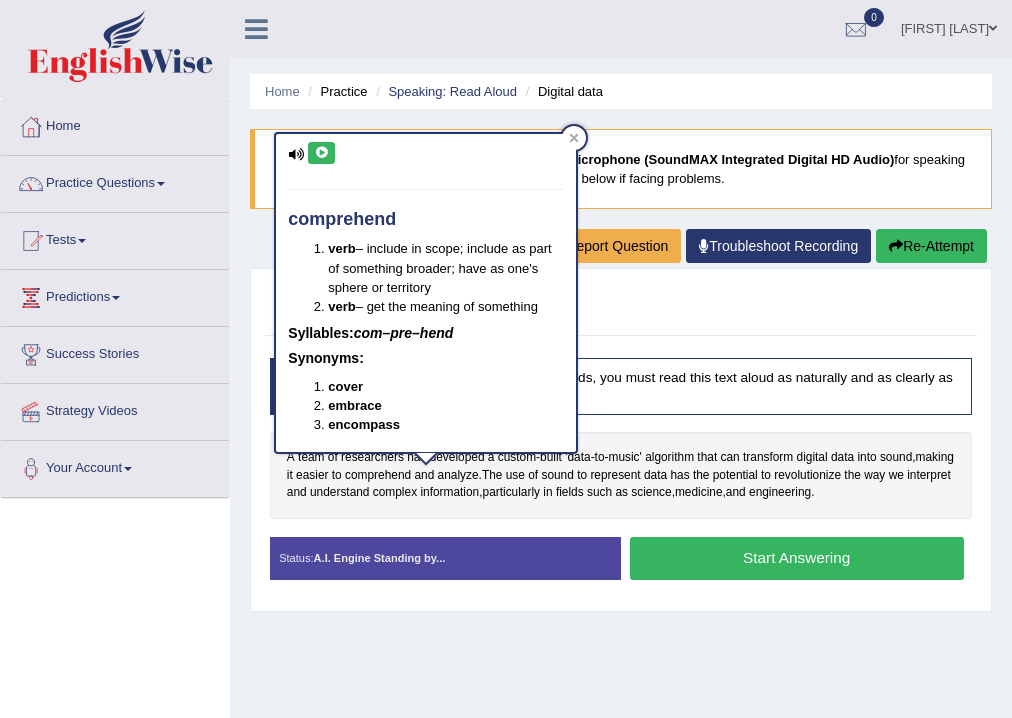 click at bounding box center [321, 153] 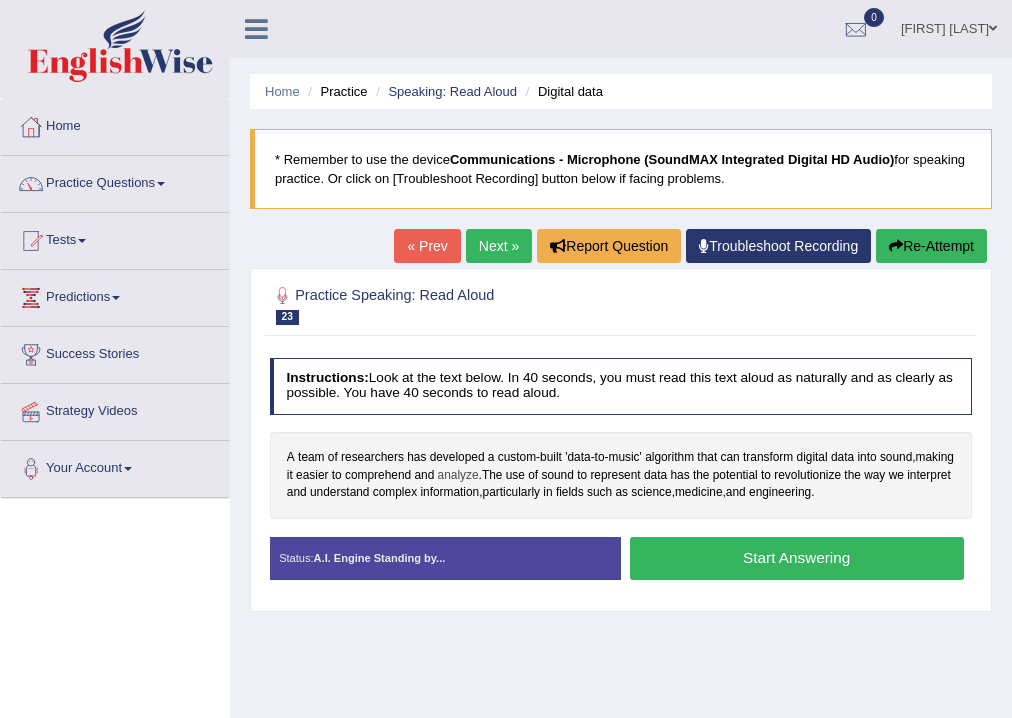 click on "analyze" at bounding box center [458, 476] 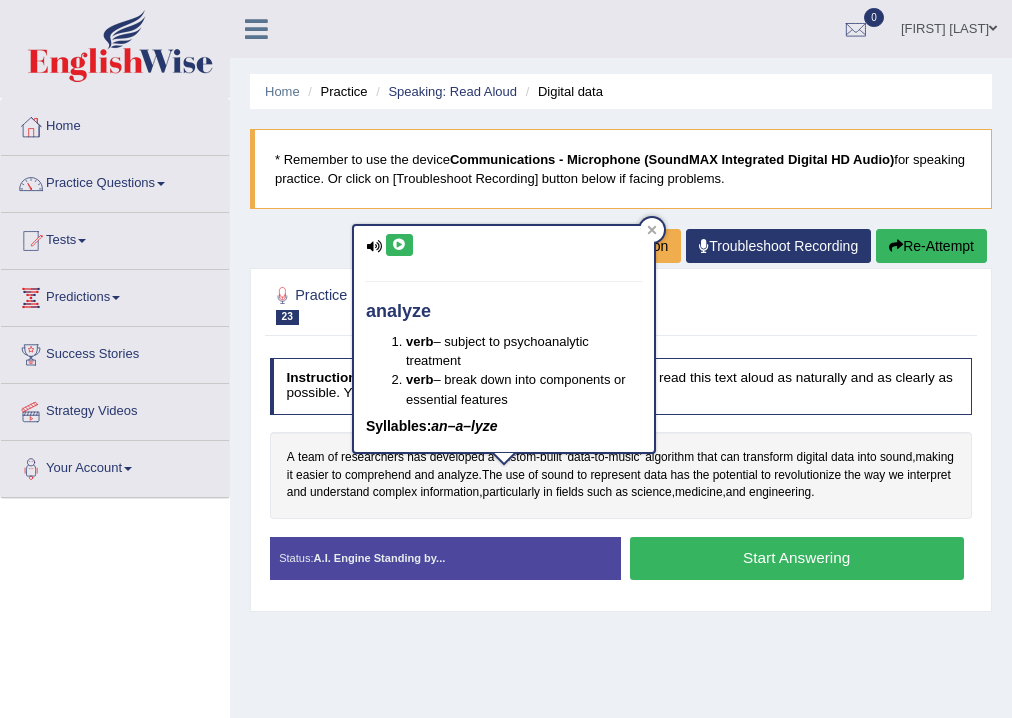 click at bounding box center (399, 245) 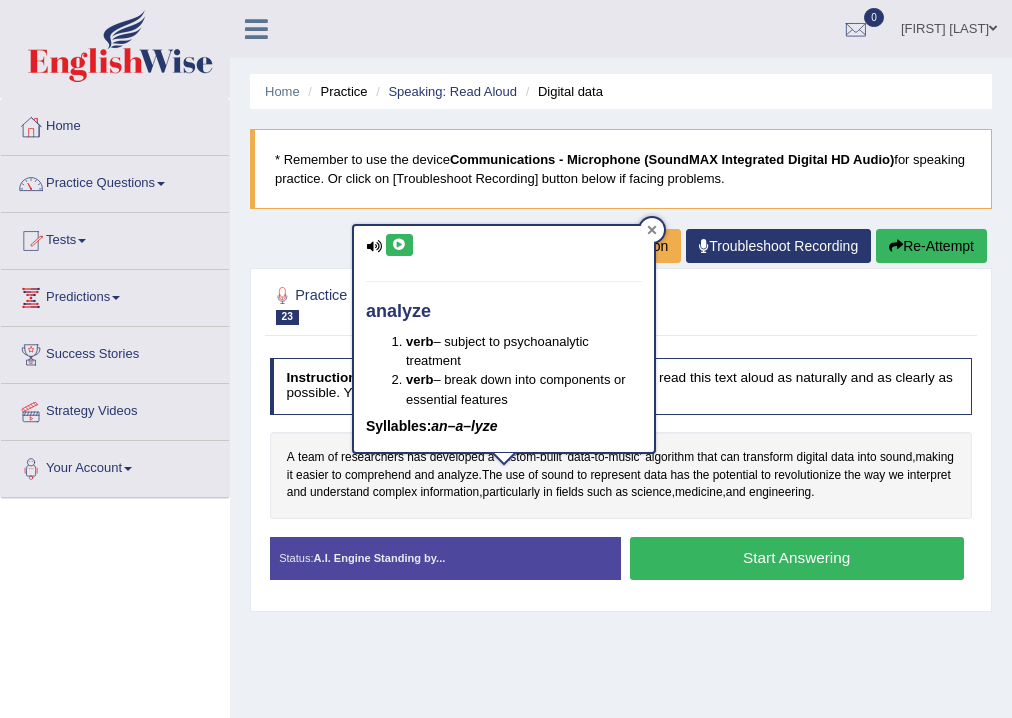 click at bounding box center (652, 230) 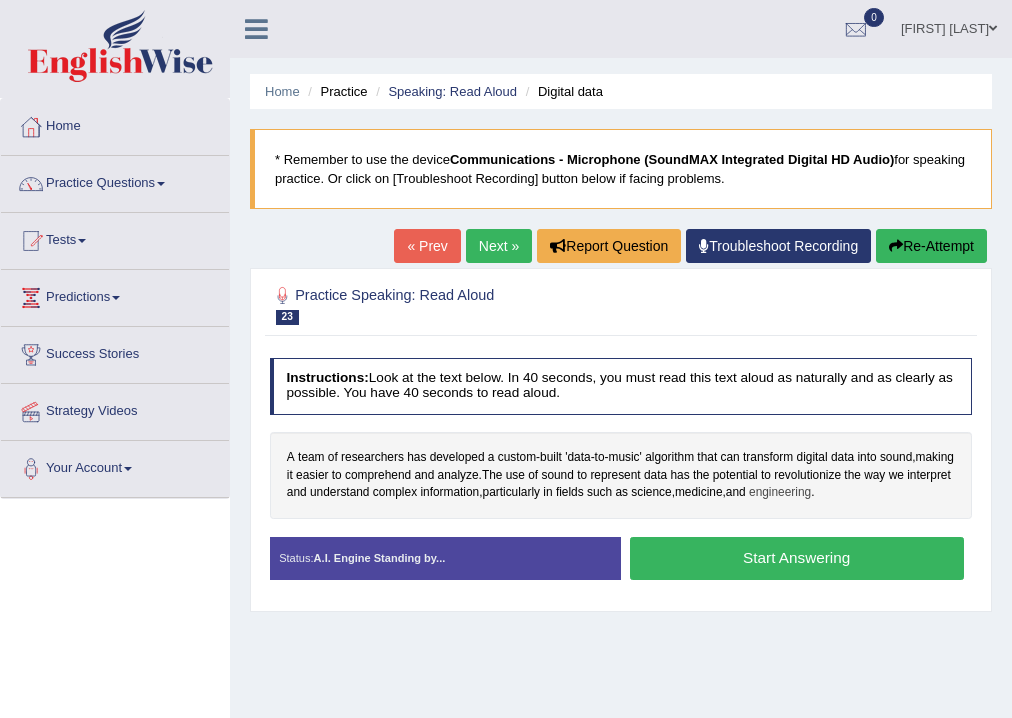 click on "engineering" at bounding box center (780, 493) 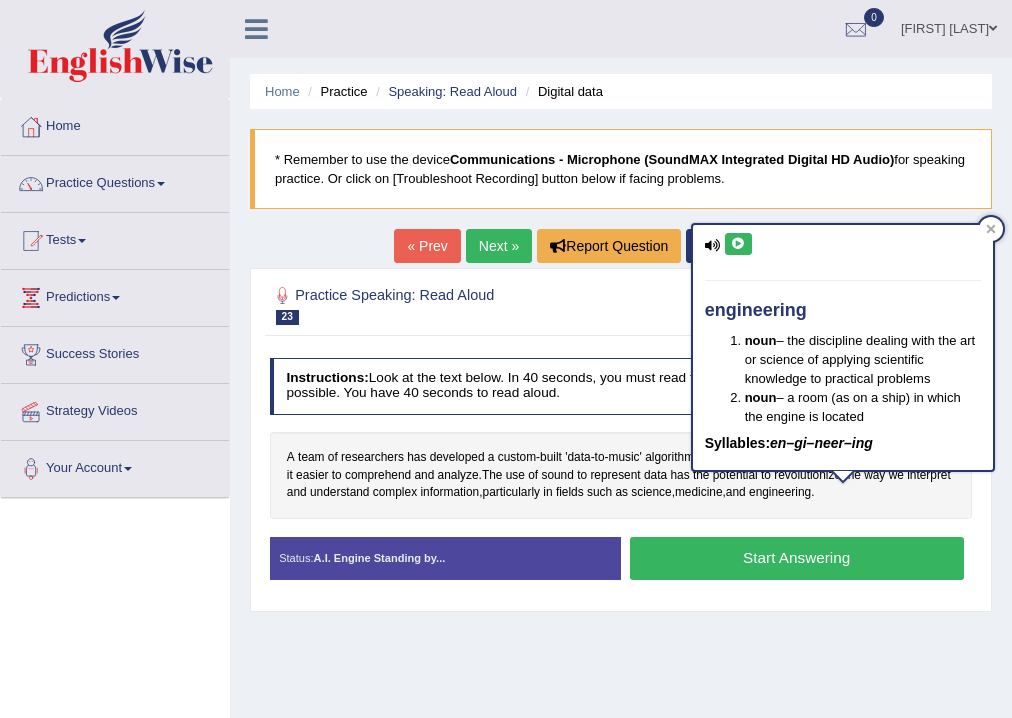 click at bounding box center [738, 244] 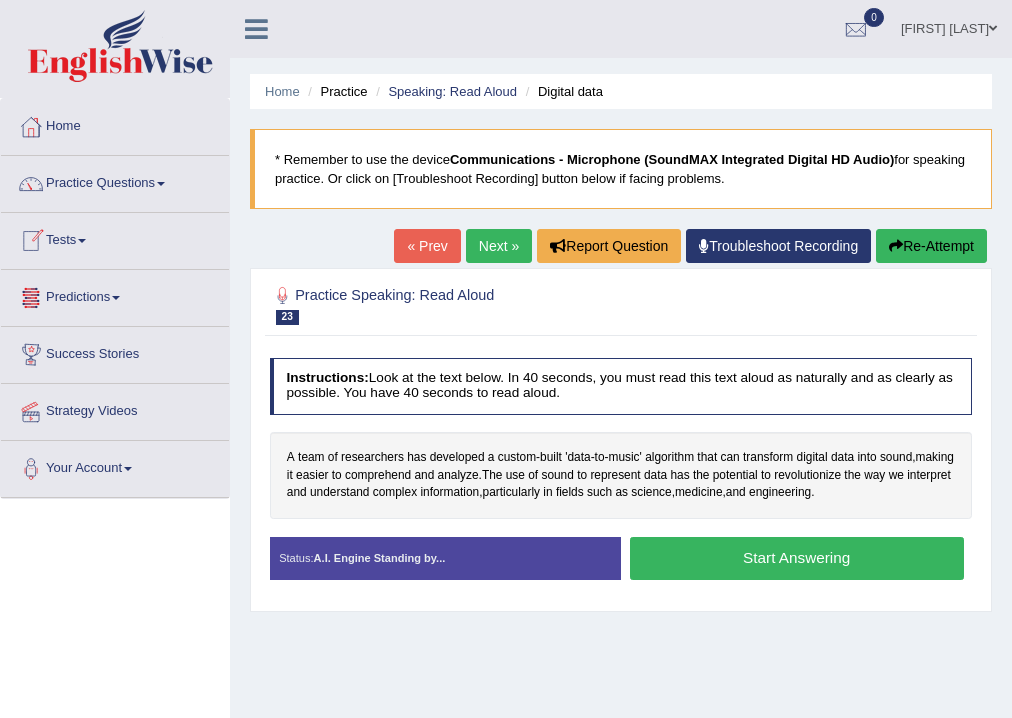 click on "Tests" at bounding box center [115, 238] 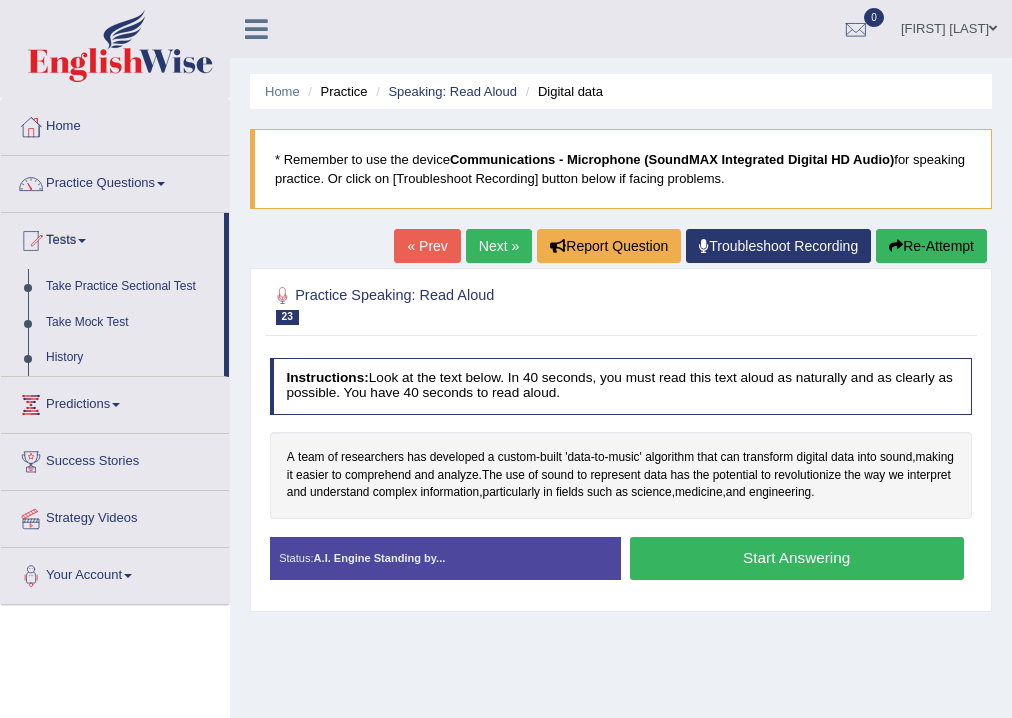 click on "Tests" at bounding box center [112, 238] 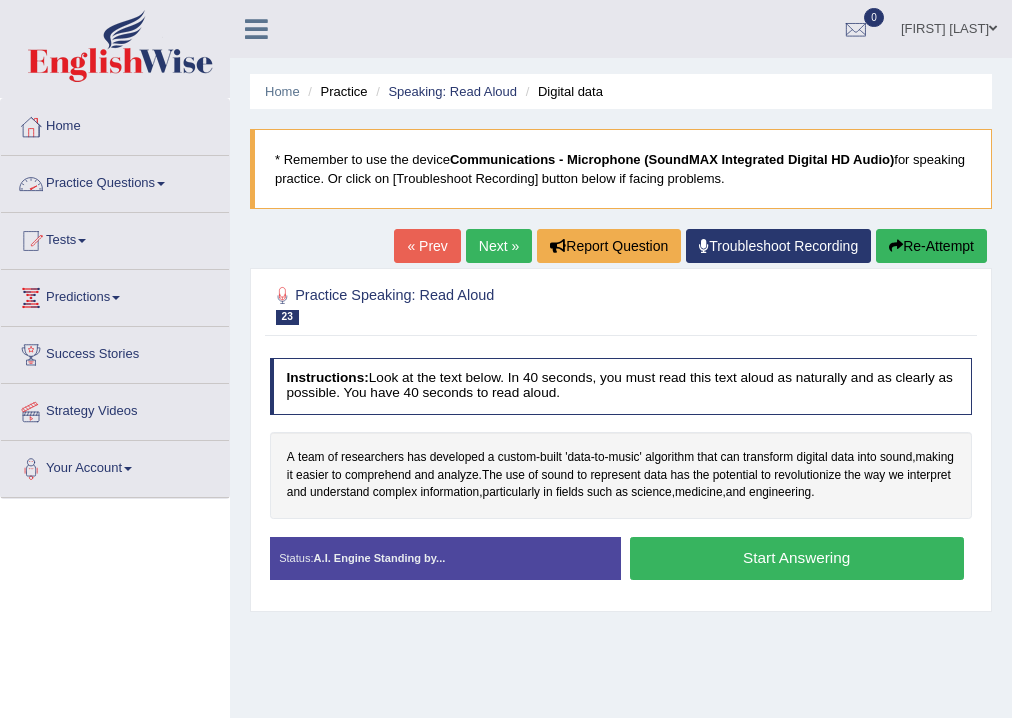 click at bounding box center (161, 184) 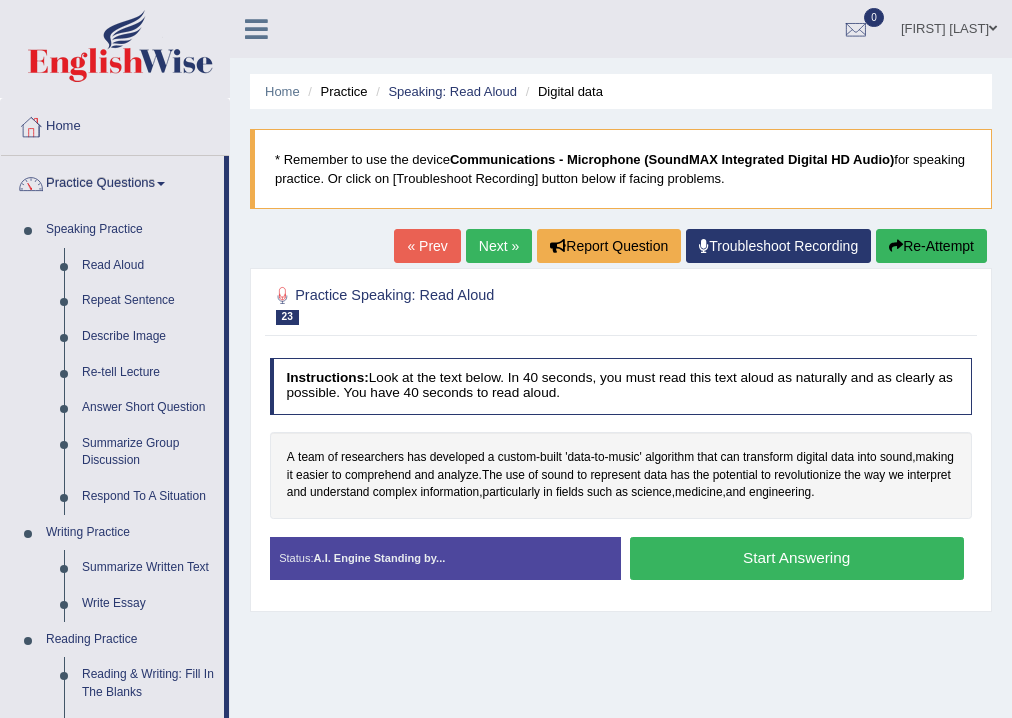 drag, startPoint x: 227, startPoint y: 260, endPoint x: 228, endPoint y: 324, distance: 64.00781 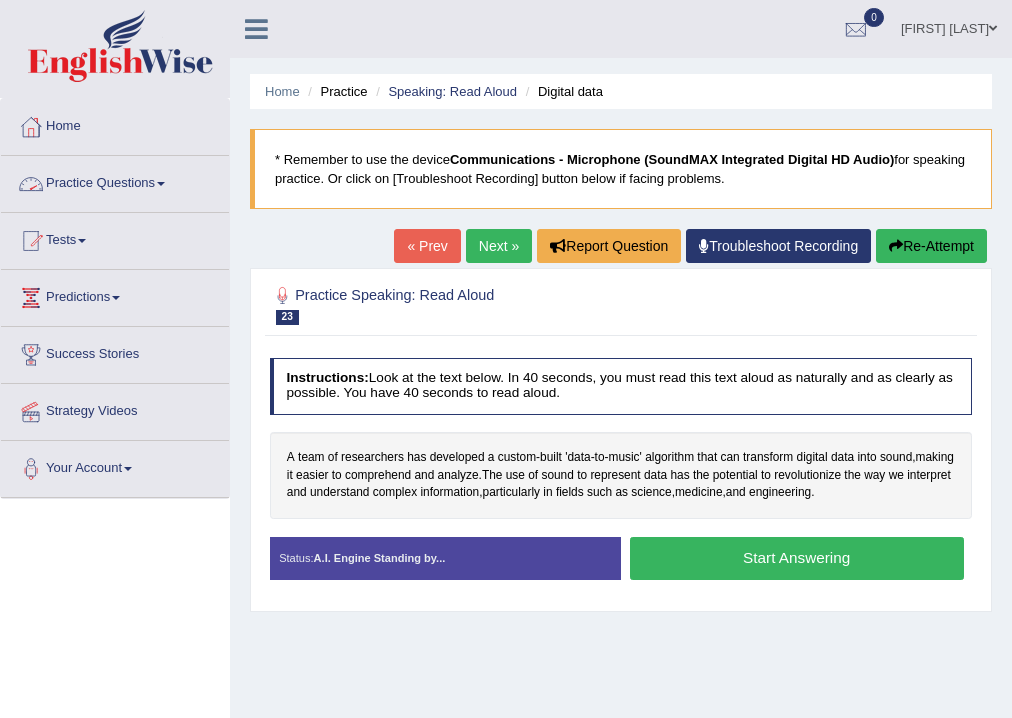 click at bounding box center (161, 184) 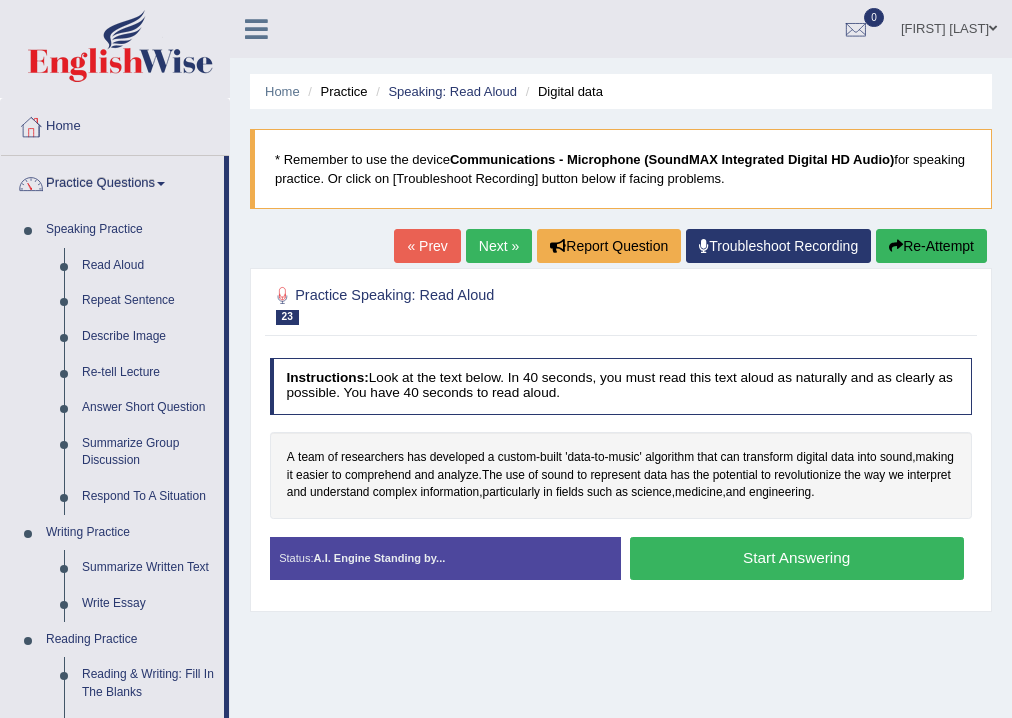 drag, startPoint x: 228, startPoint y: 275, endPoint x: 232, endPoint y: 384, distance: 109.07337 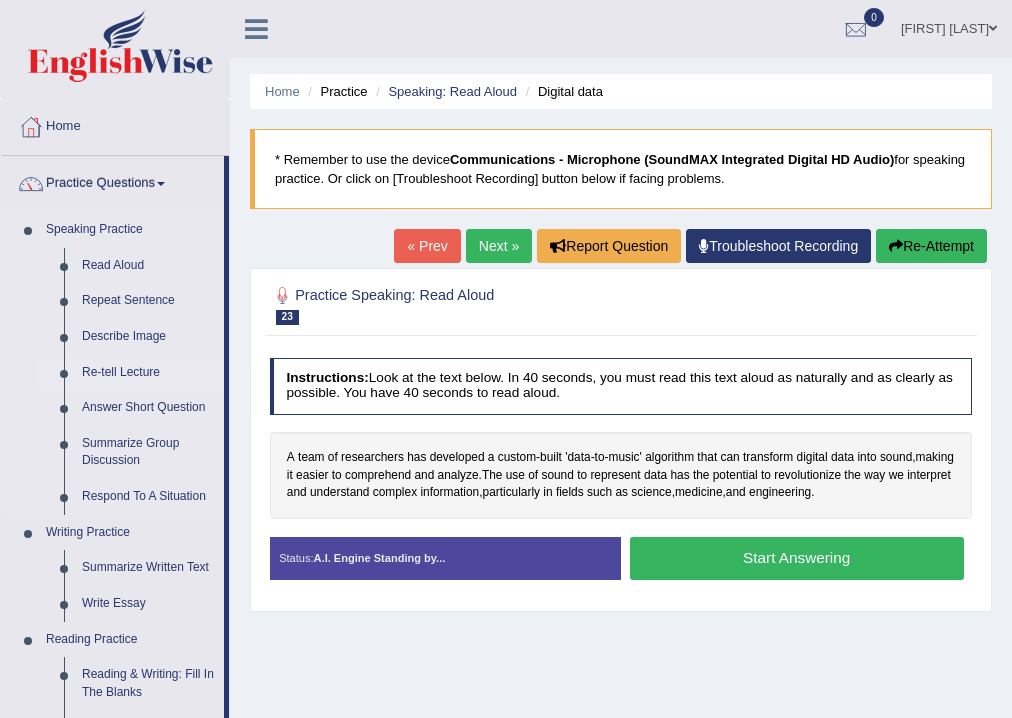 drag, startPoint x: 44, startPoint y: 697, endPoint x: 45, endPoint y: 386, distance: 311.00162 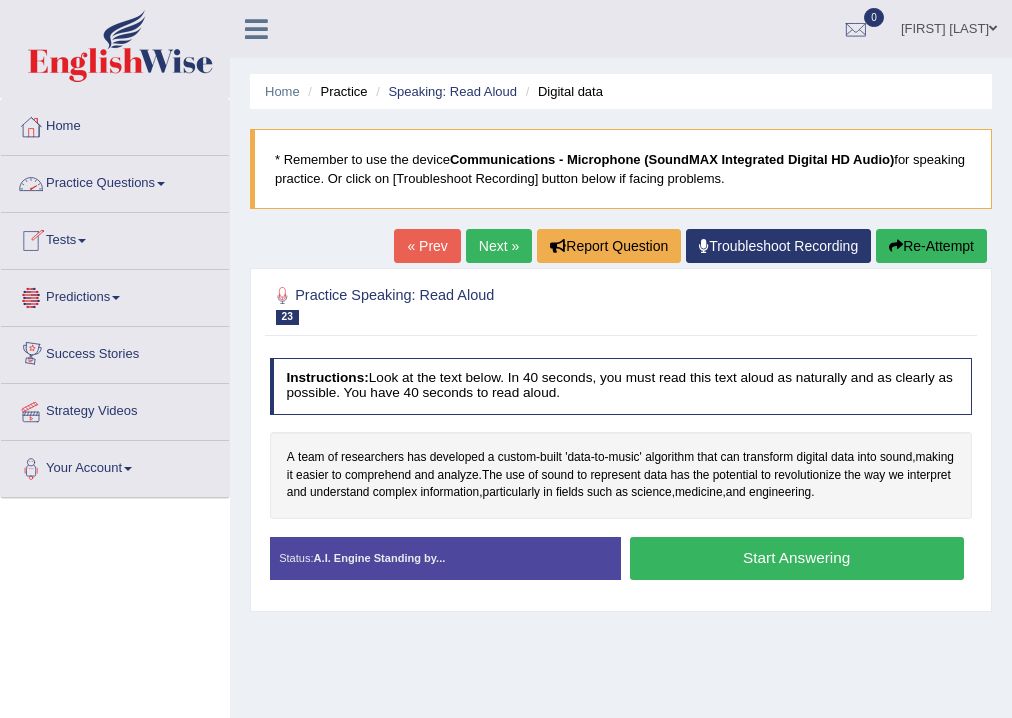click at bounding box center [161, 184] 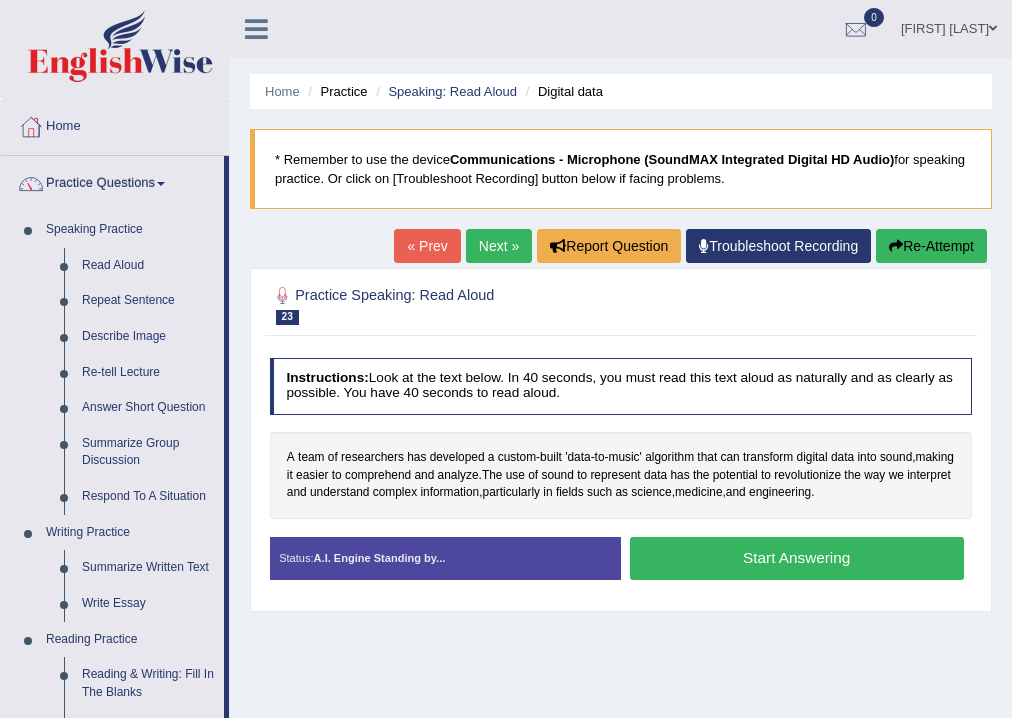 drag, startPoint x: 227, startPoint y: 242, endPoint x: 227, endPoint y: 256, distance: 14 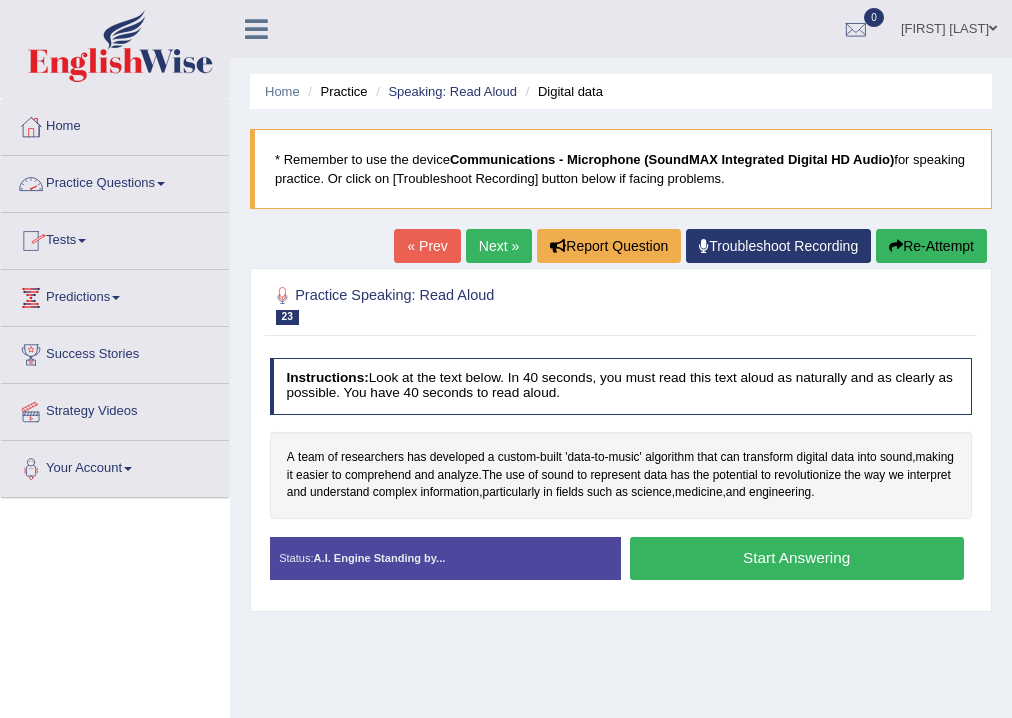 click on "Practice Questions" at bounding box center [115, 181] 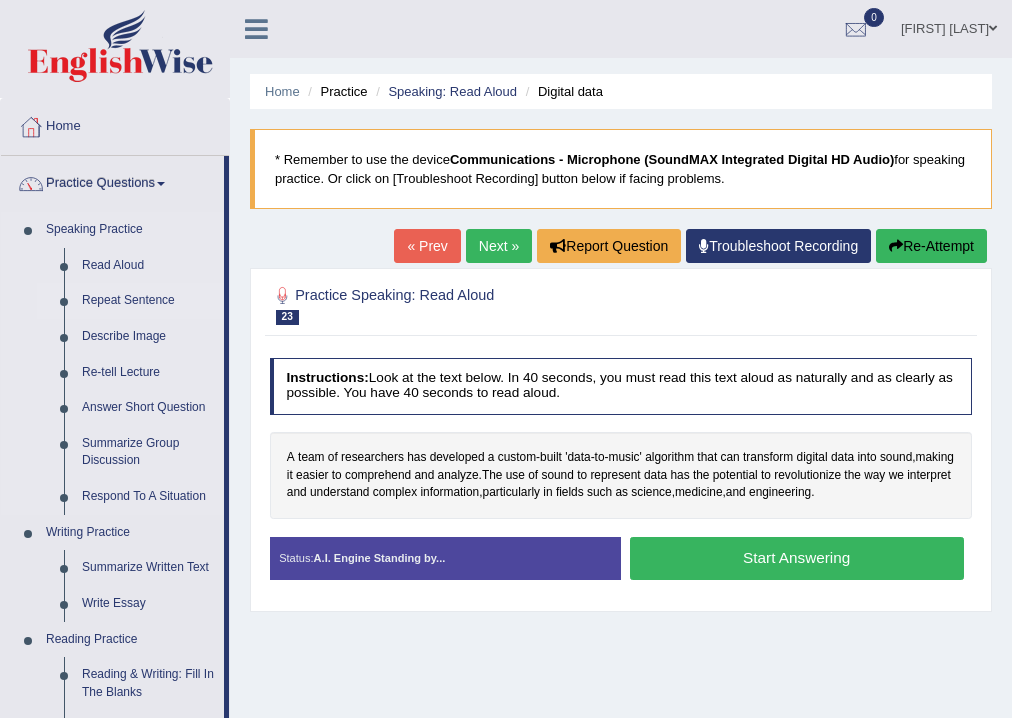 click on "Repeat Sentence" at bounding box center [148, 301] 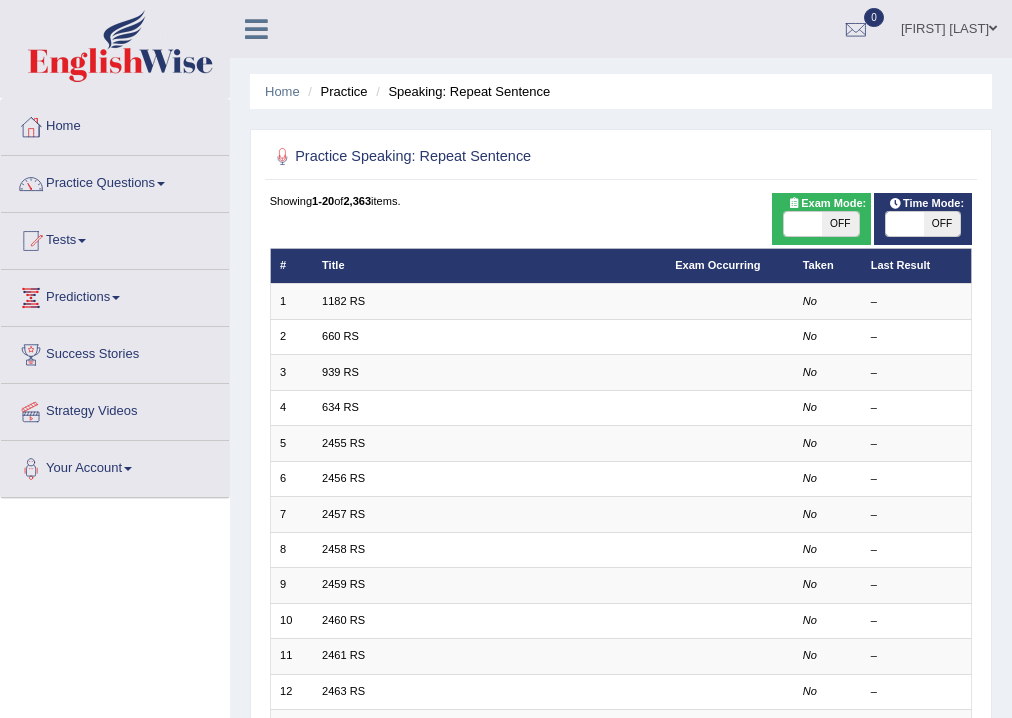 scroll, scrollTop: 0, scrollLeft: 0, axis: both 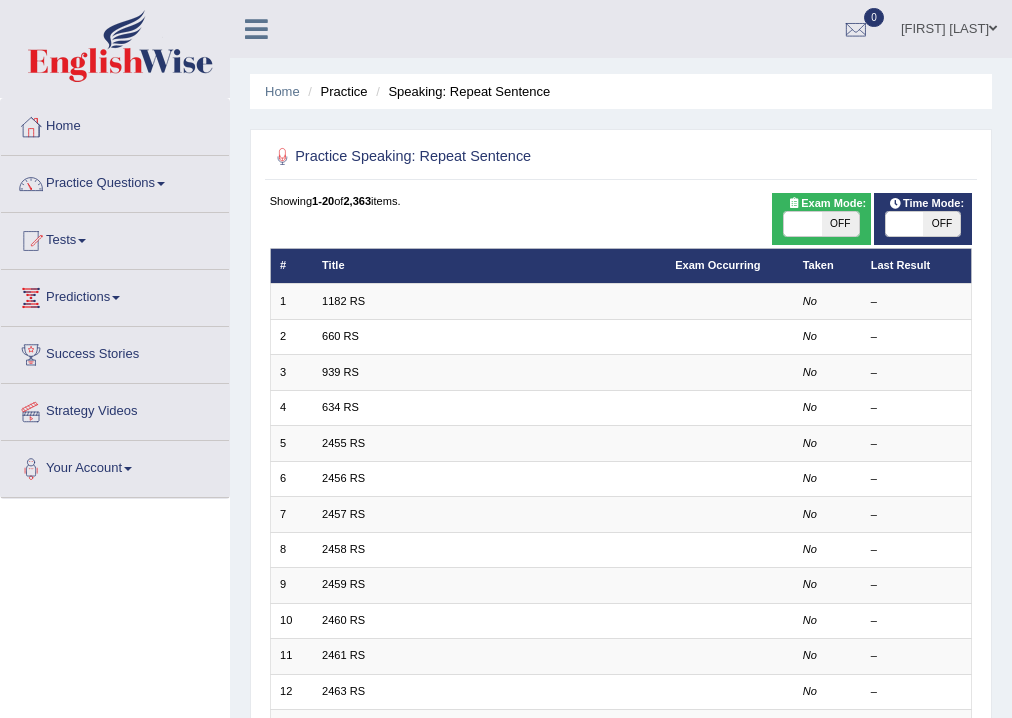 click on "Practice Questions" at bounding box center [115, 181] 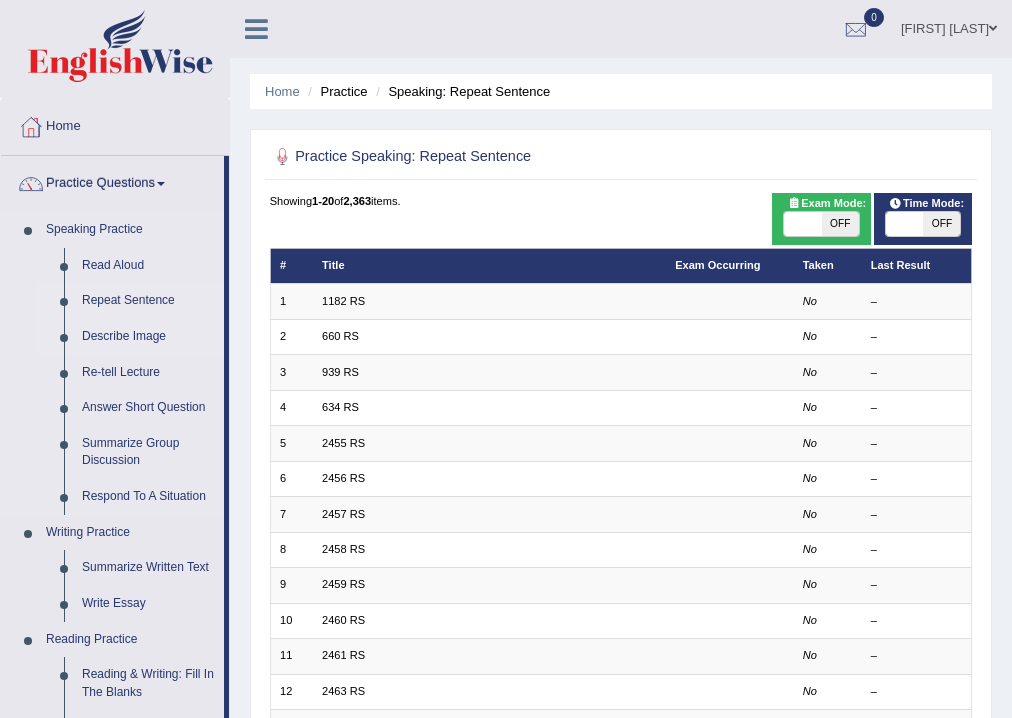 click on "Describe Image" at bounding box center [148, 337] 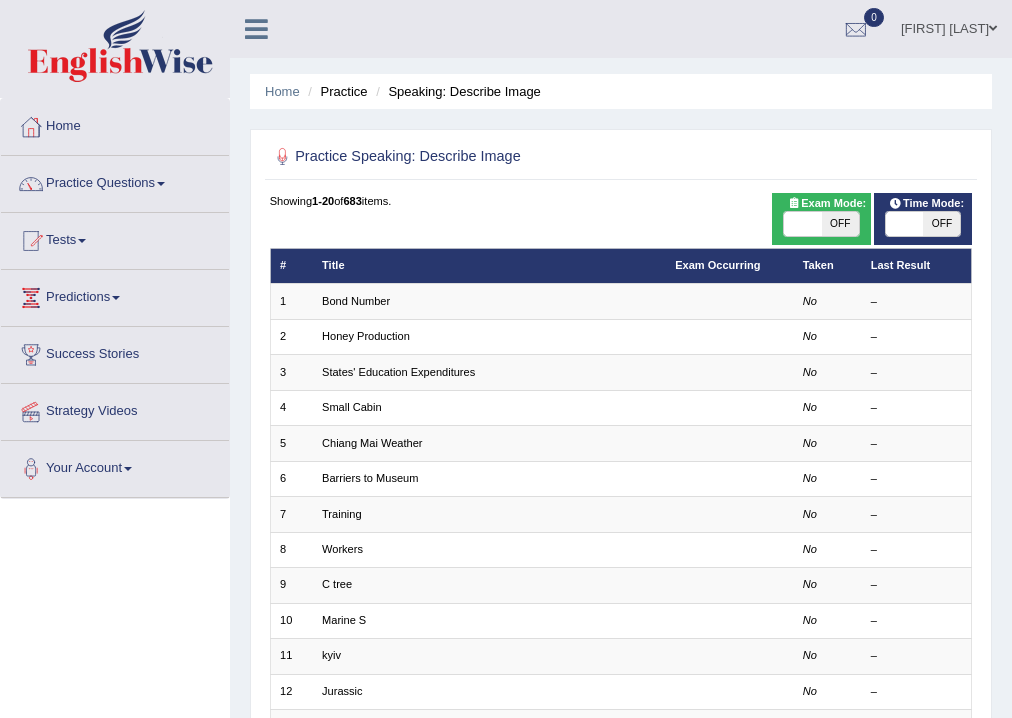 scroll, scrollTop: 0, scrollLeft: 0, axis: both 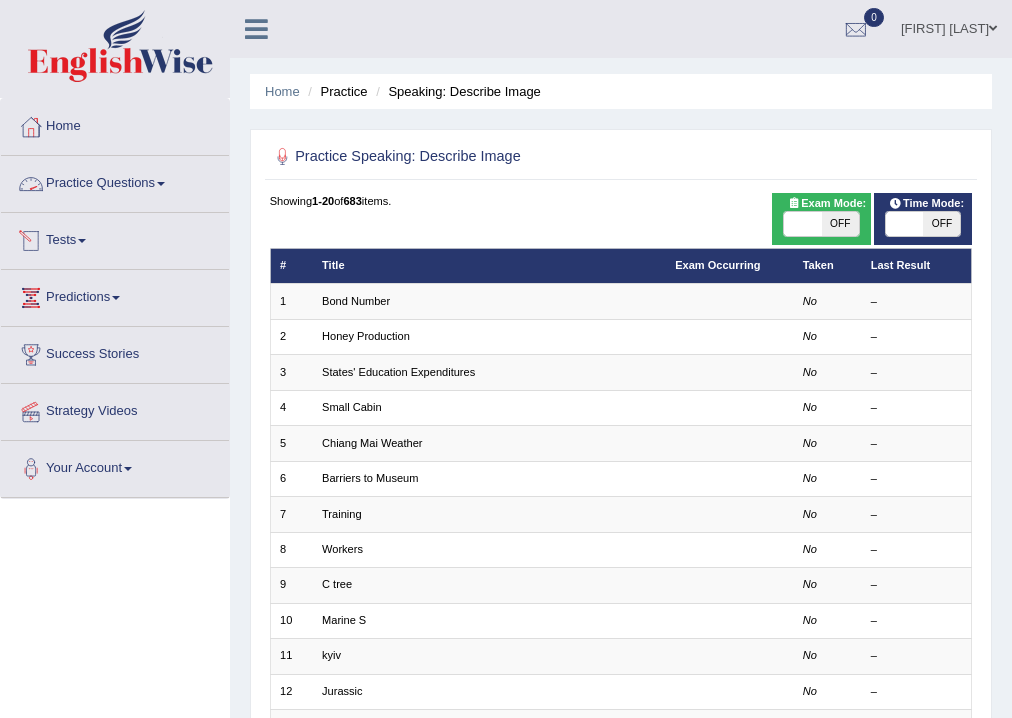 click on "Practice Questions" at bounding box center [115, 181] 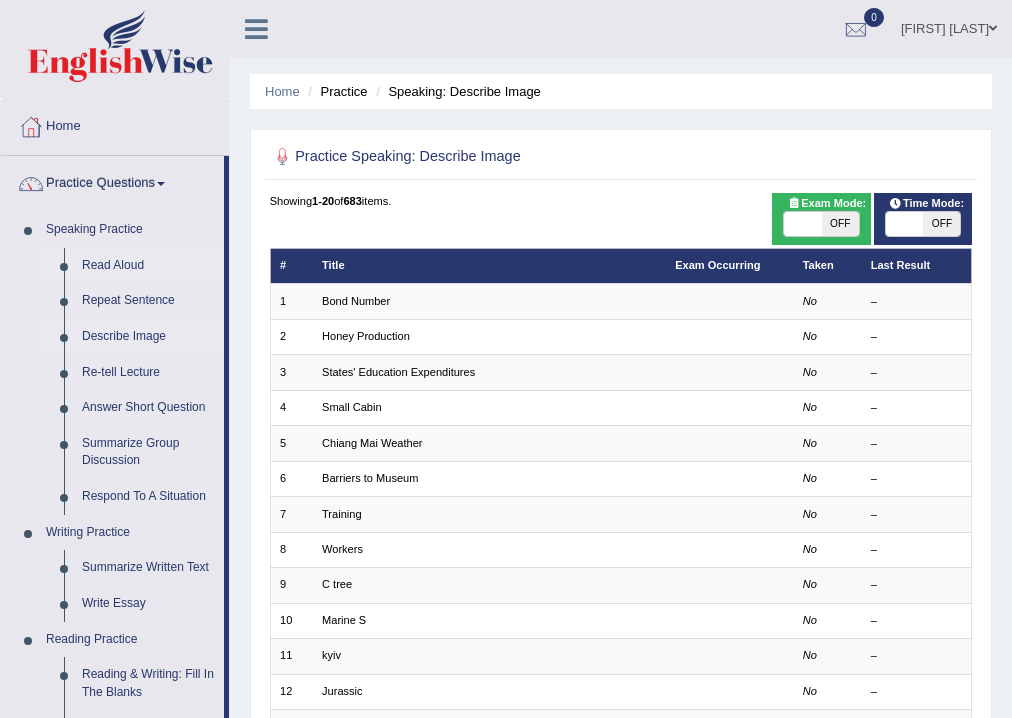 click on "Read Aloud" at bounding box center (148, 266) 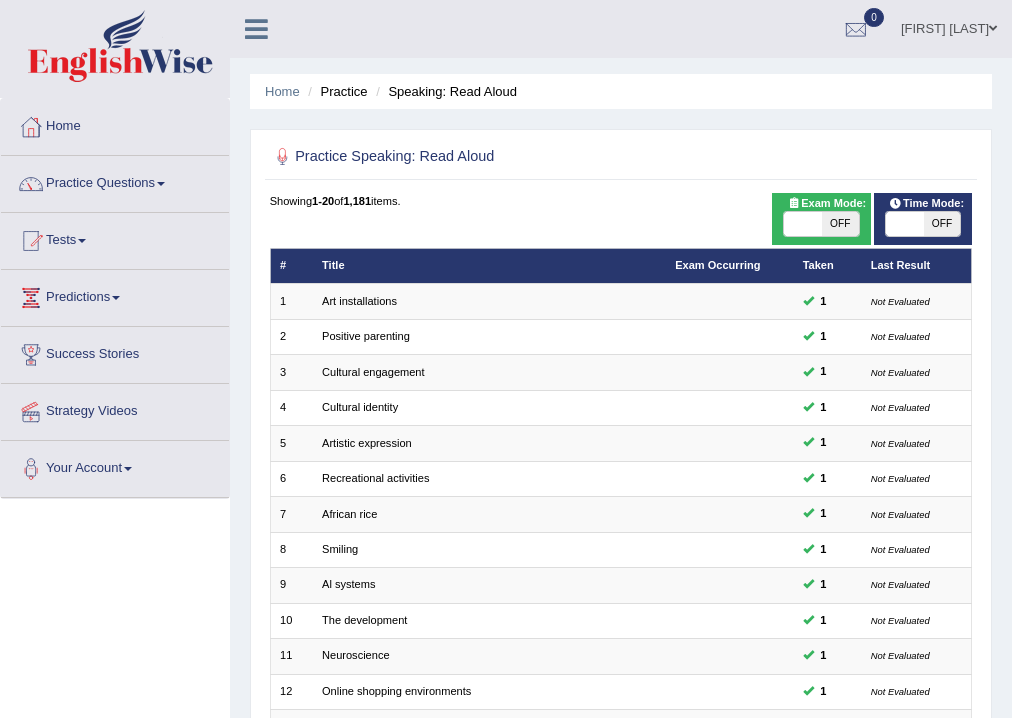 scroll, scrollTop: 0, scrollLeft: 0, axis: both 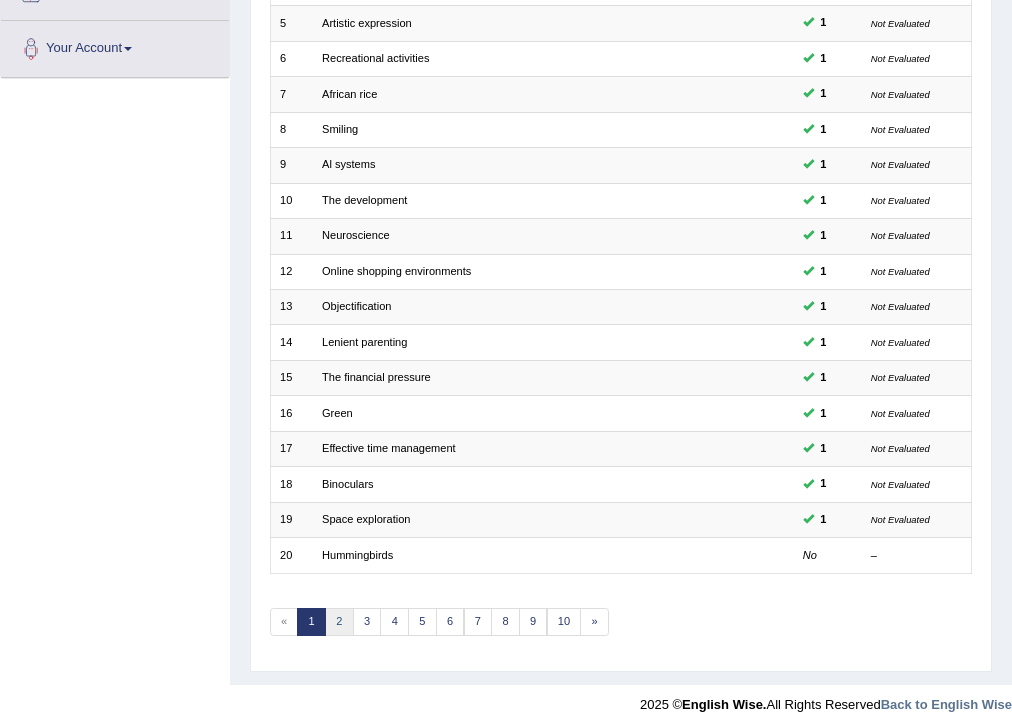 click on "2" at bounding box center (339, 622) 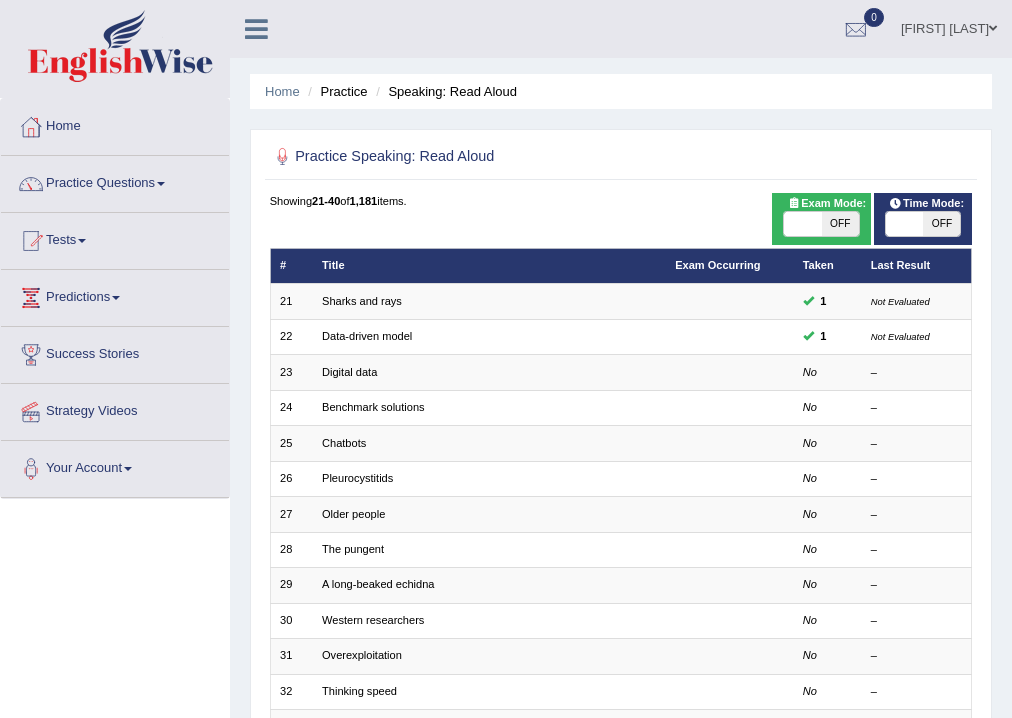 scroll, scrollTop: 0, scrollLeft: 0, axis: both 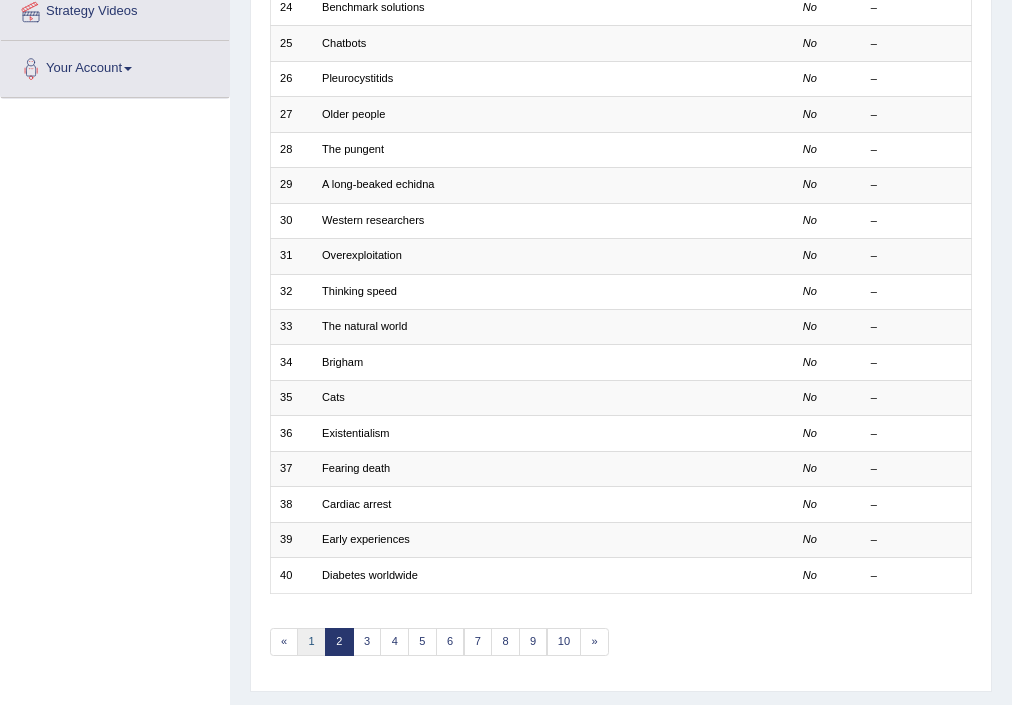 click on "1" at bounding box center (311, 642) 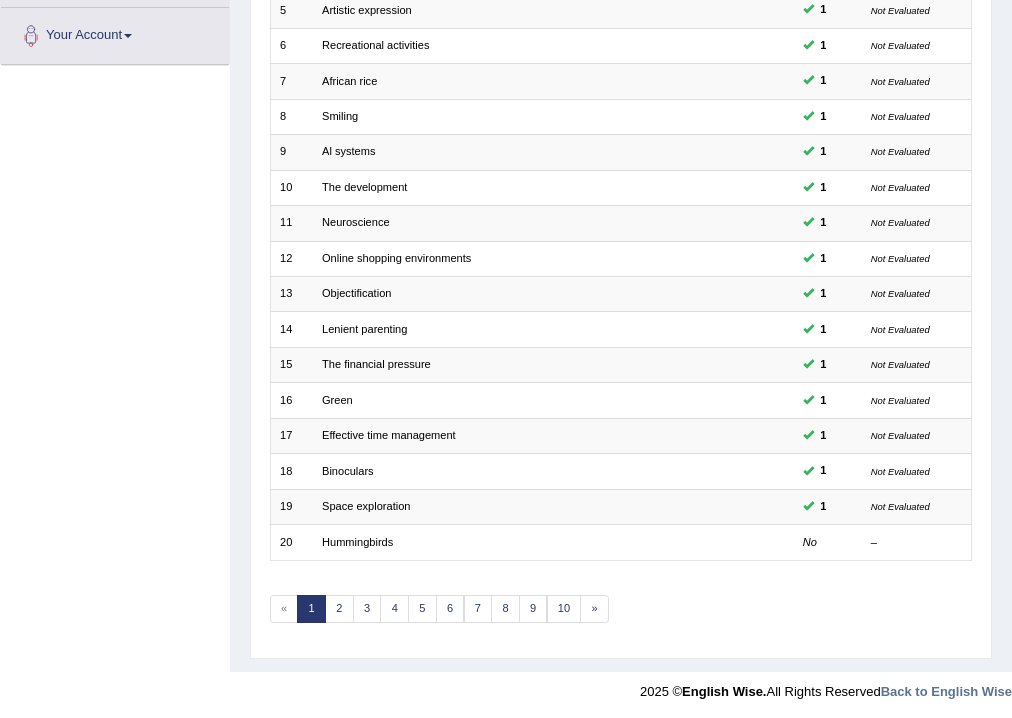 scroll, scrollTop: 433, scrollLeft: 0, axis: vertical 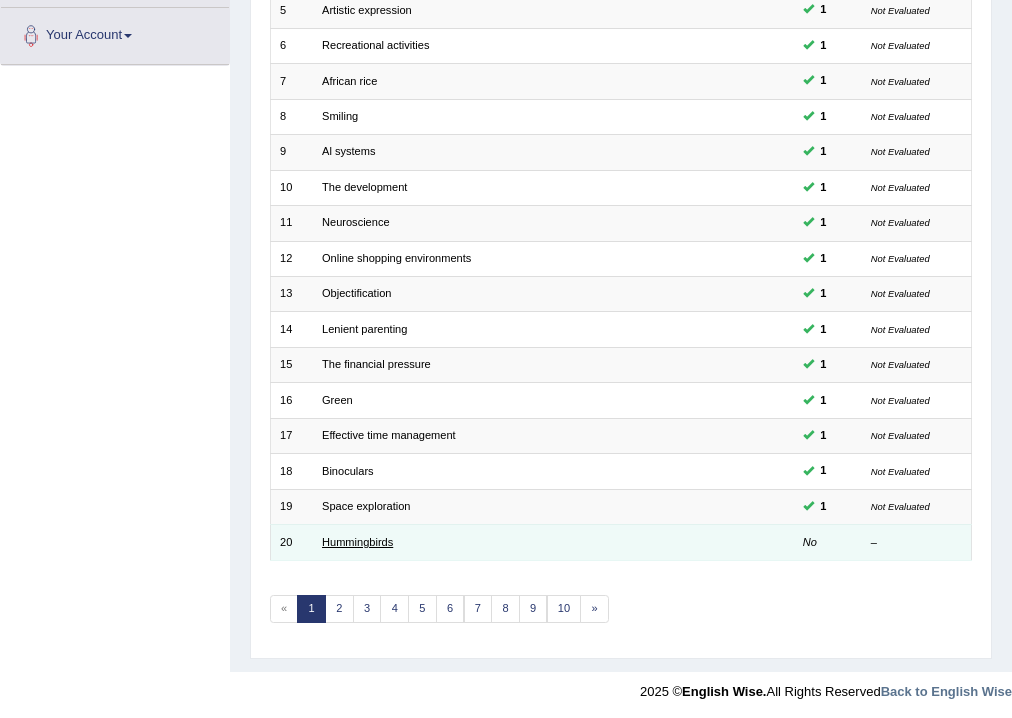 click on "Hummingbirds" at bounding box center (357, 542) 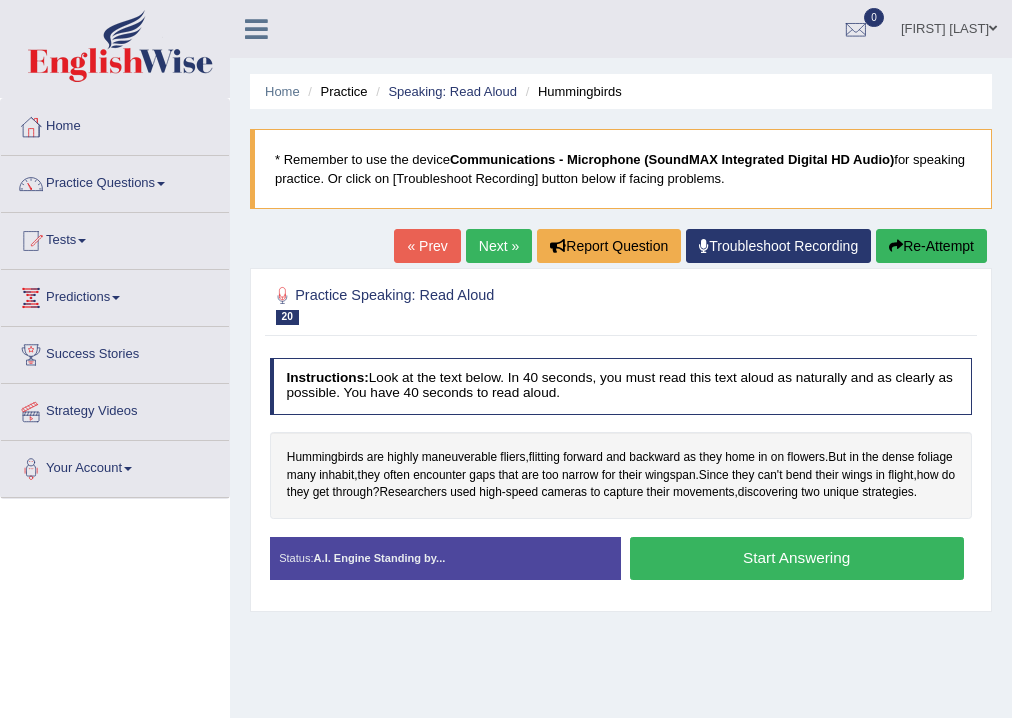 scroll, scrollTop: 0, scrollLeft: 0, axis: both 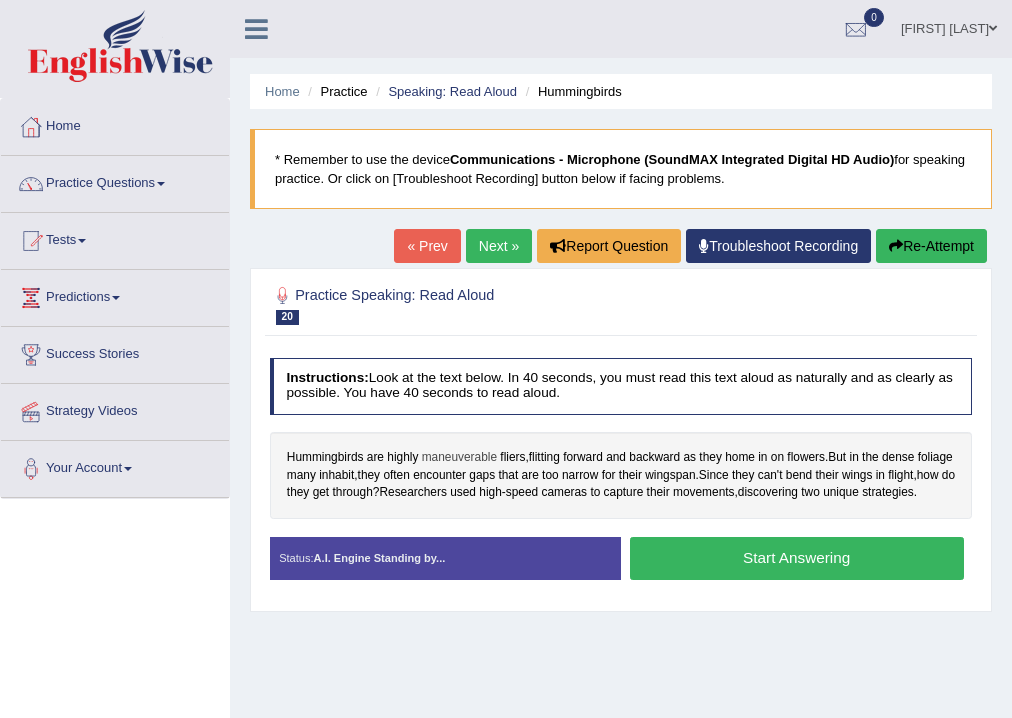 click on "maneuverable" at bounding box center [459, 458] 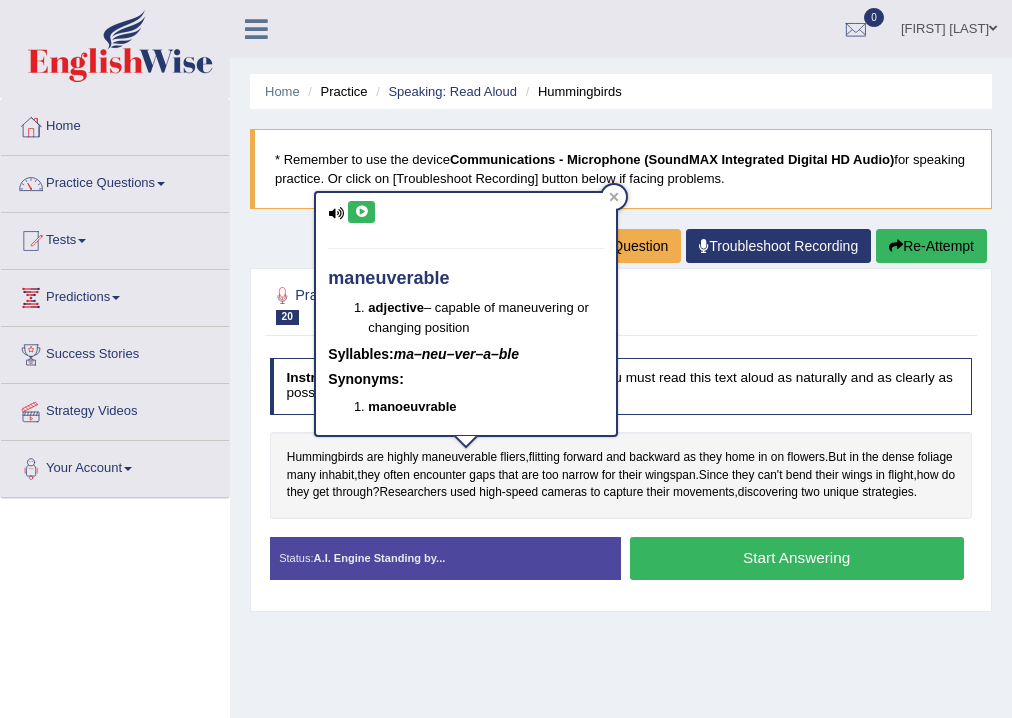 click at bounding box center [361, 212] 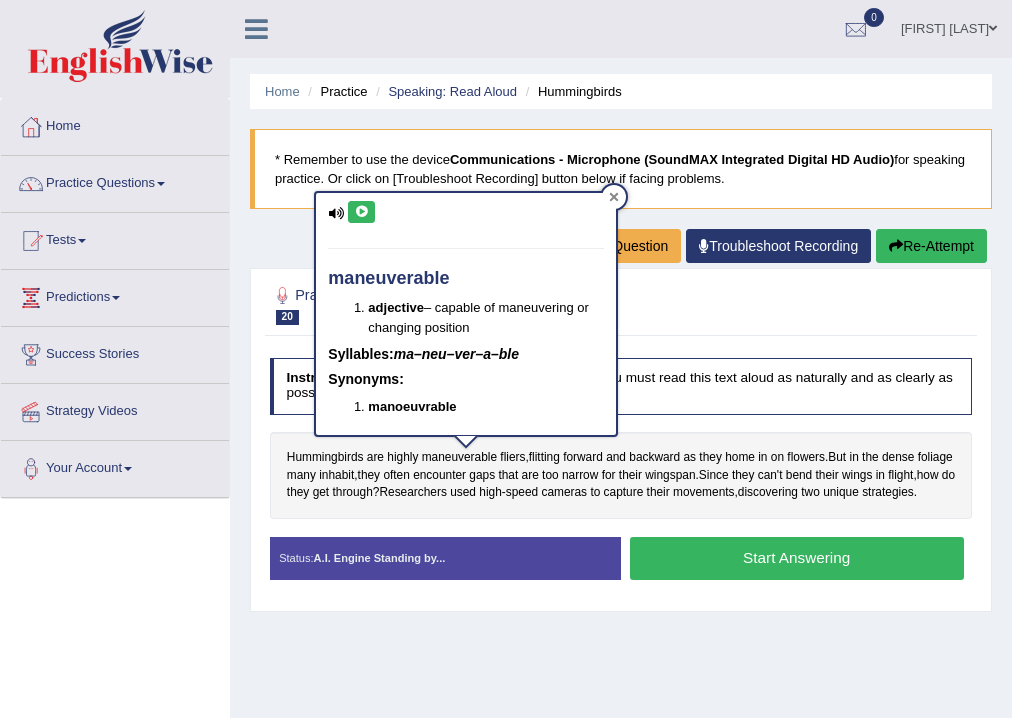 click 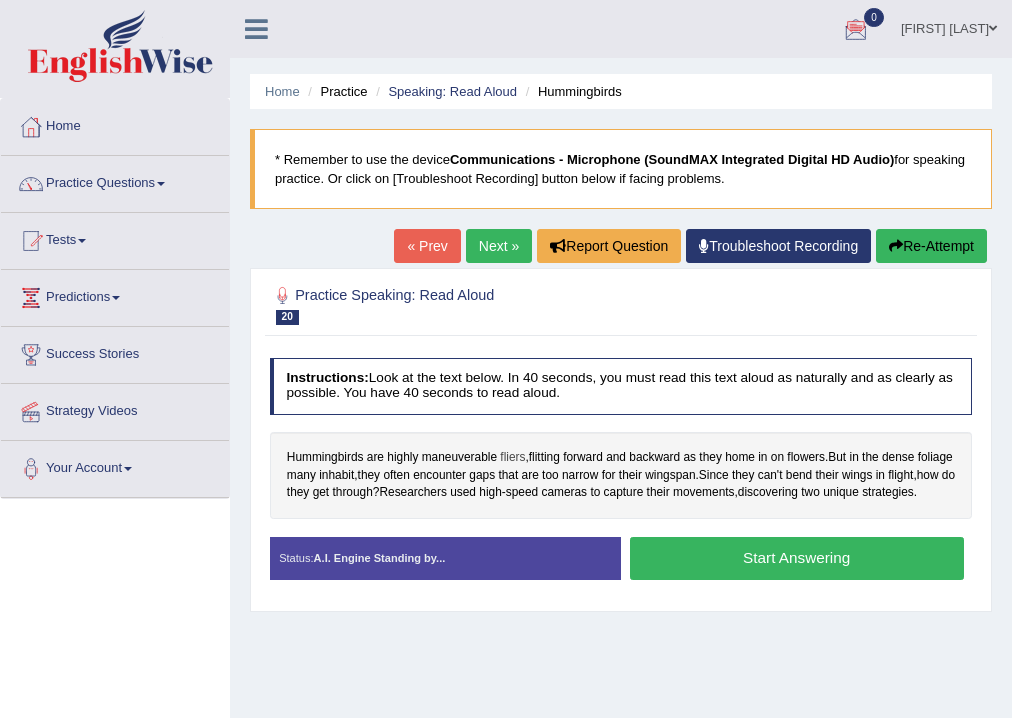 click on "fliers" at bounding box center [512, 458] 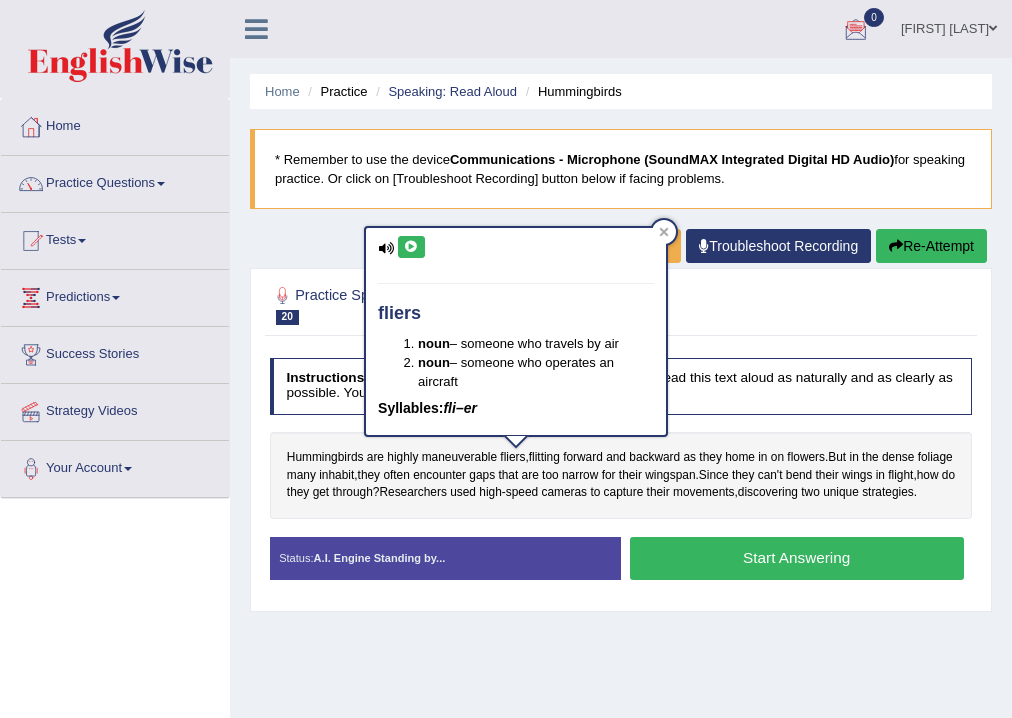 click at bounding box center (411, 247) 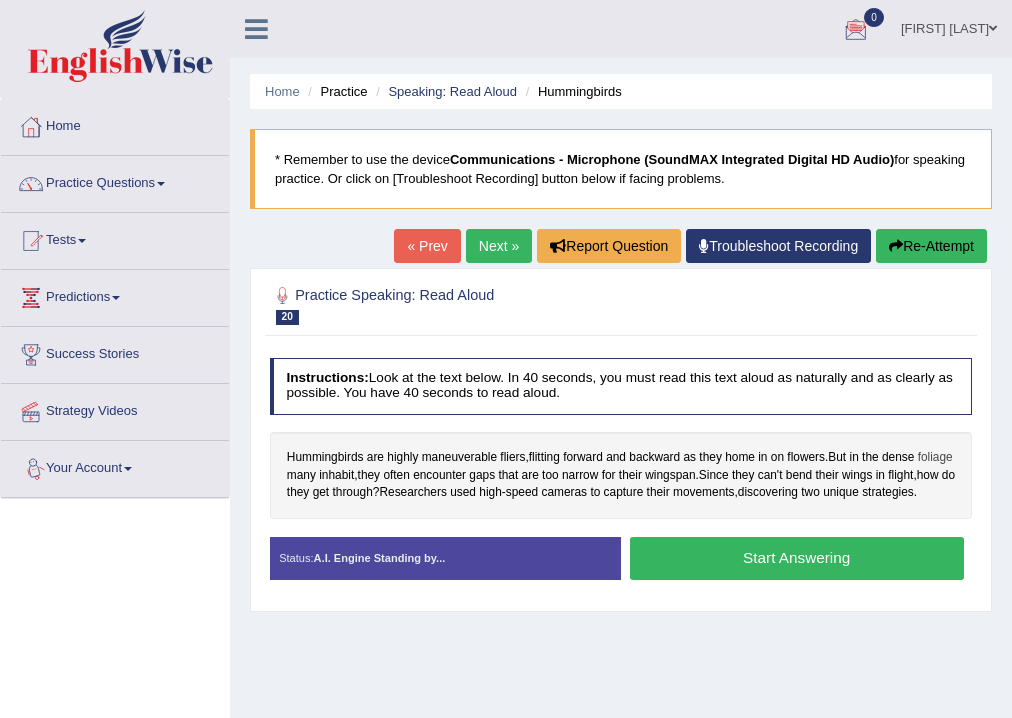 click on "foliage" at bounding box center [935, 458] 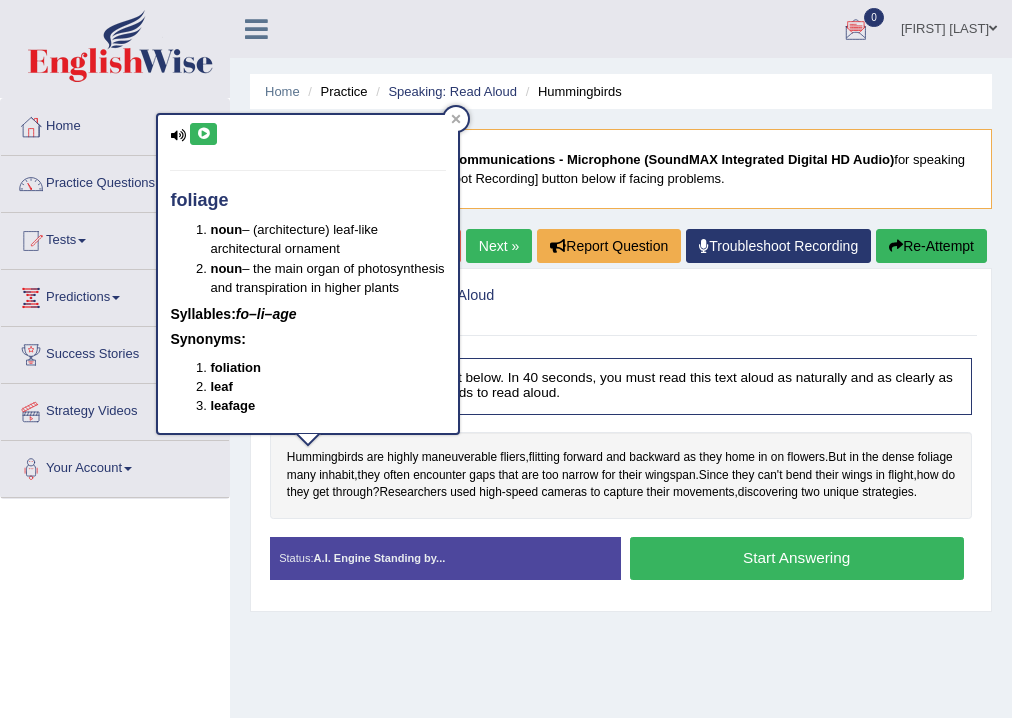 click at bounding box center [203, 134] 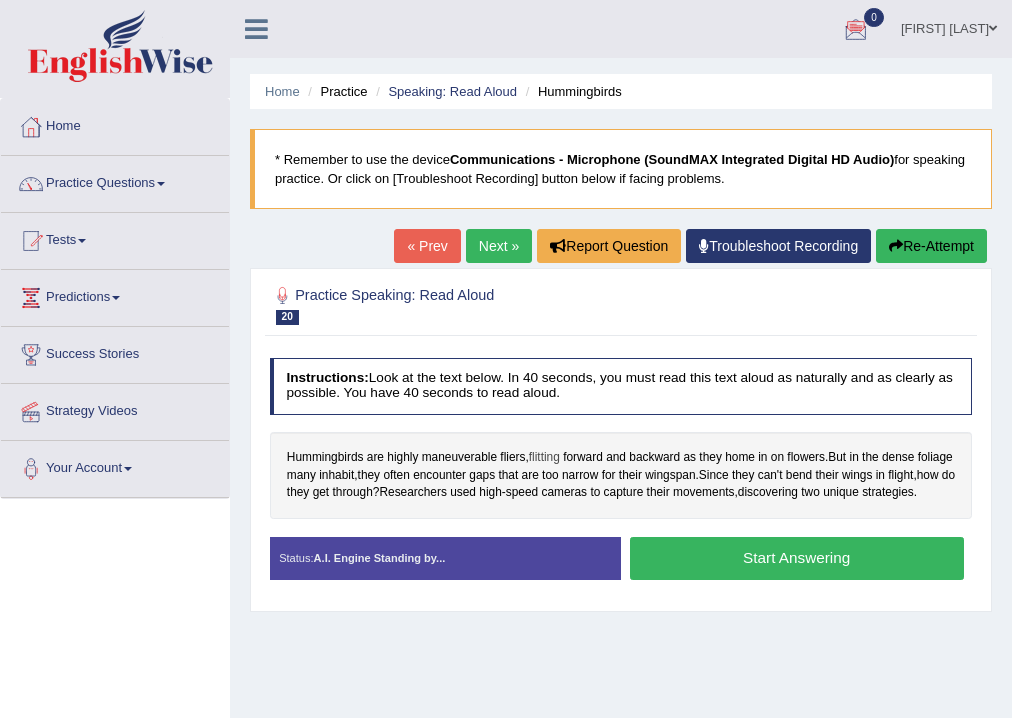 click on "flitting" at bounding box center [544, 458] 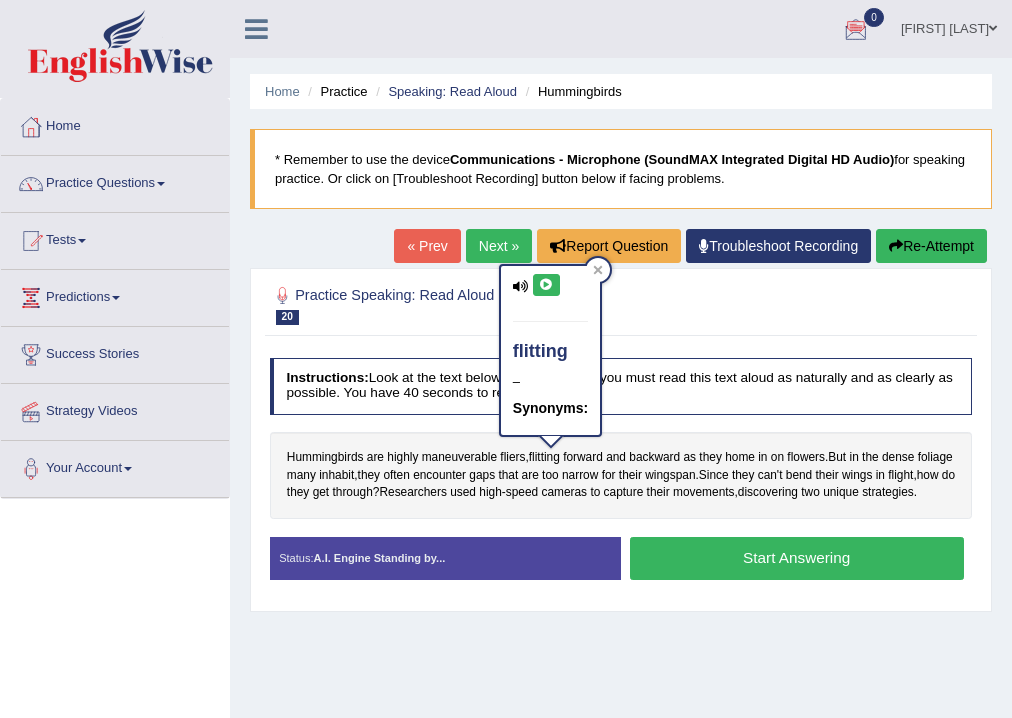 click at bounding box center (546, 285) 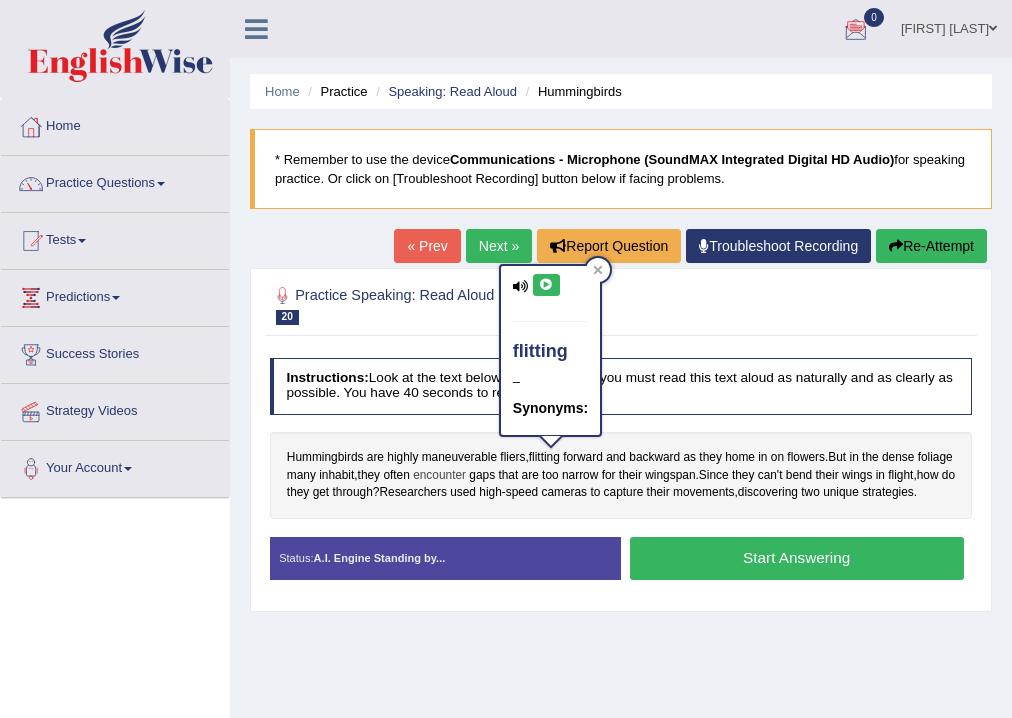 click on "encounter" at bounding box center (439, 476) 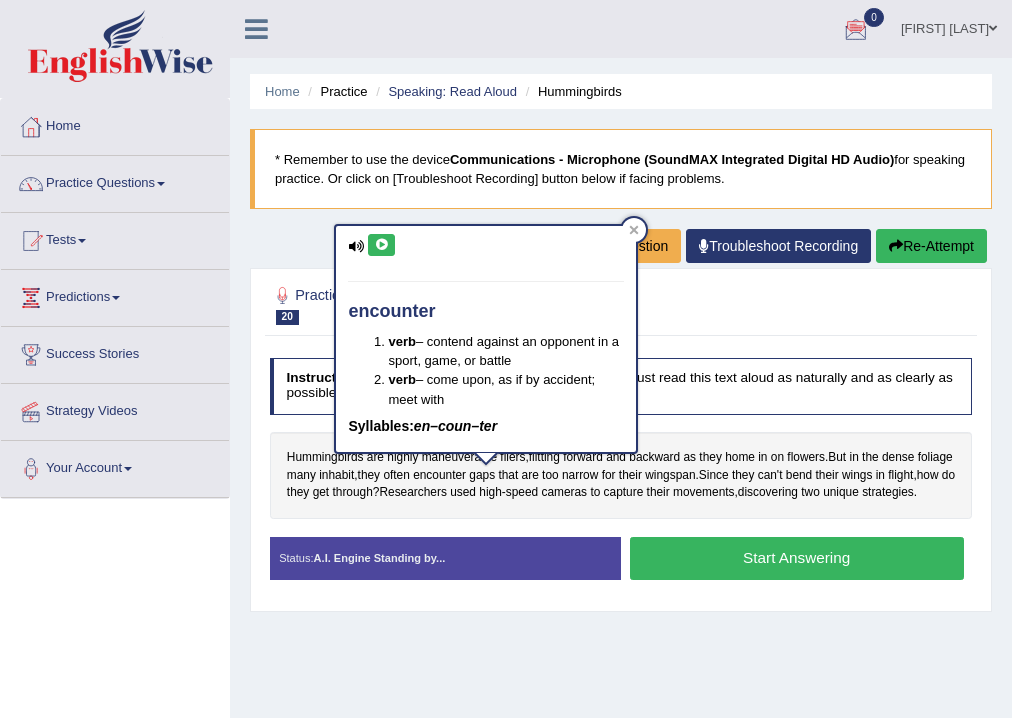 click at bounding box center [381, 245] 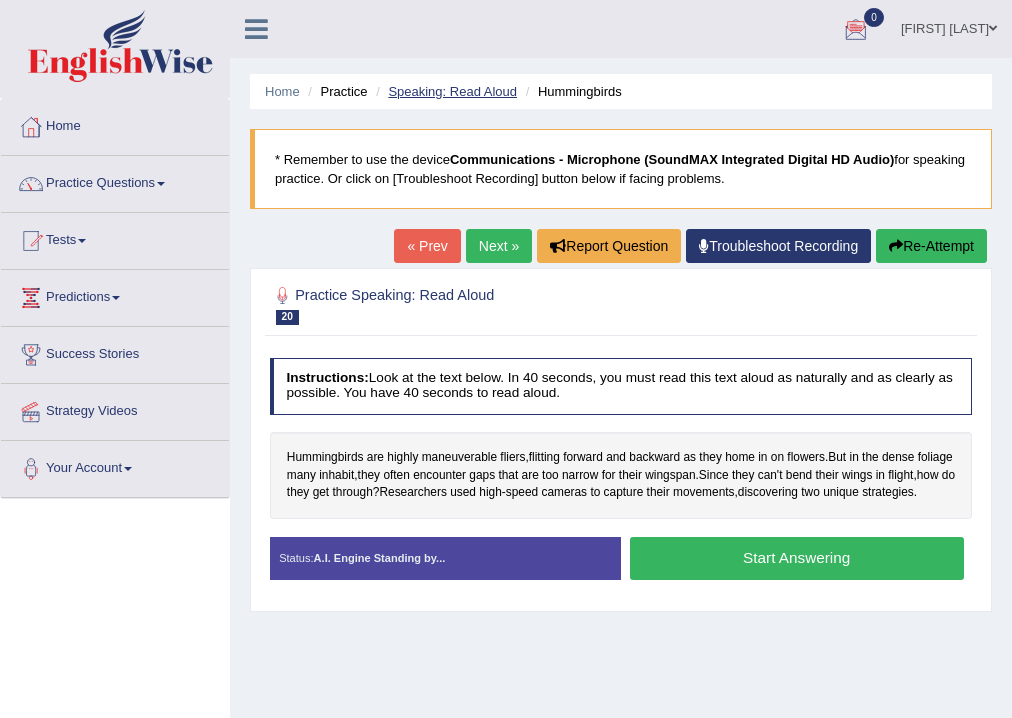click on "Speaking: Read Aloud" at bounding box center (452, 91) 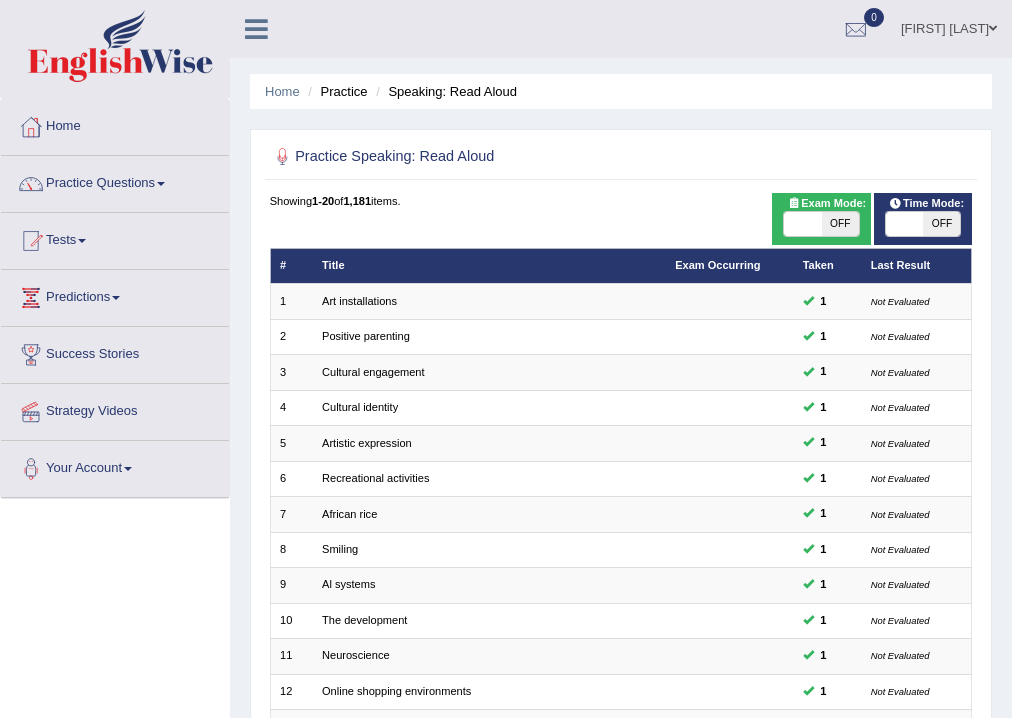 scroll, scrollTop: 400, scrollLeft: 0, axis: vertical 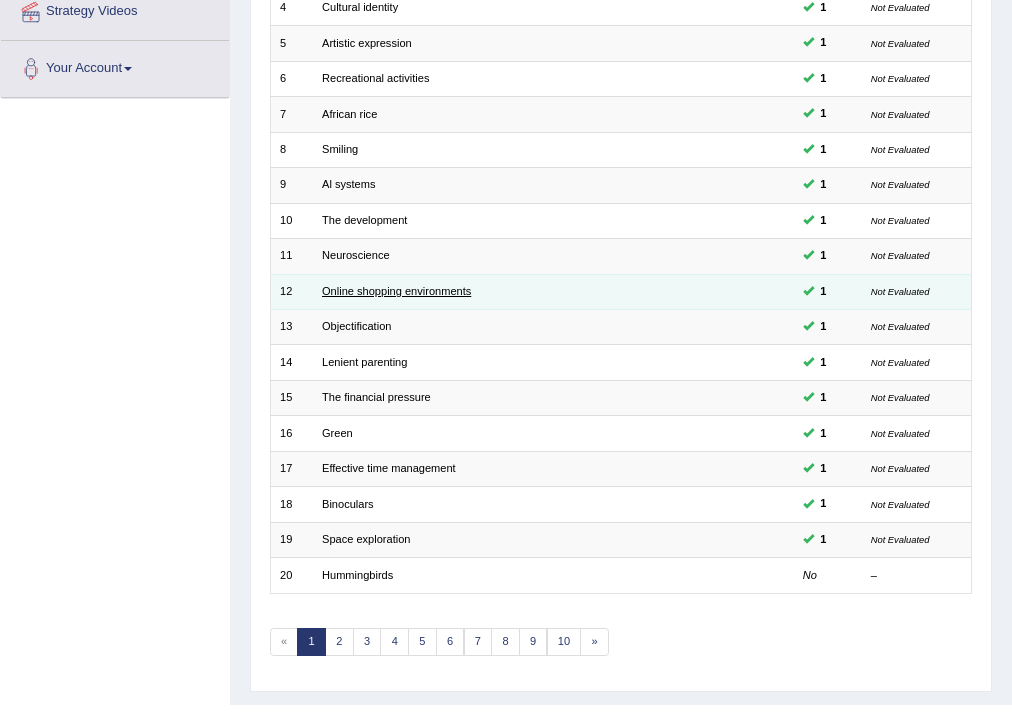 click on "Online shopping environments" at bounding box center [396, 291] 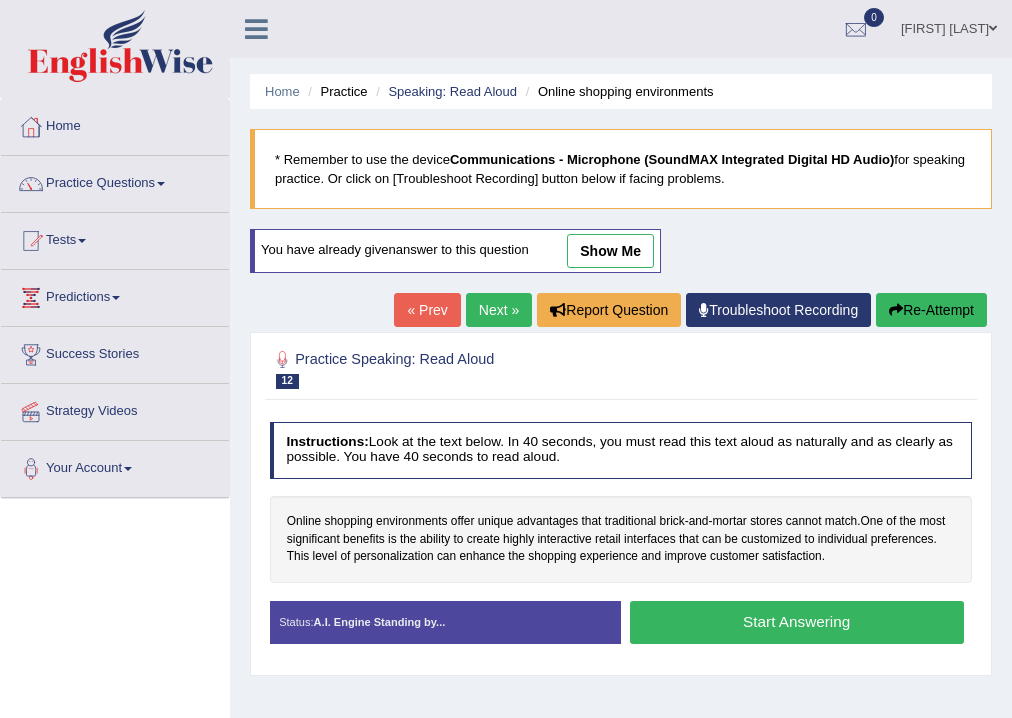 scroll, scrollTop: 0, scrollLeft: 0, axis: both 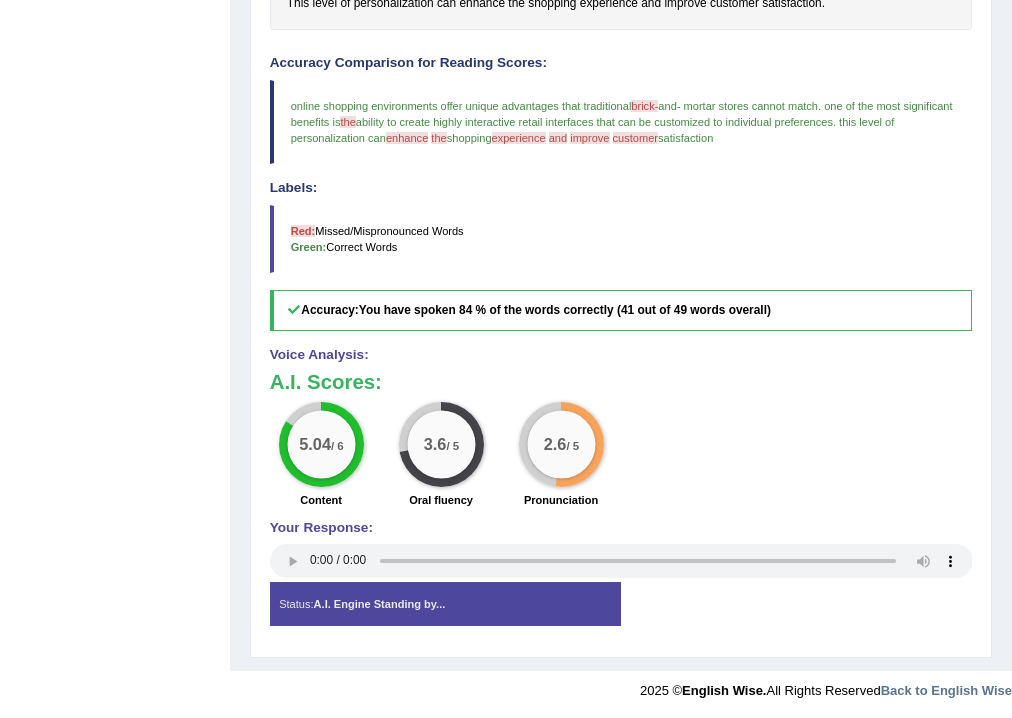 click on "Red:  Missed/Mispronounced Words
Green:  Correct Words" at bounding box center [621, 239] 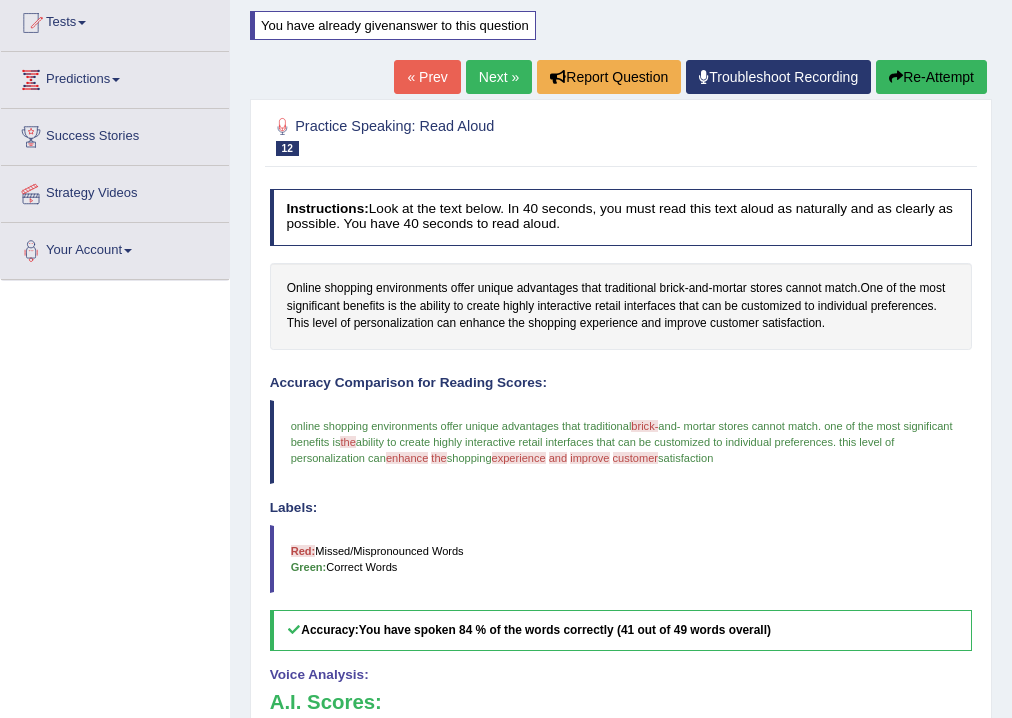 scroll, scrollTop: 0, scrollLeft: 0, axis: both 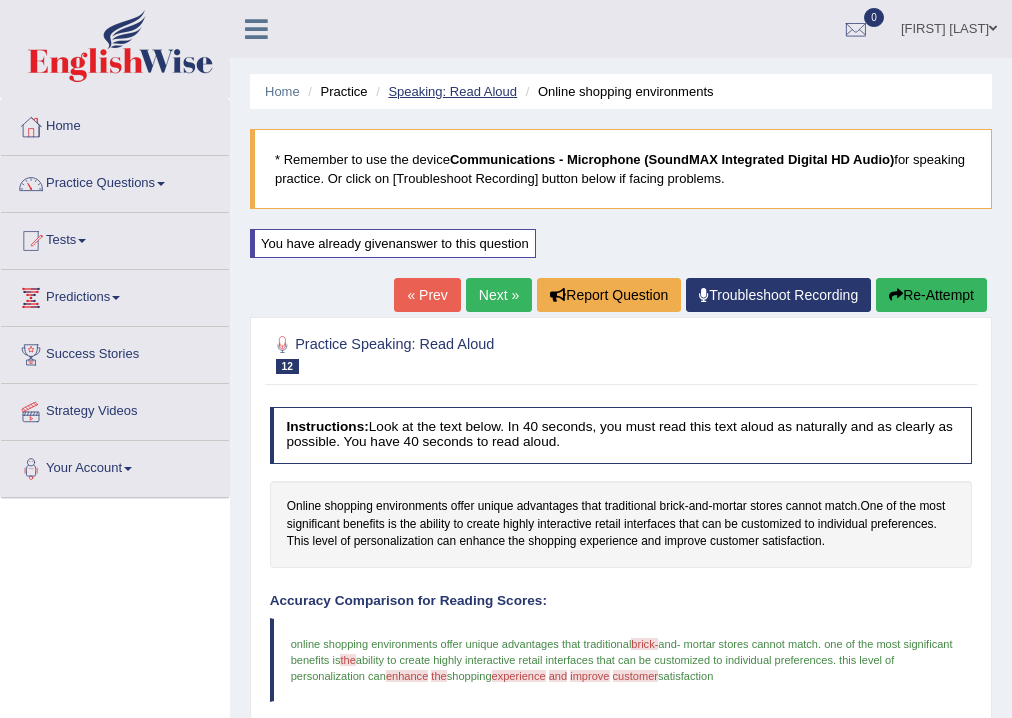 click on "Speaking: Read Aloud" at bounding box center (452, 91) 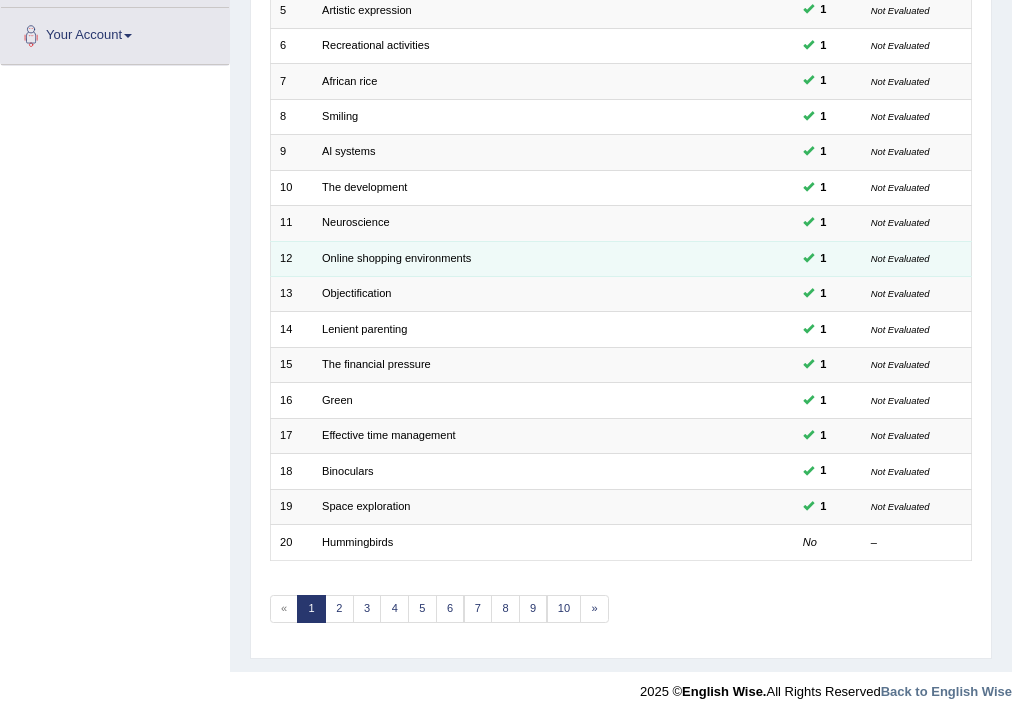 scroll, scrollTop: 433, scrollLeft: 0, axis: vertical 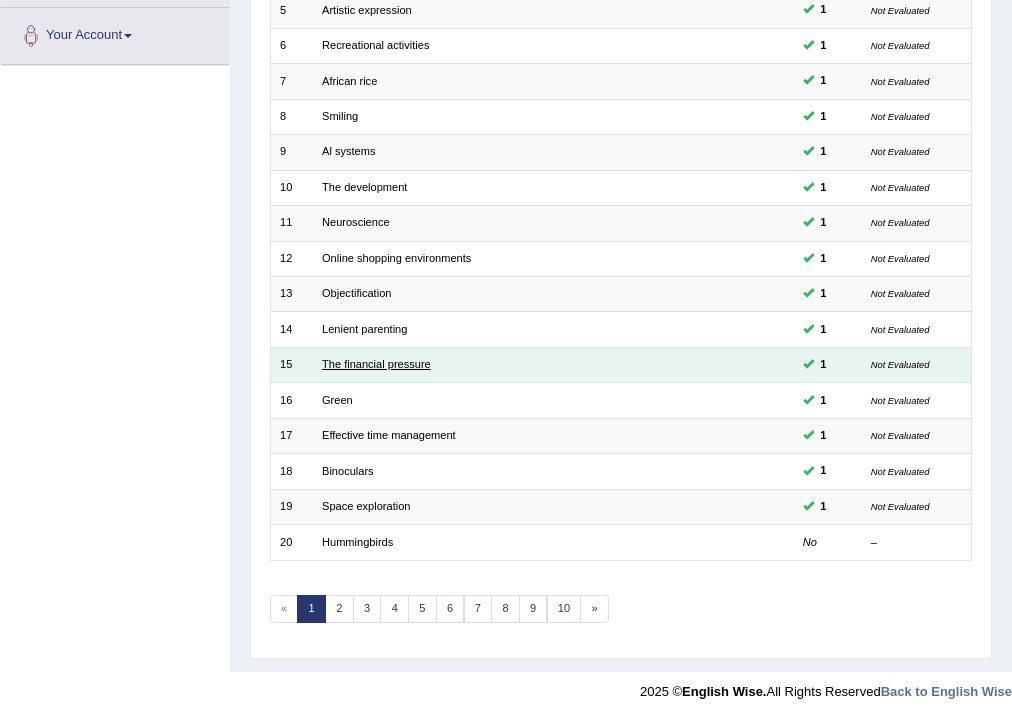 click on "The financial pressure" at bounding box center (376, 364) 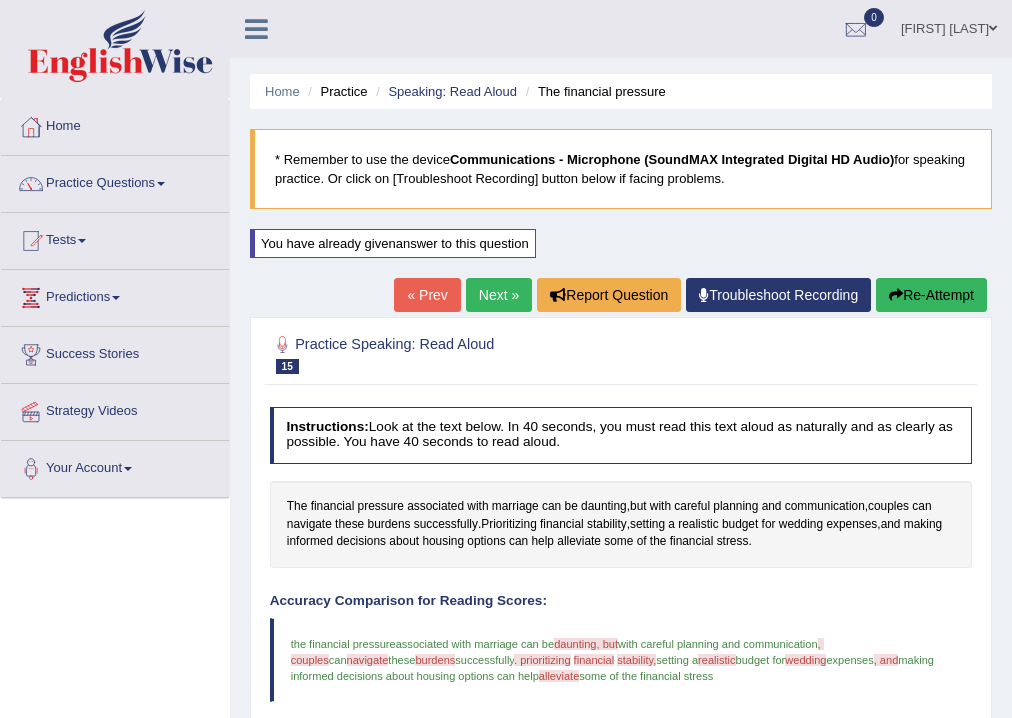 scroll, scrollTop: 0, scrollLeft: 0, axis: both 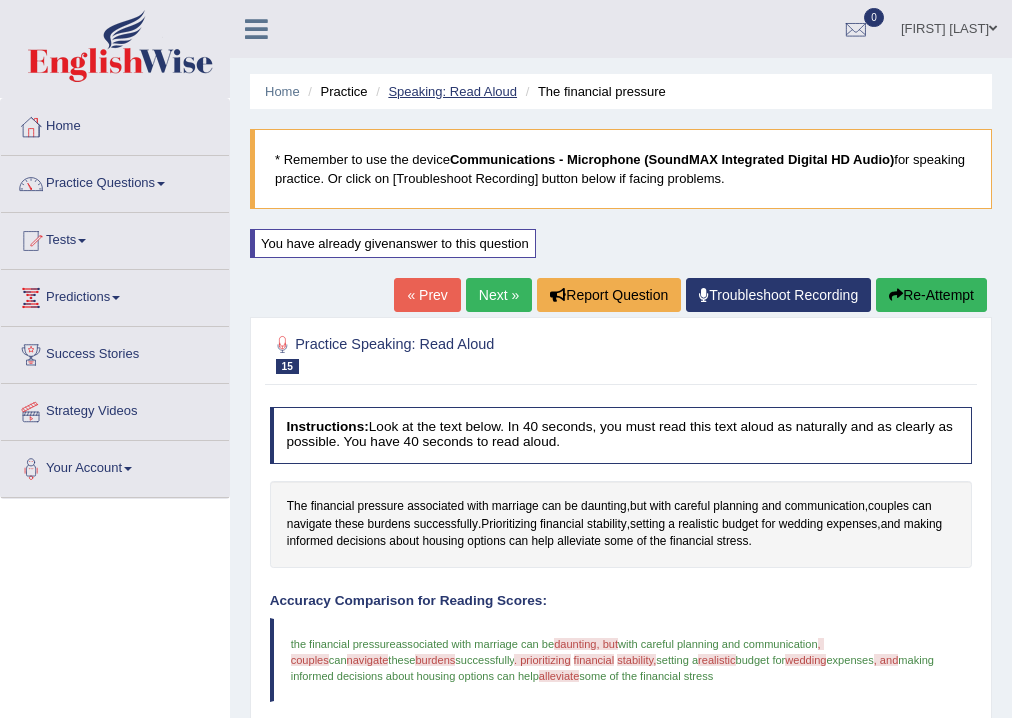 click on "Speaking: Read Aloud" at bounding box center [452, 91] 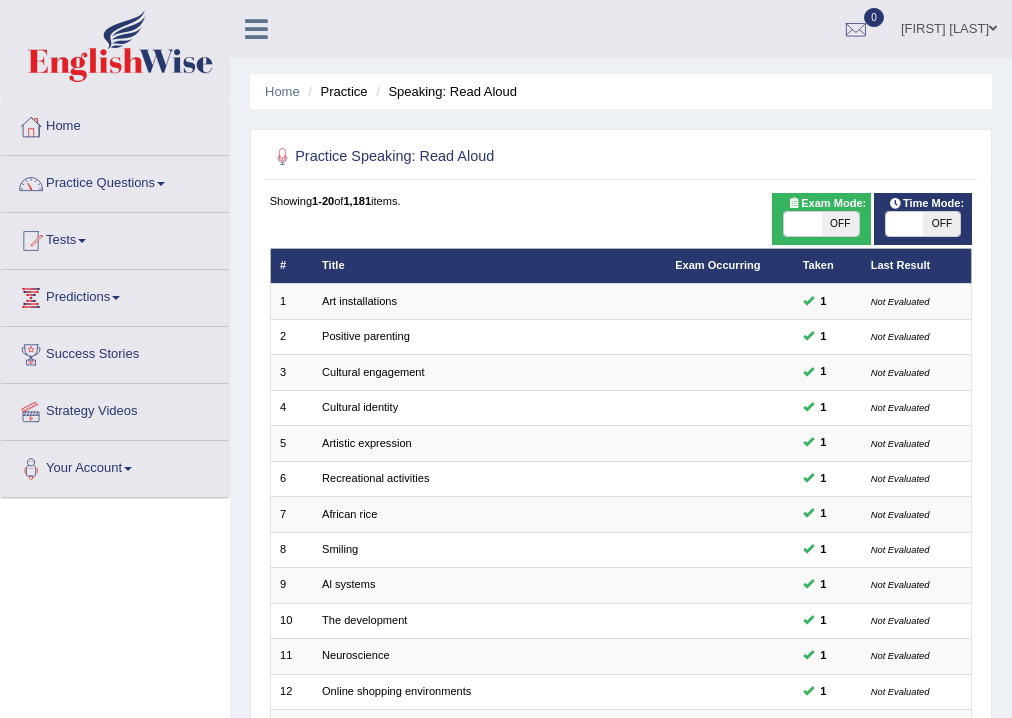 click on "The financial pressure" at bounding box center (376, 797) 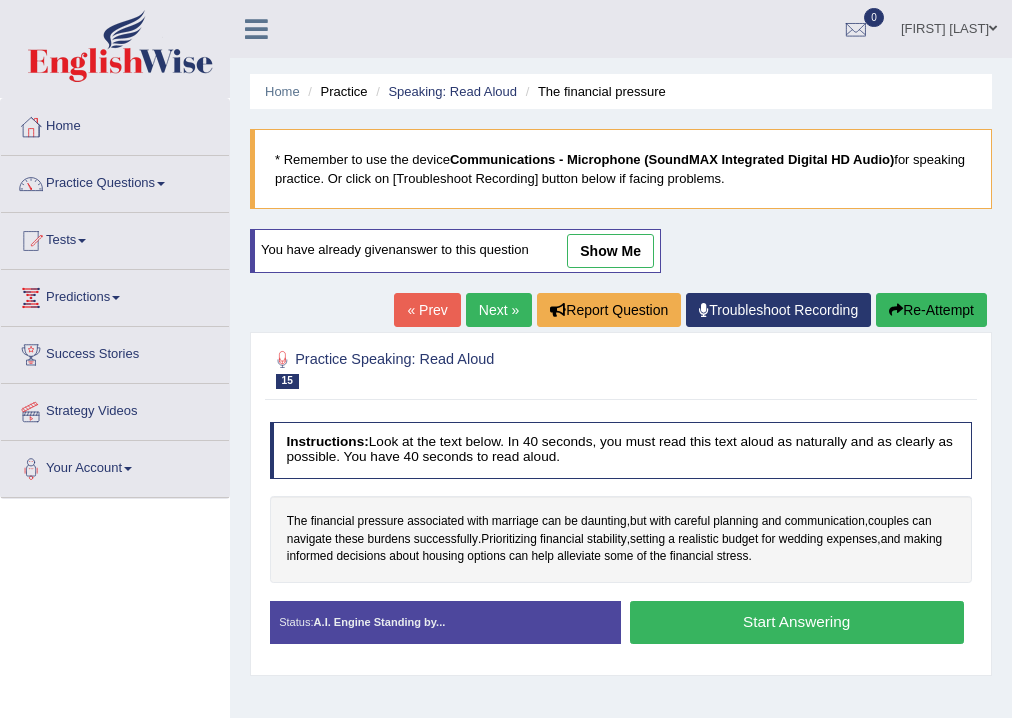 scroll, scrollTop: 0, scrollLeft: 0, axis: both 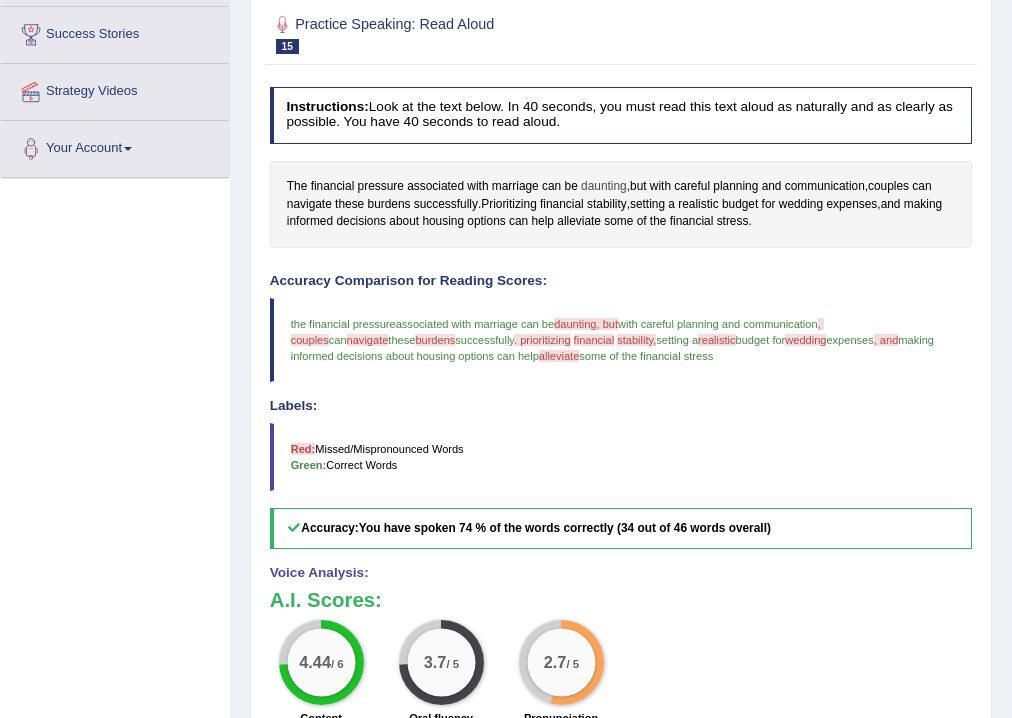 click on "daunting" at bounding box center [604, 187] 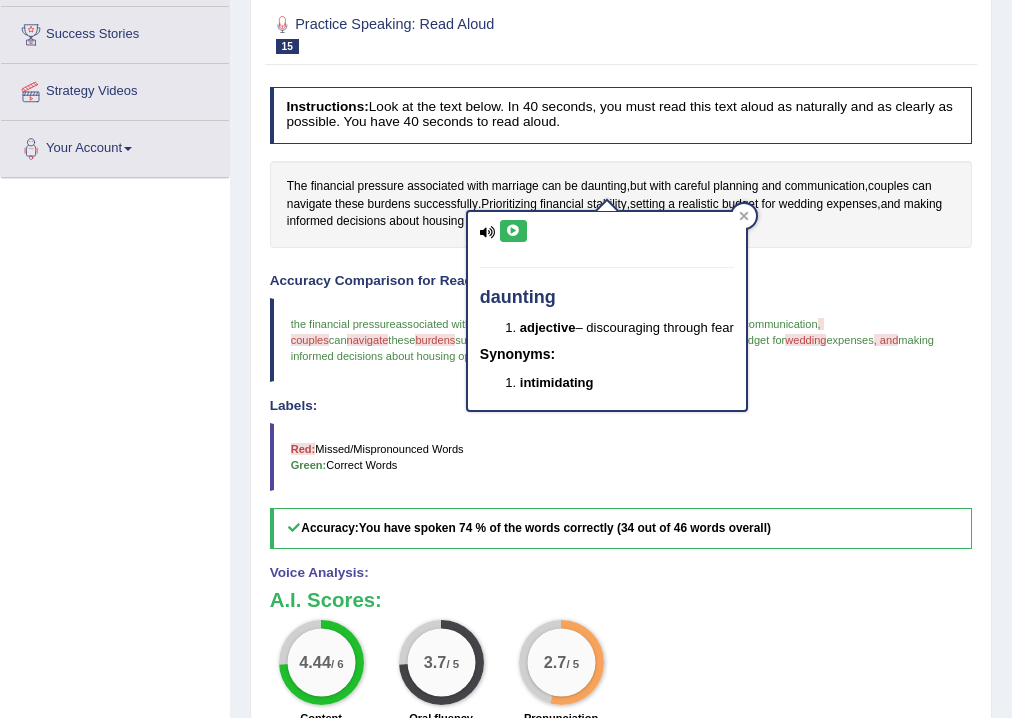click at bounding box center (513, 231) 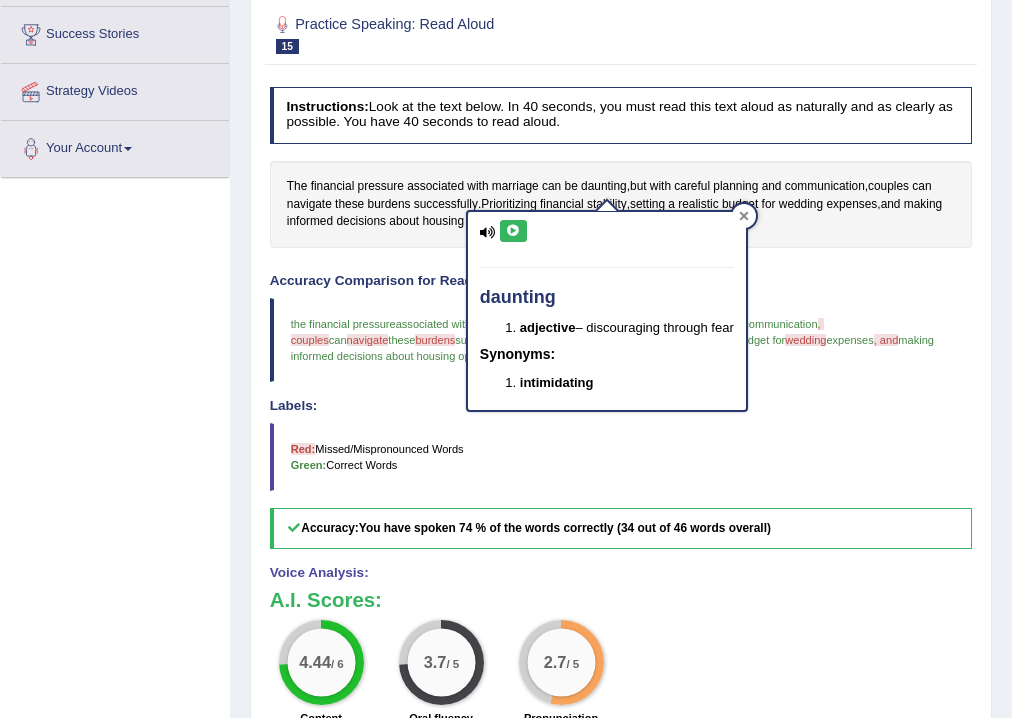 click 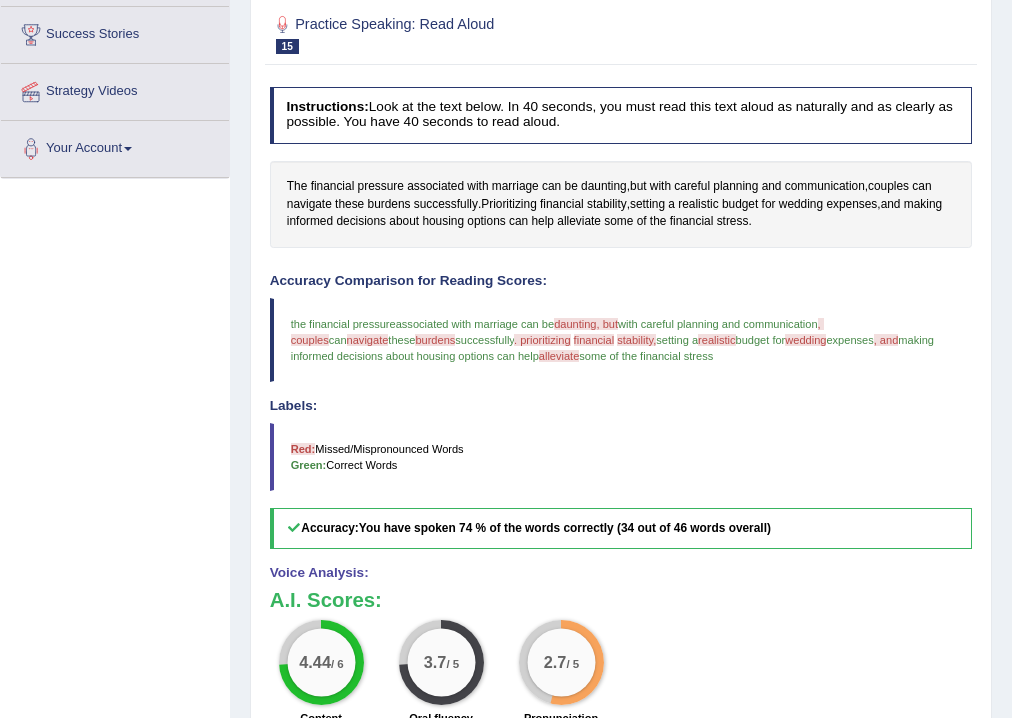click on ". prioritizing" at bounding box center (542, 340) 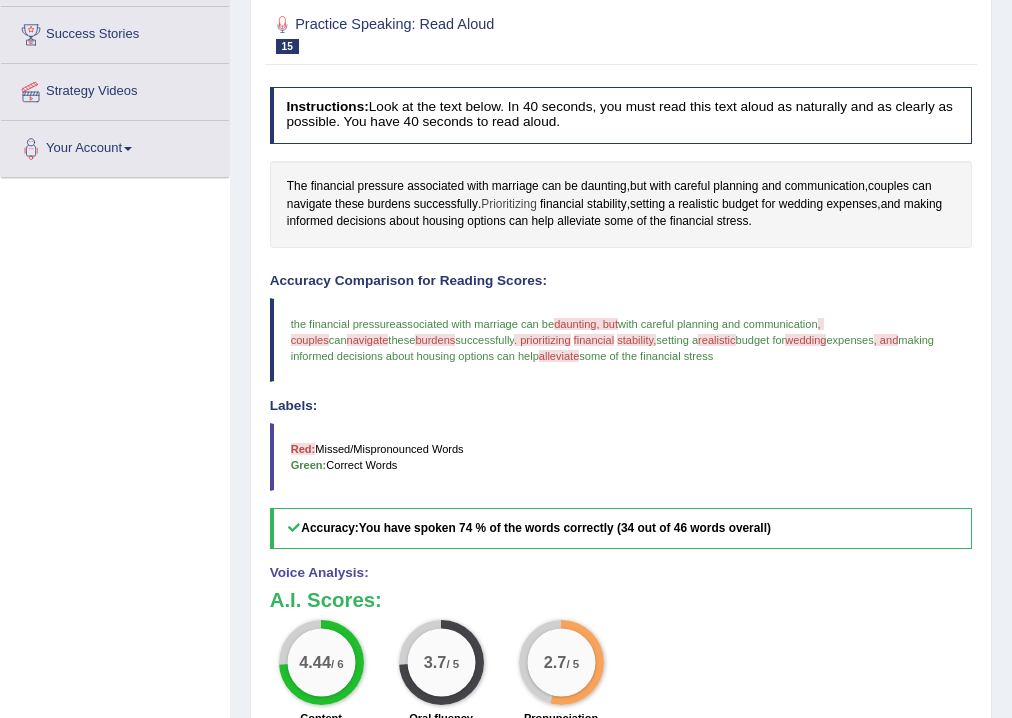click on "Prioritizing" at bounding box center [509, 205] 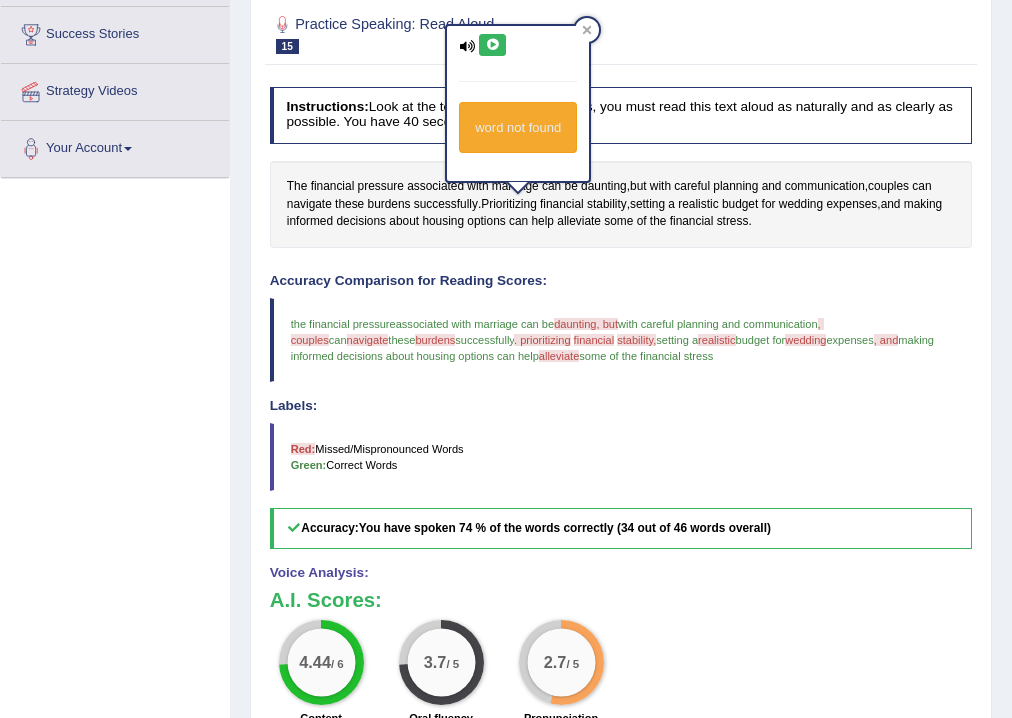 click at bounding box center (492, 45) 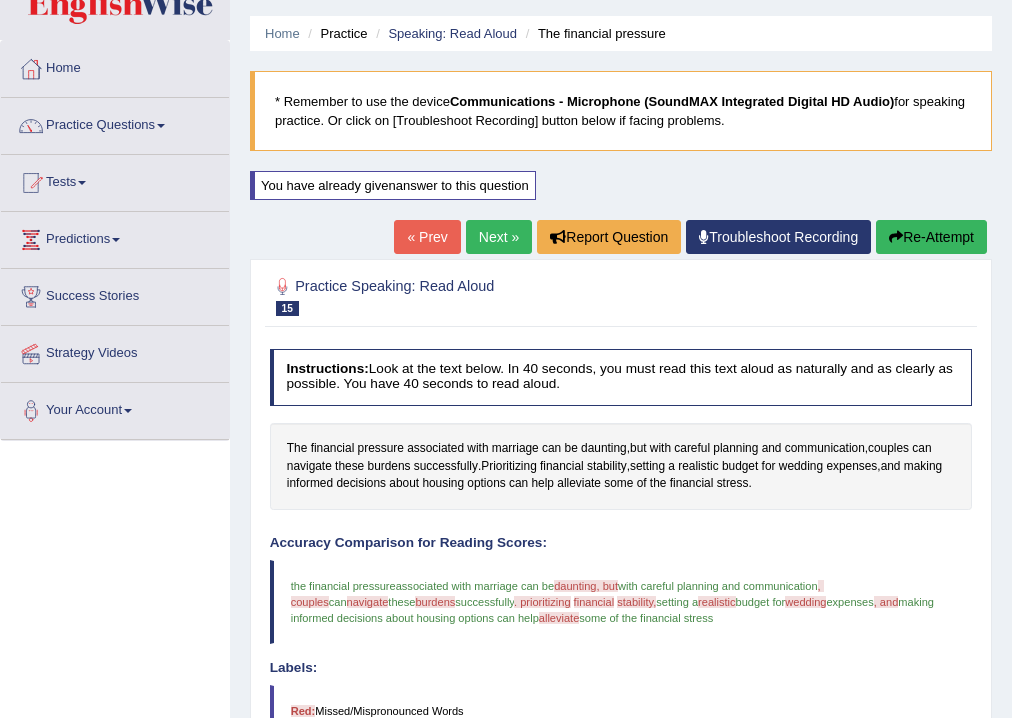 scroll, scrollTop: 0, scrollLeft: 0, axis: both 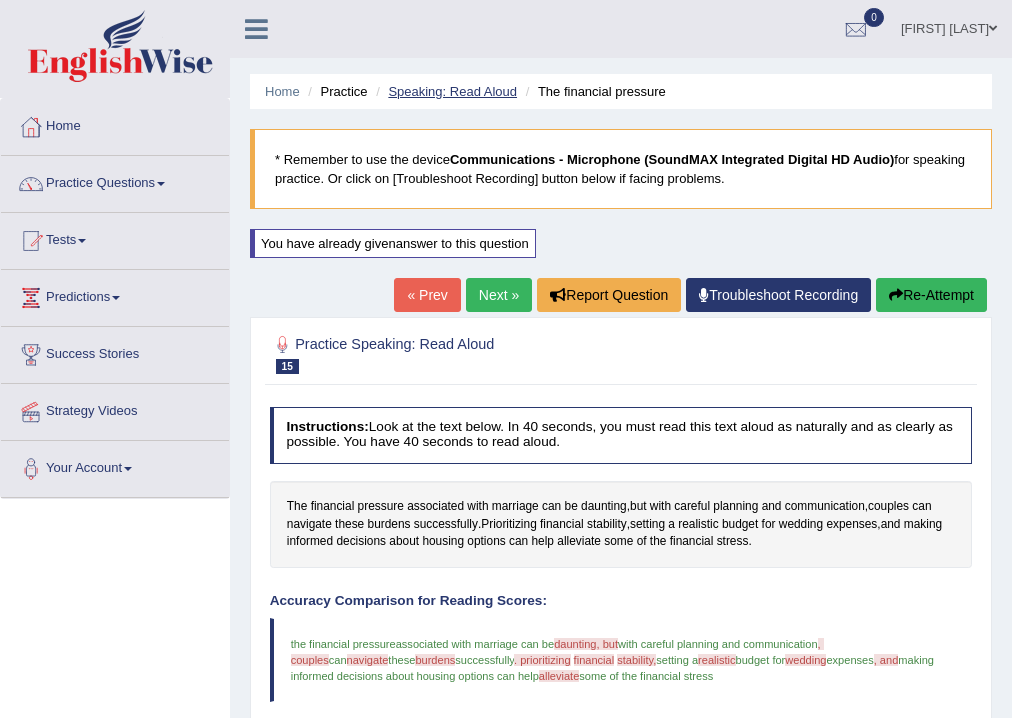 click on "Speaking: Read Aloud" at bounding box center (452, 91) 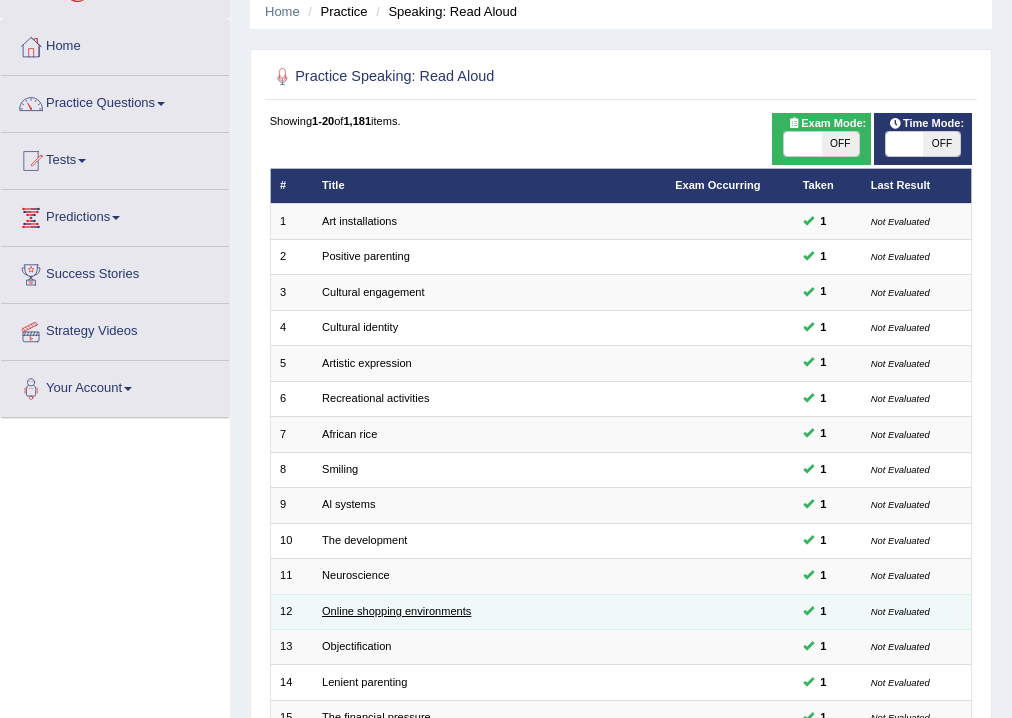 scroll, scrollTop: 400, scrollLeft: 0, axis: vertical 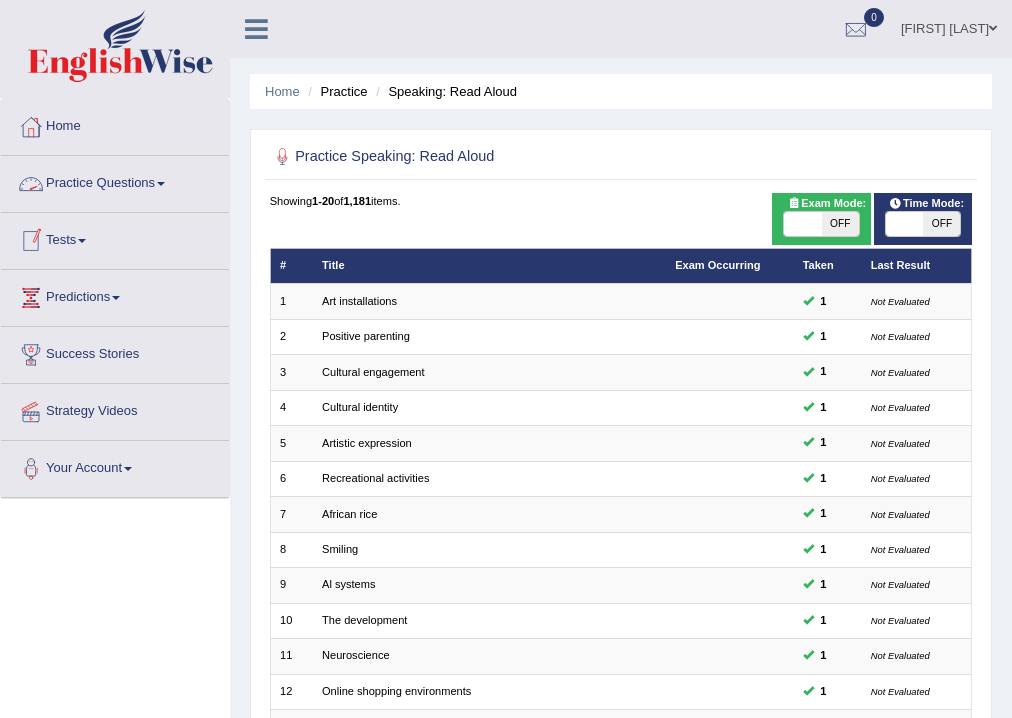 click at bounding box center (161, 184) 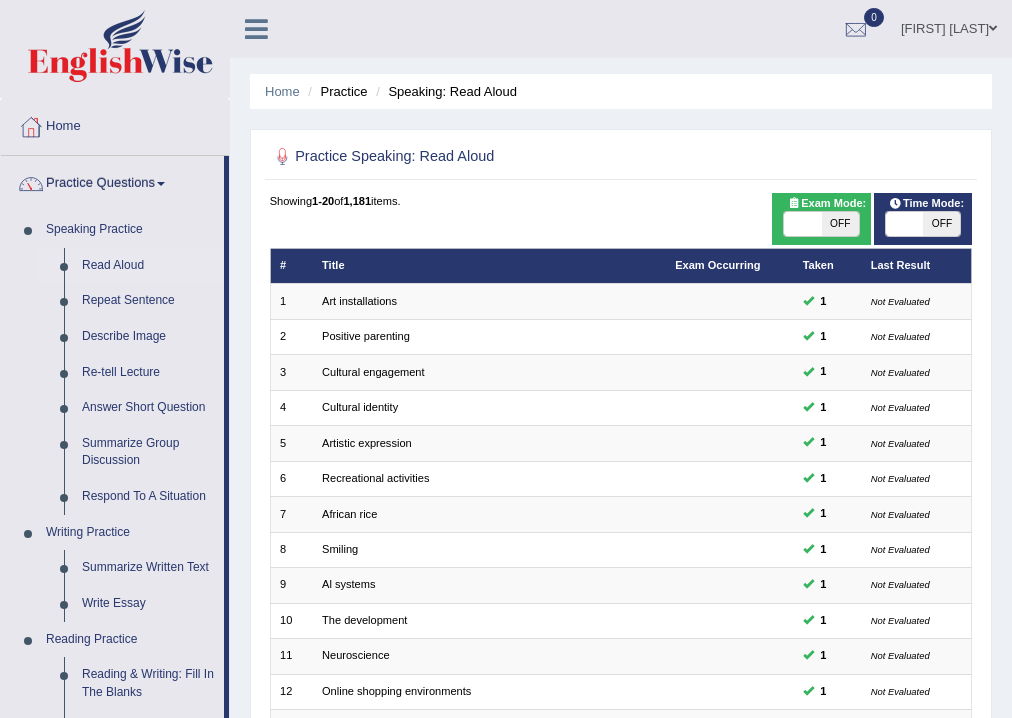 click at bounding box center [161, 184] 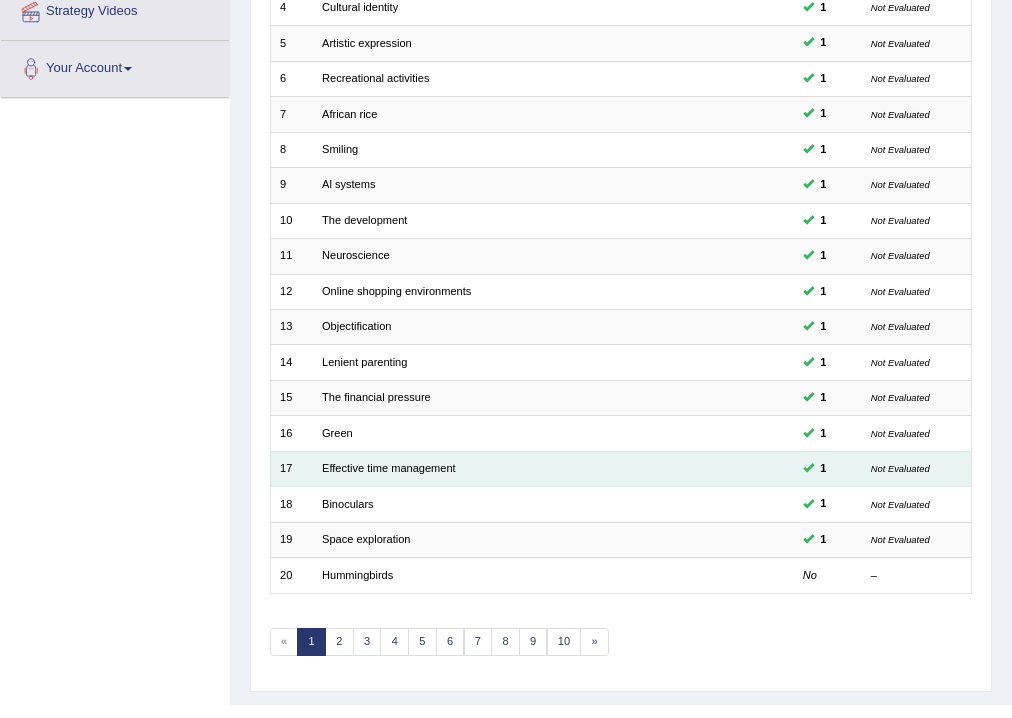scroll, scrollTop: 433, scrollLeft: 0, axis: vertical 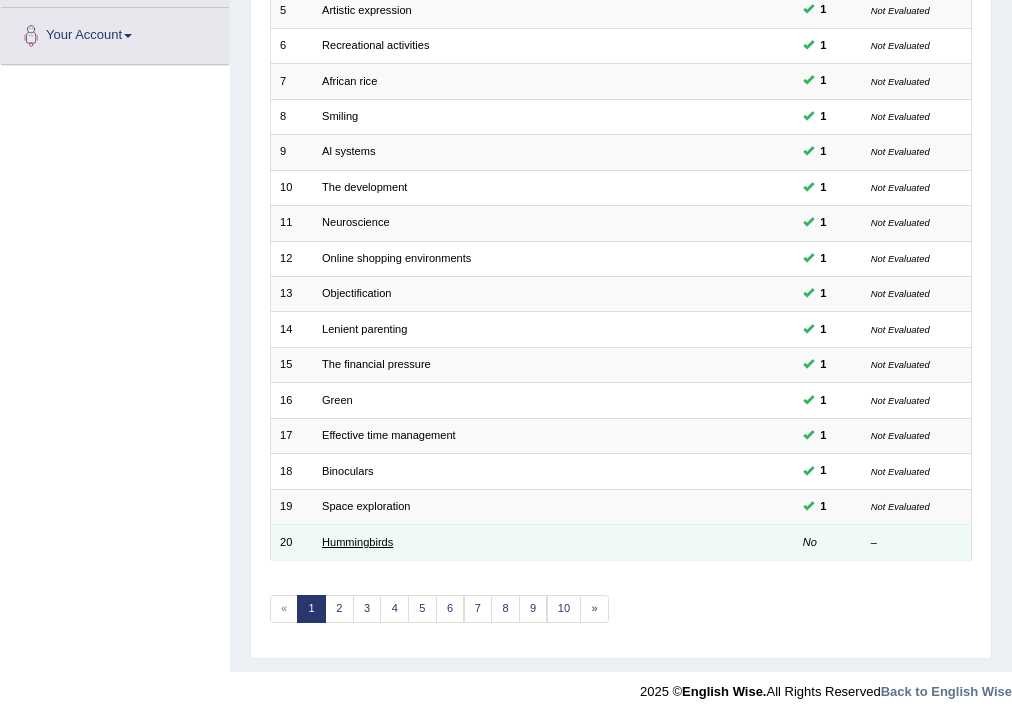 click on "Hummingbirds" at bounding box center (357, 542) 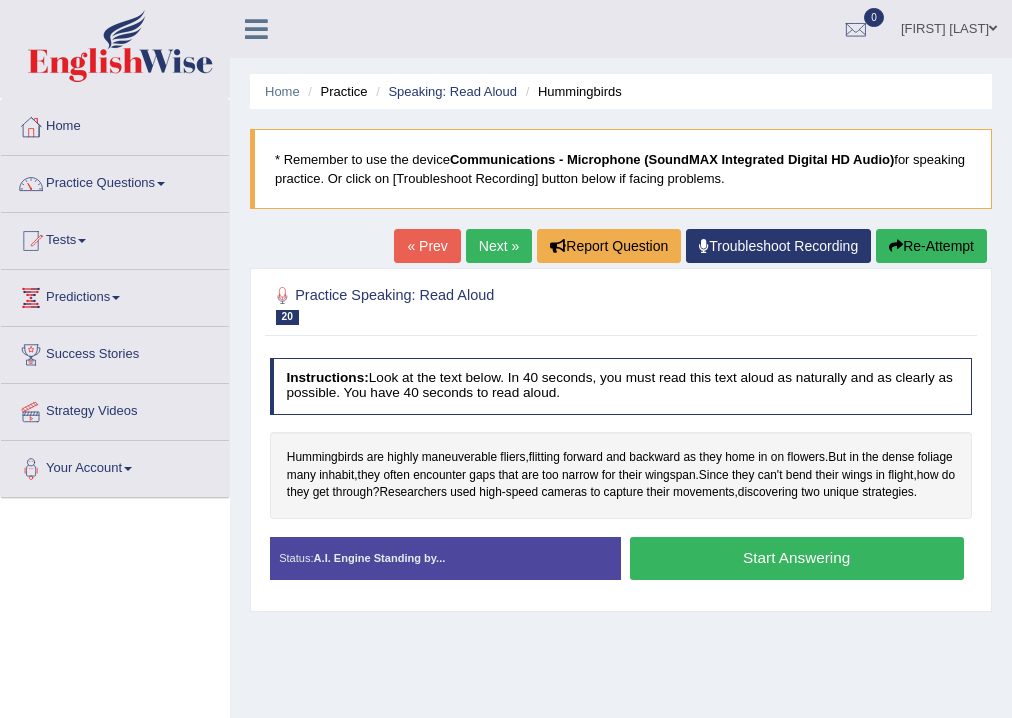 scroll, scrollTop: 0, scrollLeft: 0, axis: both 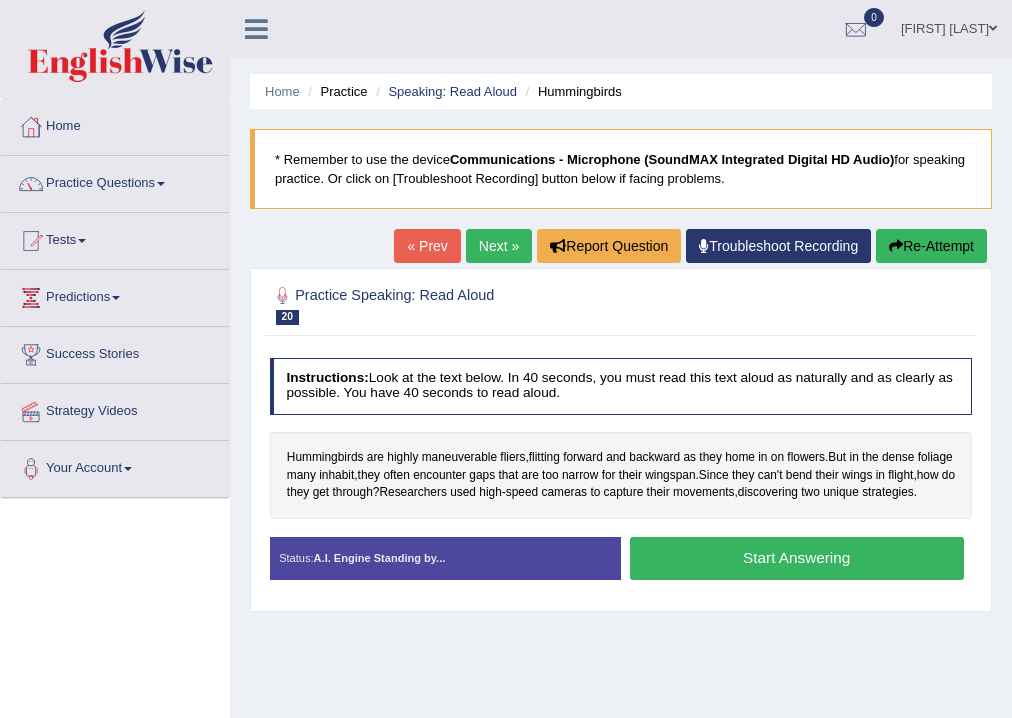 click on "Start Answering" at bounding box center [797, 558] 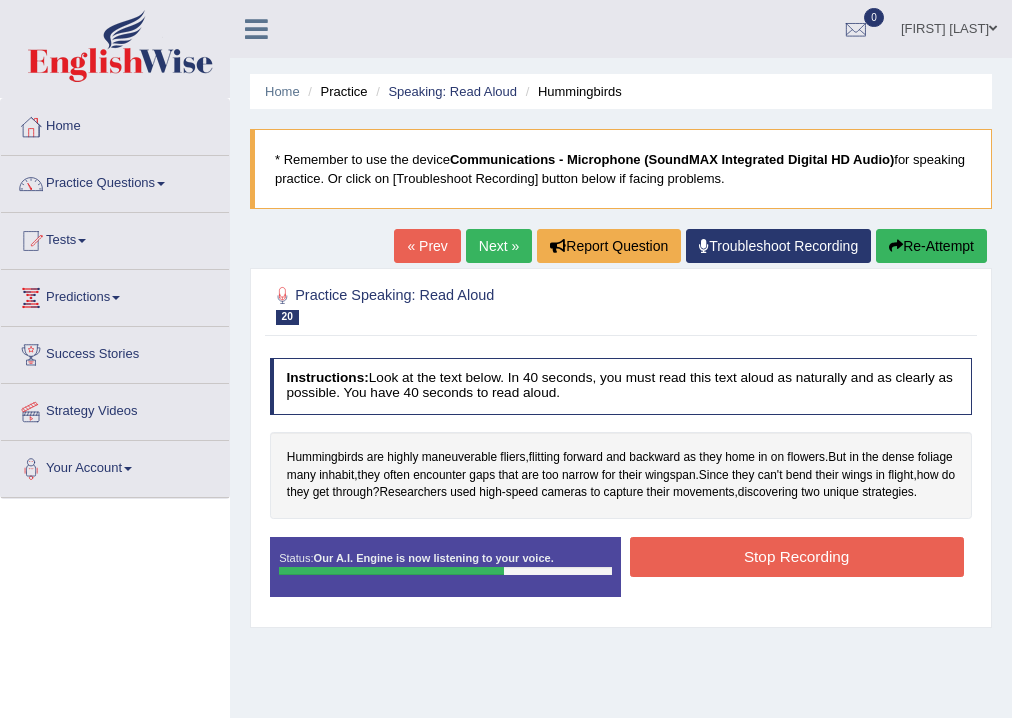 click on "Stop Recording" at bounding box center (797, 556) 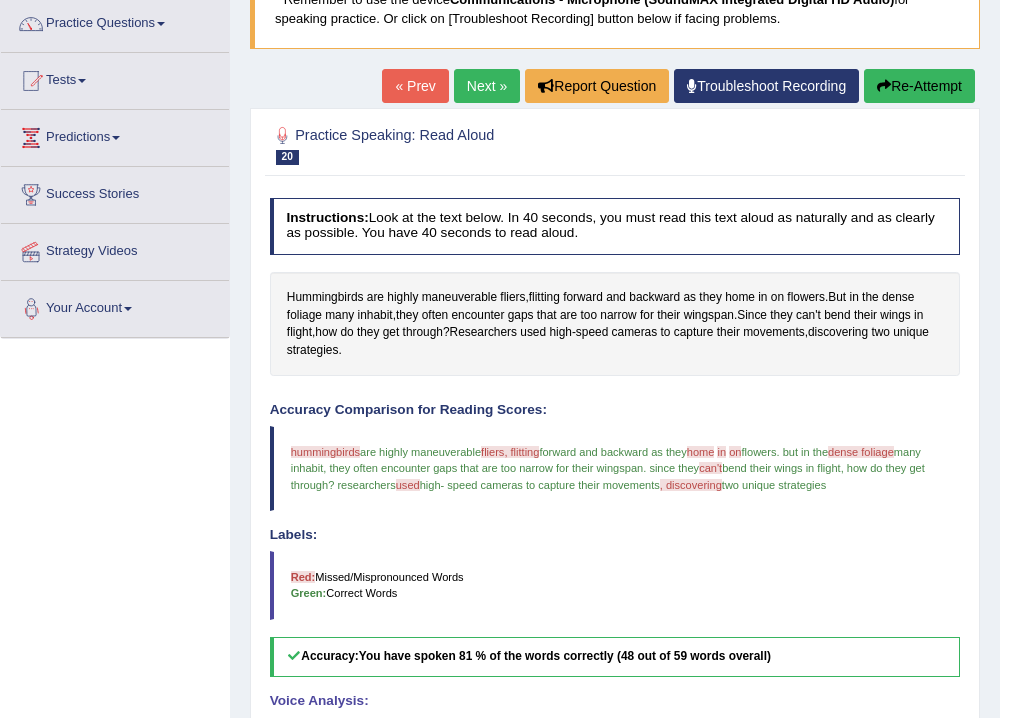 scroll, scrollTop: 80, scrollLeft: 0, axis: vertical 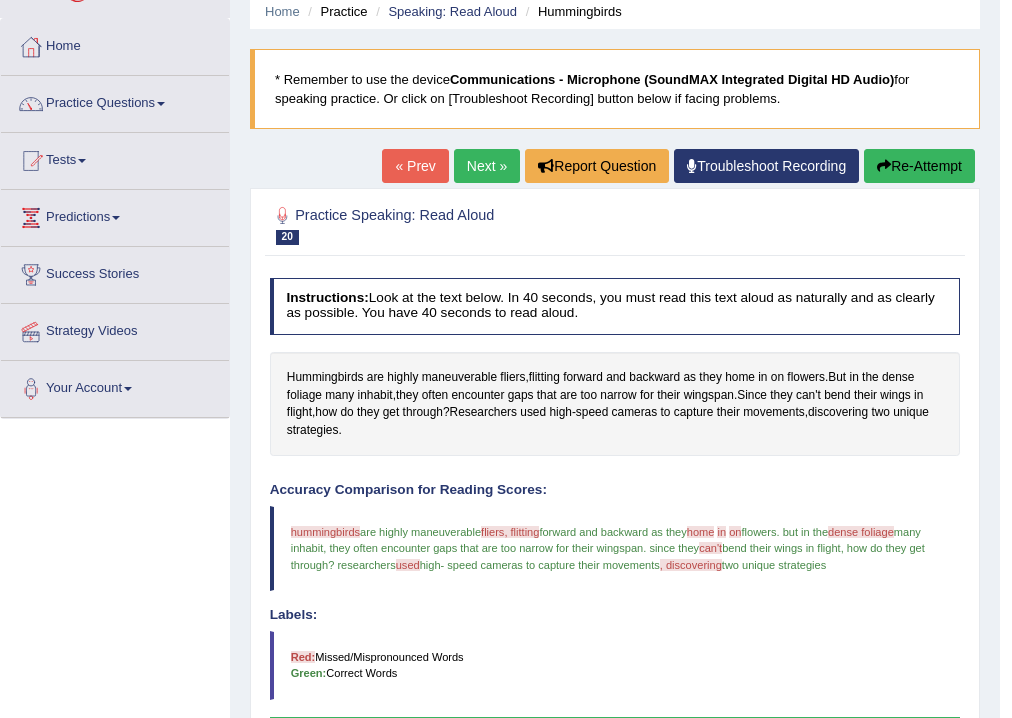 click on "Next »" at bounding box center (487, 166) 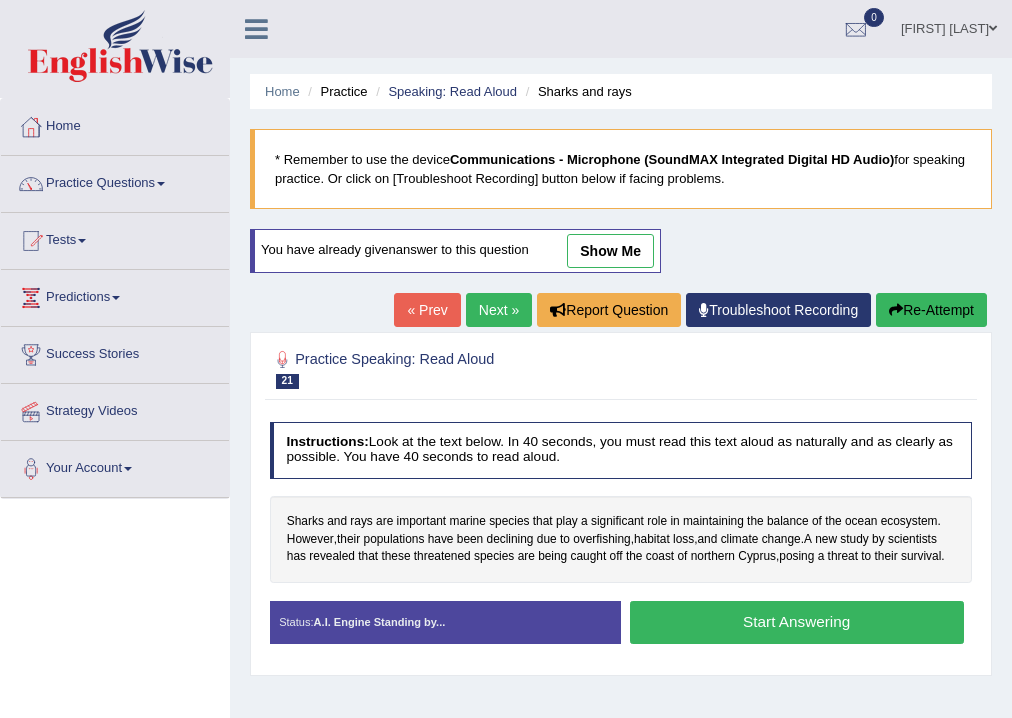 scroll, scrollTop: 0, scrollLeft: 0, axis: both 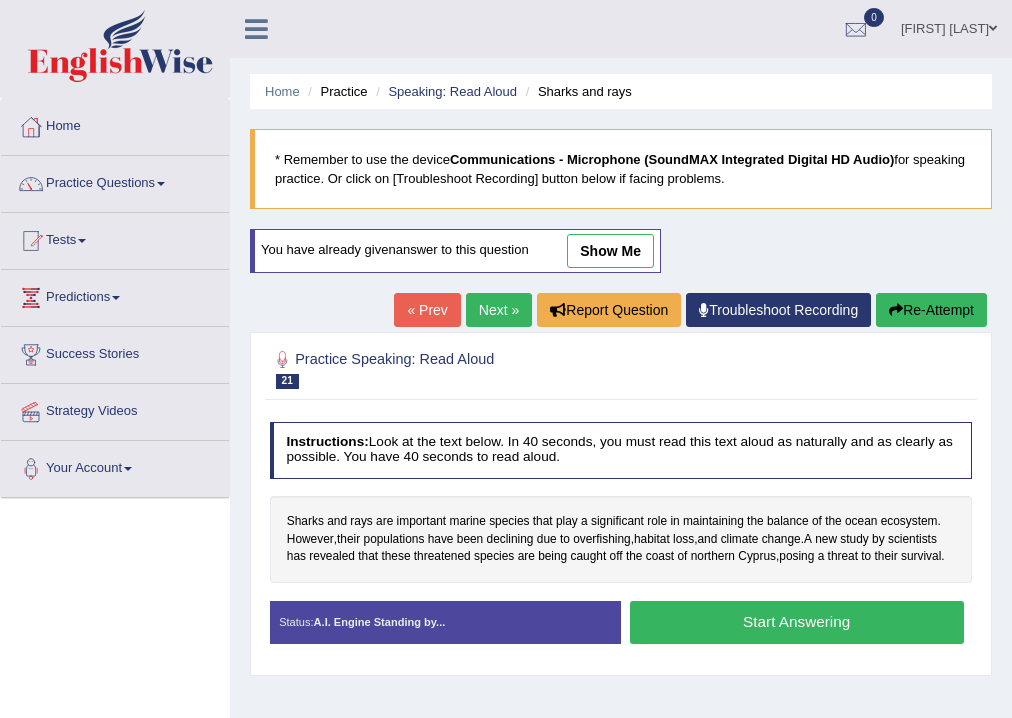 click on "Start Answering" at bounding box center [797, 622] 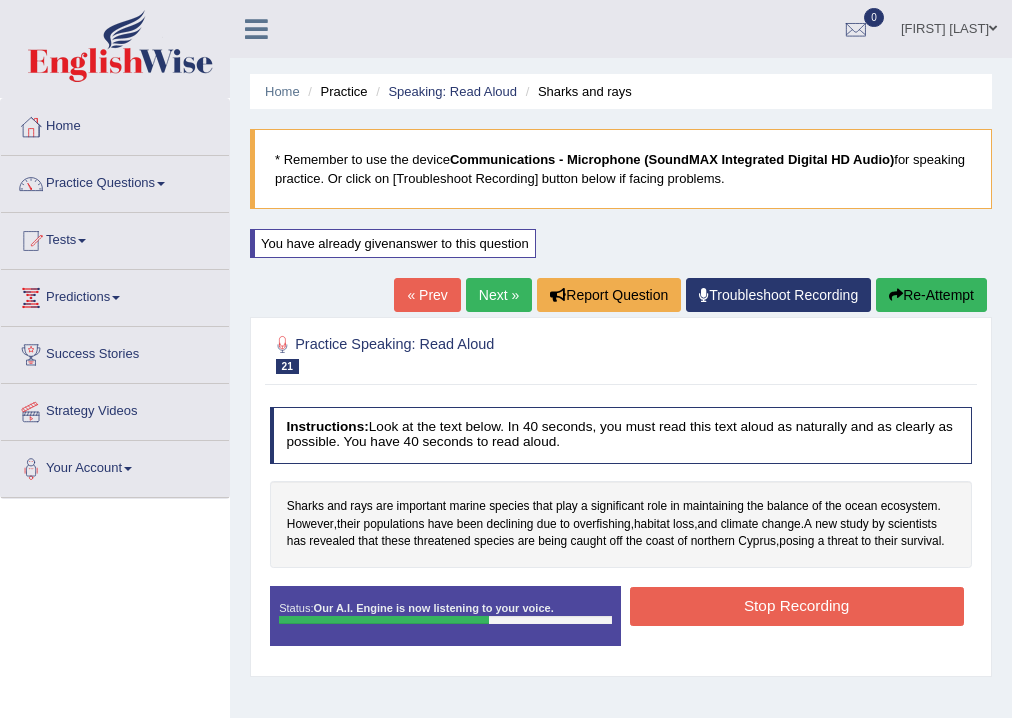 click on "Stop Recording" at bounding box center [797, 606] 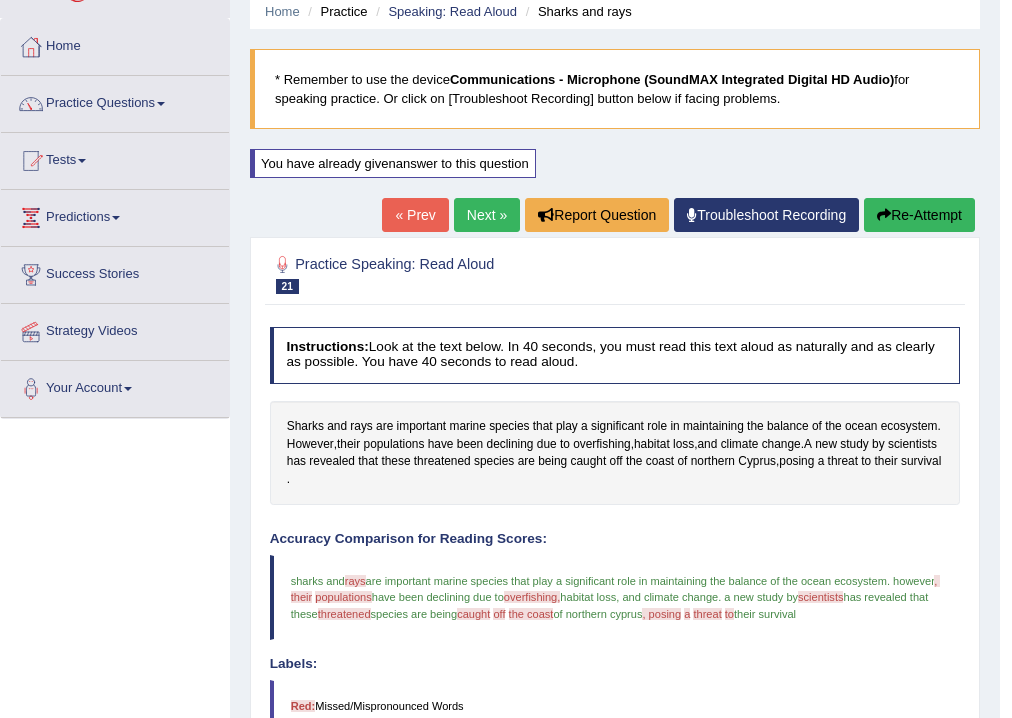 scroll, scrollTop: 0, scrollLeft: 0, axis: both 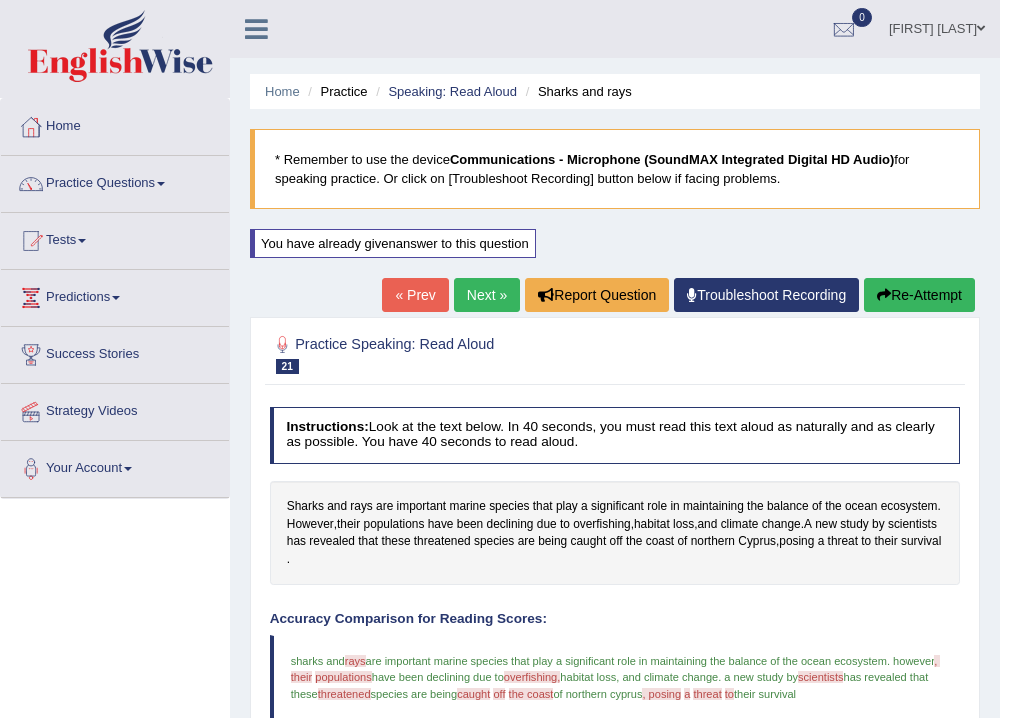 click on "Next »" at bounding box center (487, 295) 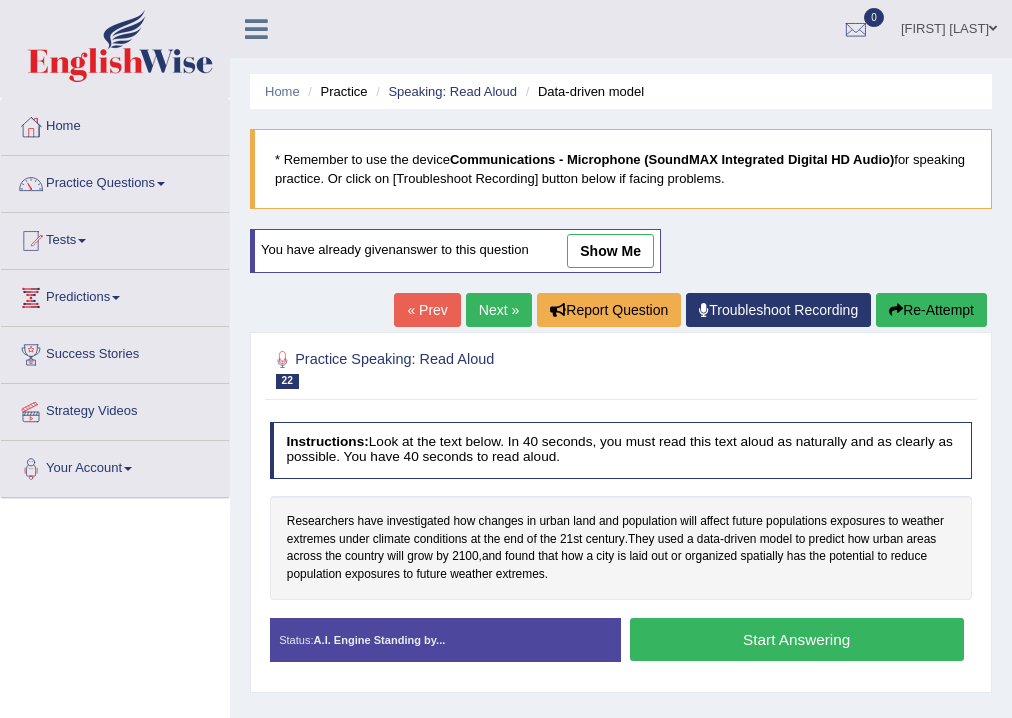 scroll, scrollTop: 0, scrollLeft: 0, axis: both 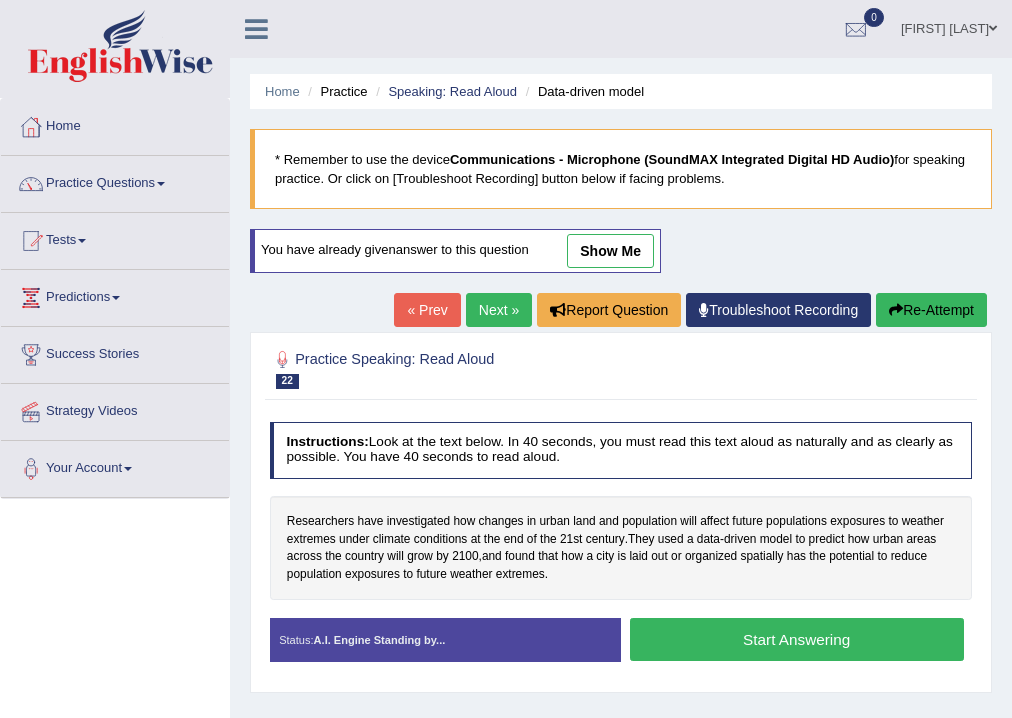 click on "Start Answering" at bounding box center [797, 639] 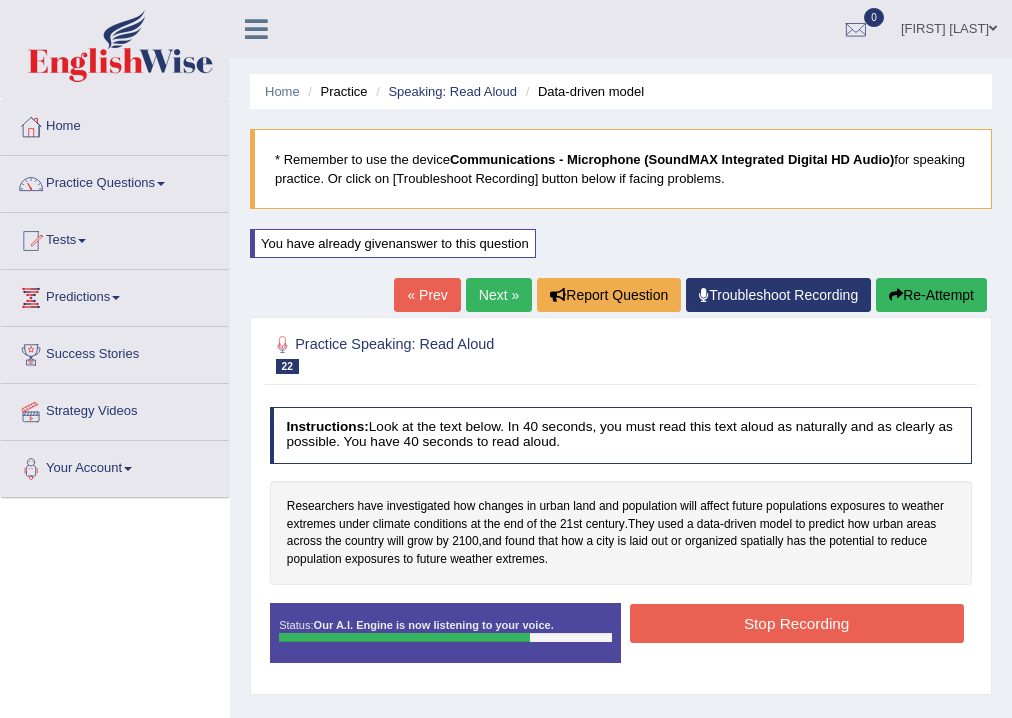 click on "Stop Recording" at bounding box center [797, 623] 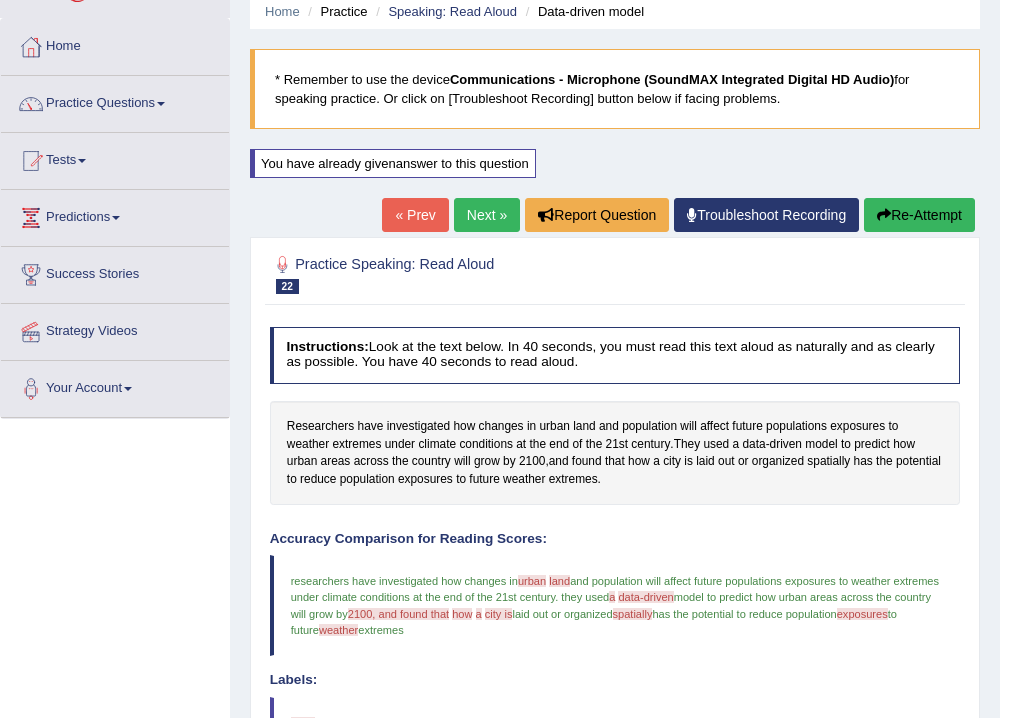 scroll, scrollTop: 0, scrollLeft: 0, axis: both 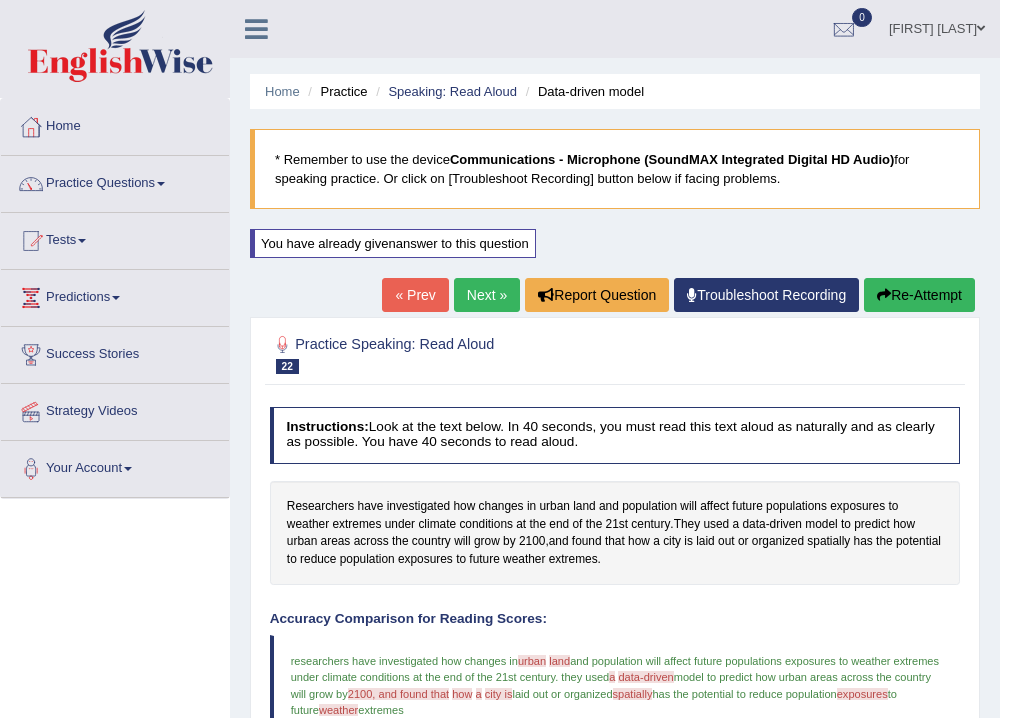 click on "Next »" at bounding box center (487, 295) 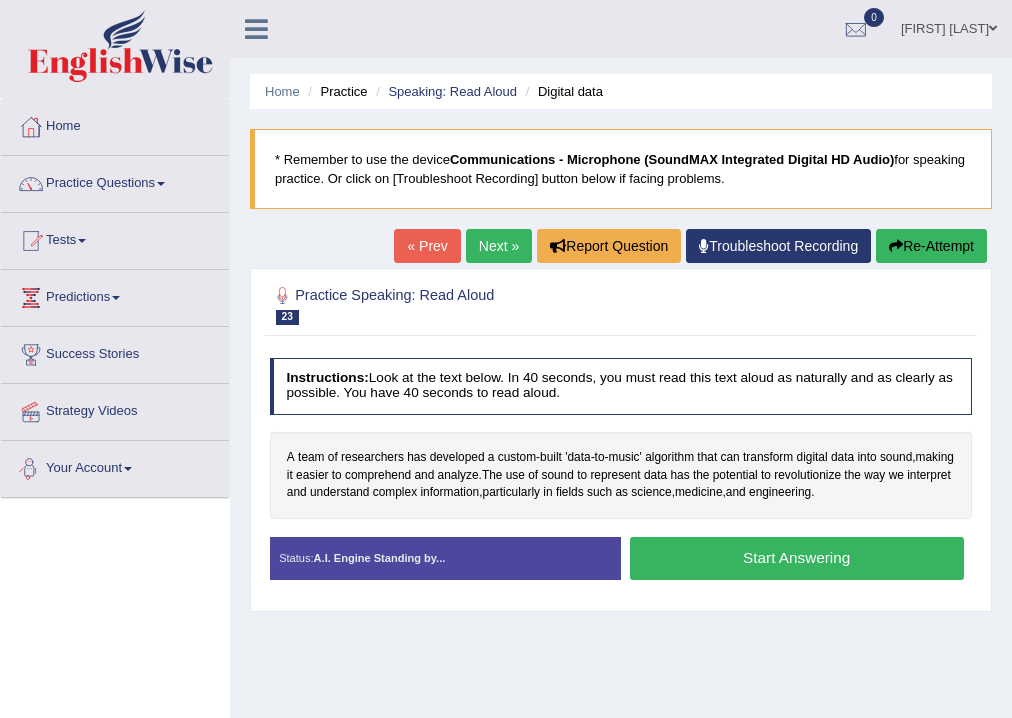 scroll, scrollTop: 0, scrollLeft: 0, axis: both 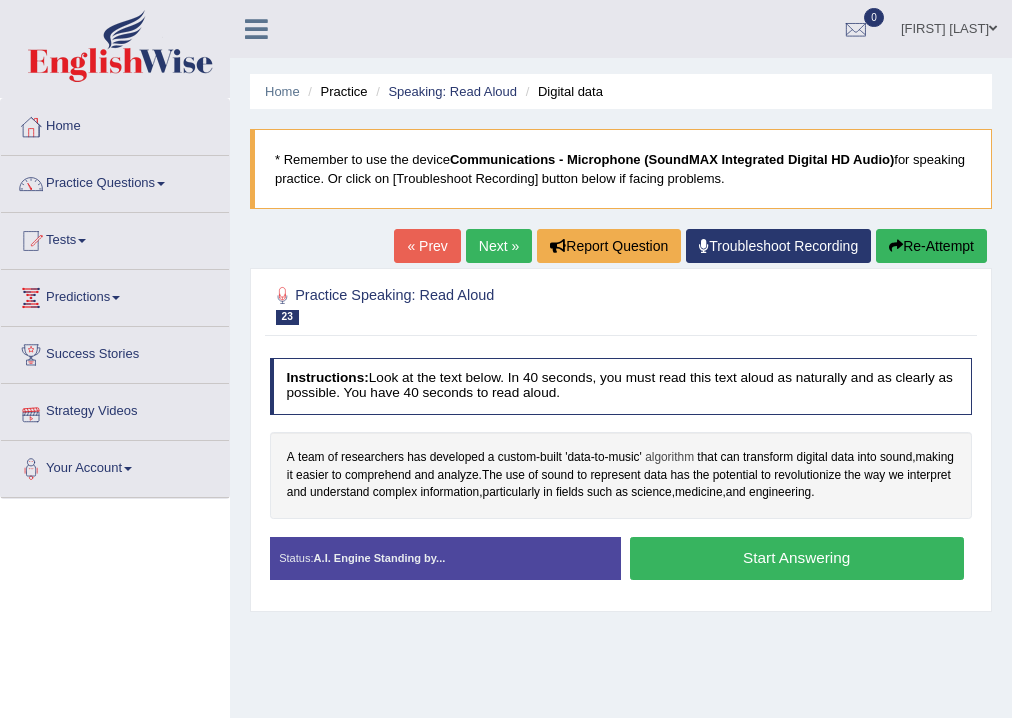 click on "algorithm" at bounding box center (669, 458) 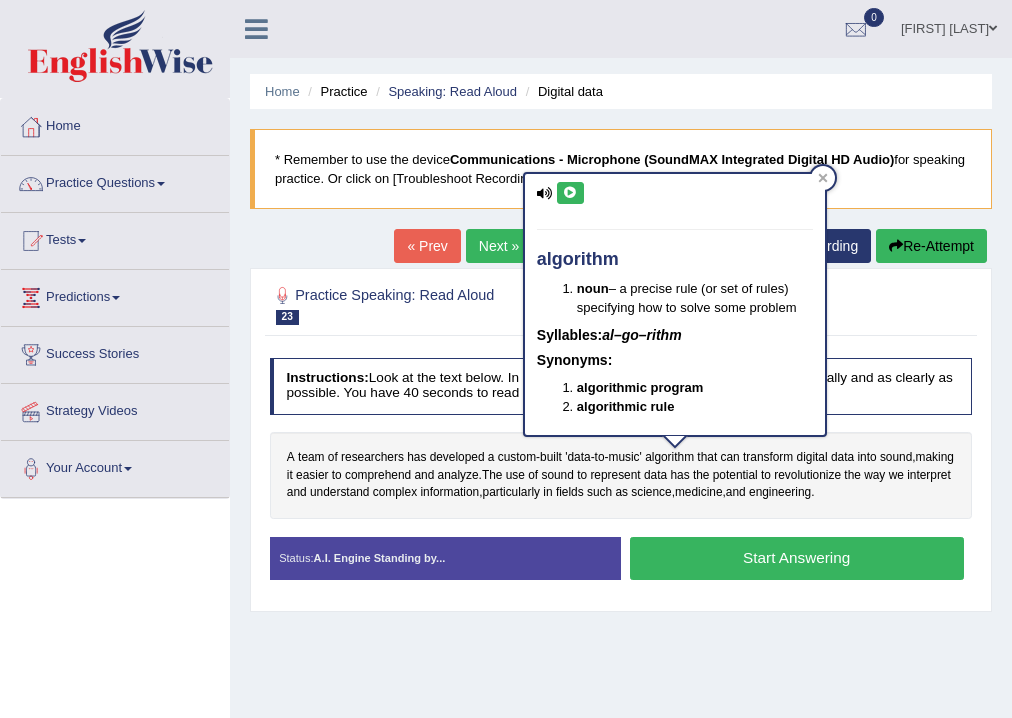 click at bounding box center (570, 193) 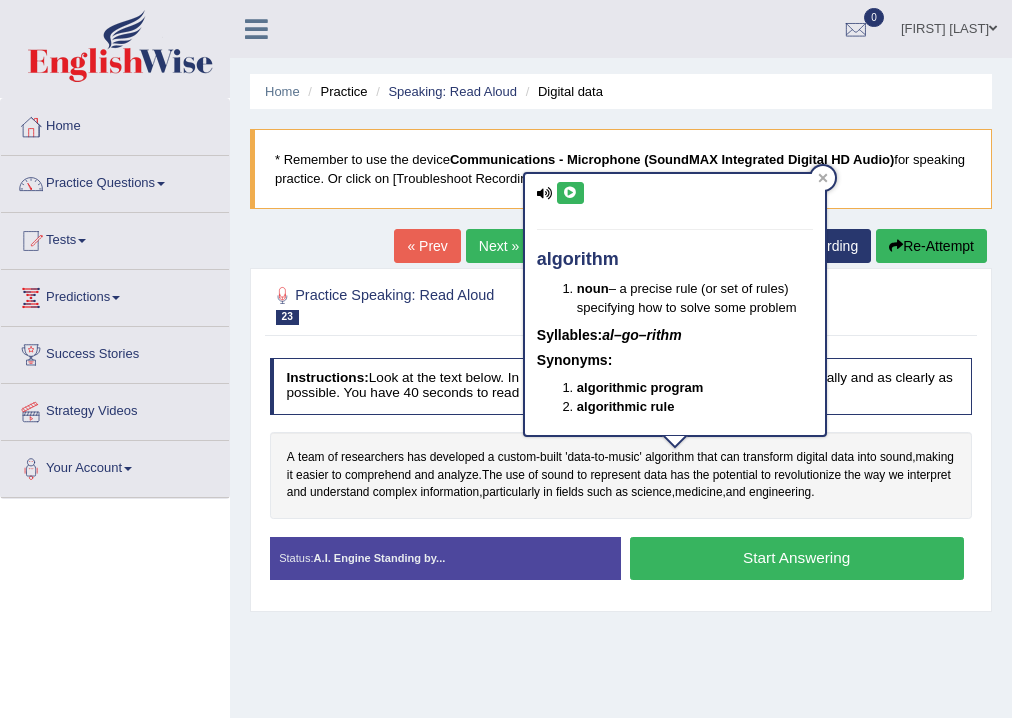 click on "Home
Practice
Speaking: Read Aloud
Digital data
* Remember to use the device  Communications - Microphone (SoundMAX Integrated Digital HD Audio)  for speaking practice. Or click on [Troubleshoot Recording] button below if facing problems.
« Prev Next »  Report Question  Troubleshoot Recording  Re-Attempt
Practice Speaking: Read Aloud
23
Digital data
Instructions:  Look at the text below. In 40 seconds, you must read this text aloud as naturally and as clearly as possible. You have 40 seconds to read aloud.
A   team   of   researchers   has   developed   a   custom - built   'data - to - music'   algorithm   that   can   transform   digital   data   into   sound ,  making   it   easier   to   comprehend   and   analyze .  The   use   of   sound   to   represent   data   has   the   potential   to   revolutionize" at bounding box center (621, 500) 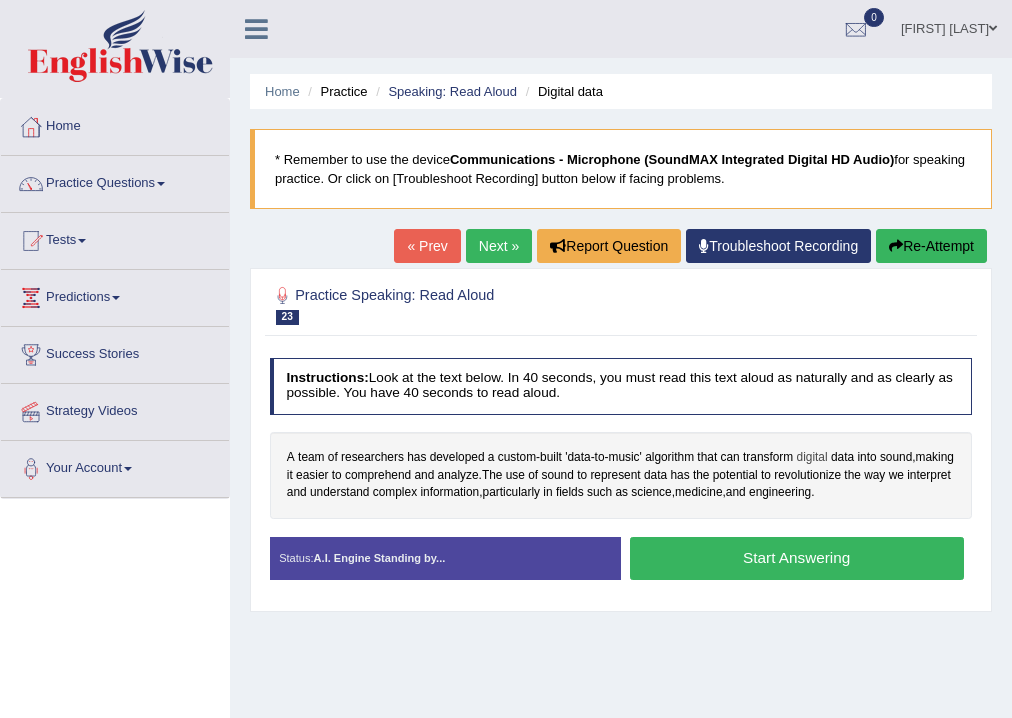 click on "digital" at bounding box center (812, 458) 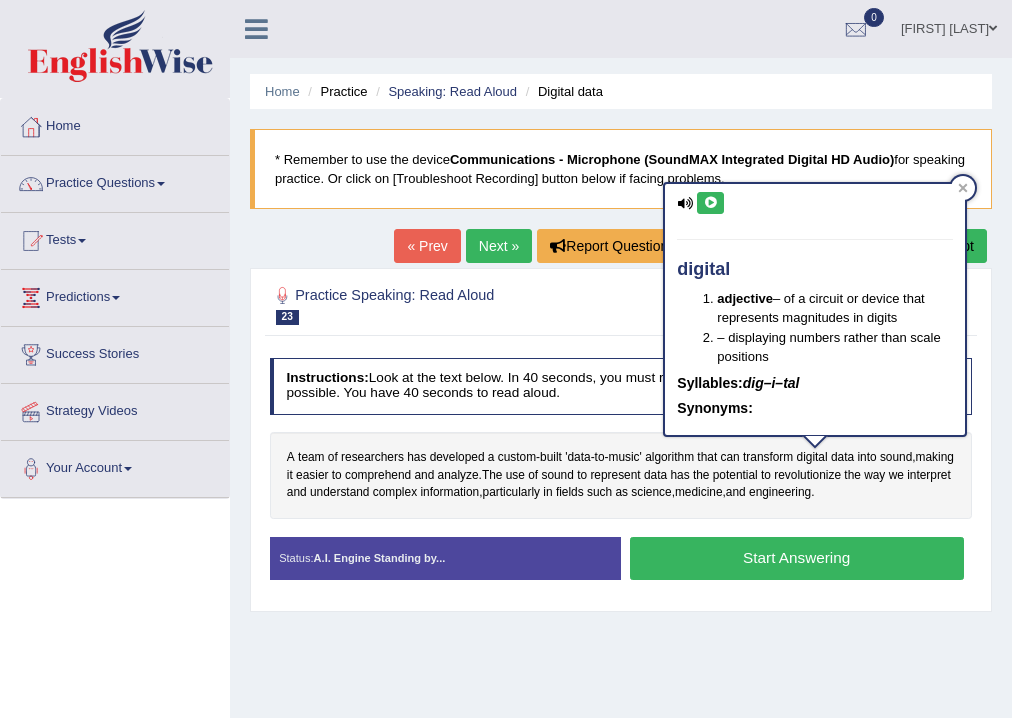 click at bounding box center [710, 203] 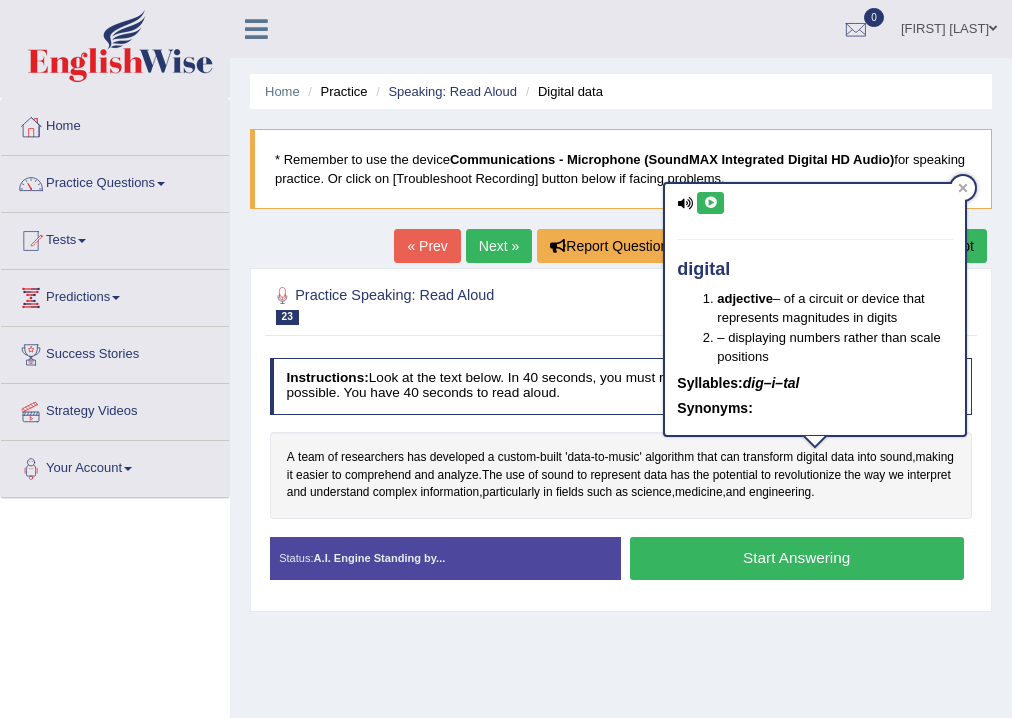 click at bounding box center (710, 203) 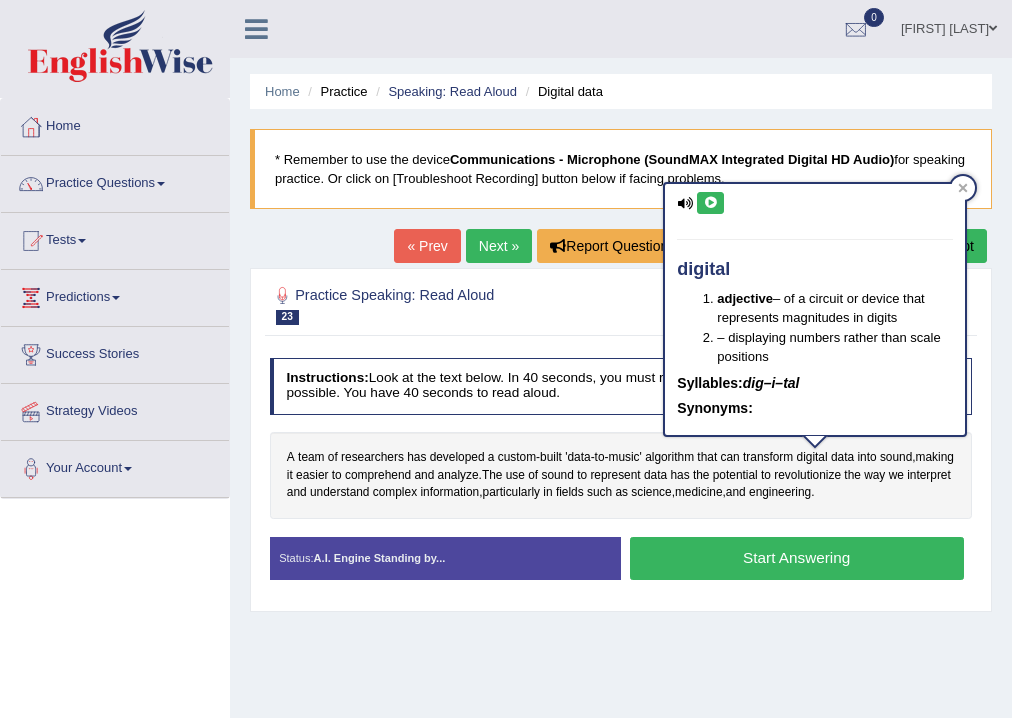 click on "Julian Arevalo
Toggle navigation
Username: ArevaloJ
Access Type: Online
Subscription: Diamond Package
Log out
0
See All Alerts" at bounding box center [738, 28] 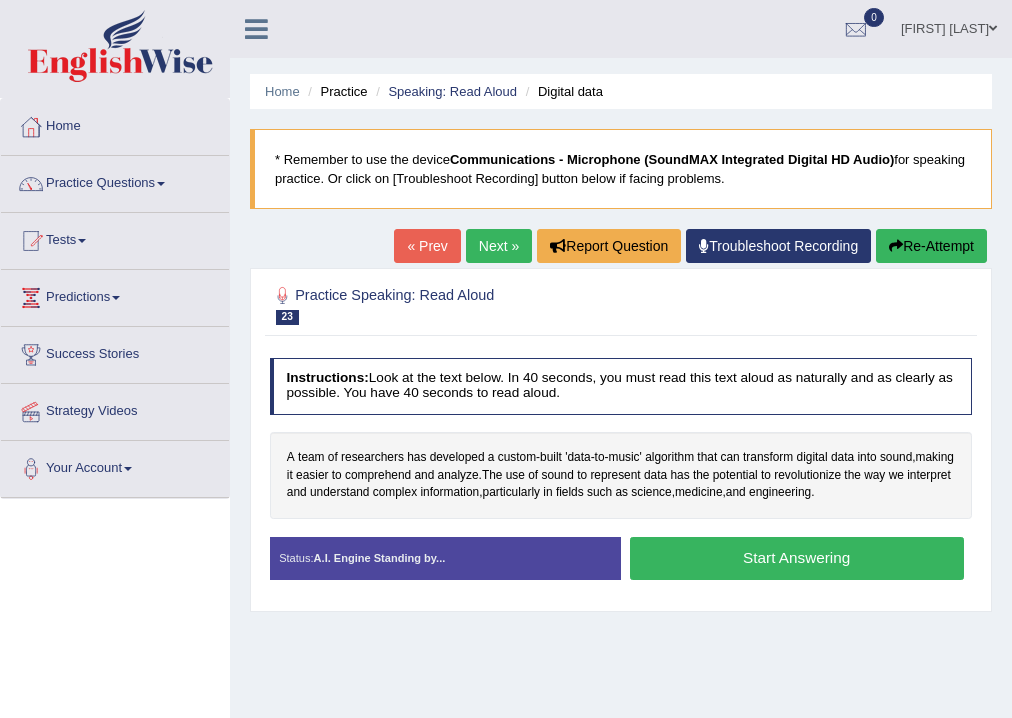 click on "Start Answering" at bounding box center [797, 558] 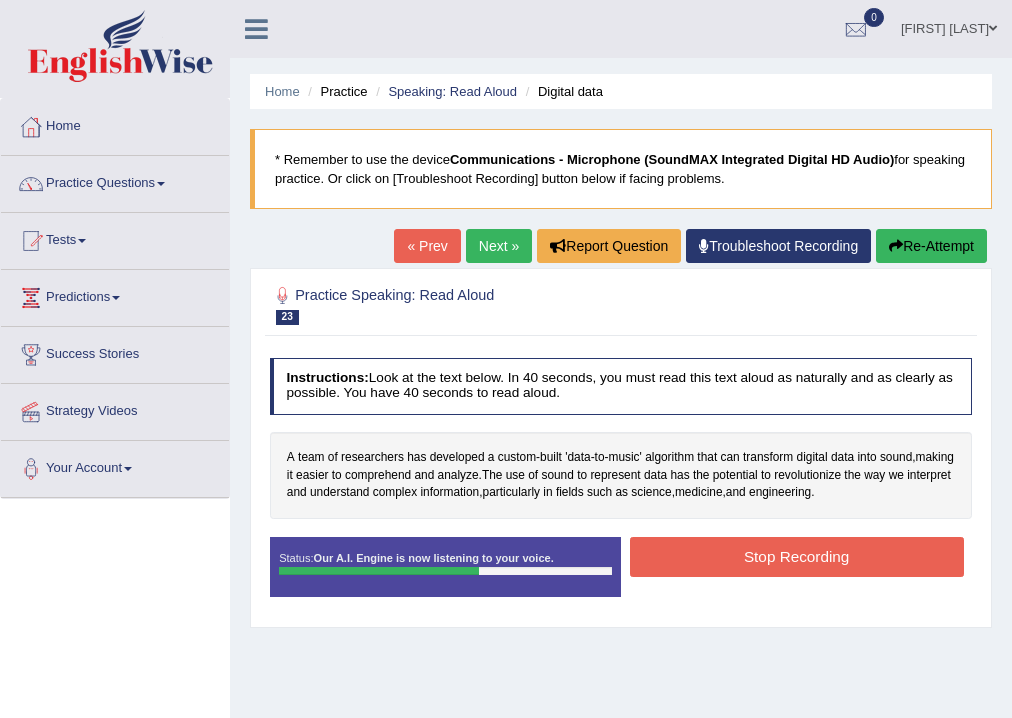 click on "Stop Recording" at bounding box center (797, 556) 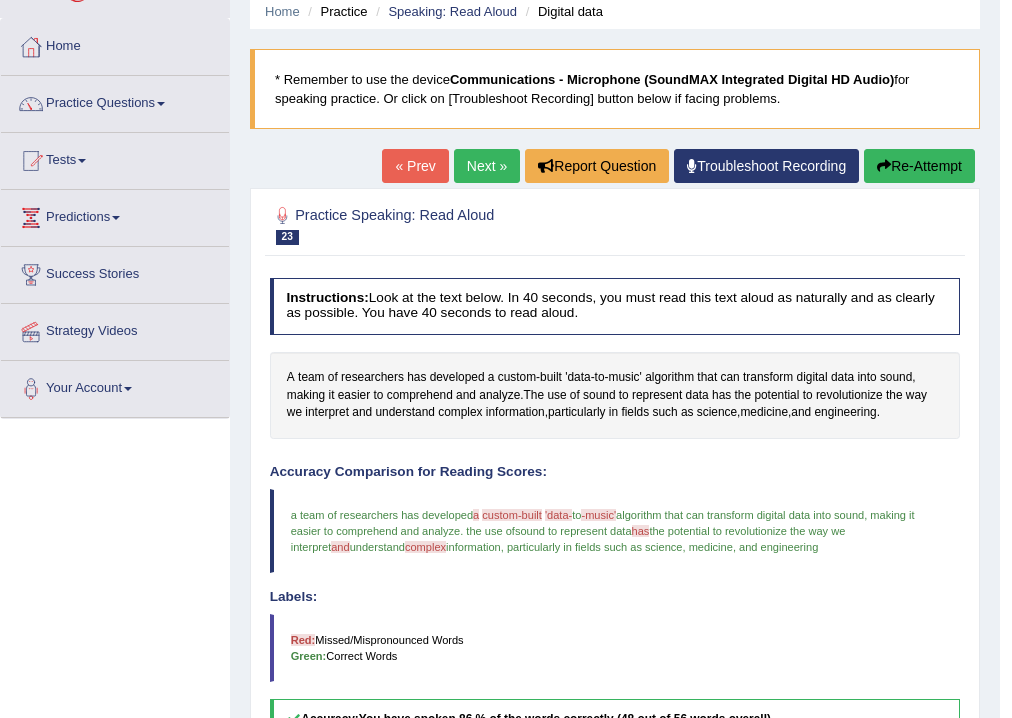 scroll, scrollTop: 0, scrollLeft: 0, axis: both 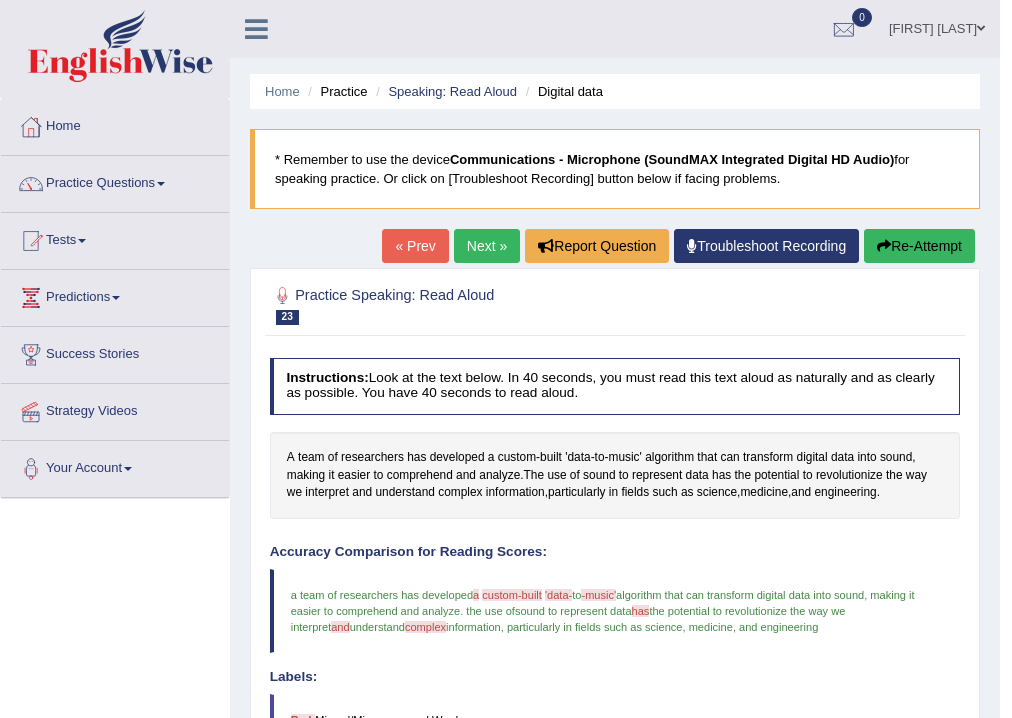 click on "Next »" at bounding box center (487, 246) 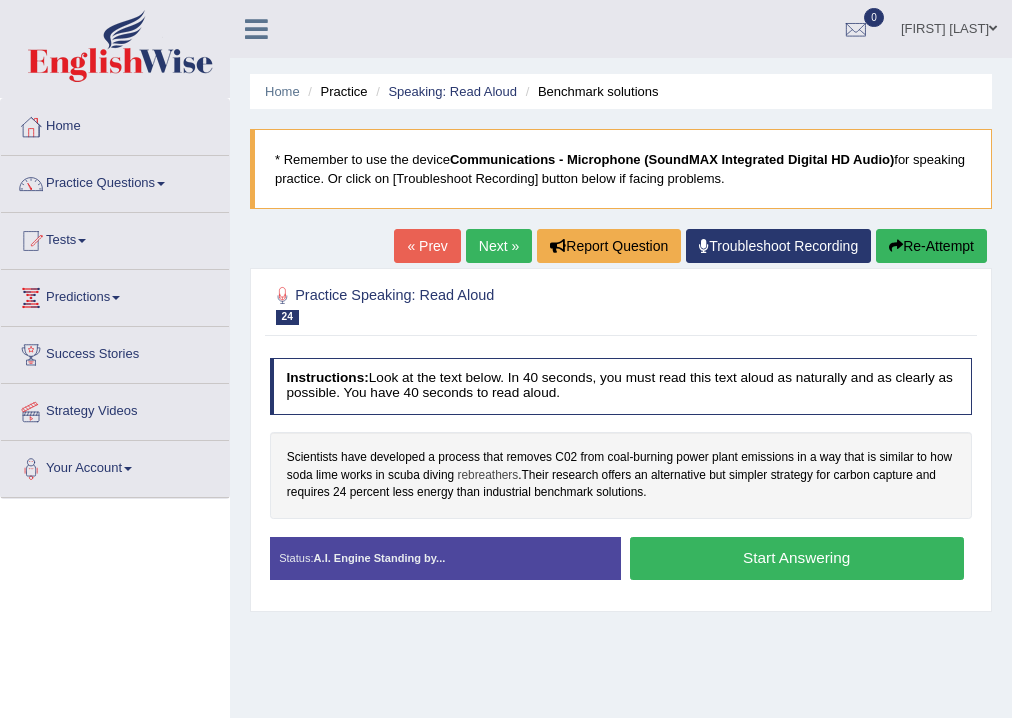 scroll, scrollTop: 0, scrollLeft: 0, axis: both 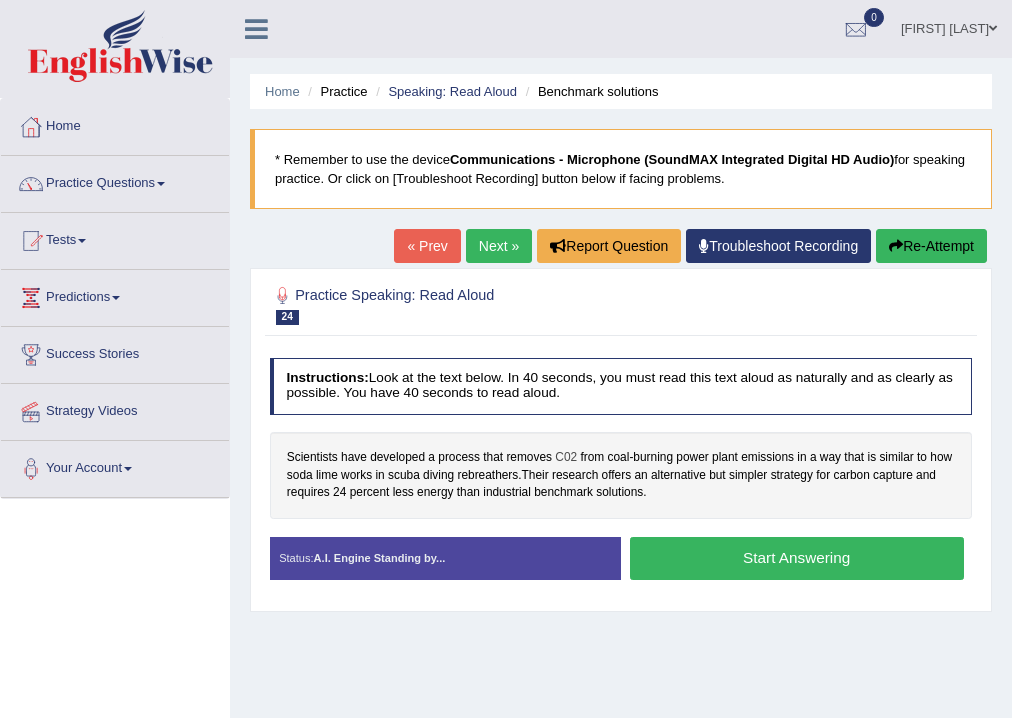 click on "C02" at bounding box center (566, 458) 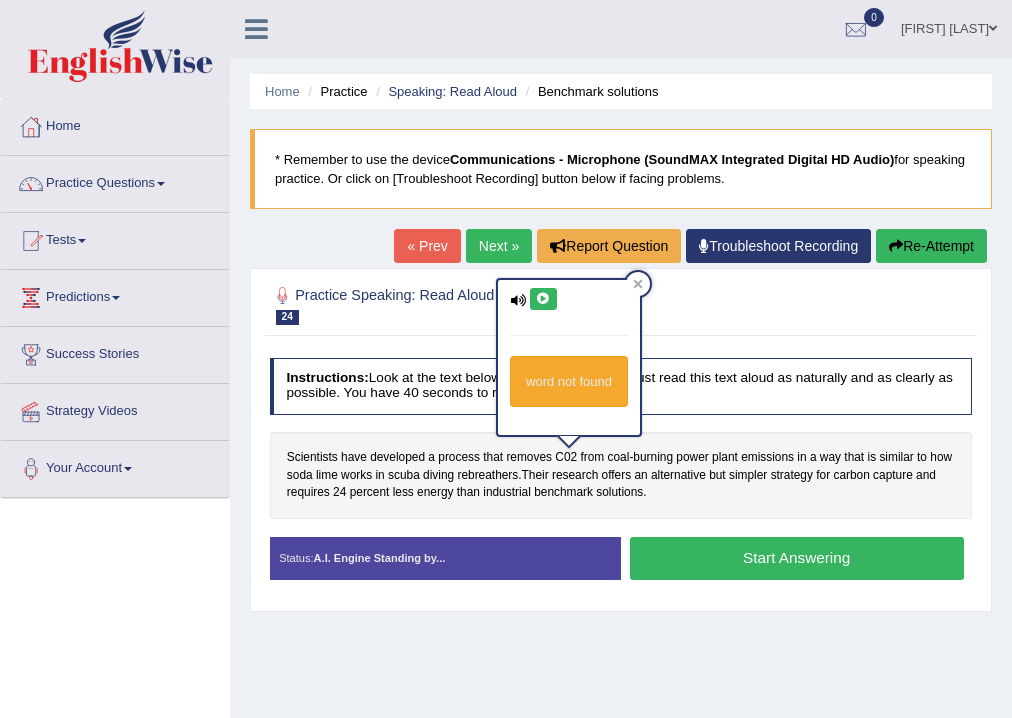 click at bounding box center [543, 299] 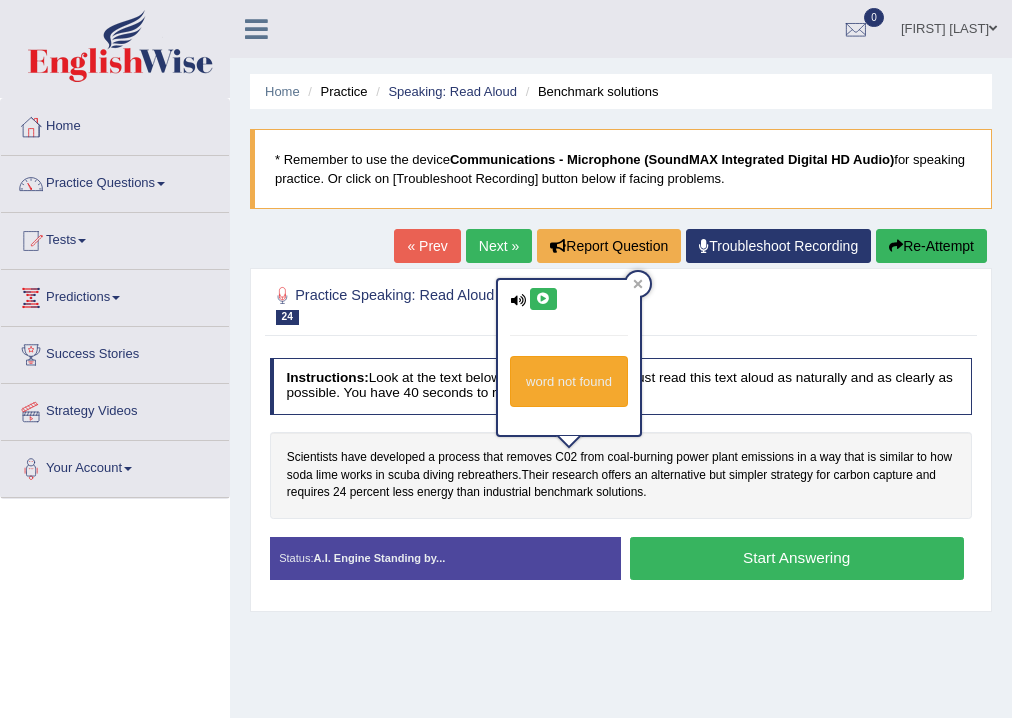 click at bounding box center (621, 305) 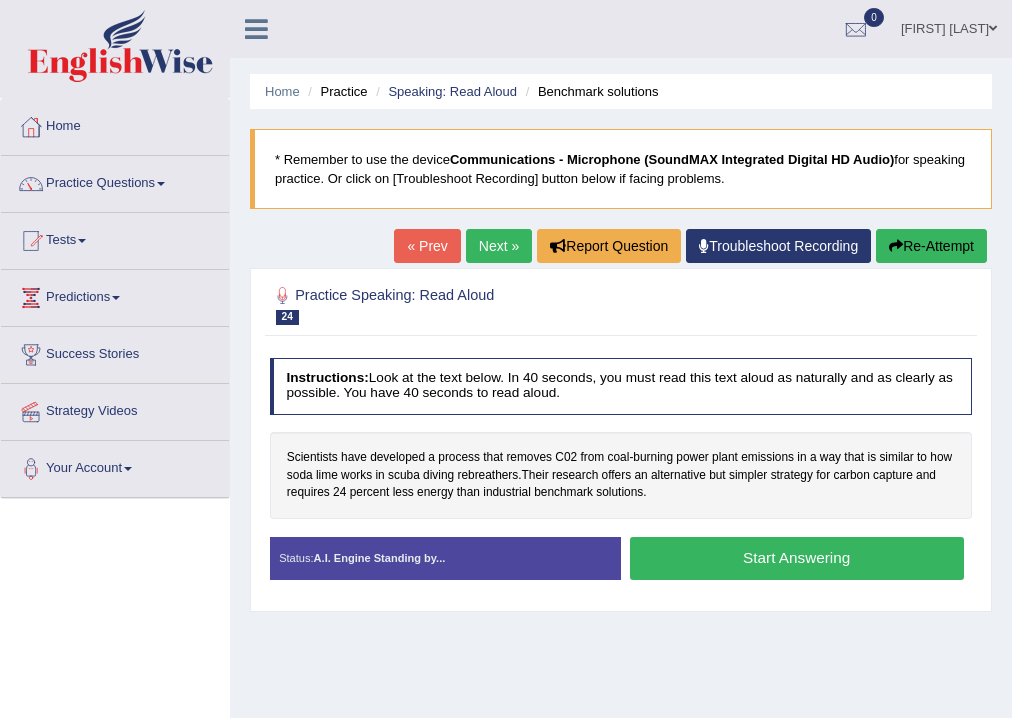 click on "Scientists   have   developed   a   process   that   removes   C02   from   coal - burning   power   plant   emissions   in   a   way   that   is   similar   to   how   soda   lime   works   in   scuba   diving   rebreathers .  Their   research   offers   an   alternative   but   simpler   strategy   for   carbon   capture   and   requires   24   percent   less   energy   than   industrial   benchmark   solutions ." at bounding box center [621, 475] 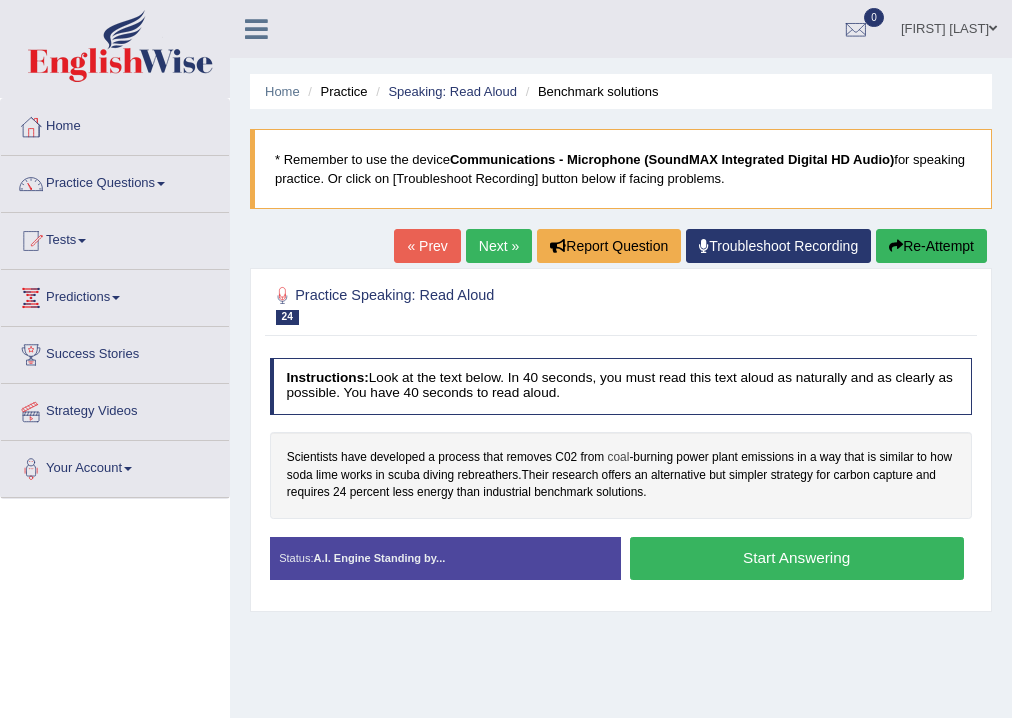 click on "coal" at bounding box center [619, 458] 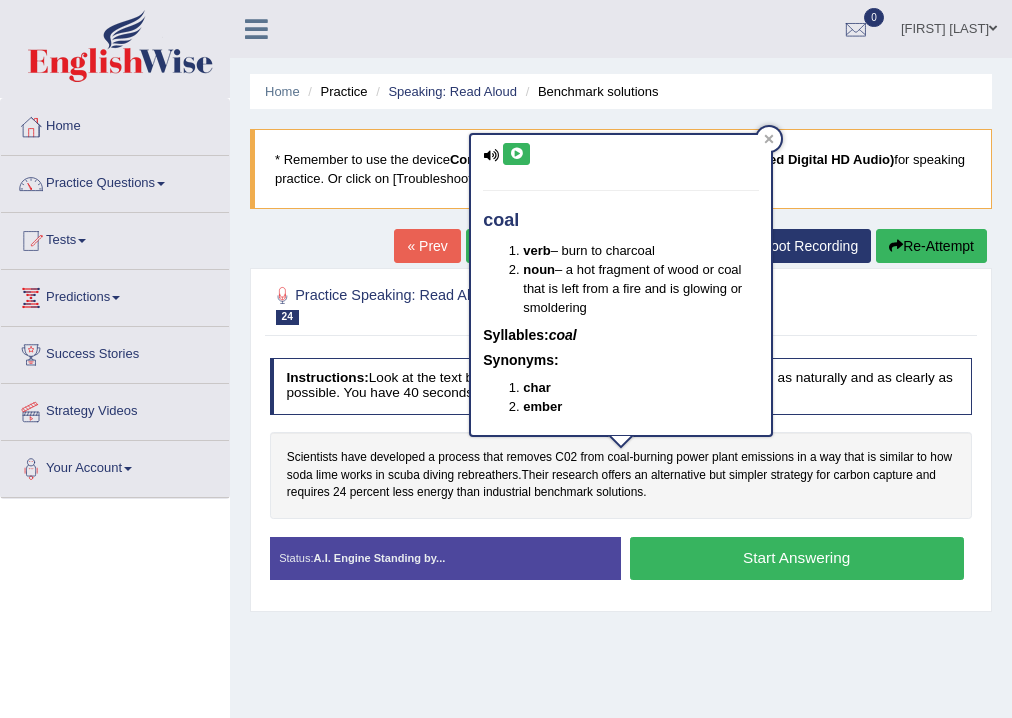 click at bounding box center (516, 154) 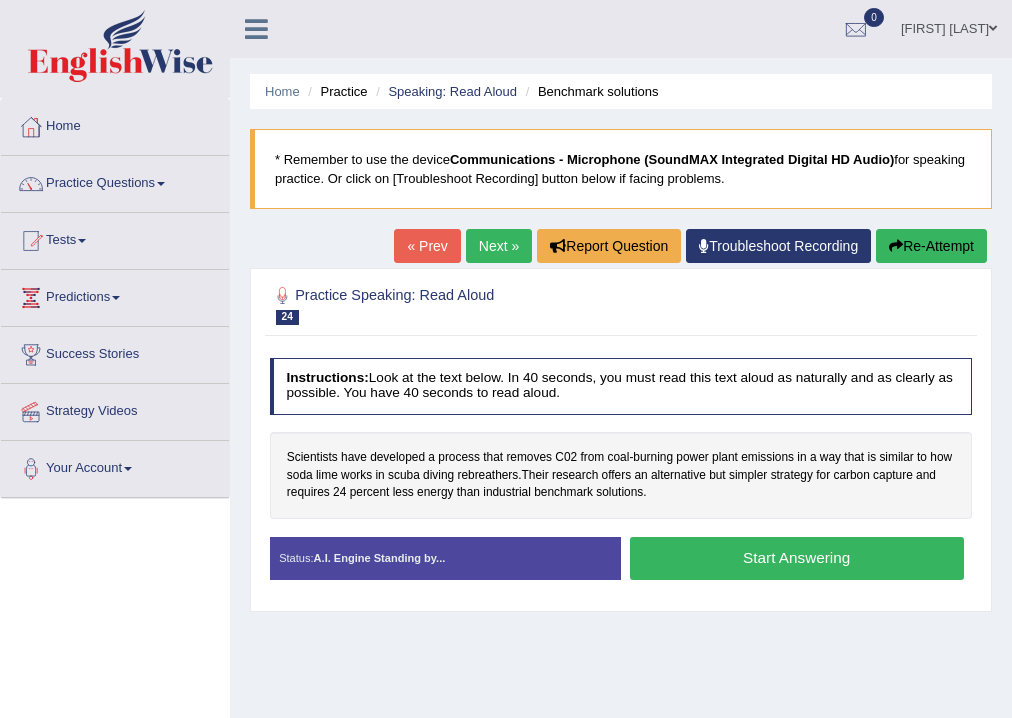 click on "Start Answering" at bounding box center (797, 558) 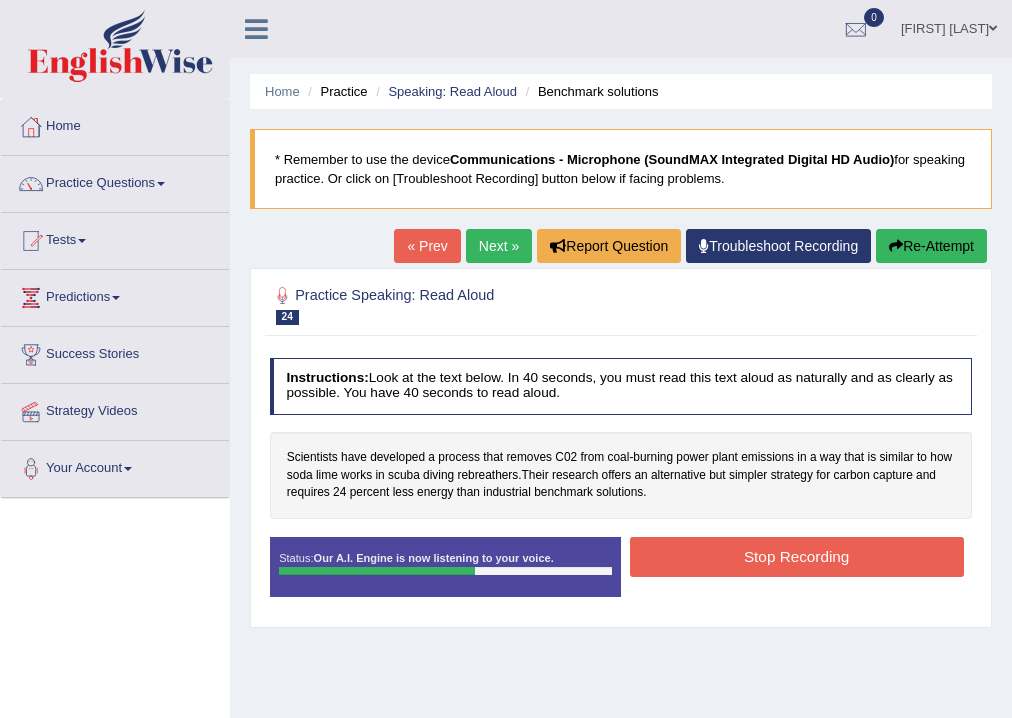 click on "Stop Recording" at bounding box center [797, 556] 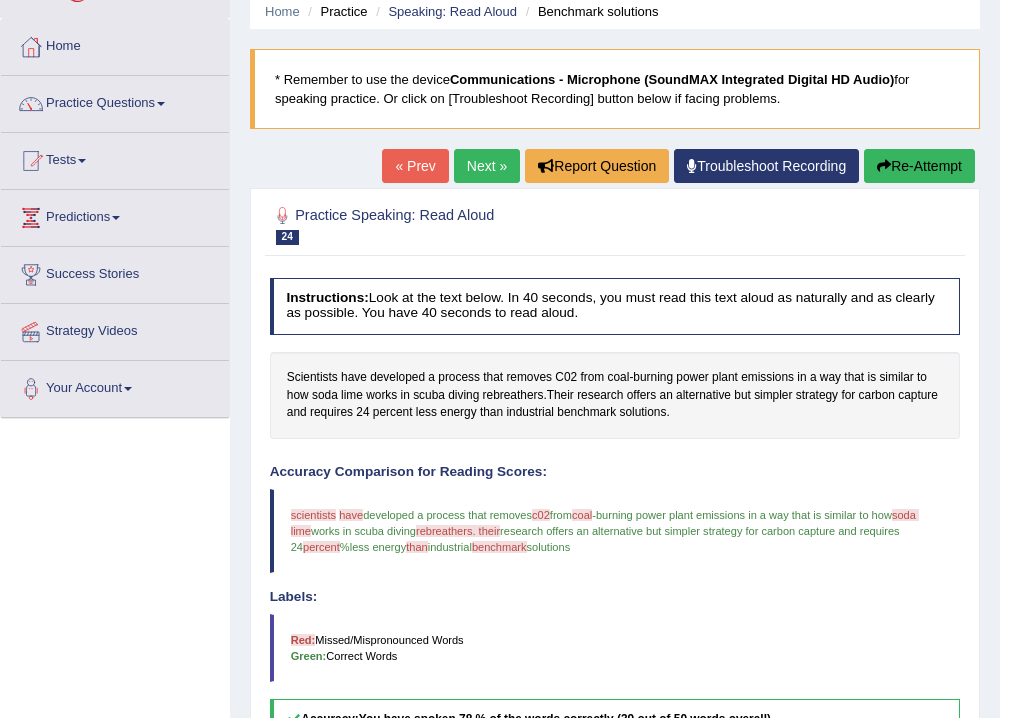 scroll, scrollTop: 0, scrollLeft: 0, axis: both 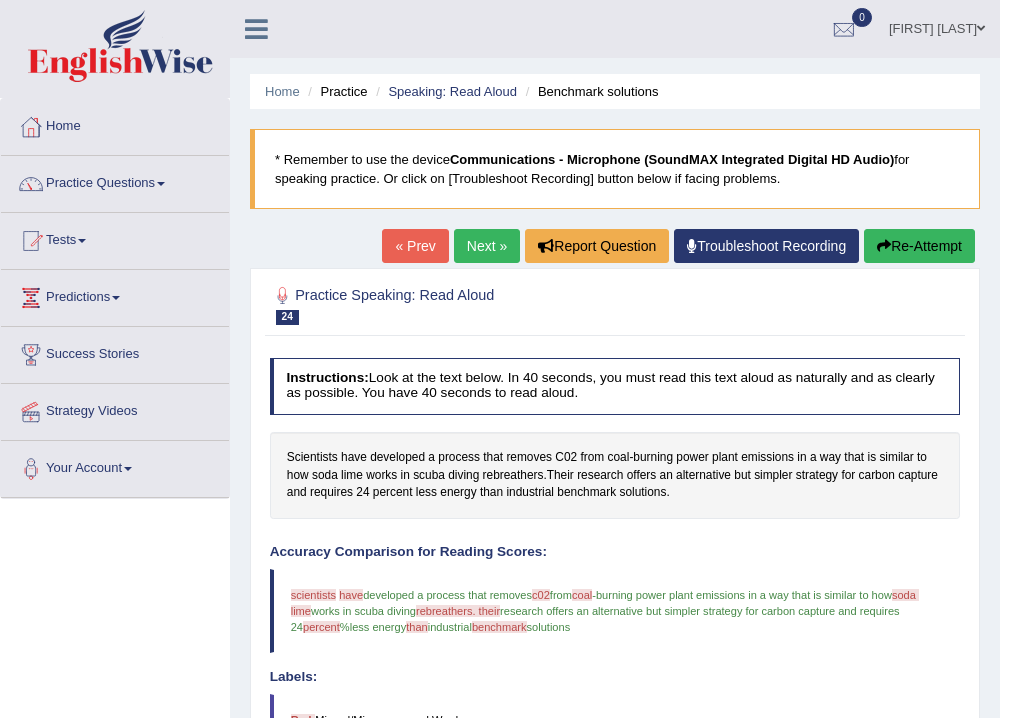 click on "Next »" at bounding box center [487, 246] 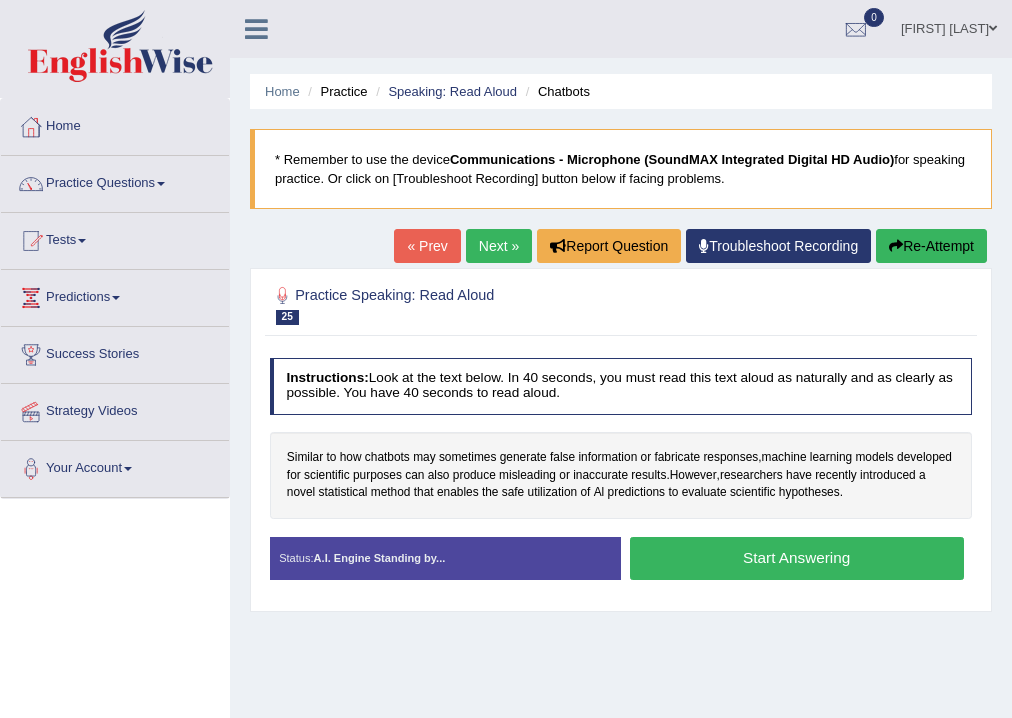 scroll, scrollTop: 0, scrollLeft: 0, axis: both 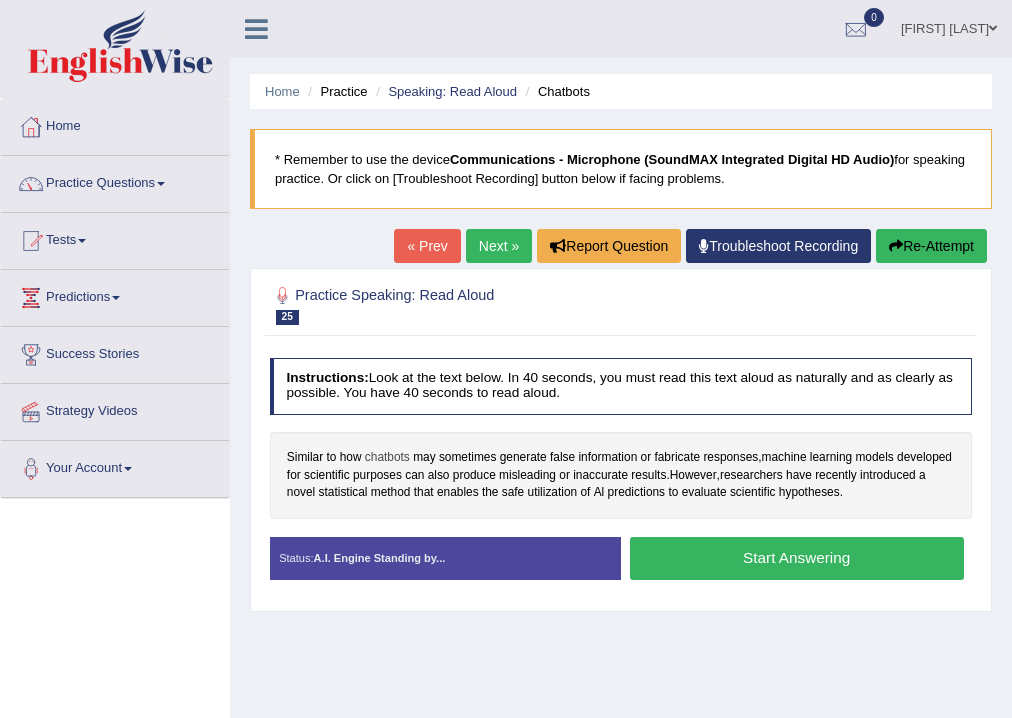 click on "chatbots" at bounding box center [387, 458] 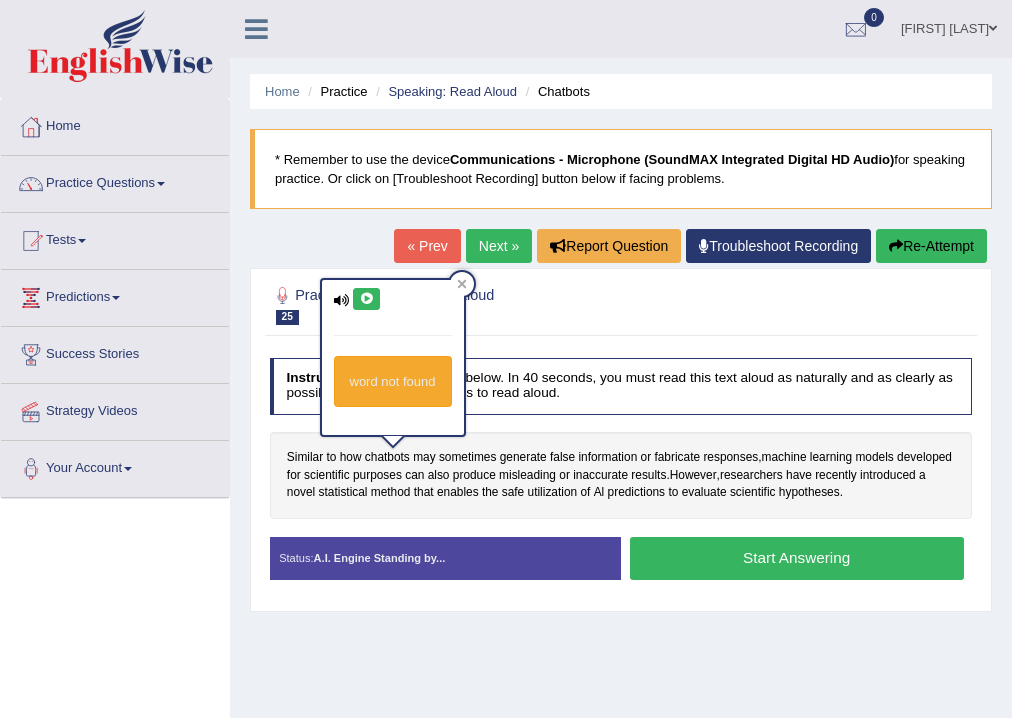click at bounding box center (366, 299) 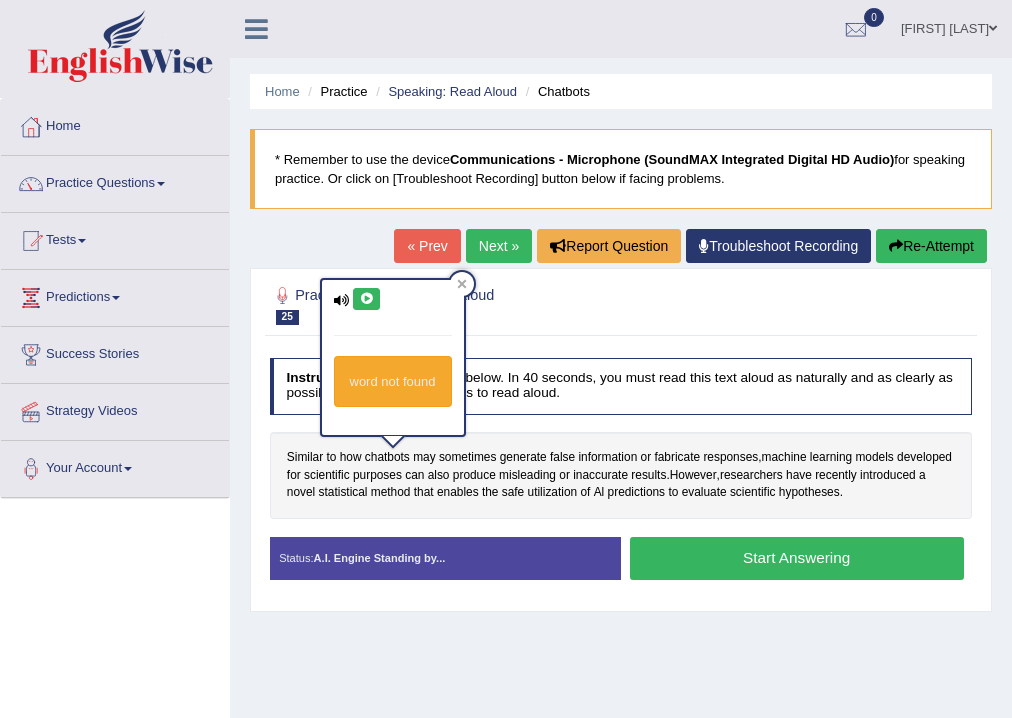 click at bounding box center [621, 305] 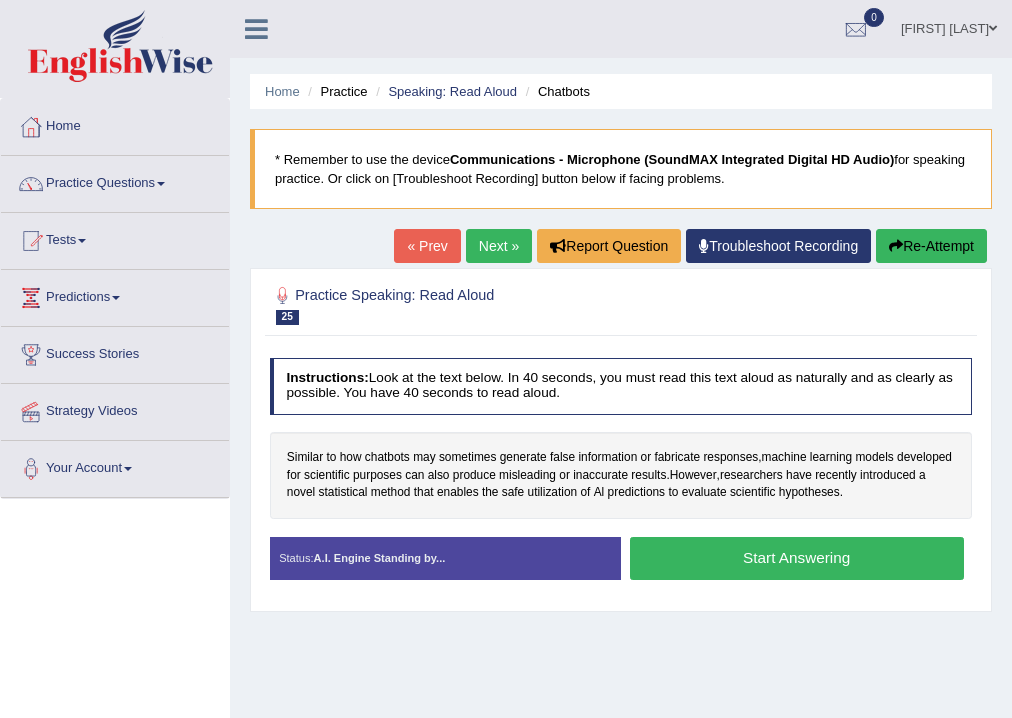 click on "Start Answering" at bounding box center [797, 558] 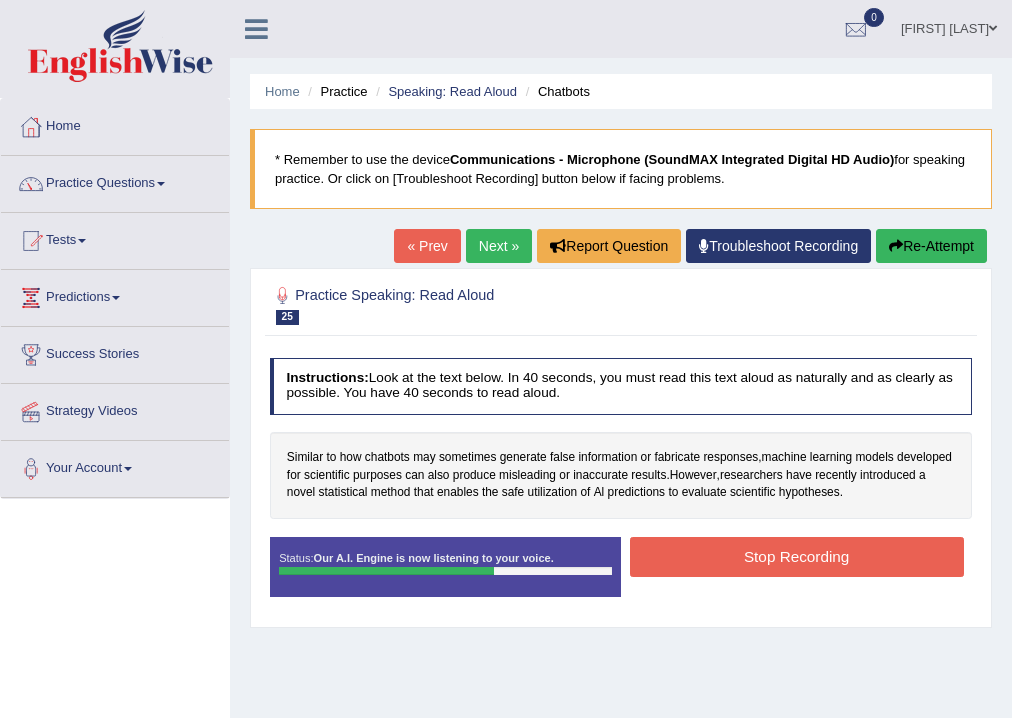 click on "Stop Recording" at bounding box center [797, 556] 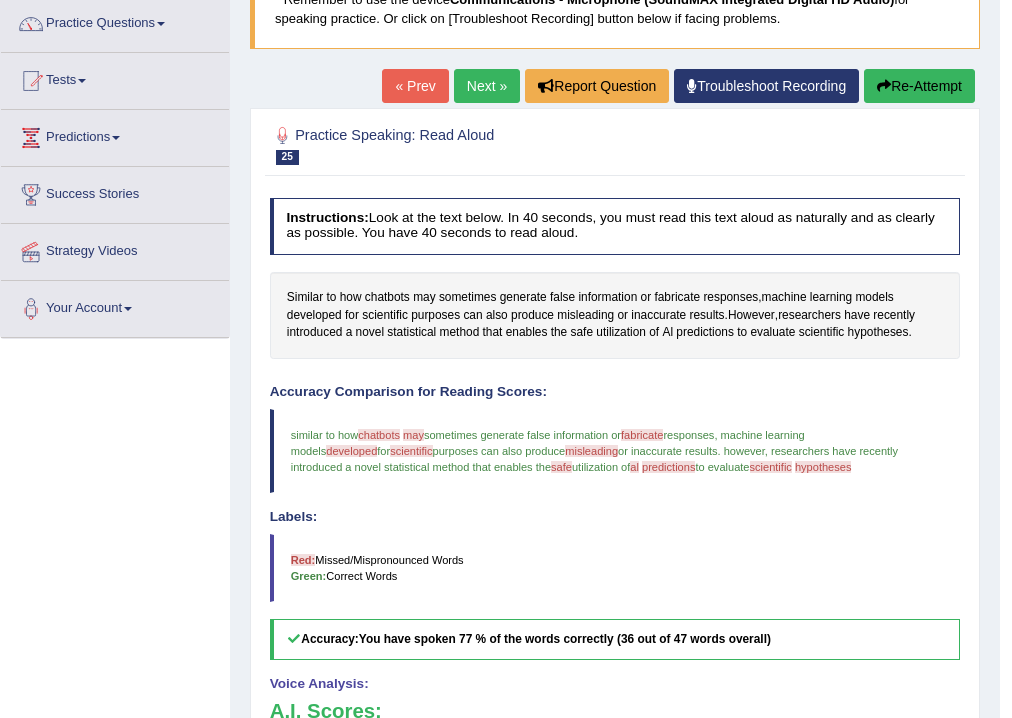scroll, scrollTop: 0, scrollLeft: 0, axis: both 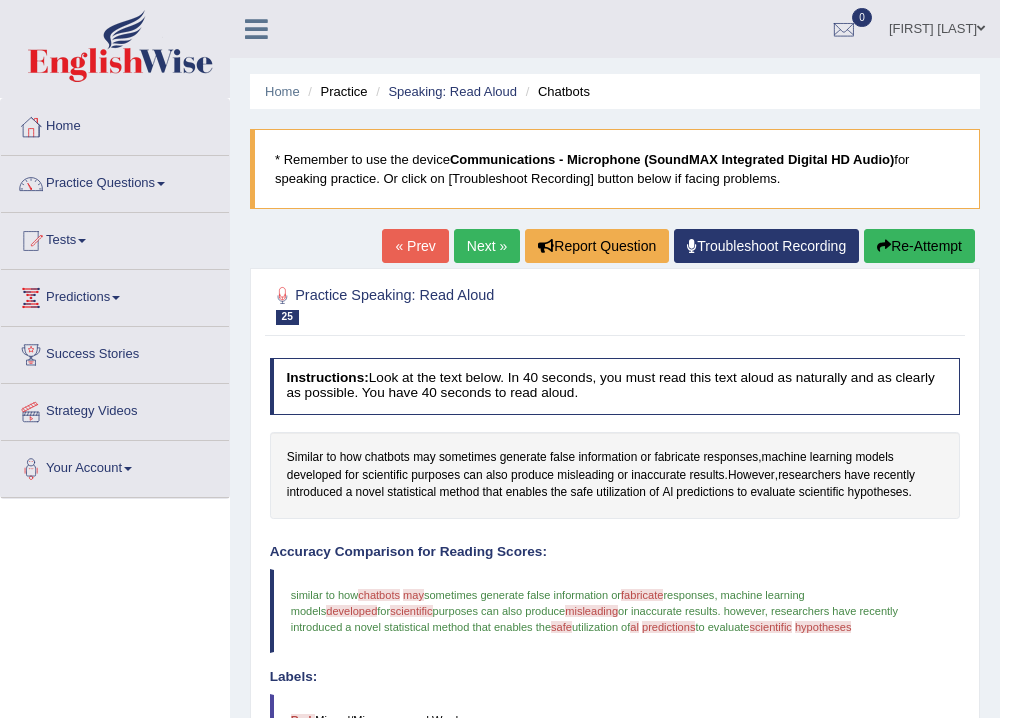click on "Next »" at bounding box center (487, 246) 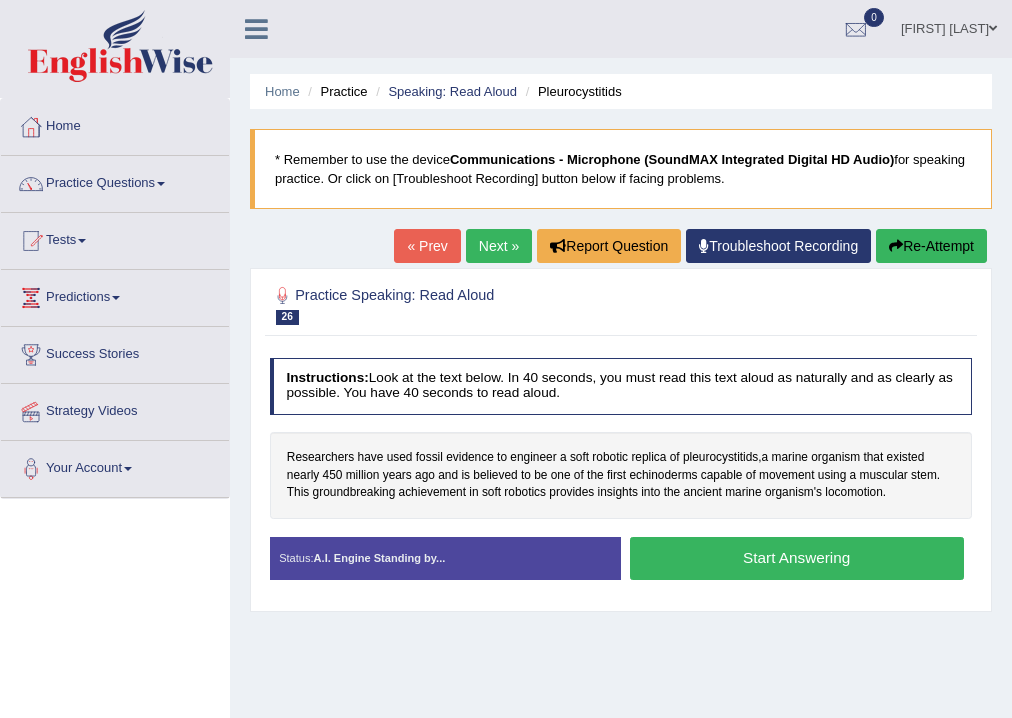 scroll, scrollTop: 0, scrollLeft: 0, axis: both 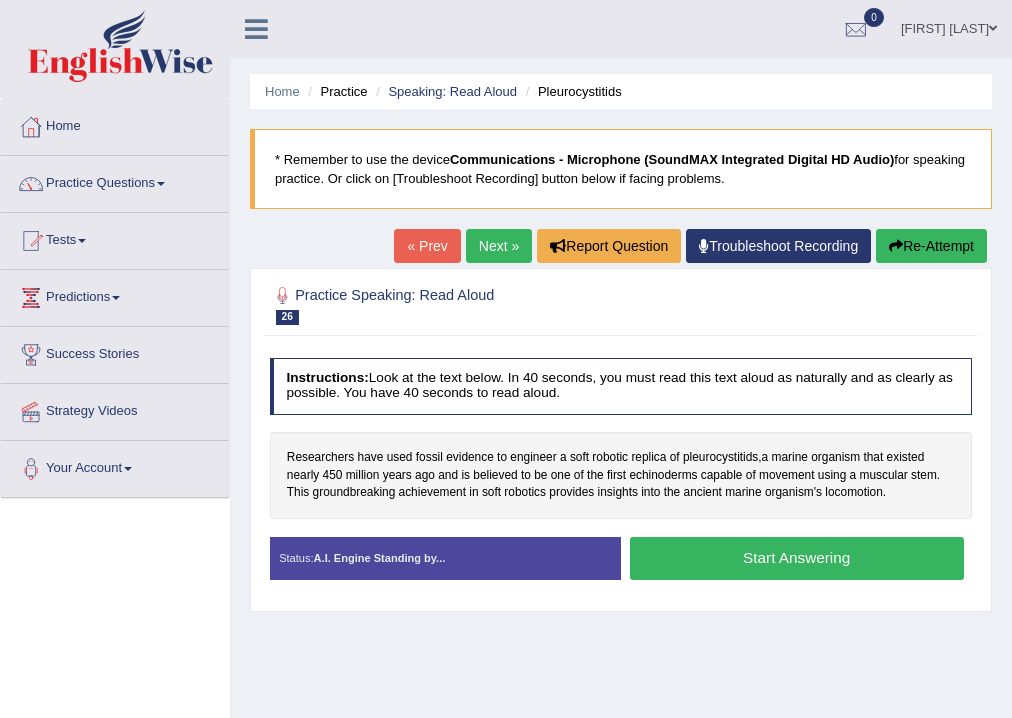 click on "Start Answering" at bounding box center [797, 558] 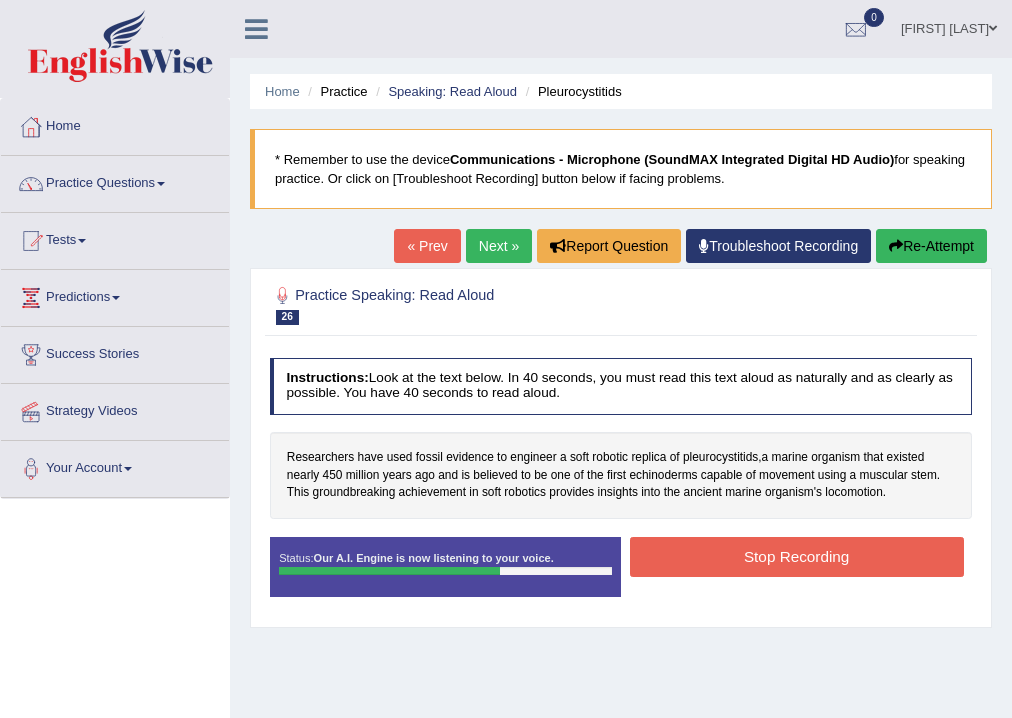 click on "Stop Recording" at bounding box center (797, 556) 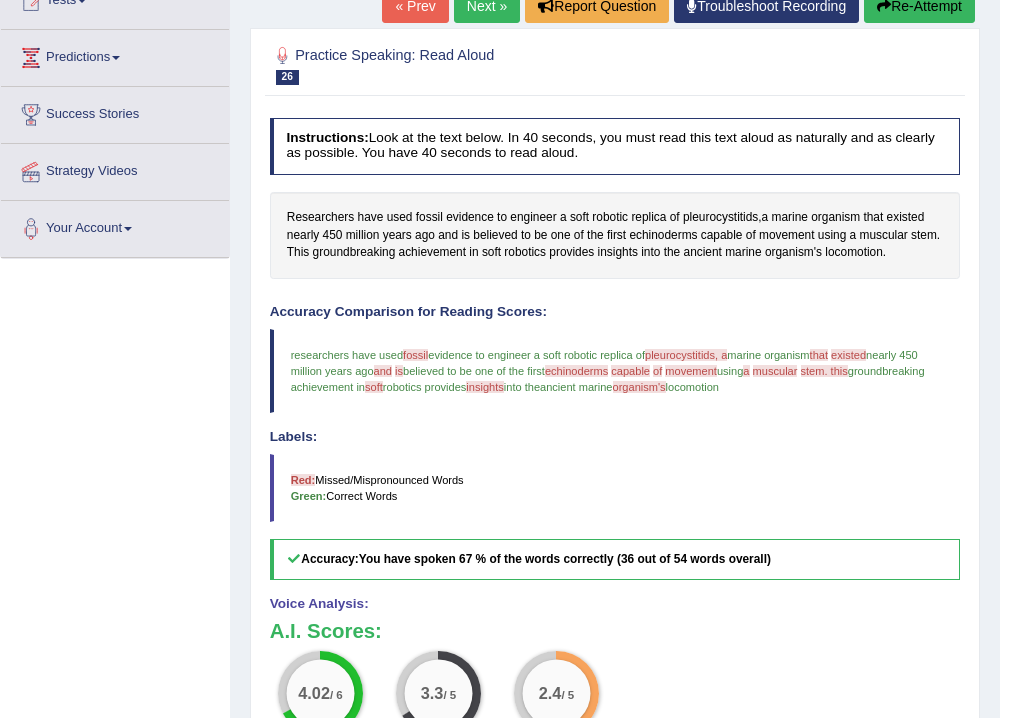 scroll, scrollTop: 0, scrollLeft: 0, axis: both 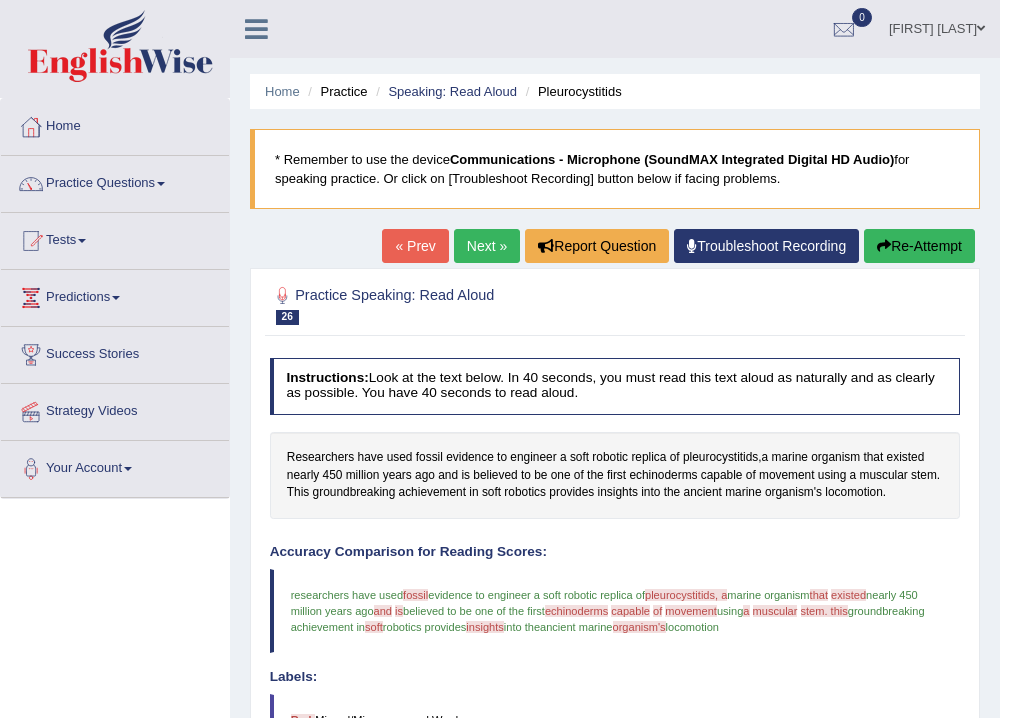 click on "Next »" at bounding box center (487, 246) 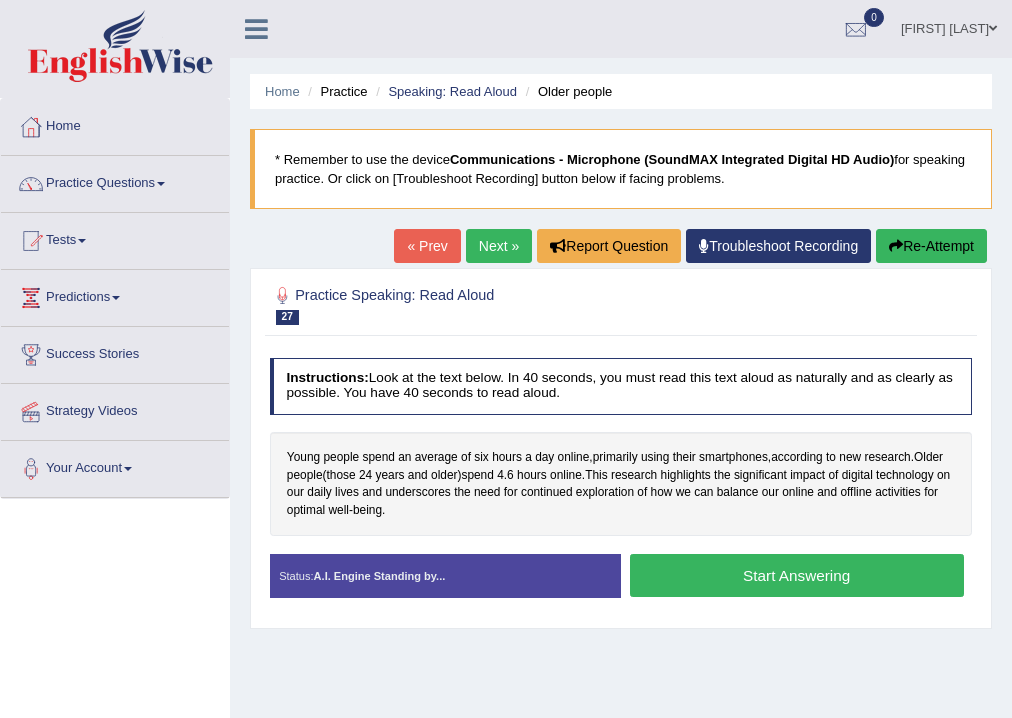 scroll, scrollTop: 0, scrollLeft: 0, axis: both 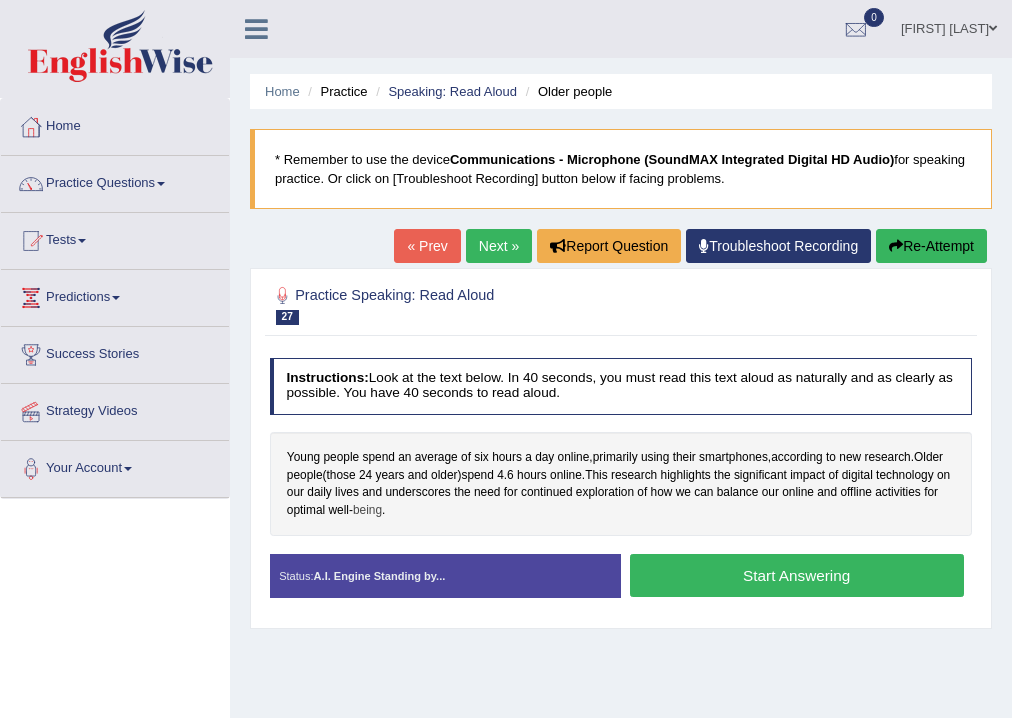 click on "being" at bounding box center [367, 511] 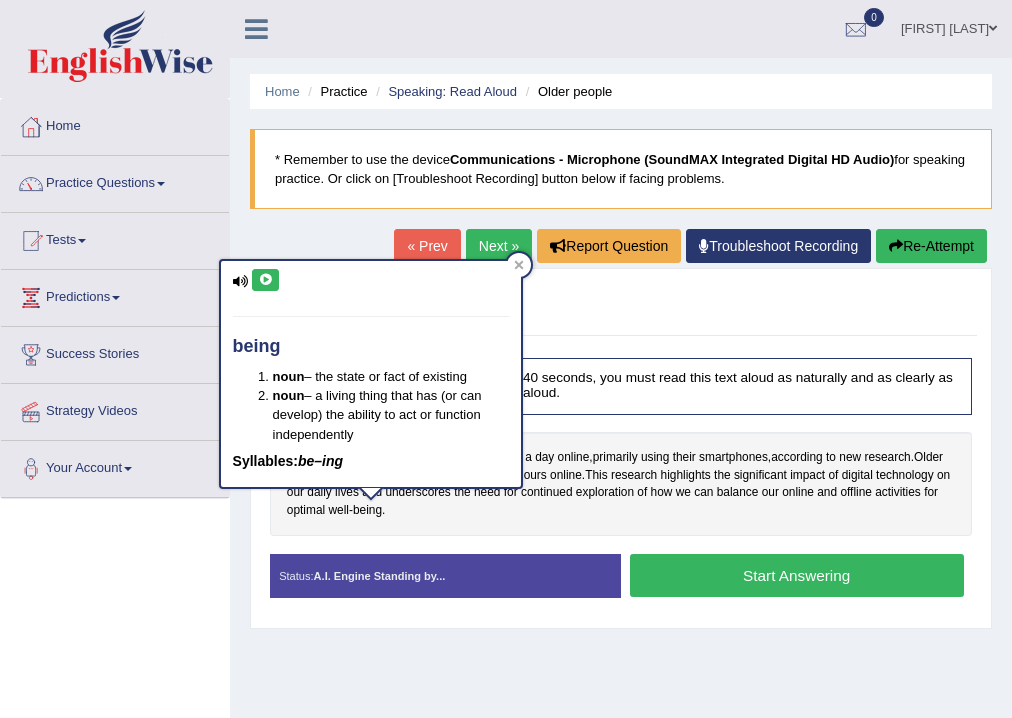 click at bounding box center (265, 280) 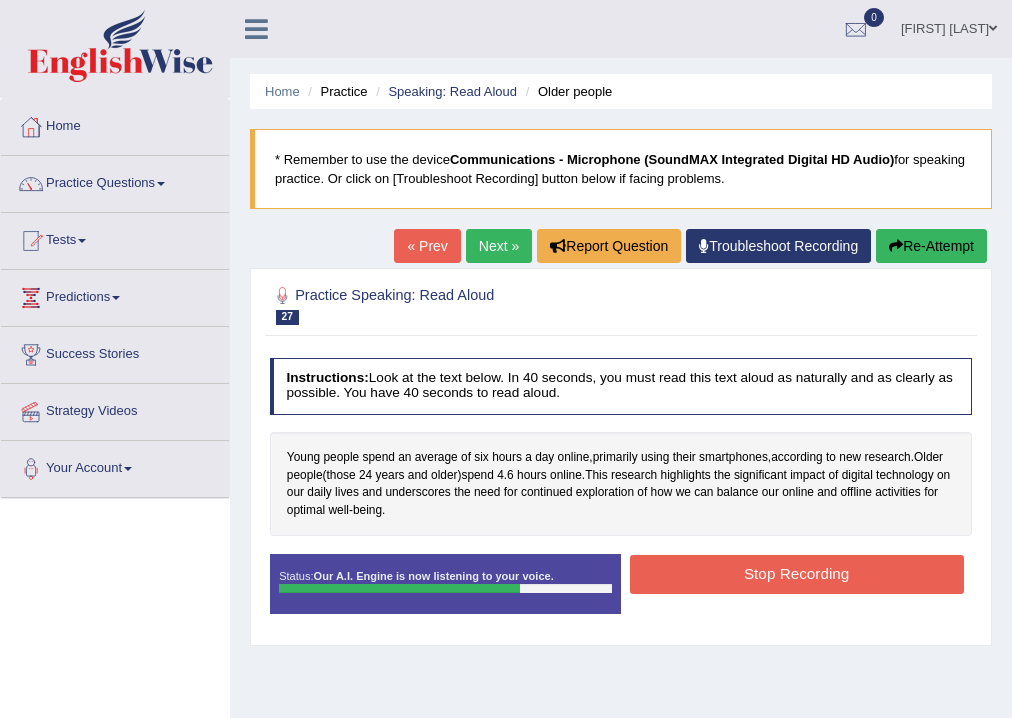 click on "Stop Recording" at bounding box center [797, 574] 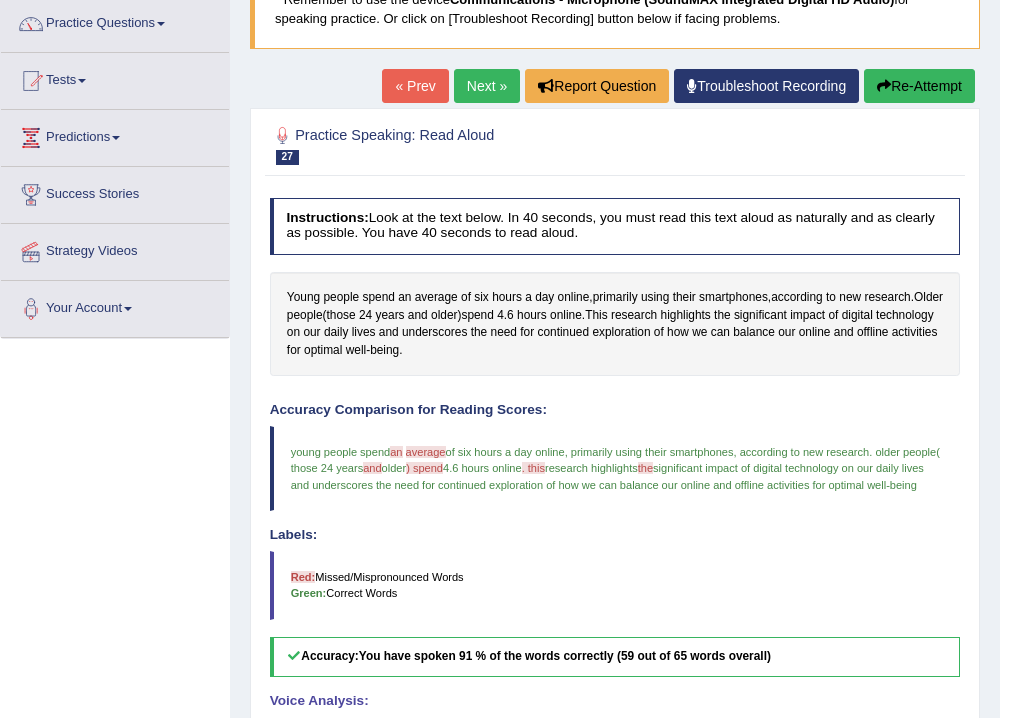 scroll, scrollTop: 0, scrollLeft: 0, axis: both 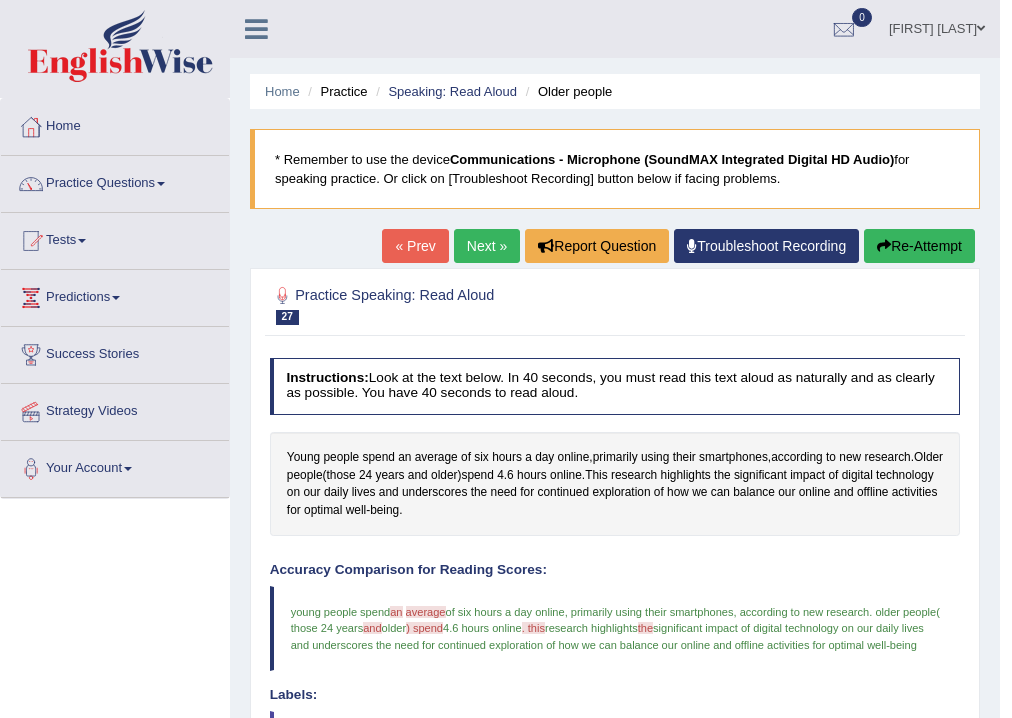 click on "Next »" at bounding box center [487, 246] 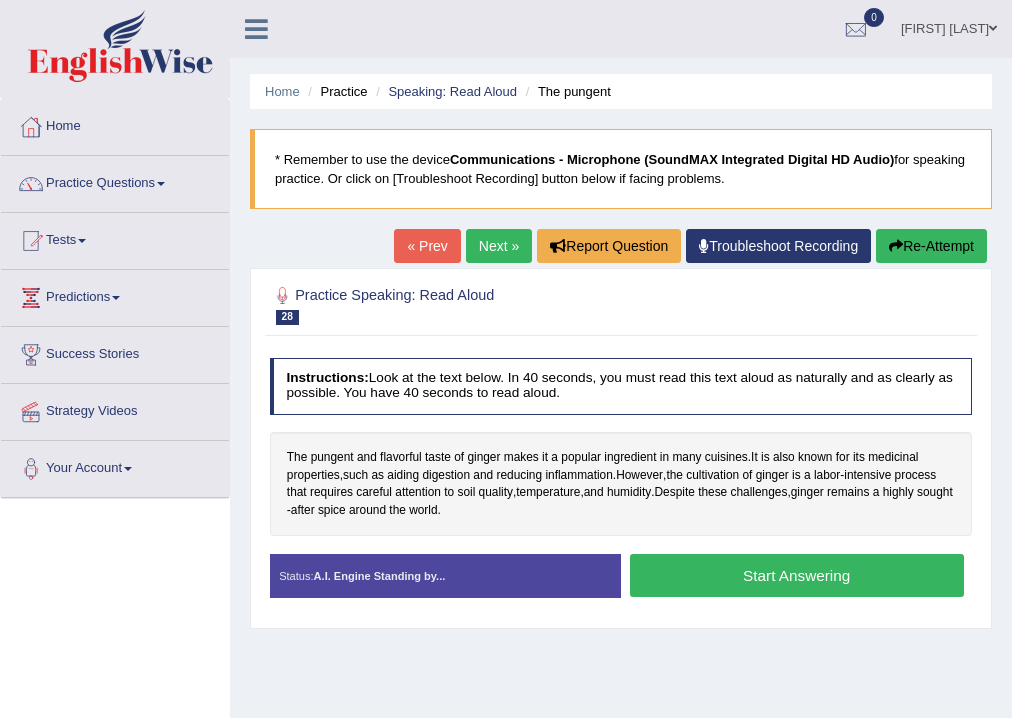 scroll, scrollTop: 0, scrollLeft: 0, axis: both 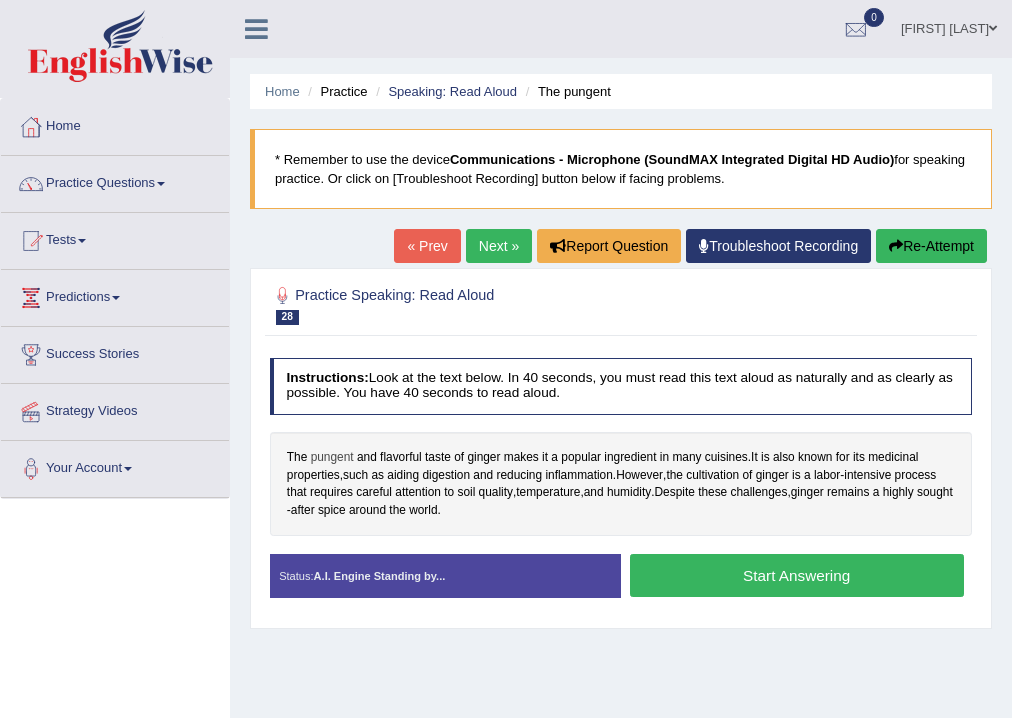 click on "pungent" at bounding box center [332, 458] 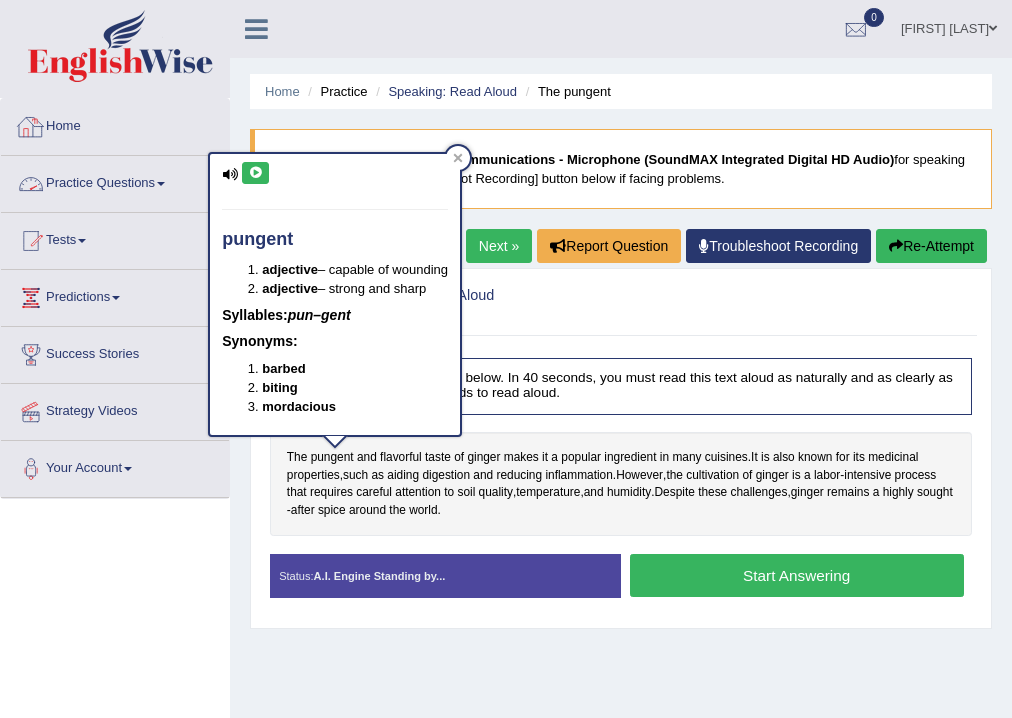 click at bounding box center [255, 173] 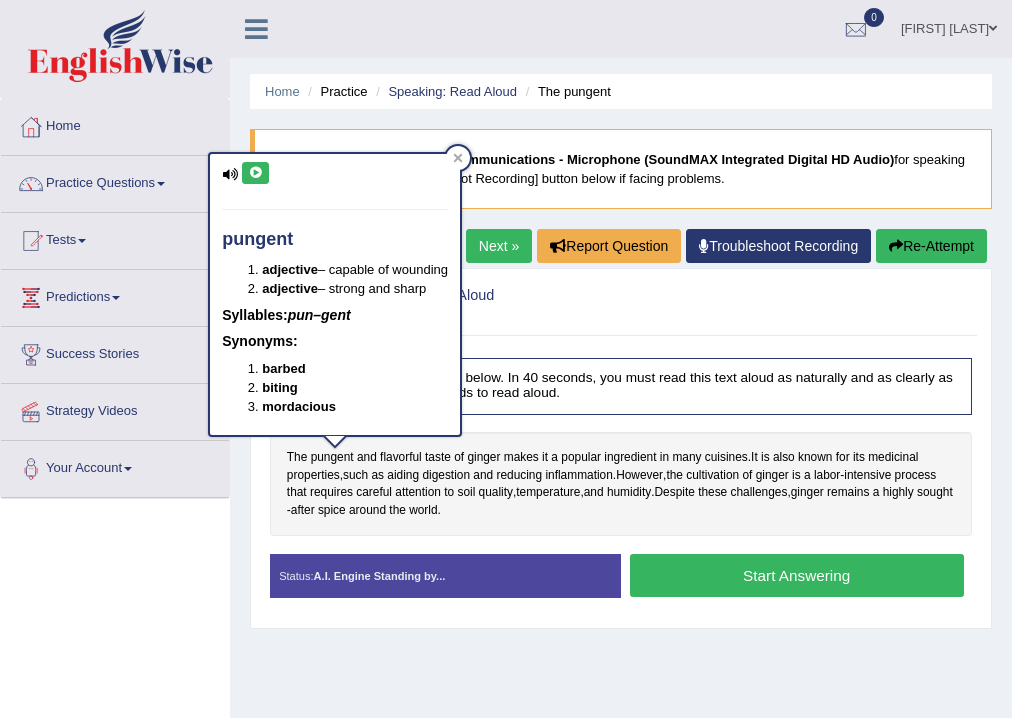 click on "Practice Speaking: Read Aloud
28
The pungent" at bounding box center [488, 304] 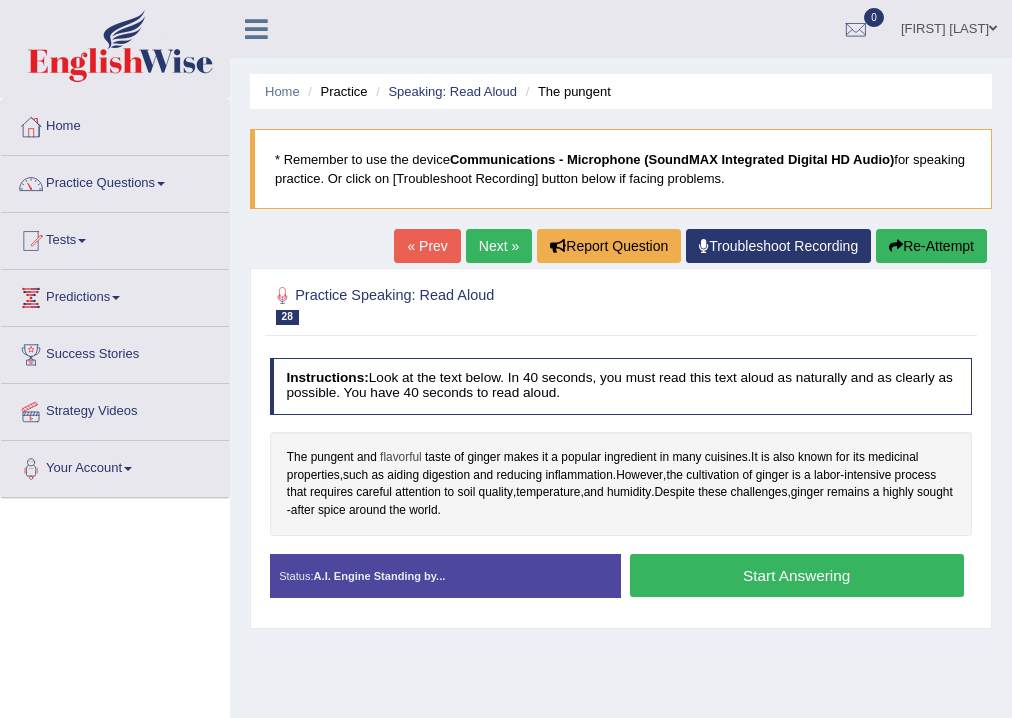 click on "flavorful" at bounding box center (401, 458) 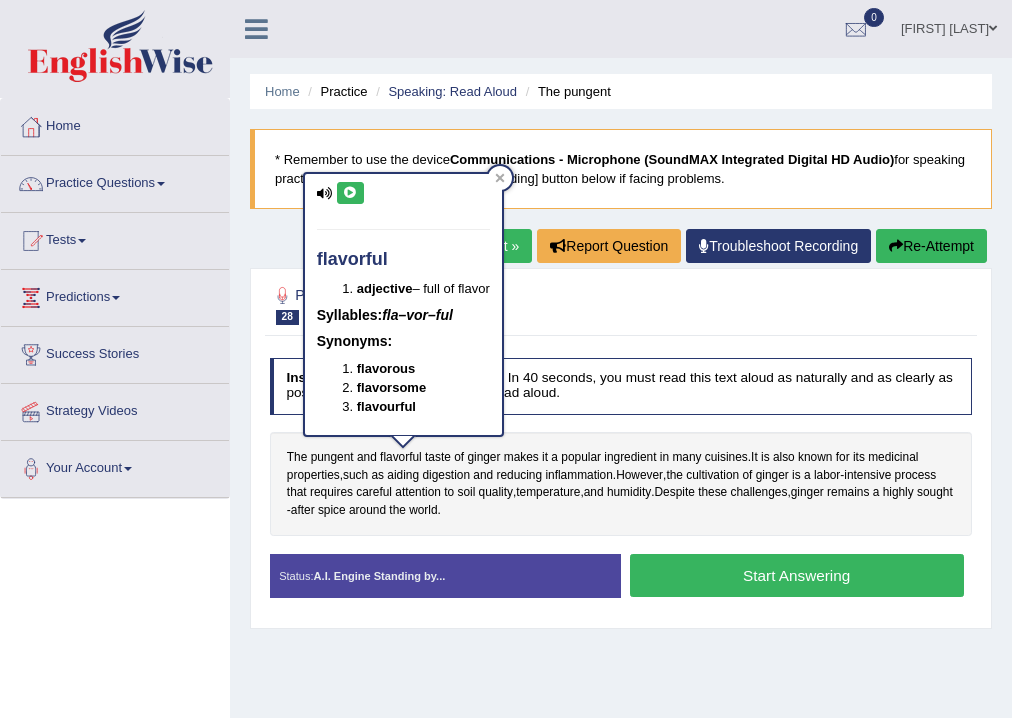click at bounding box center (350, 193) 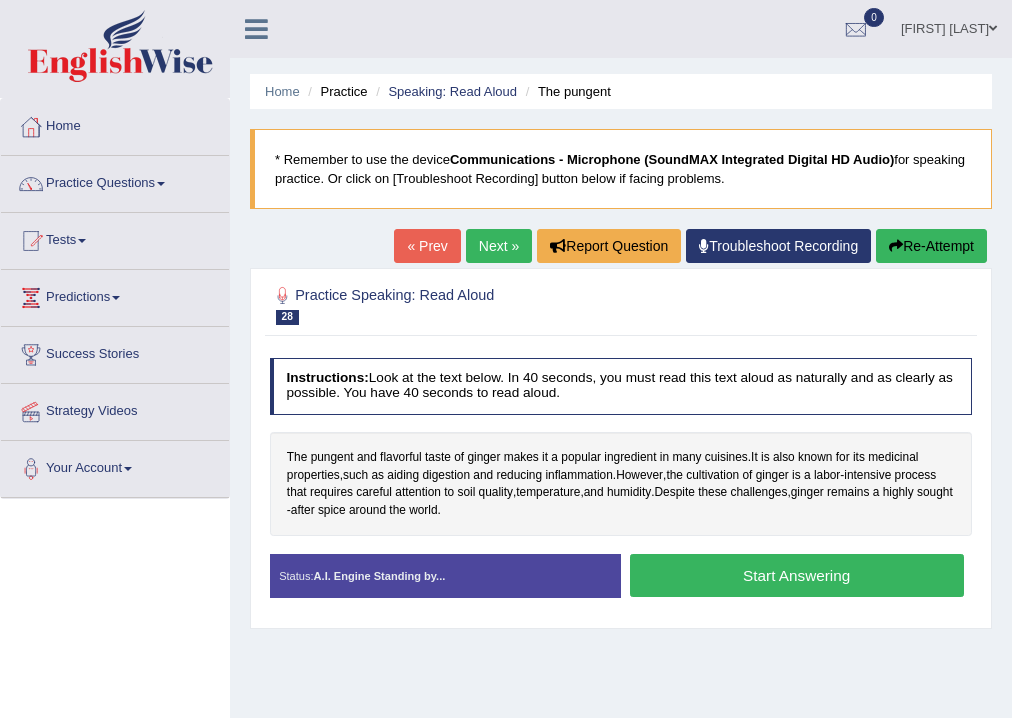 click on "Start Answering" at bounding box center [797, 575] 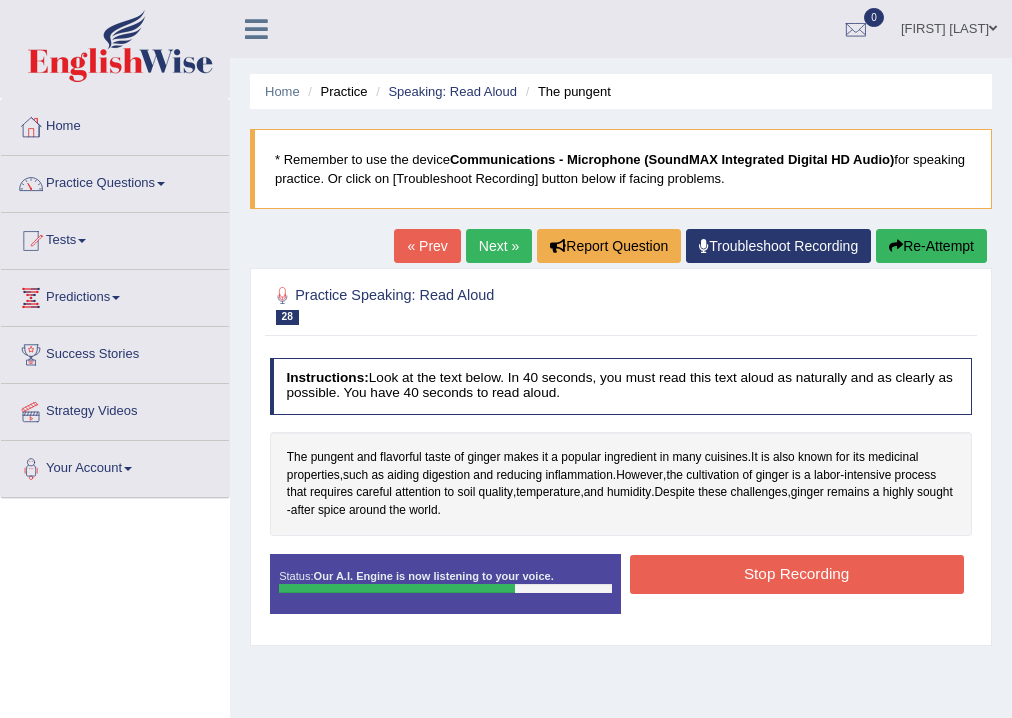 click on "Stop Recording" at bounding box center [797, 574] 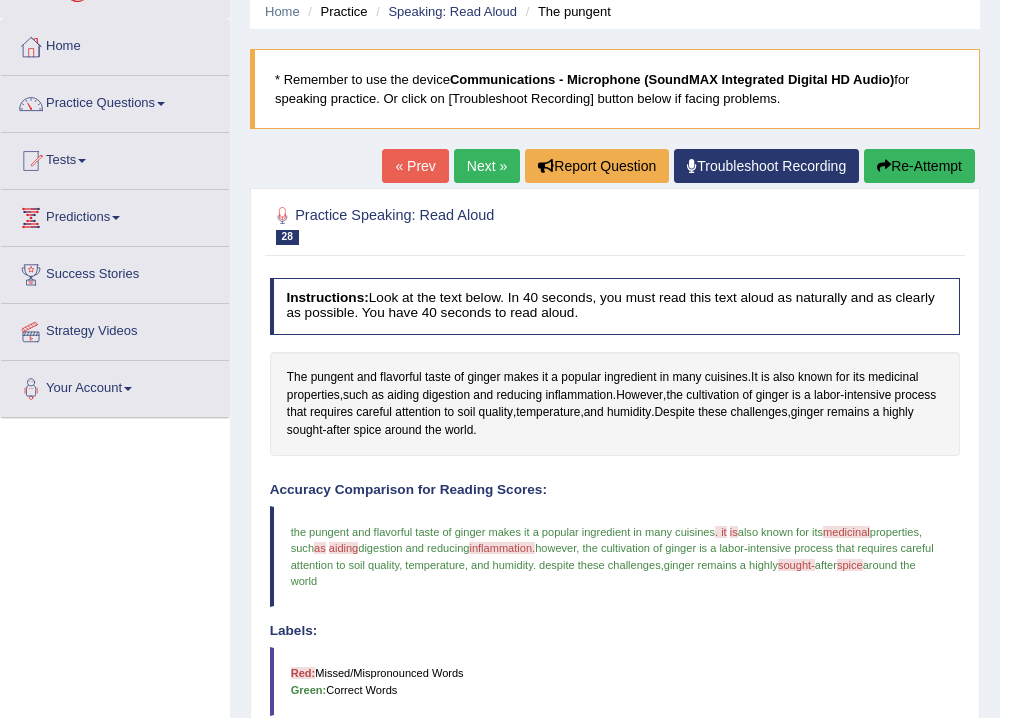 scroll, scrollTop: 0, scrollLeft: 0, axis: both 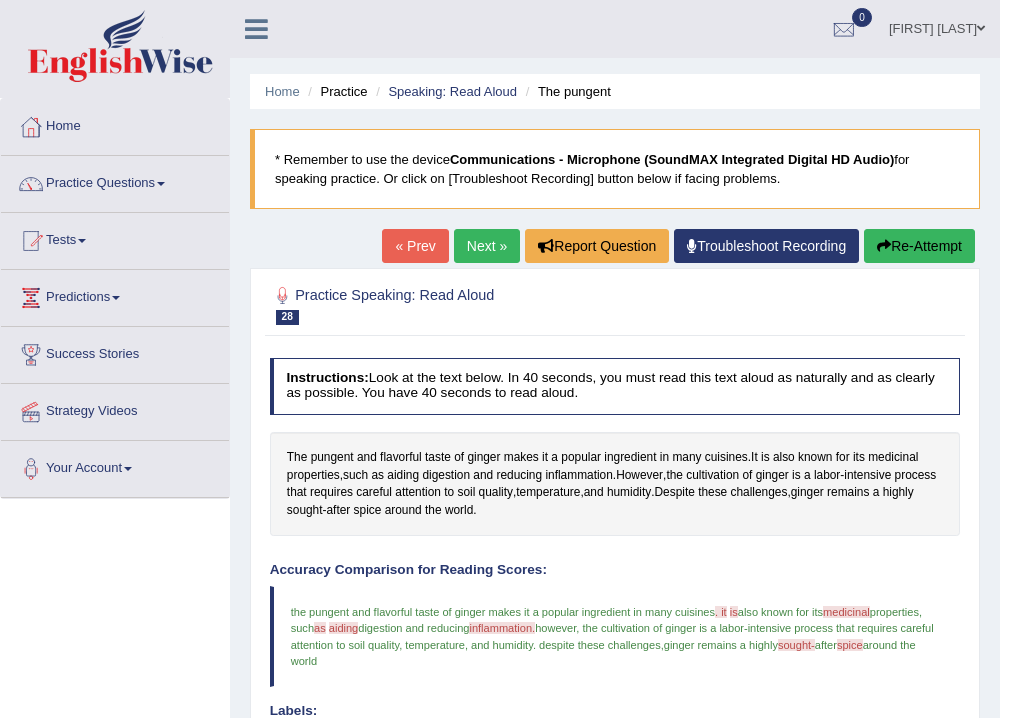click on "Next »" at bounding box center (487, 246) 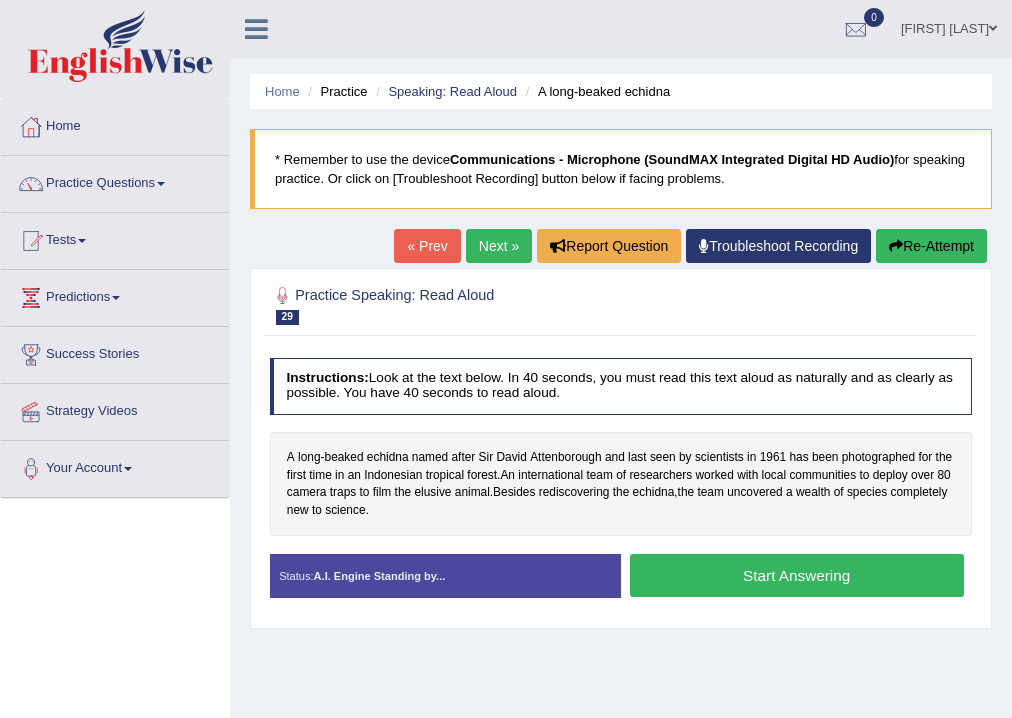 scroll, scrollTop: 0, scrollLeft: 0, axis: both 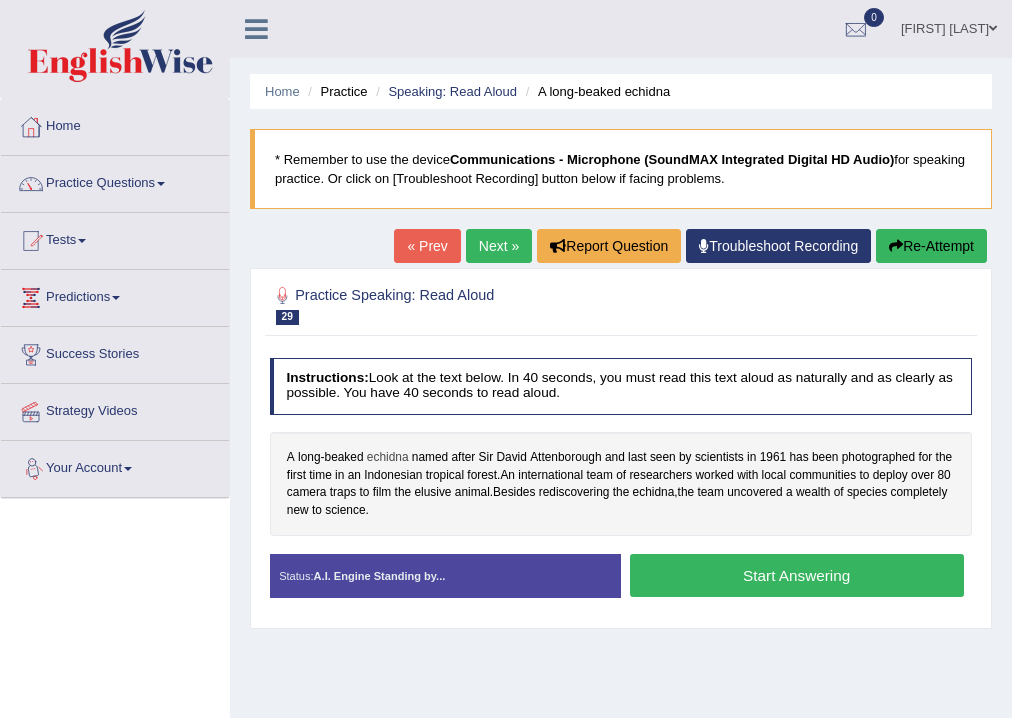 click on "echidna" at bounding box center [388, 458] 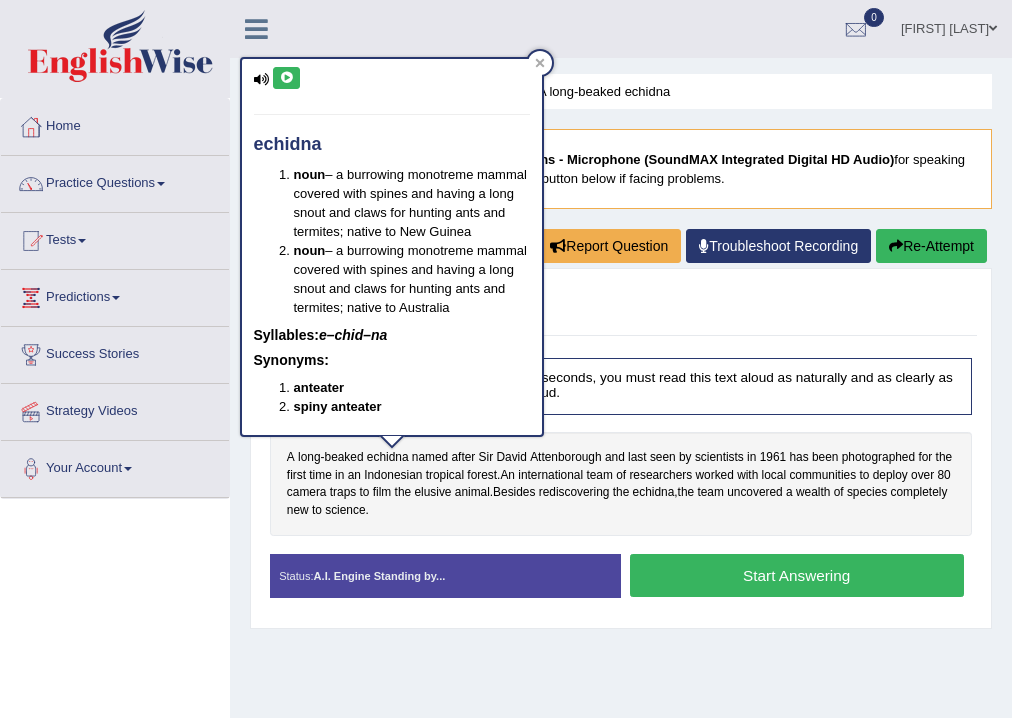 click at bounding box center [286, 78] 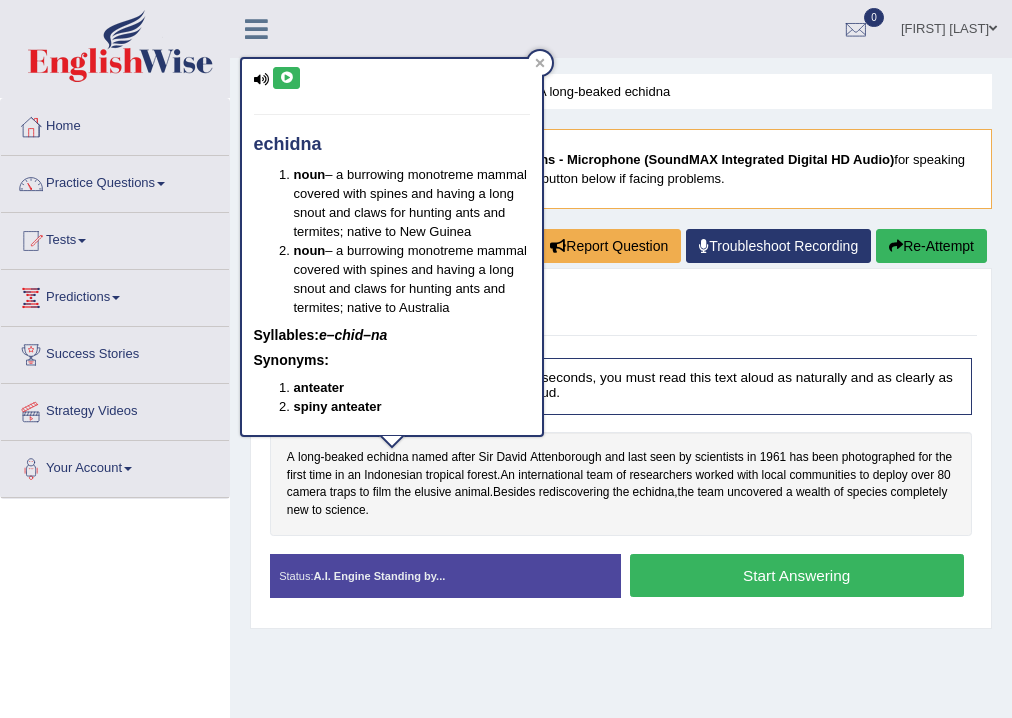 click on "A   long - beaked   echidna   named   after   Sir   David   Attenborough   and   last   seen   by   scientists   in   1961   has   been   photographed   for   the   first   time   in   an   Indonesian   tropical   forest .  An   international   team   of   researchers   worked   with   local   communities   to   deploy   over   80   camera   traps   to   film   the   elusive   animal .  Besides   rediscovering   the   echidna ,  the   team   uncovered   a   wealth   of   species   completely   new   to   science ." at bounding box center (621, 484) 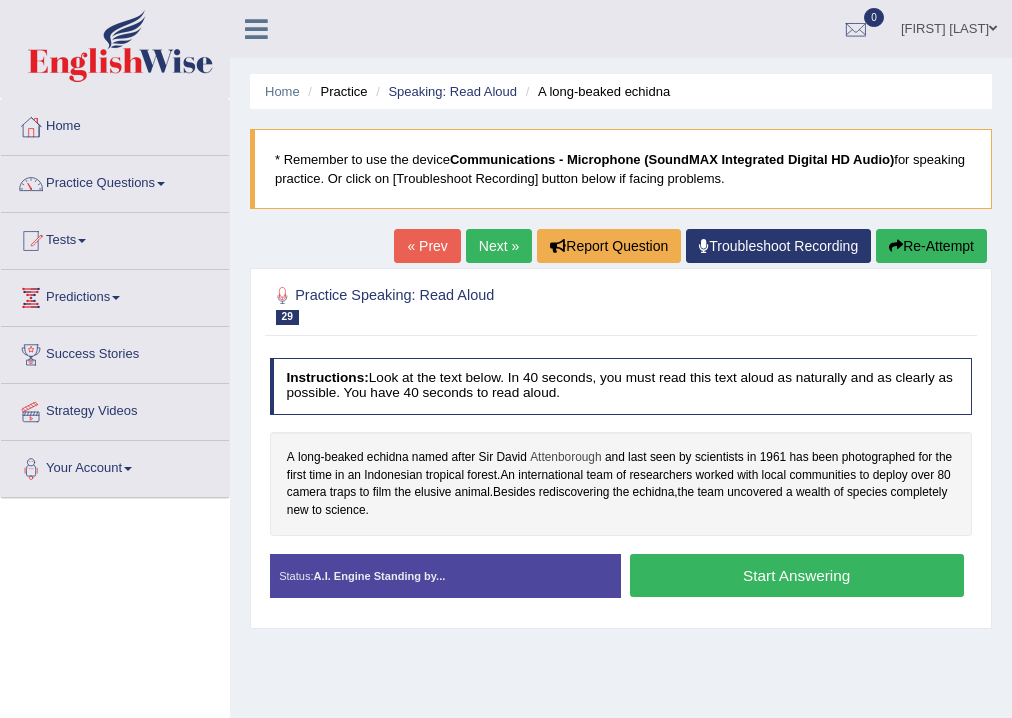 click on "Attenborough" at bounding box center (565, 458) 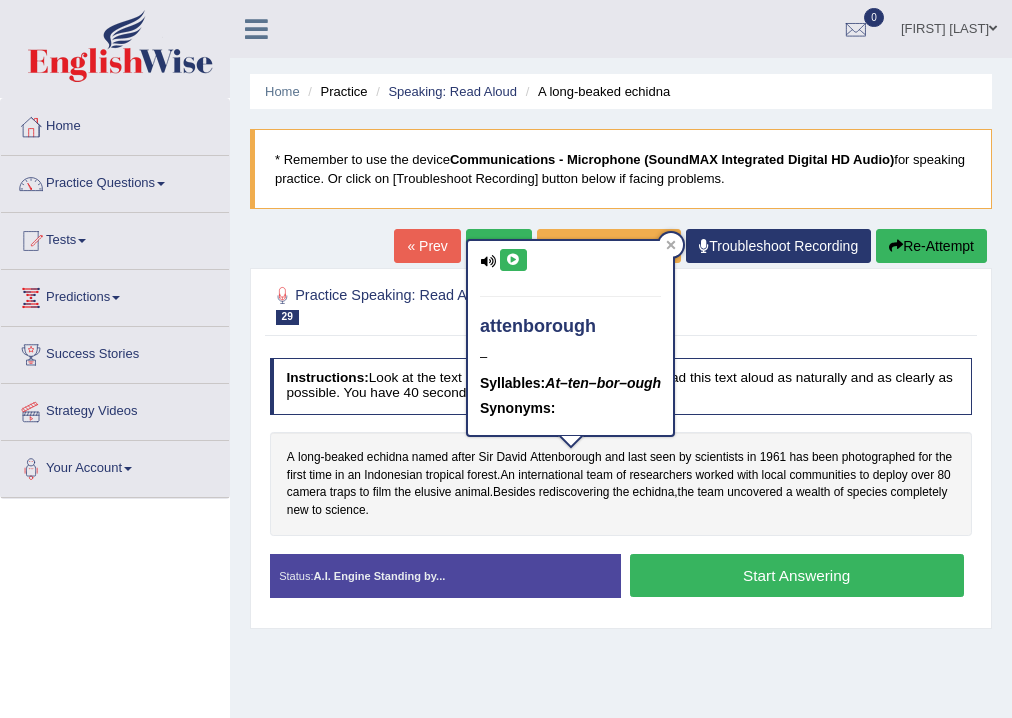 click at bounding box center [513, 260] 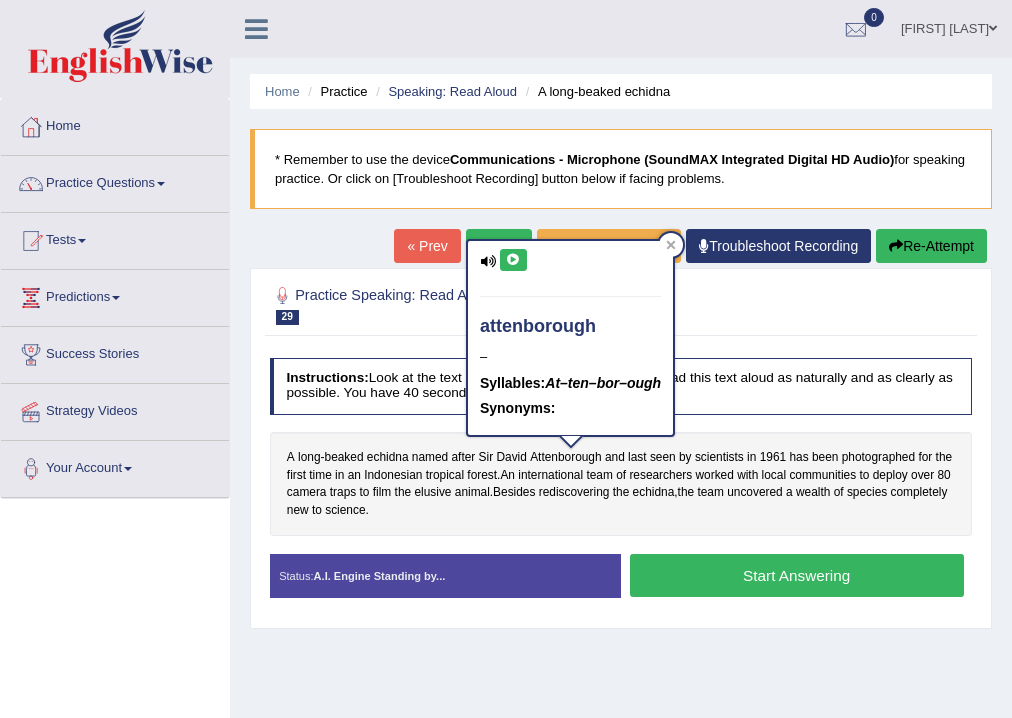 click at bounding box center [621, 305] 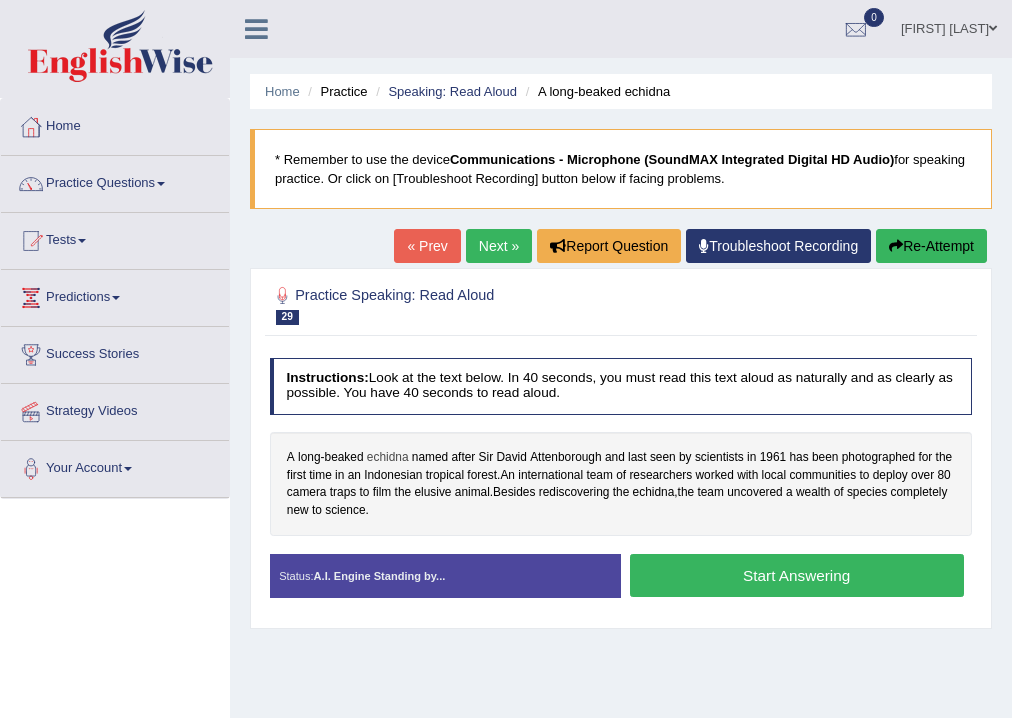 click on "echidna" at bounding box center [388, 458] 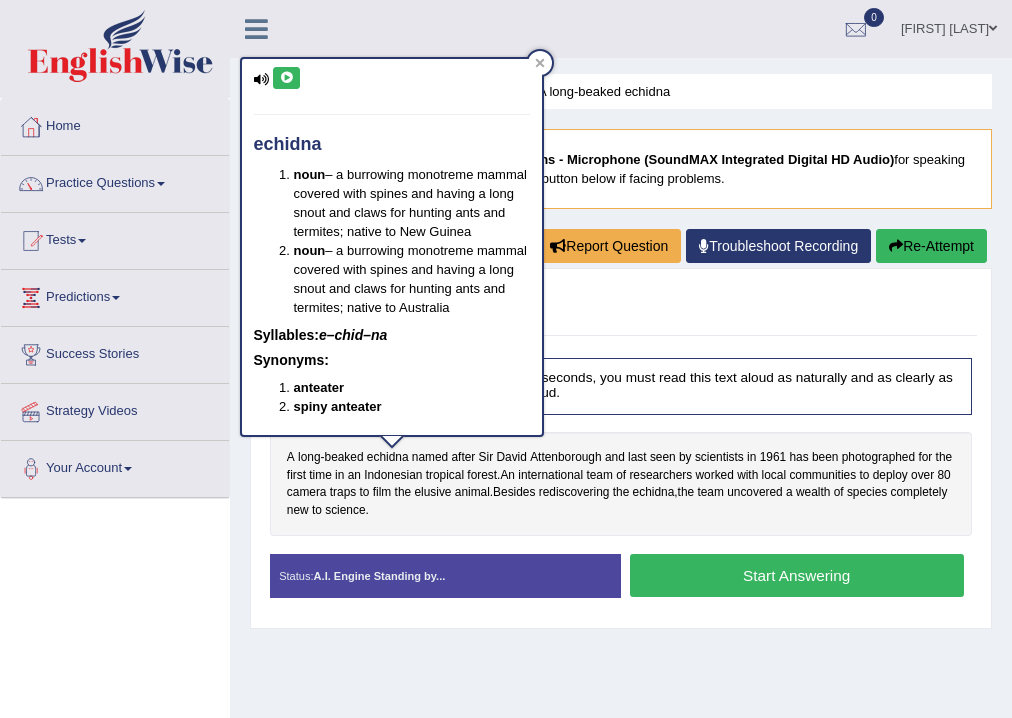 click at bounding box center [286, 78] 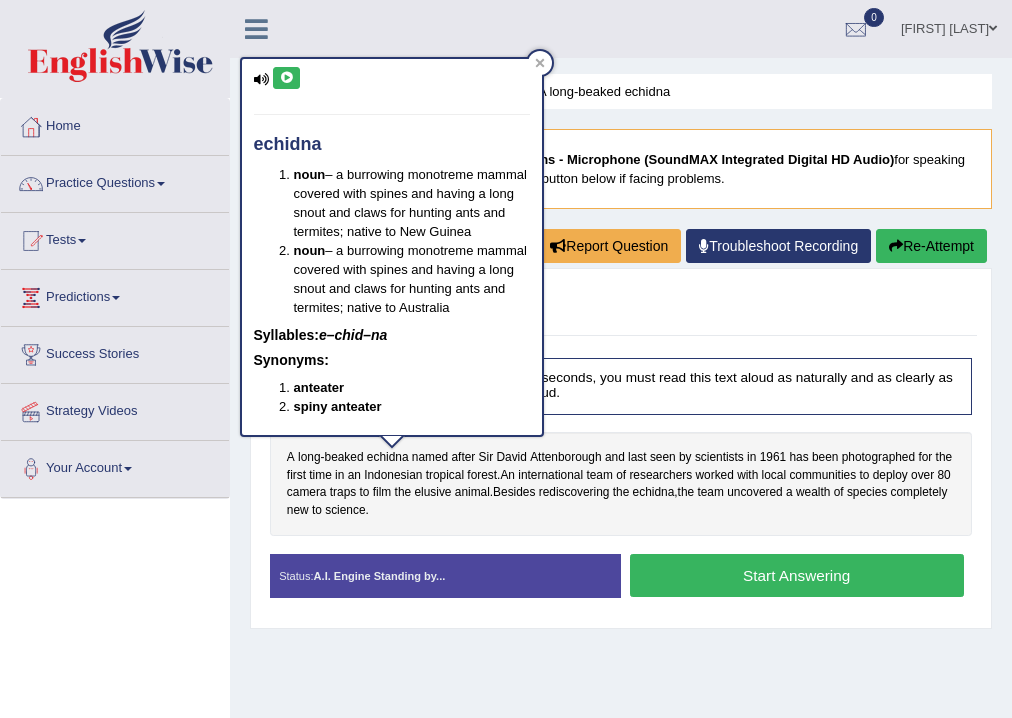 click on "Practice Speaking: Read Aloud
29
A long-beaked echidna" at bounding box center [488, 304] 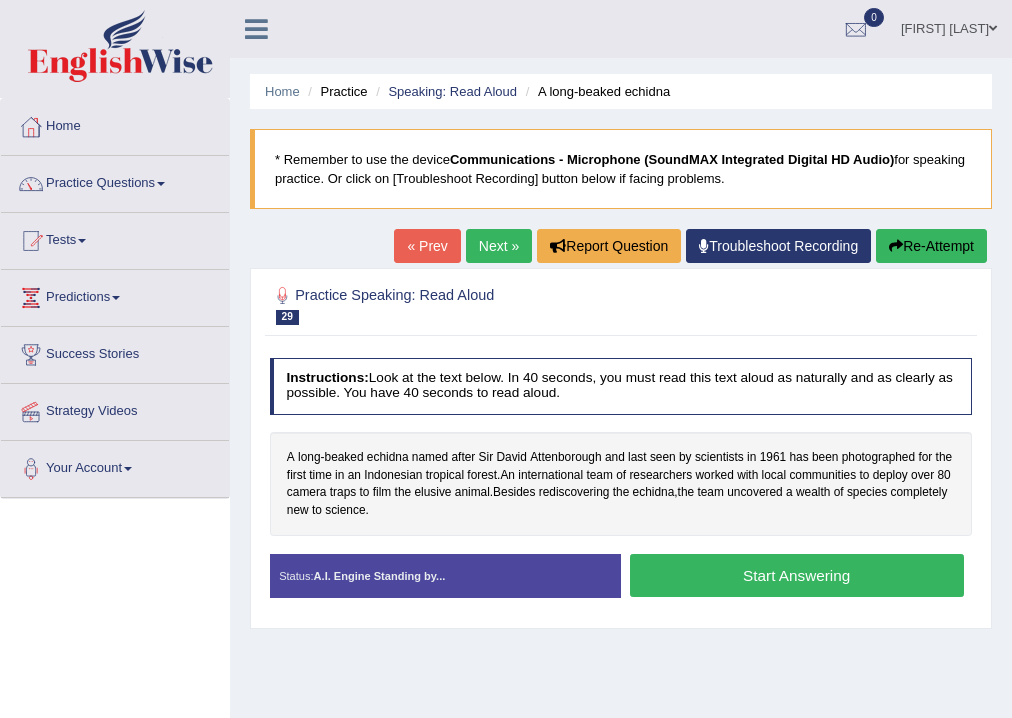 click on "Start Answering" at bounding box center (797, 575) 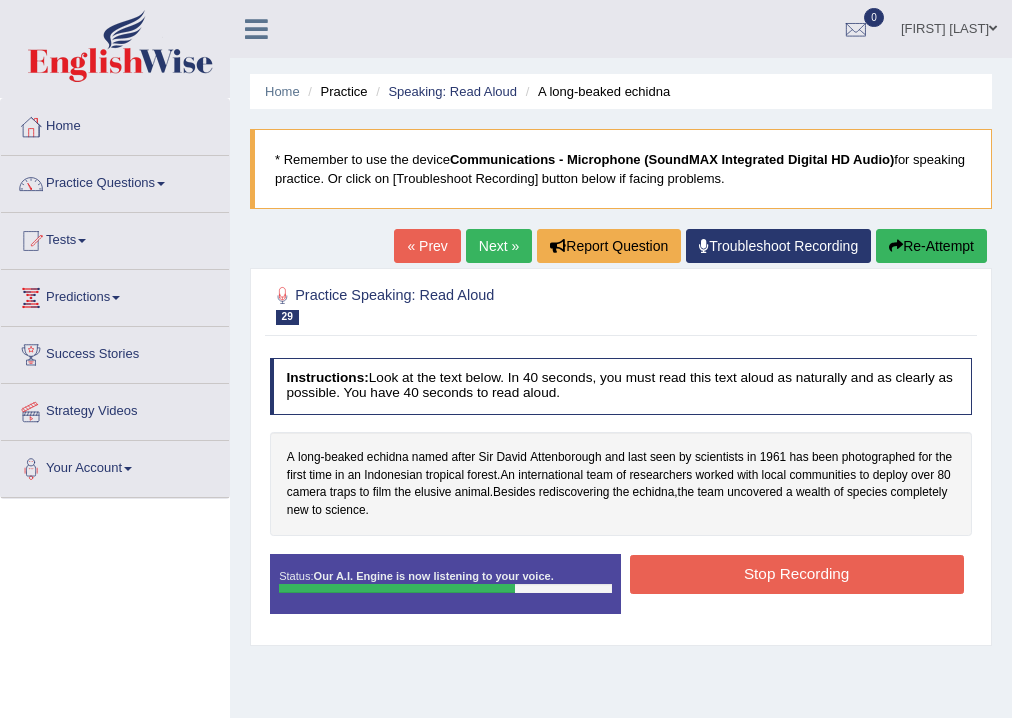 click on "Stop Recording" at bounding box center [797, 574] 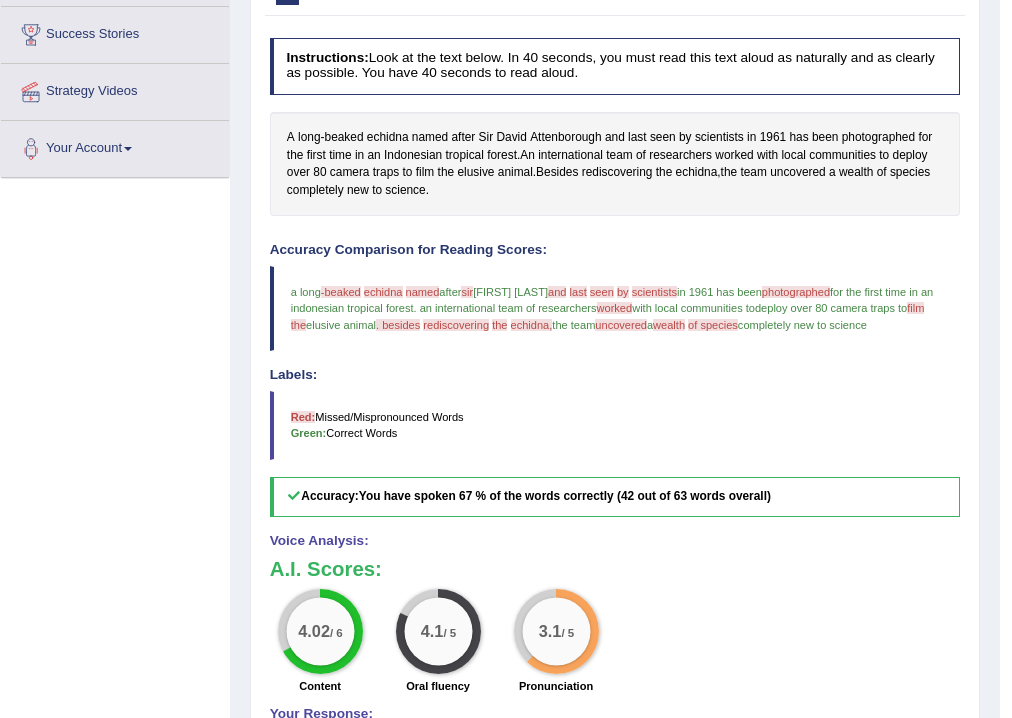 scroll, scrollTop: 0, scrollLeft: 0, axis: both 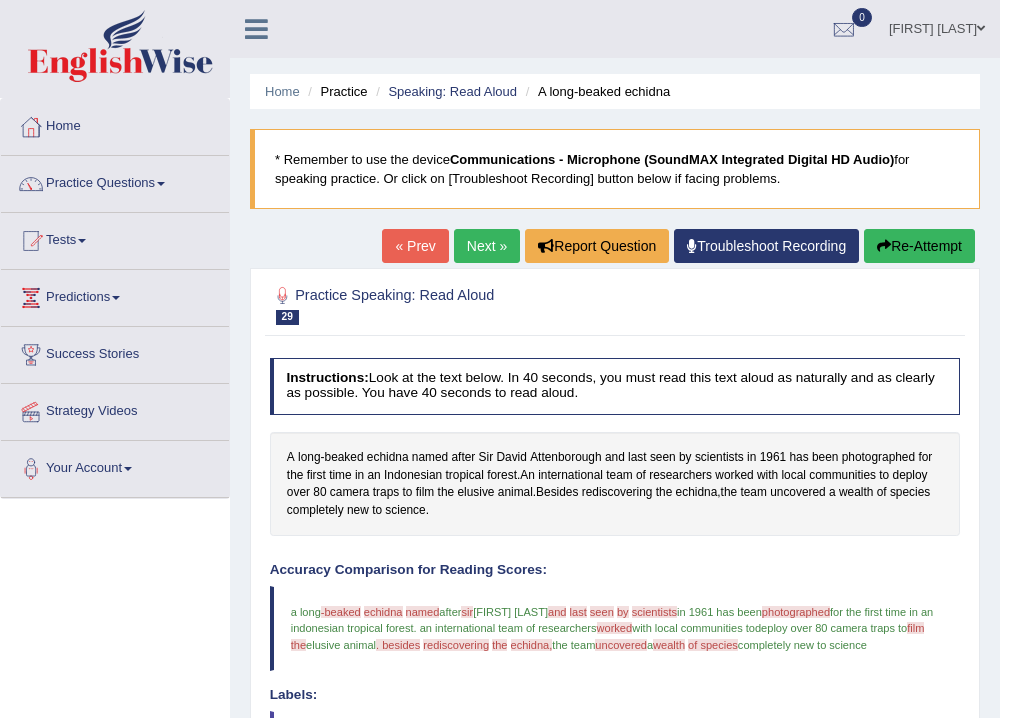 click on "Next »" at bounding box center [487, 246] 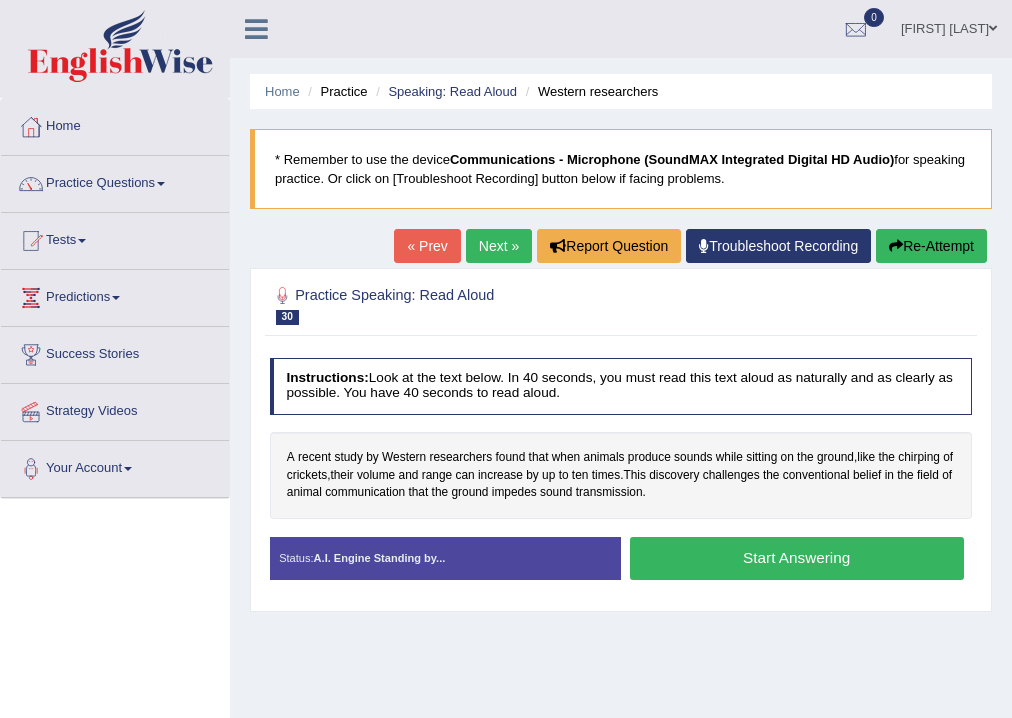 scroll, scrollTop: 0, scrollLeft: 0, axis: both 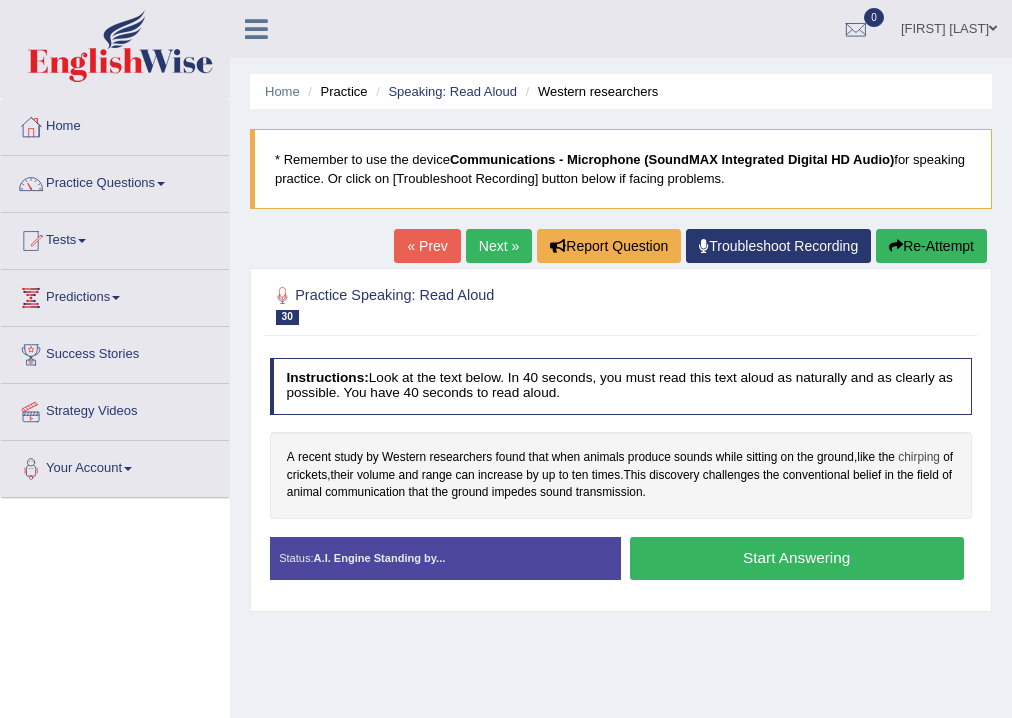 click on "chirping" at bounding box center (919, 458) 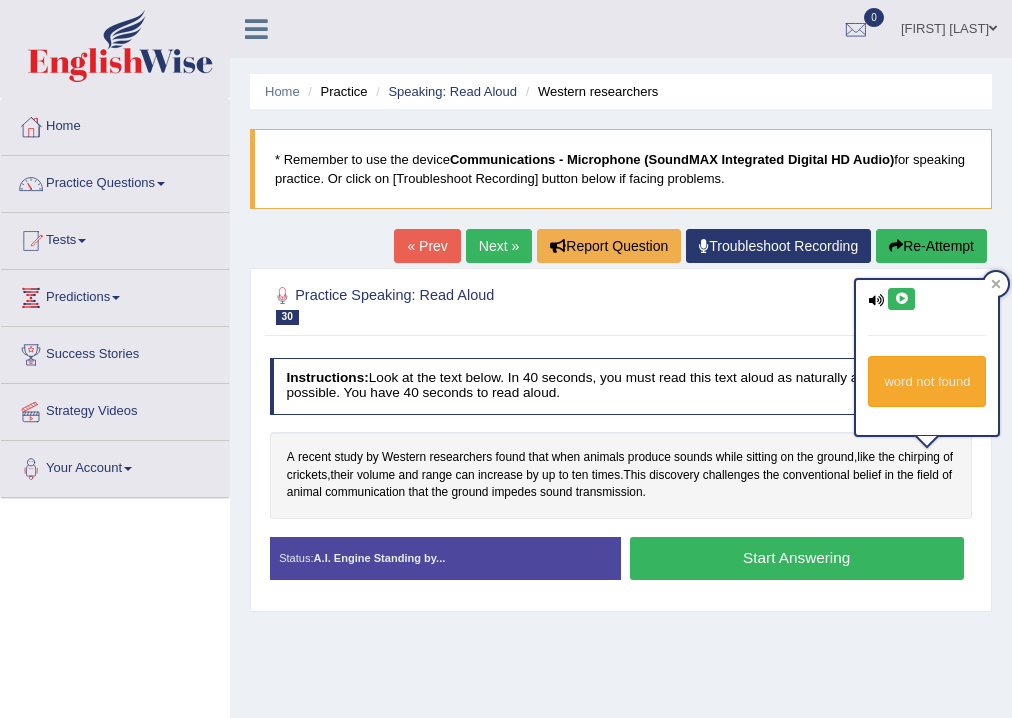 click at bounding box center (901, 299) 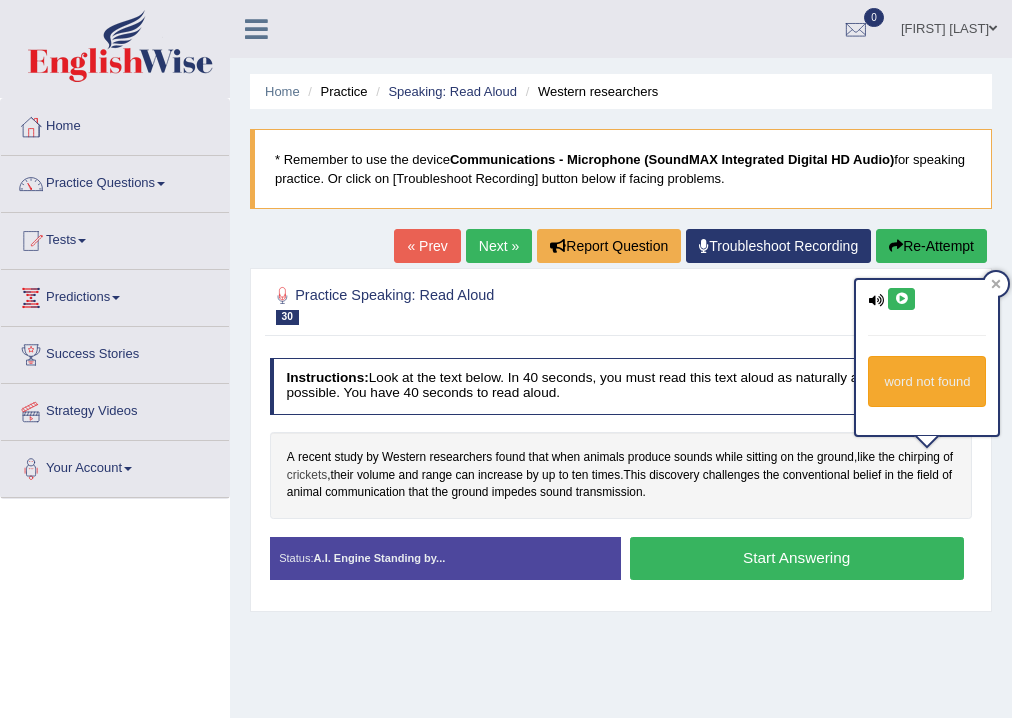 click on "crickets" at bounding box center [307, 476] 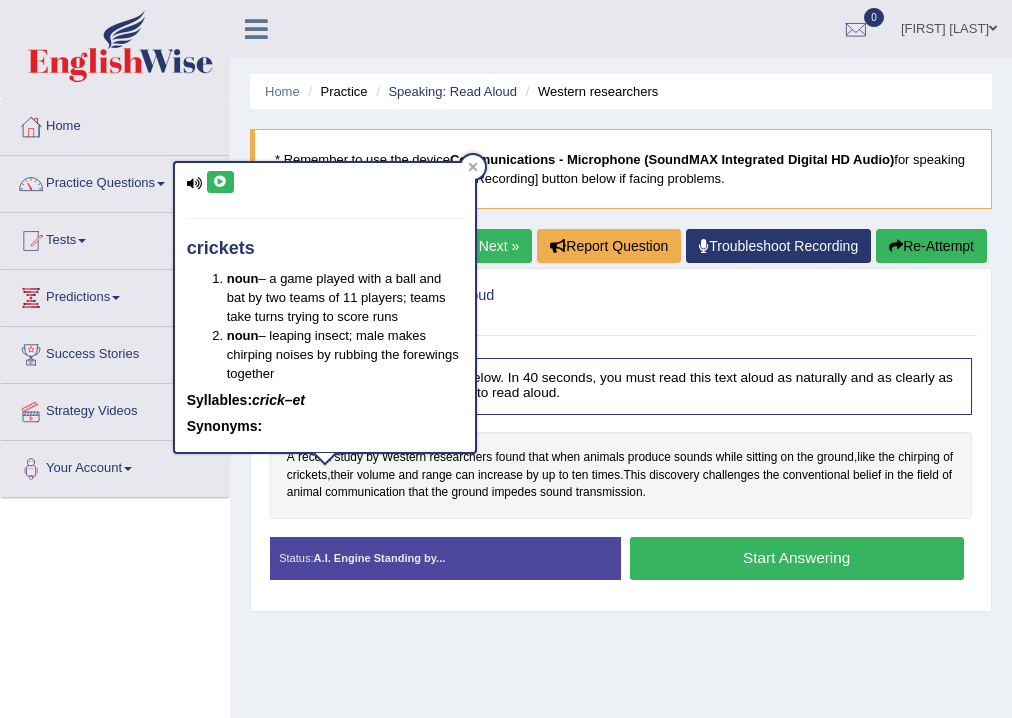click at bounding box center [220, 182] 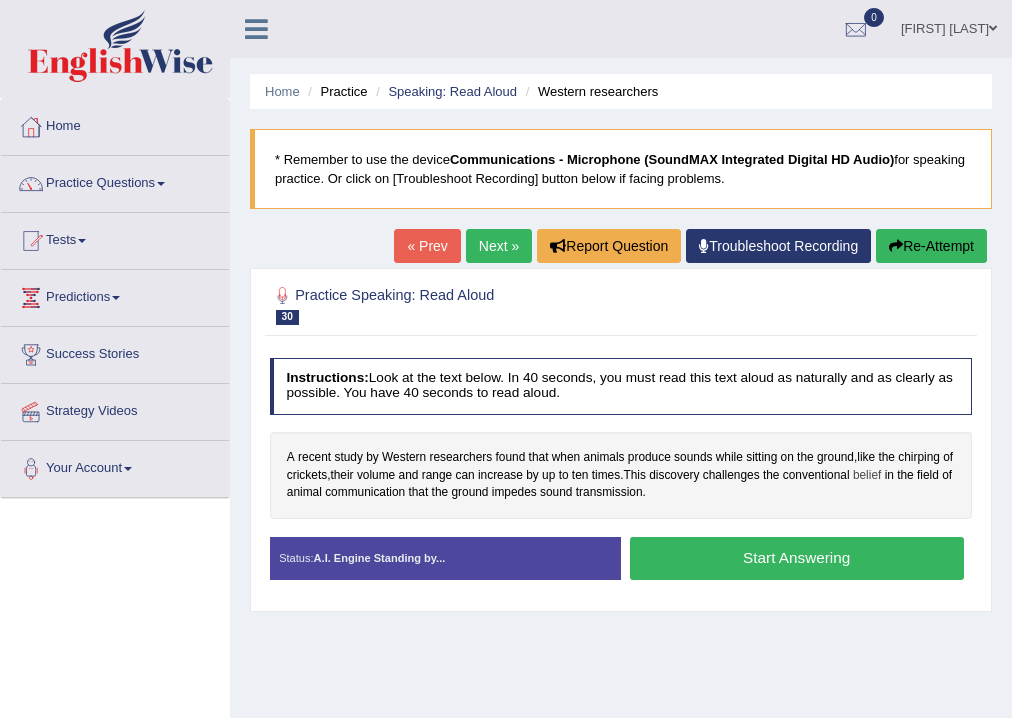 click on "belief" at bounding box center [867, 476] 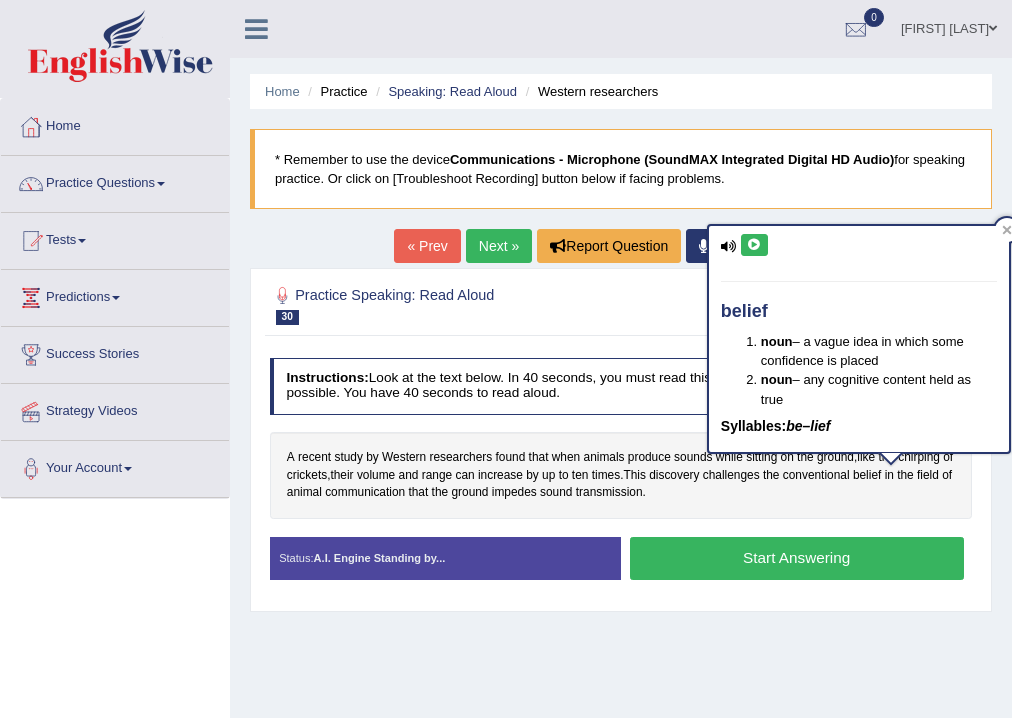 click at bounding box center [754, 245] 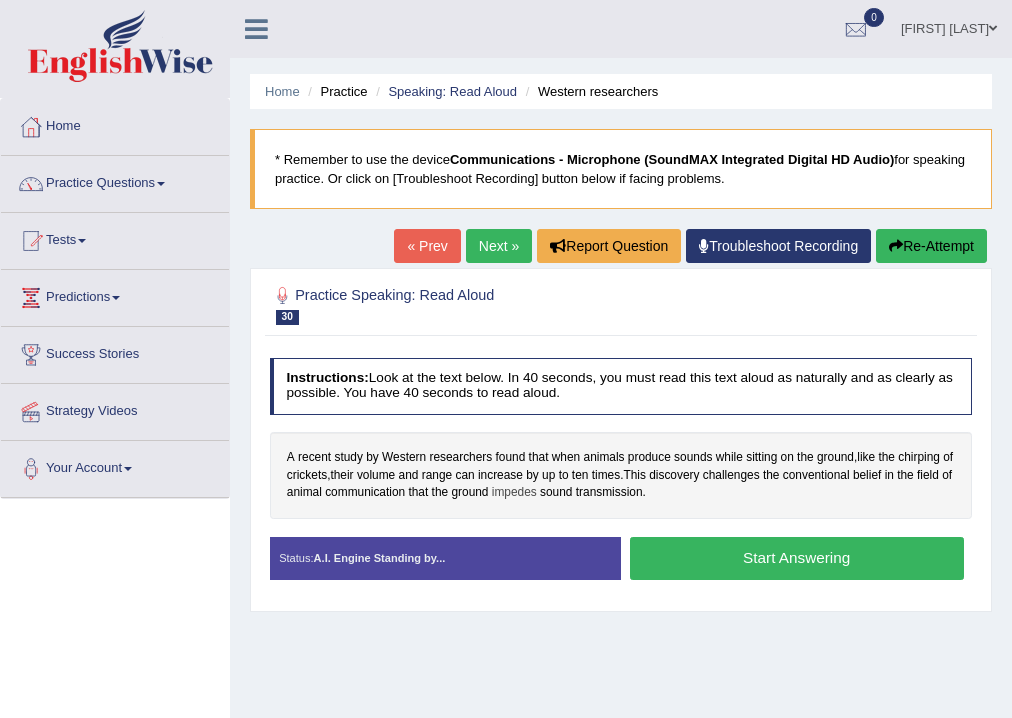 click on "impedes" at bounding box center [514, 493] 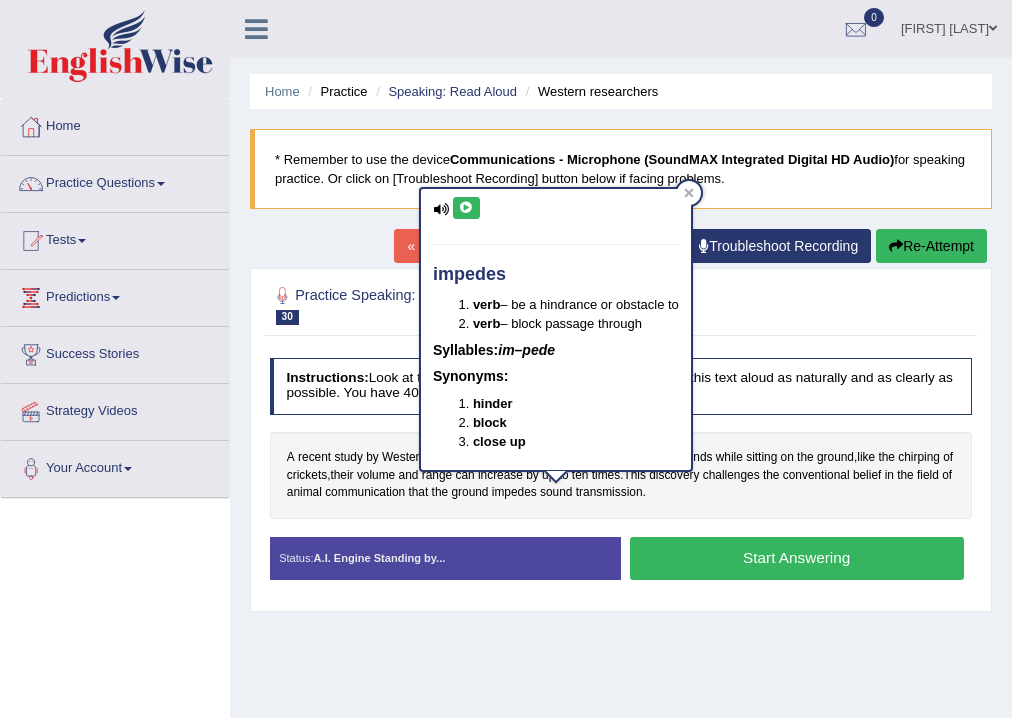 click at bounding box center [466, 208] 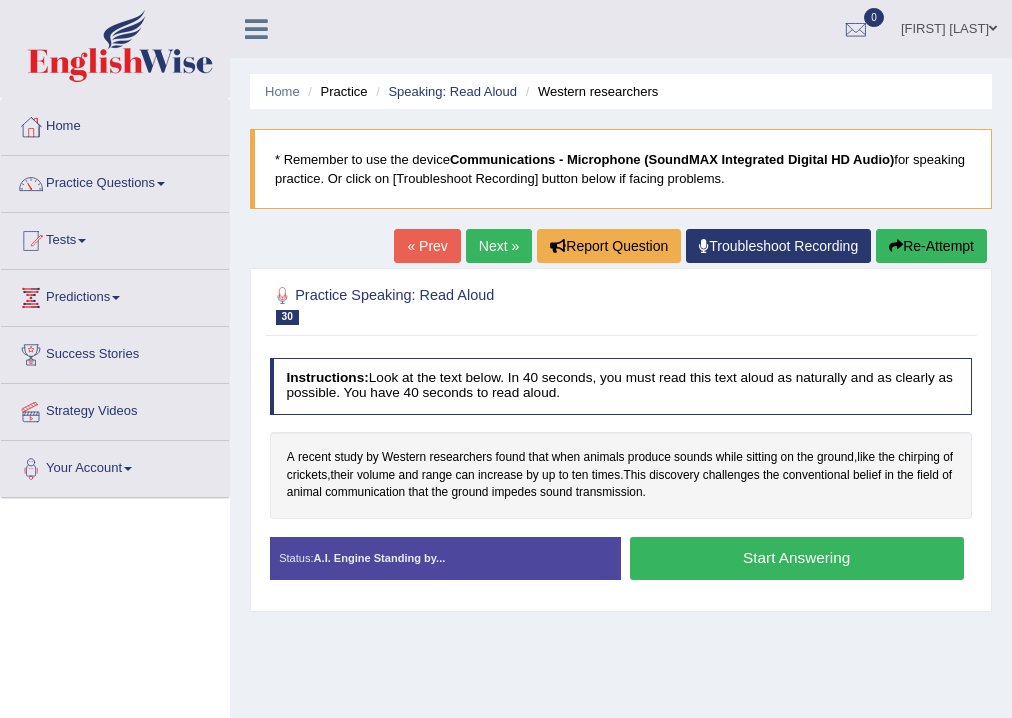 click on "Start Answering" at bounding box center (797, 558) 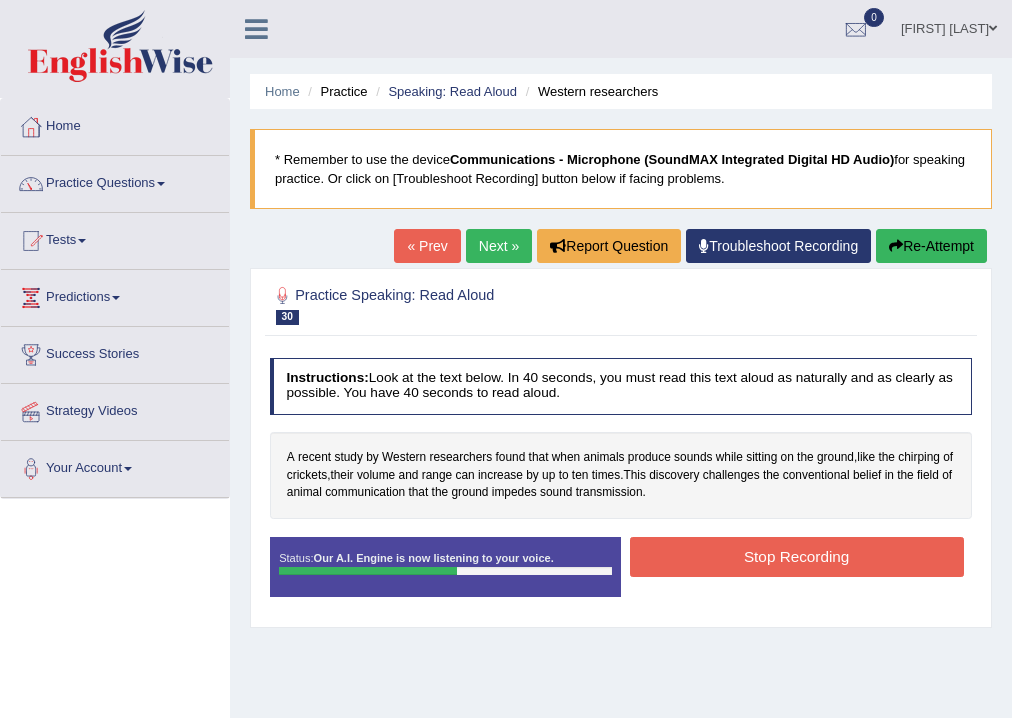 click on "Stop Recording" at bounding box center [797, 556] 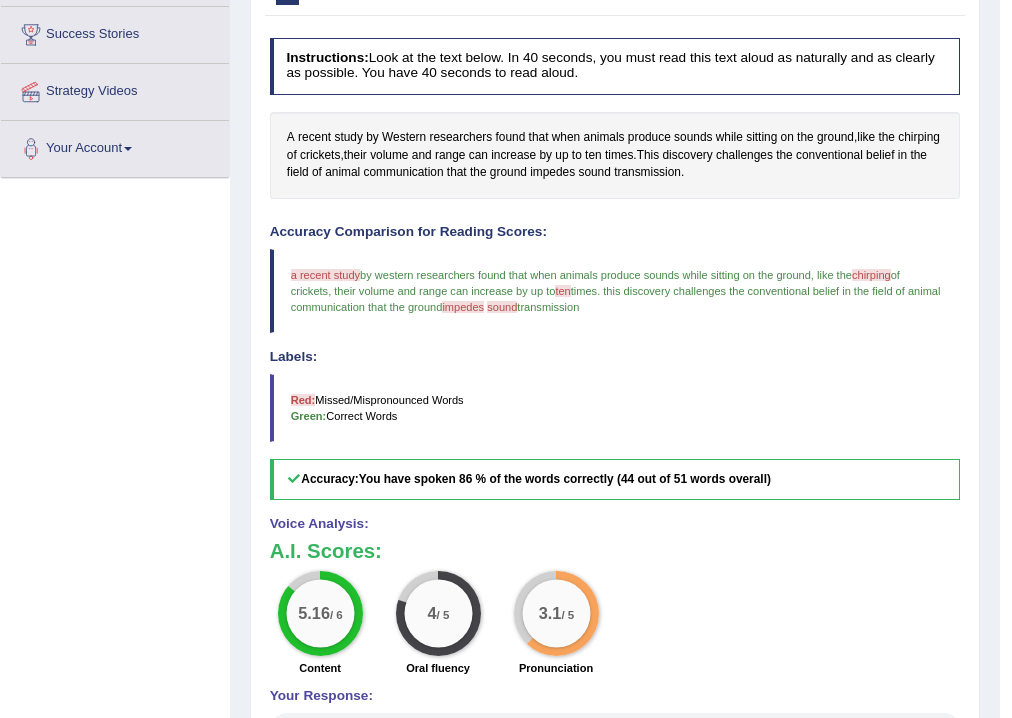 scroll, scrollTop: 0, scrollLeft: 0, axis: both 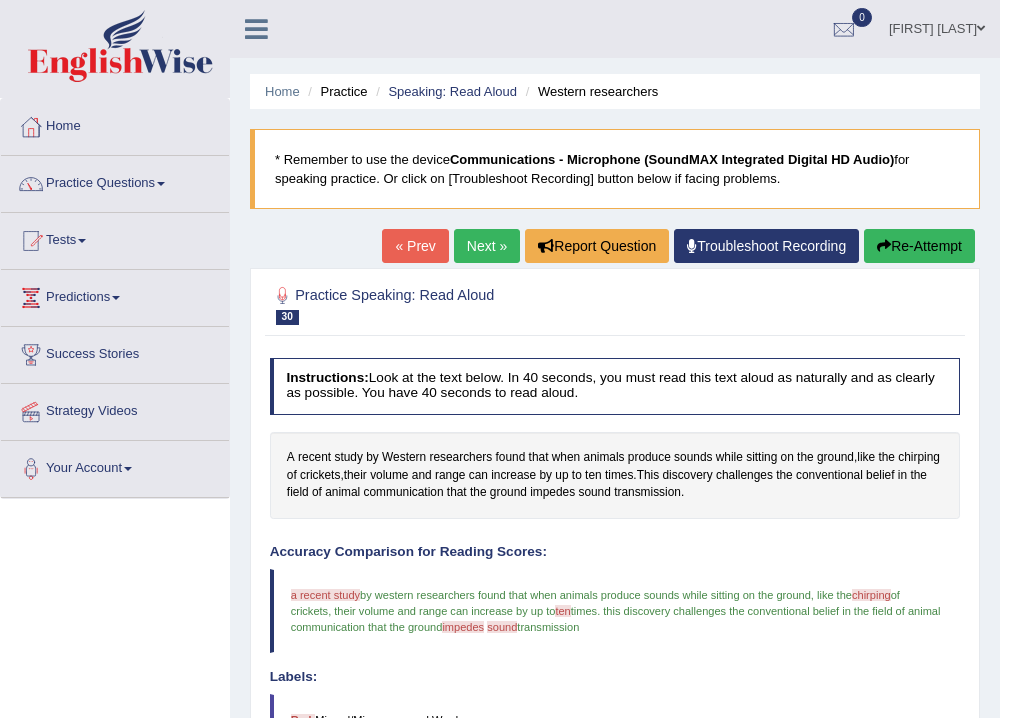 click on "Next »" at bounding box center (487, 246) 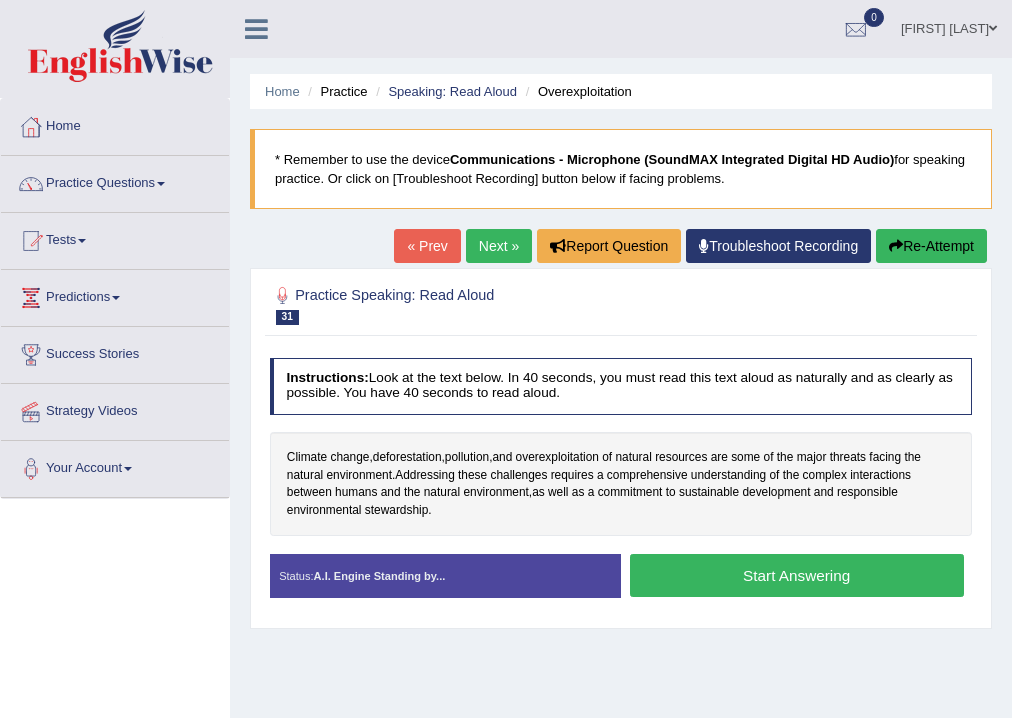 scroll, scrollTop: 0, scrollLeft: 0, axis: both 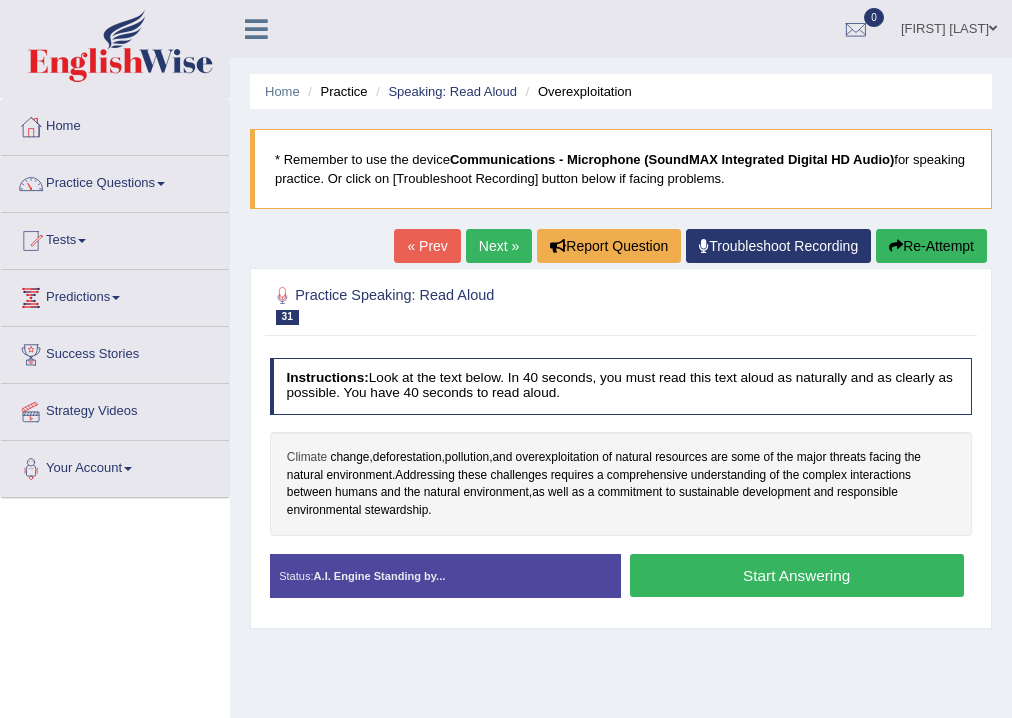 click on "Climate" at bounding box center (307, 458) 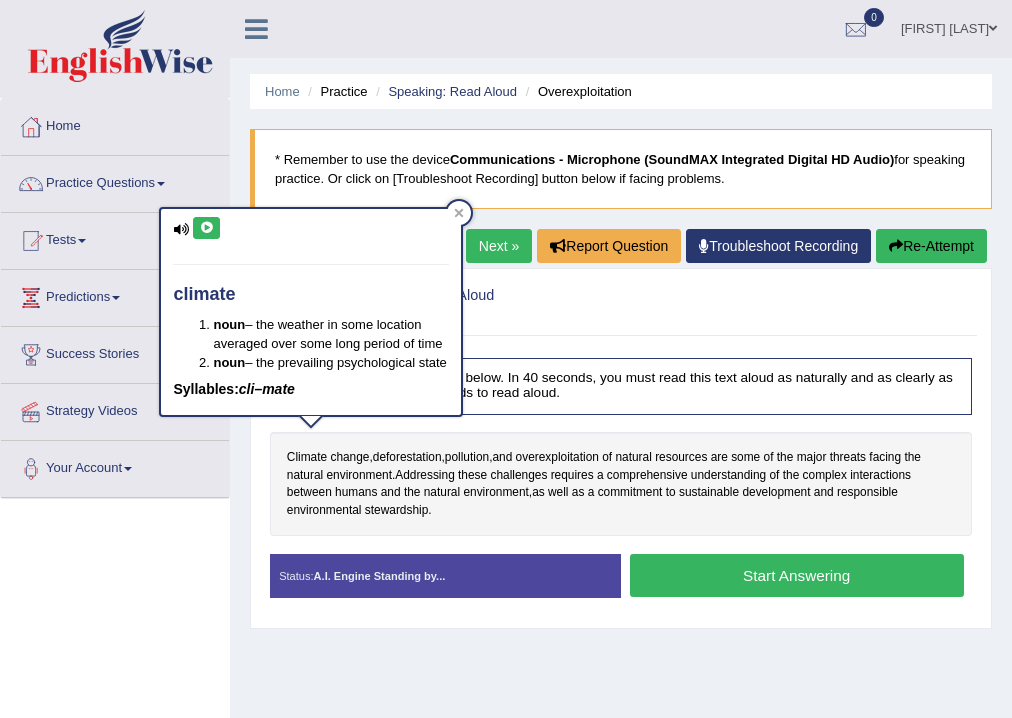 click at bounding box center [206, 228] 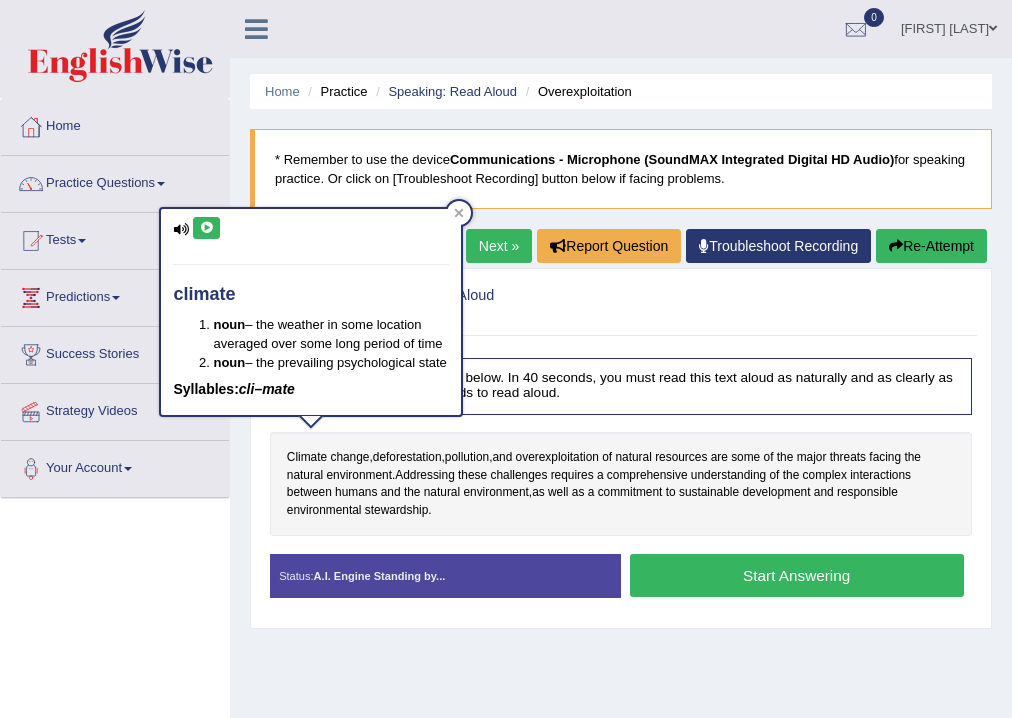 click on "Home
Practice
Speaking: Read Aloud
Overexploitation
* Remember to use the device  Communications - Microphone (SoundMAX Integrated Digital HD Audio)  for speaking practice. Or click on [Troubleshoot Recording] button below if facing problems.
« Prev Next »  Report Question  Troubleshoot Recording  Re-Attempt
Practice Speaking: Read Aloud
31
Overexploitation
Instructions:  Look at the text below. In 40 seconds, you must read this text aloud as naturally and as clearly as possible. You have 40 seconds to read aloud.
Climate   change ,  deforestation ,  pollution ,  and   overexploitation   of   natural   resources   are   some   of   the   major   threats   facing   the   natural   environment .  Addressing   these   challenges   requires   a   comprehensive   understanding   of   the   complex   interactions" at bounding box center (621, 500) 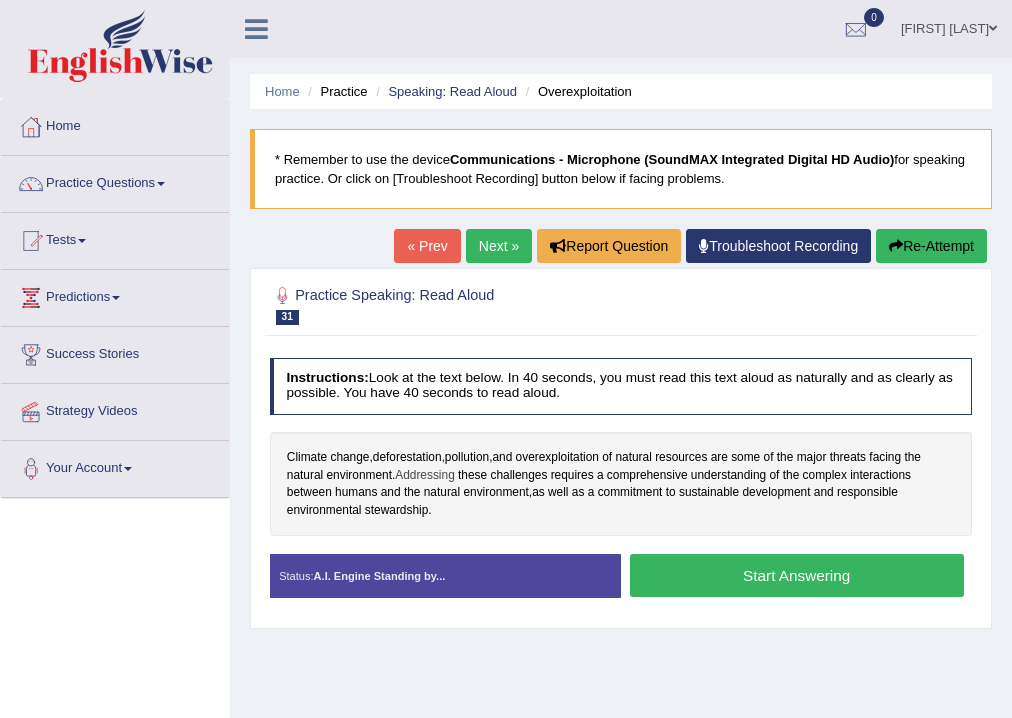 click on "Addressing" at bounding box center [425, 476] 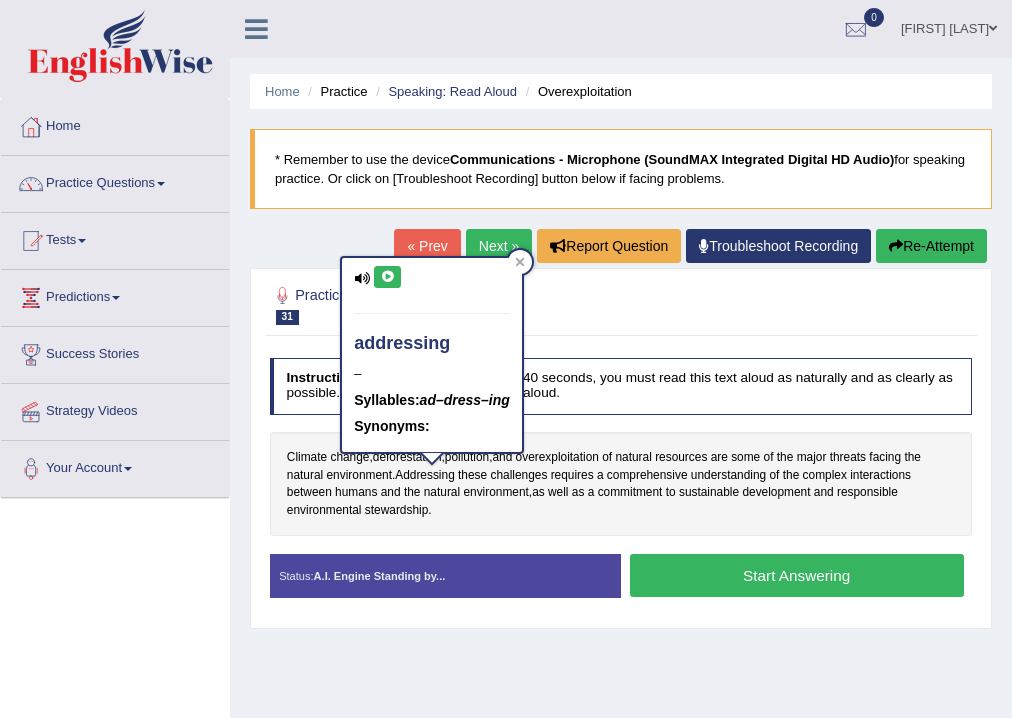 click at bounding box center (387, 277) 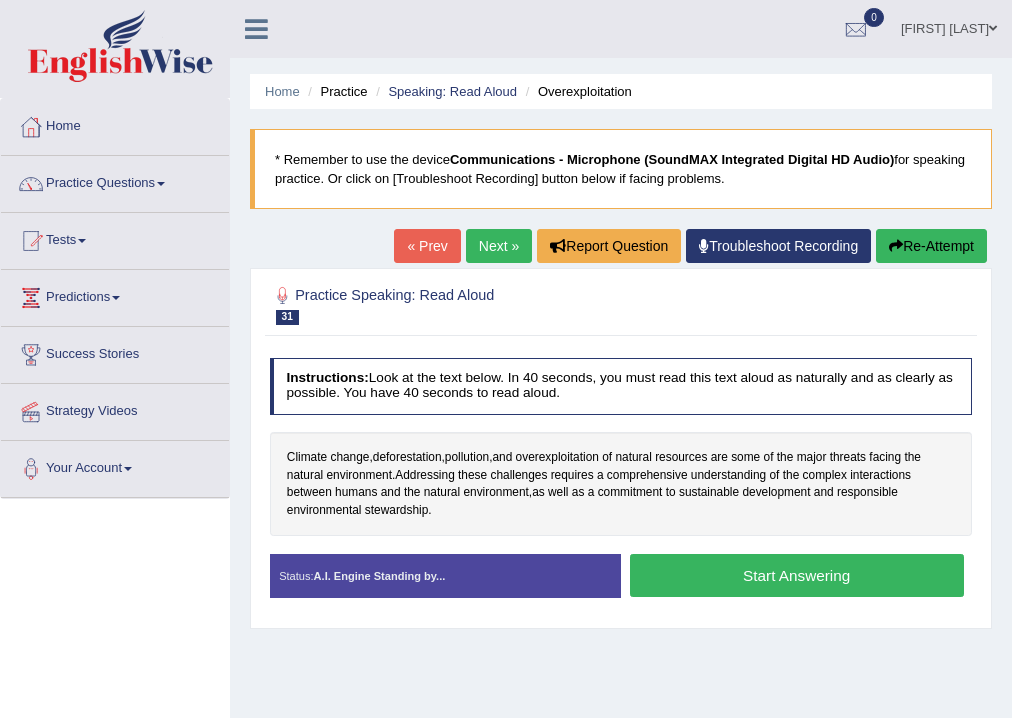 click on "Start Answering" at bounding box center (797, 575) 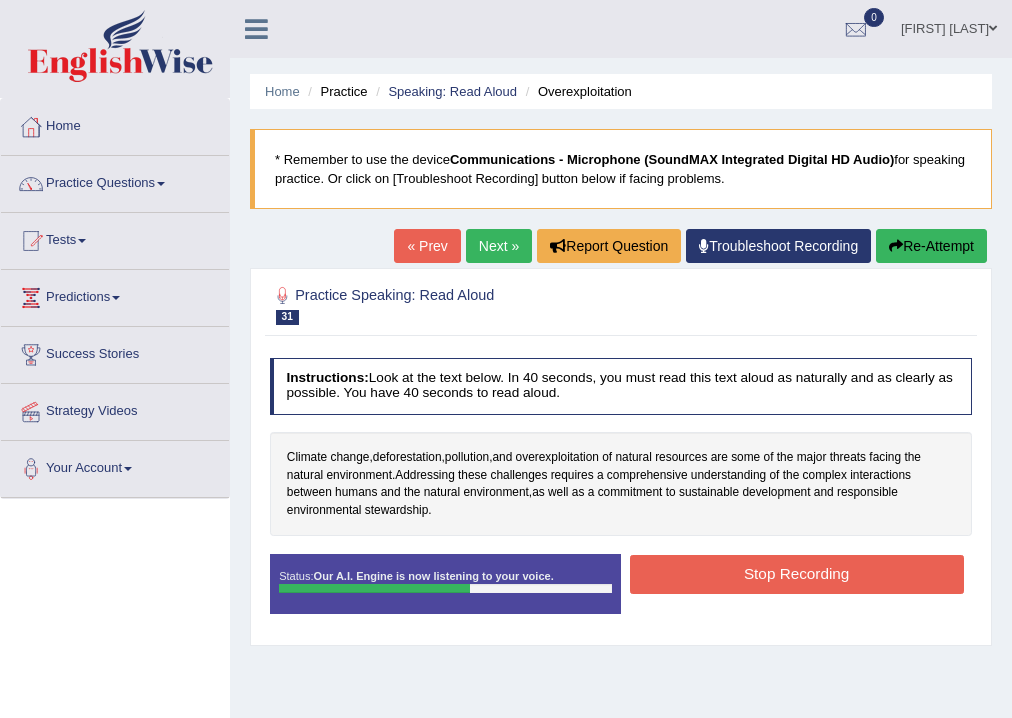 click on "Stop Recording" at bounding box center [797, 574] 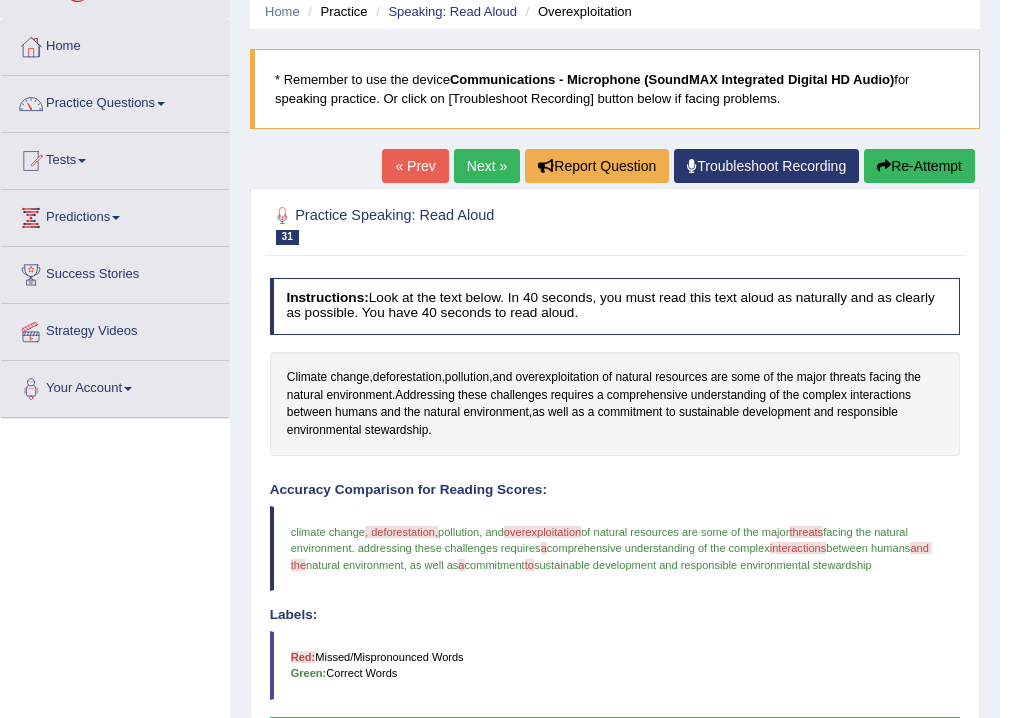 scroll, scrollTop: 0, scrollLeft: 0, axis: both 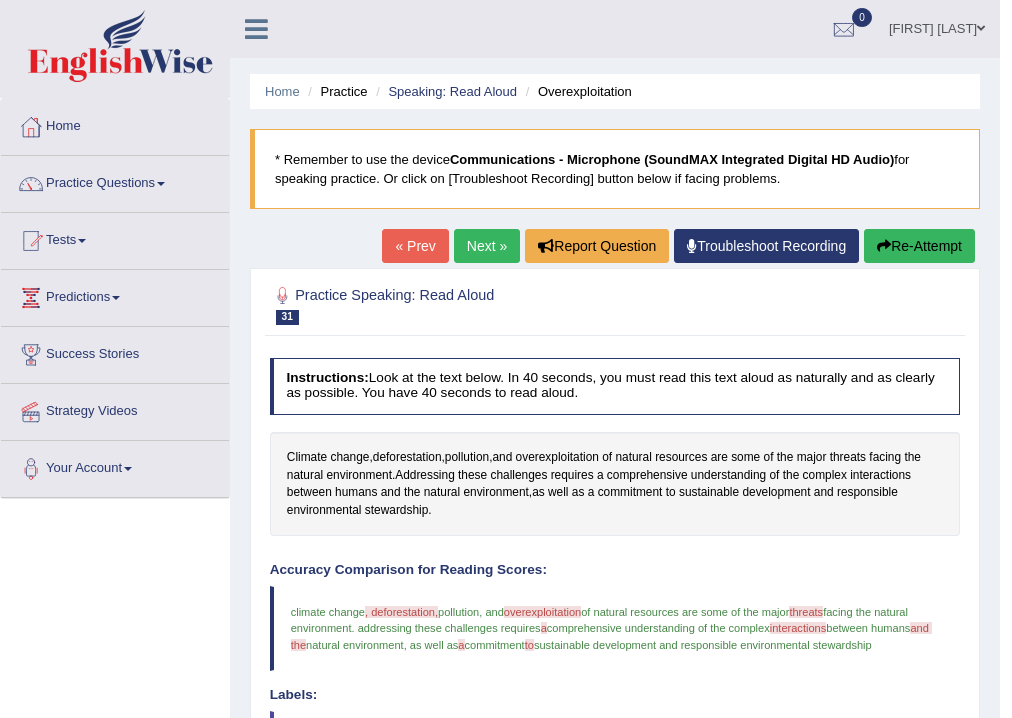 click on "Next »" at bounding box center (487, 246) 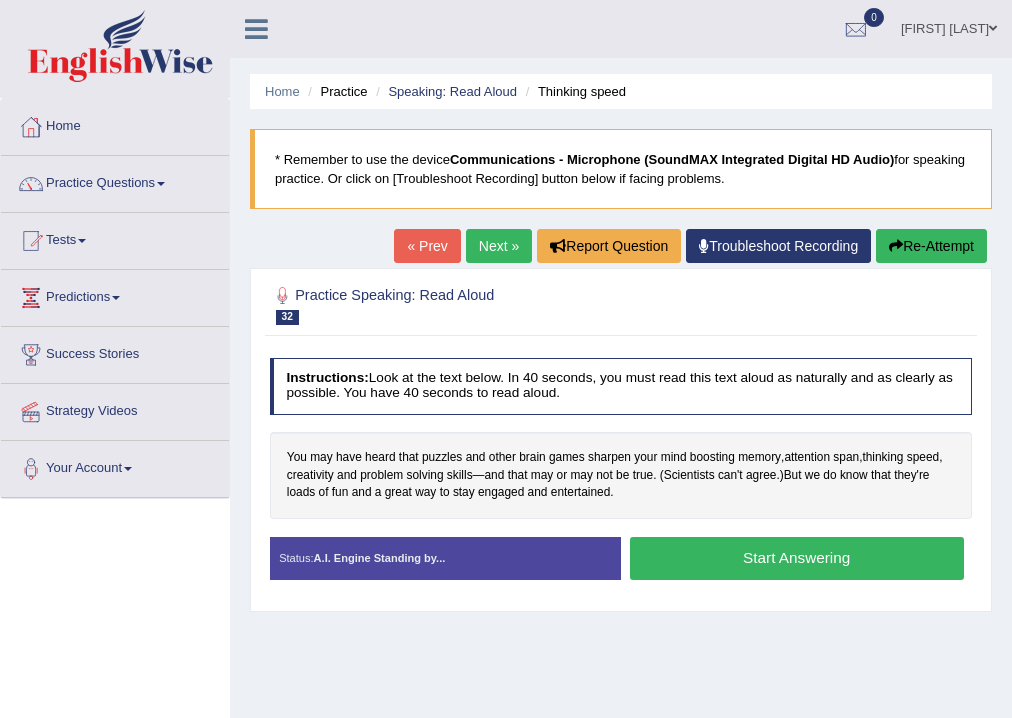 scroll, scrollTop: 0, scrollLeft: 0, axis: both 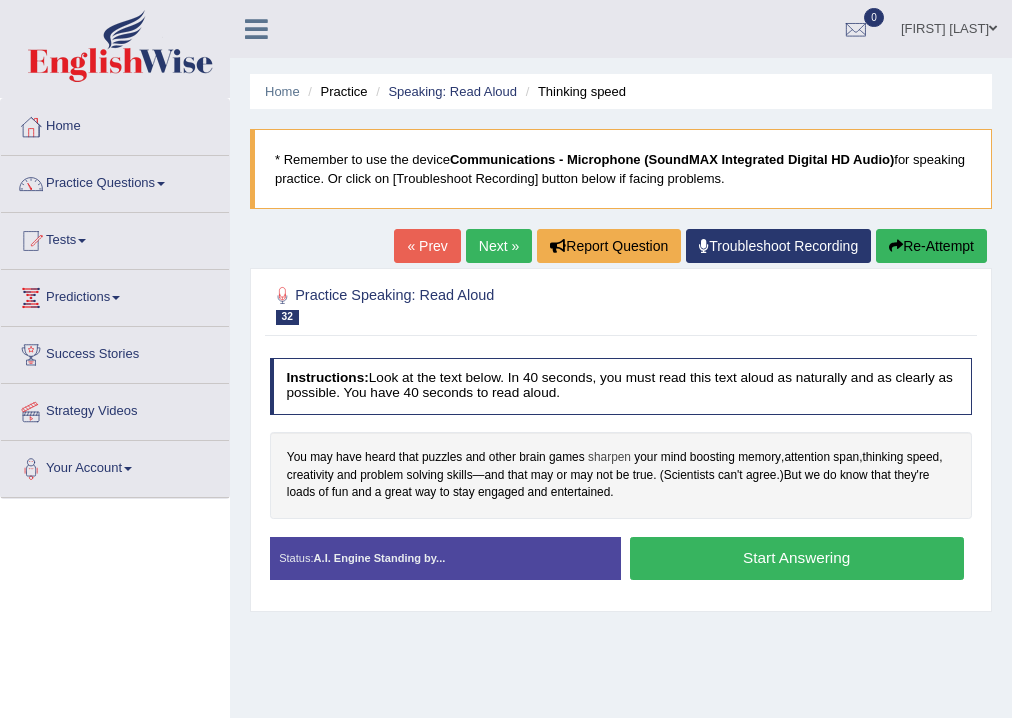 click on "sharpen" at bounding box center [609, 458] 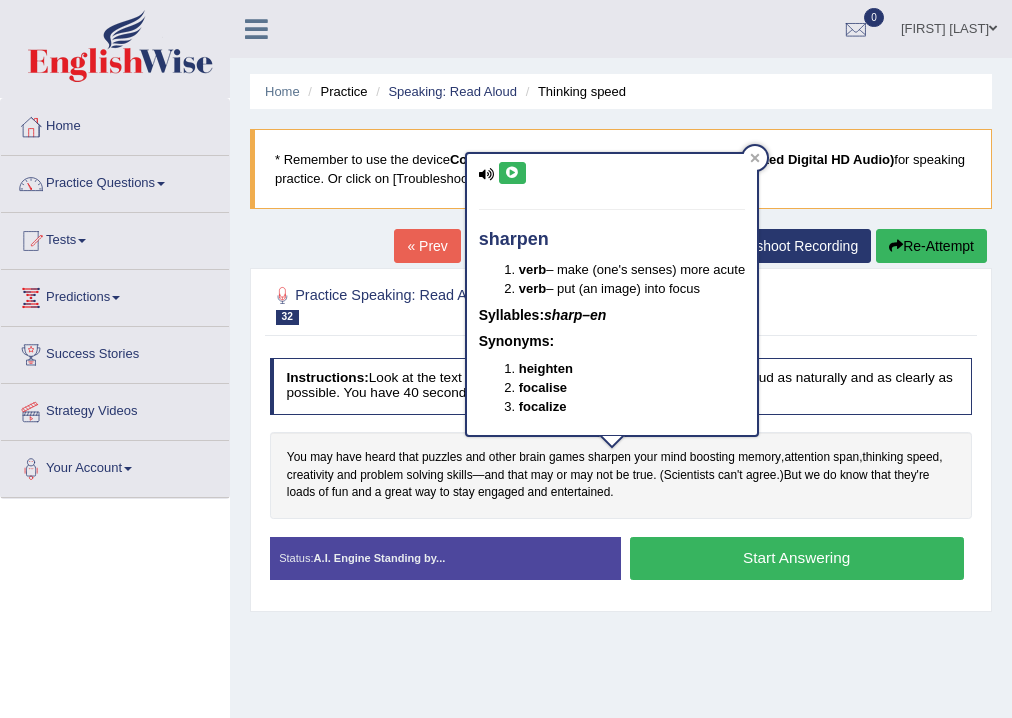 click at bounding box center [512, 173] 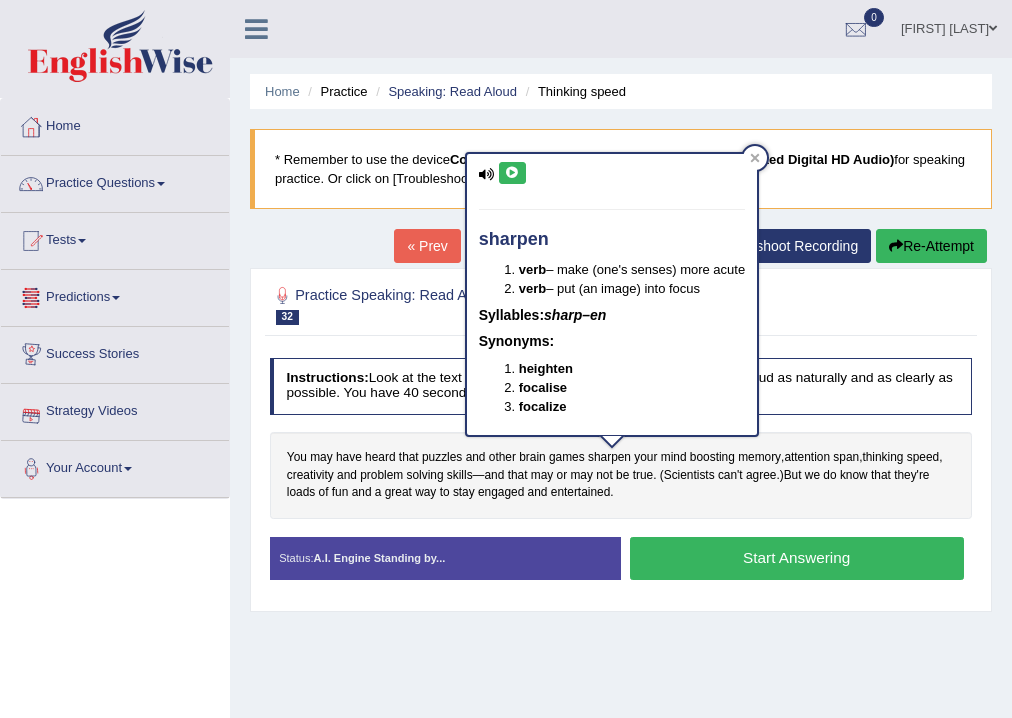 click at bounding box center [621, 305] 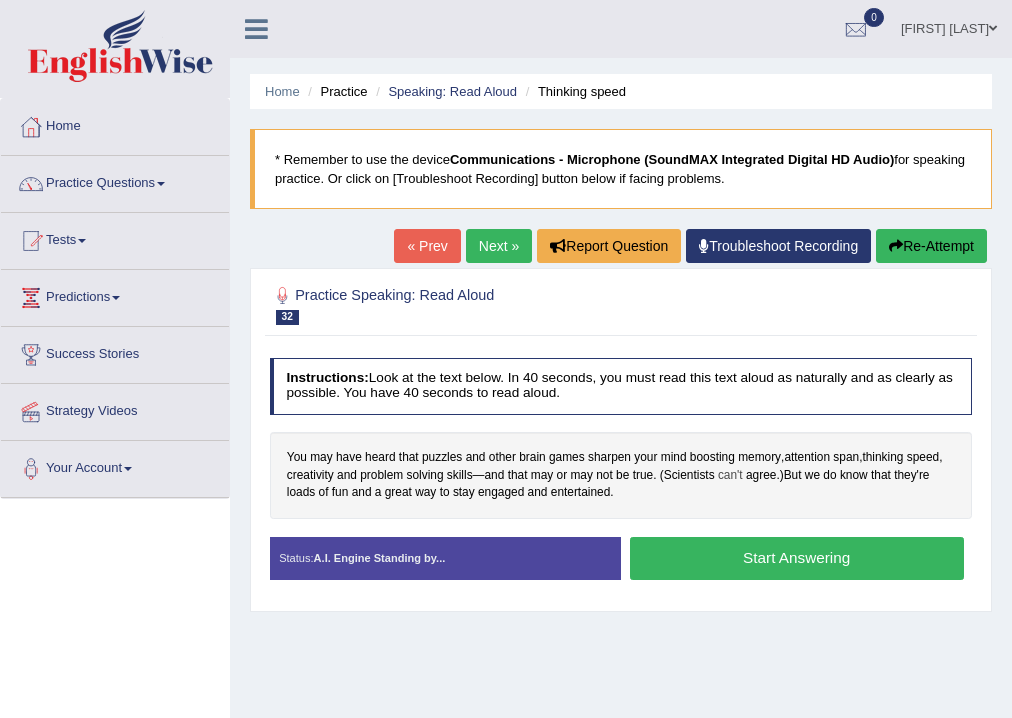 click on "can't" at bounding box center (730, 476) 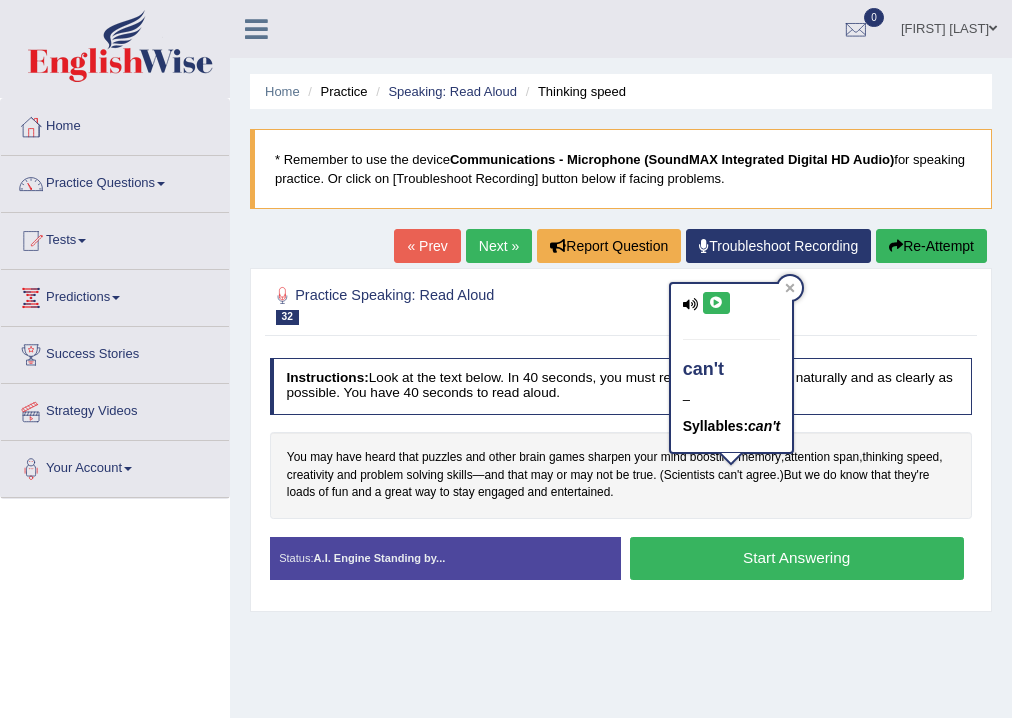 click at bounding box center [716, 303] 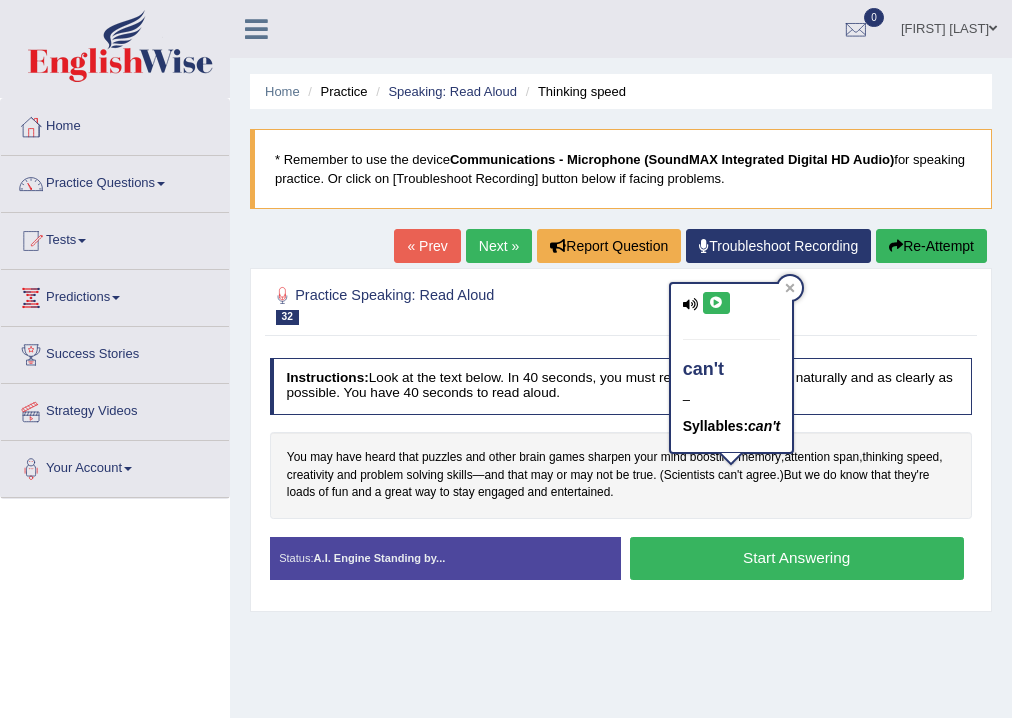 click at bounding box center [716, 303] 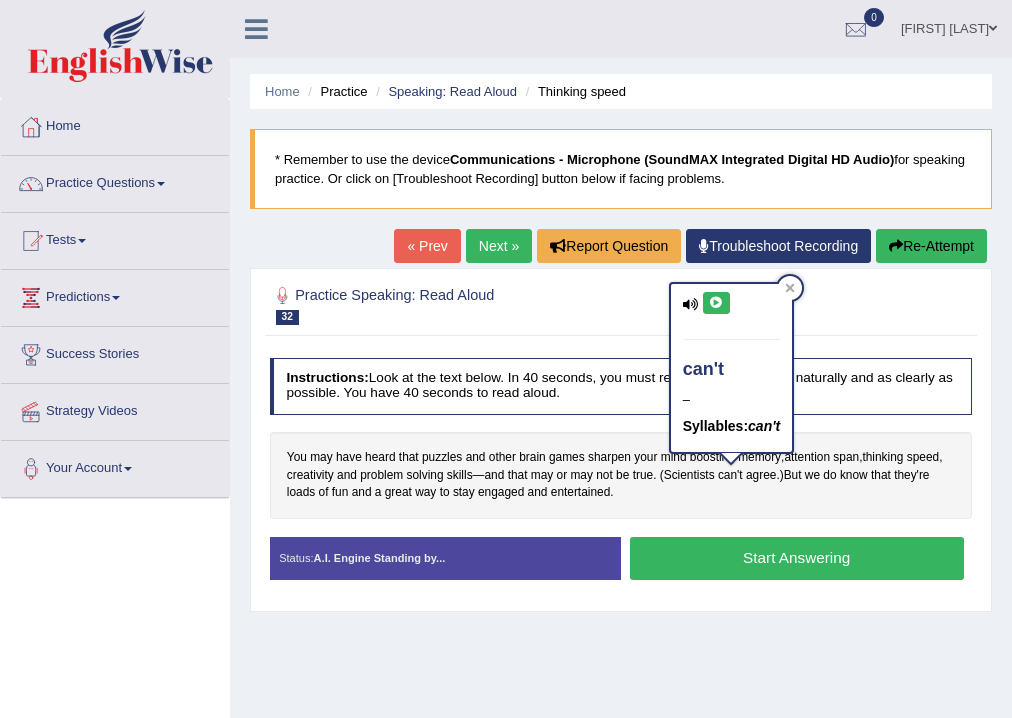 click at bounding box center (716, 303) 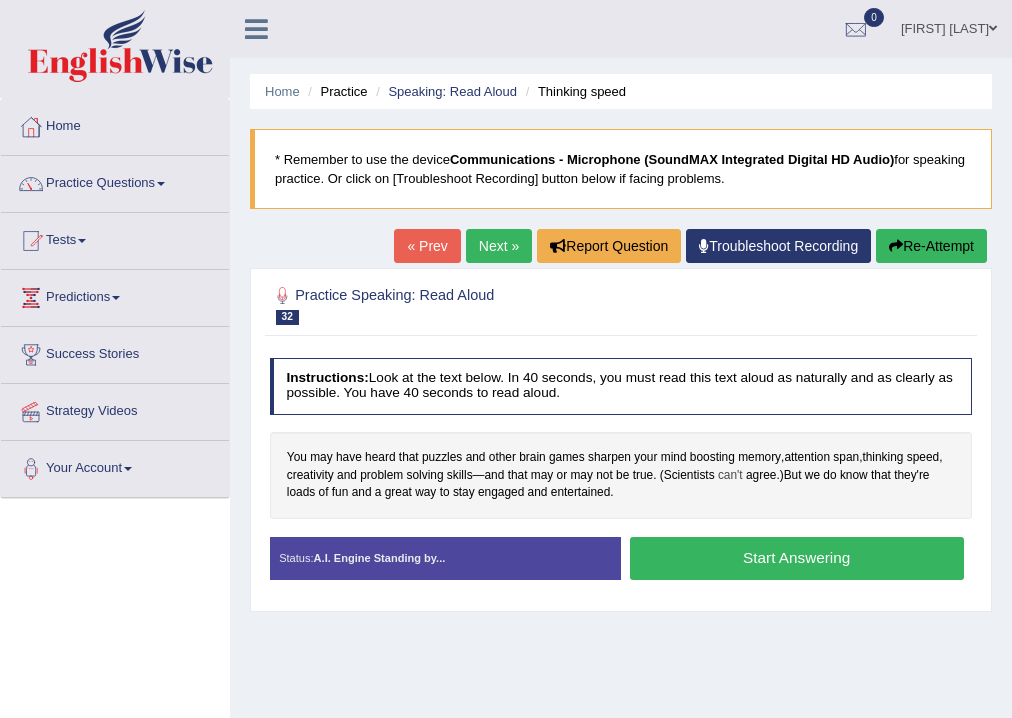click on "can't" at bounding box center (730, 476) 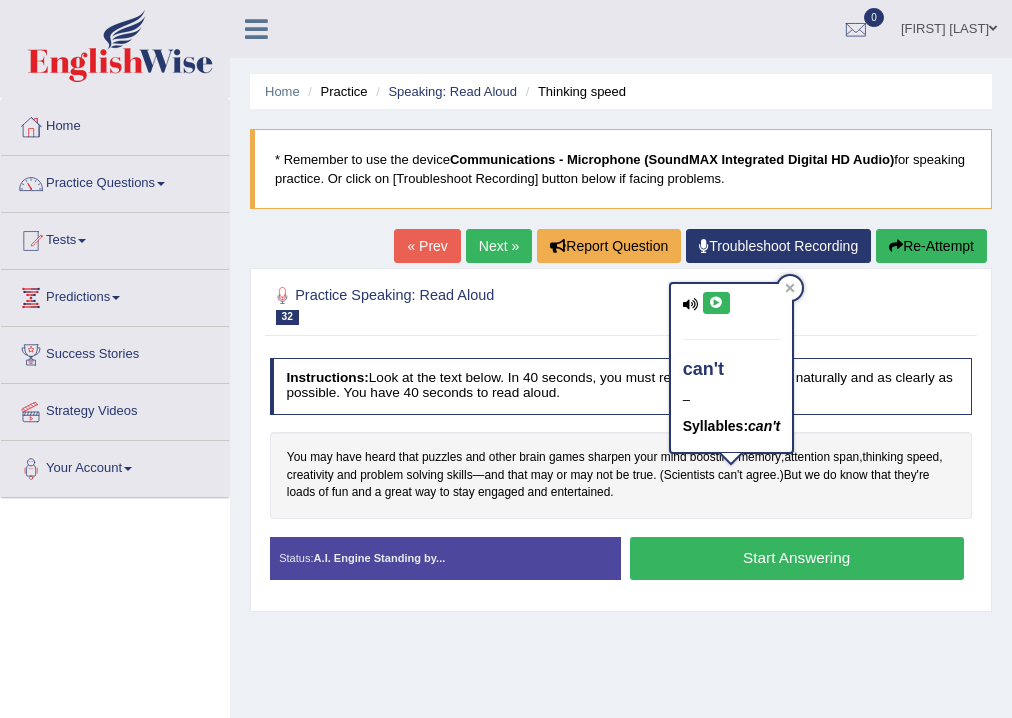 click at bounding box center [716, 303] 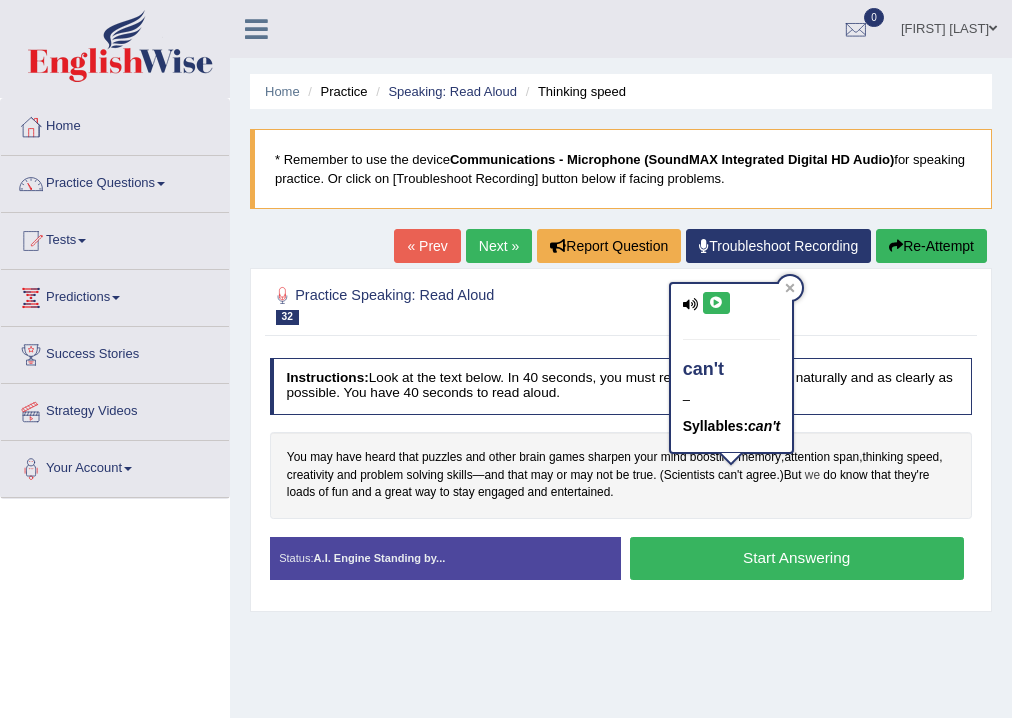 click on "we" at bounding box center [812, 476] 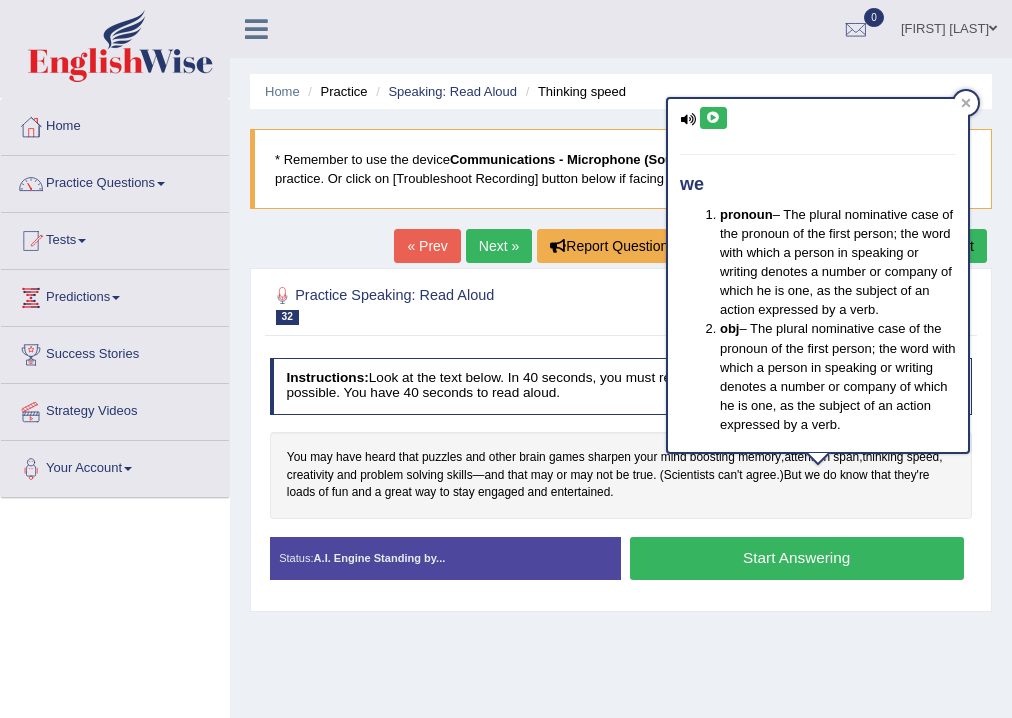 click at bounding box center (713, 118) 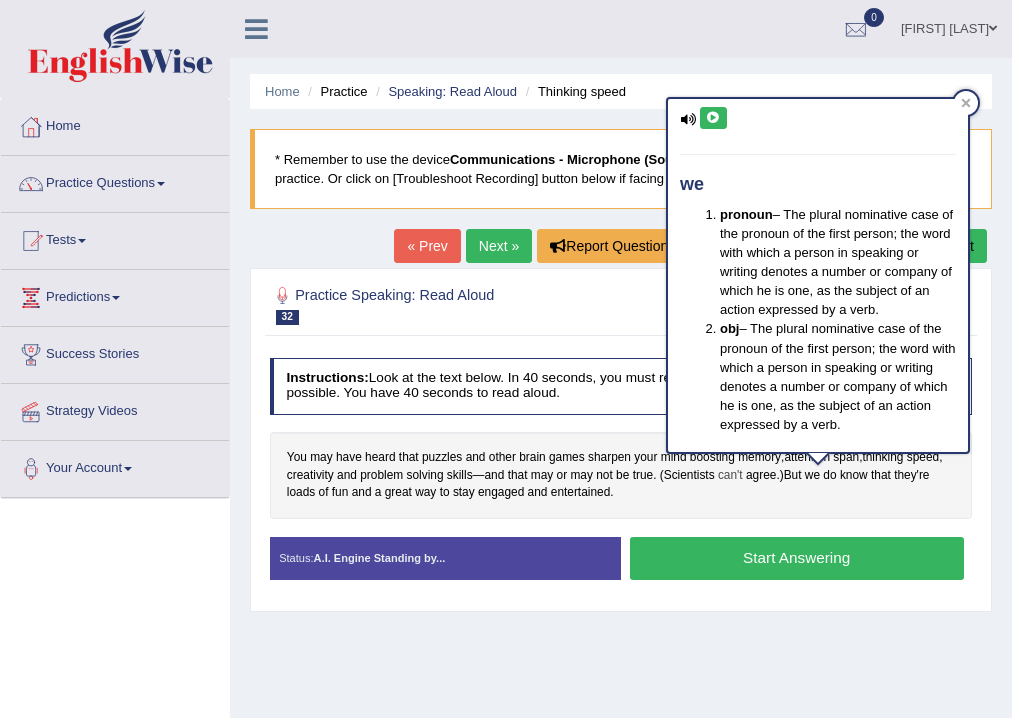 click on "can't" at bounding box center (730, 476) 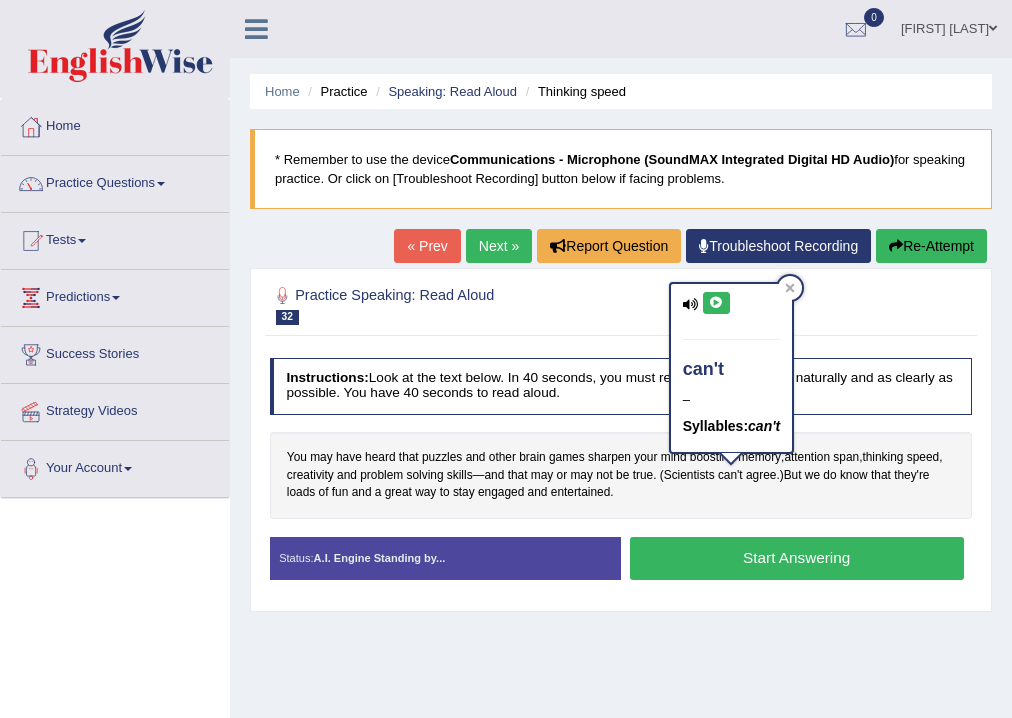 click at bounding box center [716, 303] 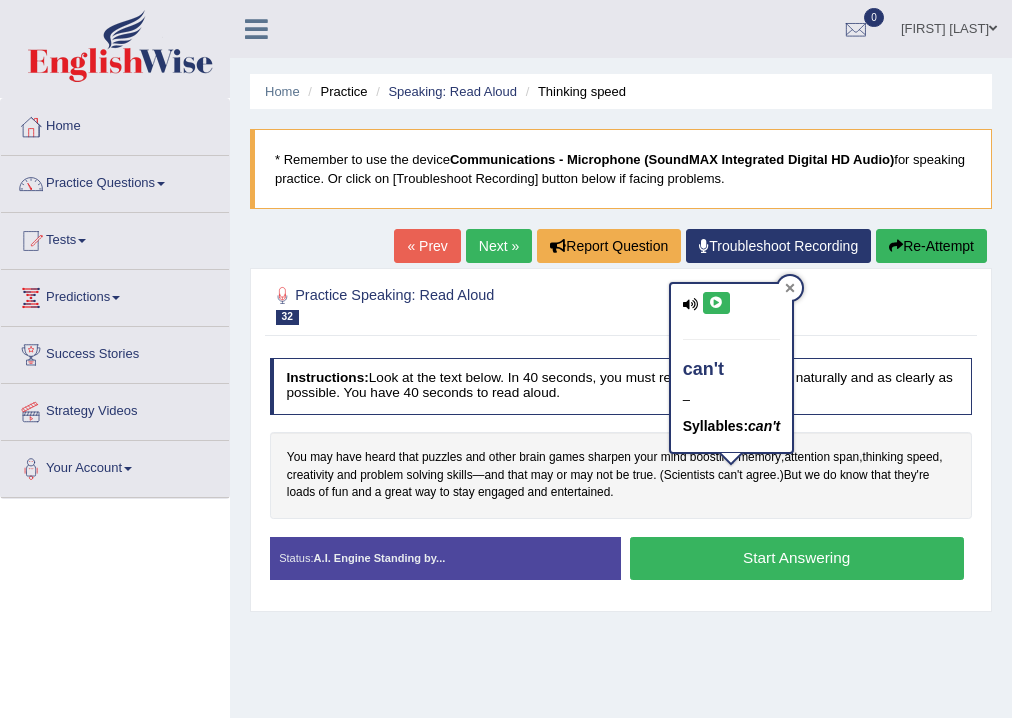 click 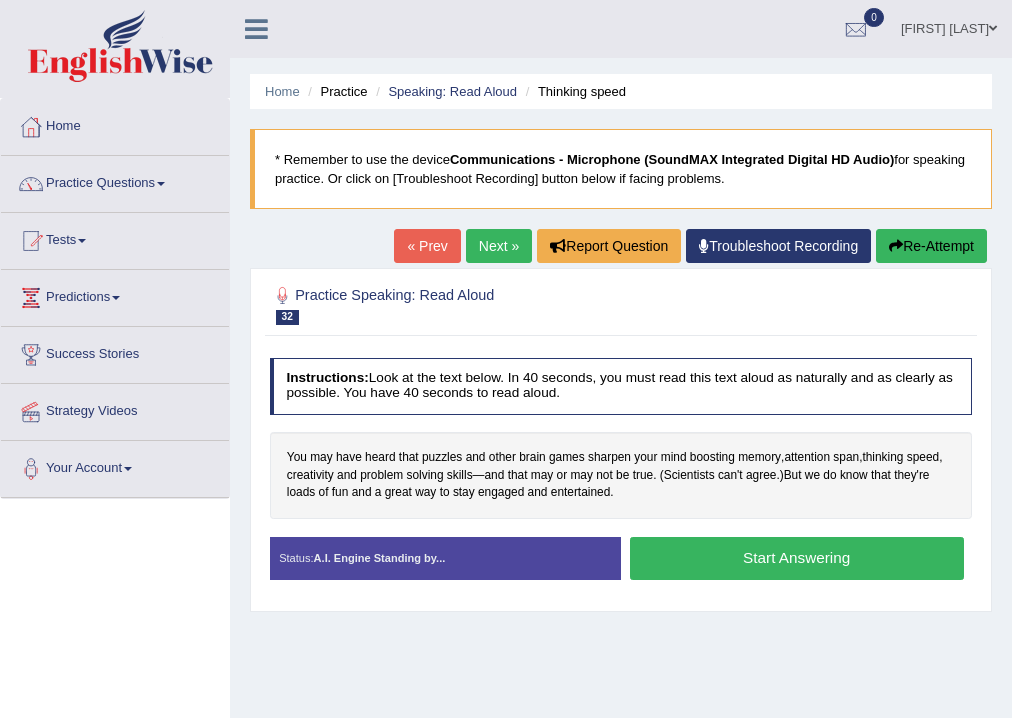 click on "Start Answering" at bounding box center [797, 558] 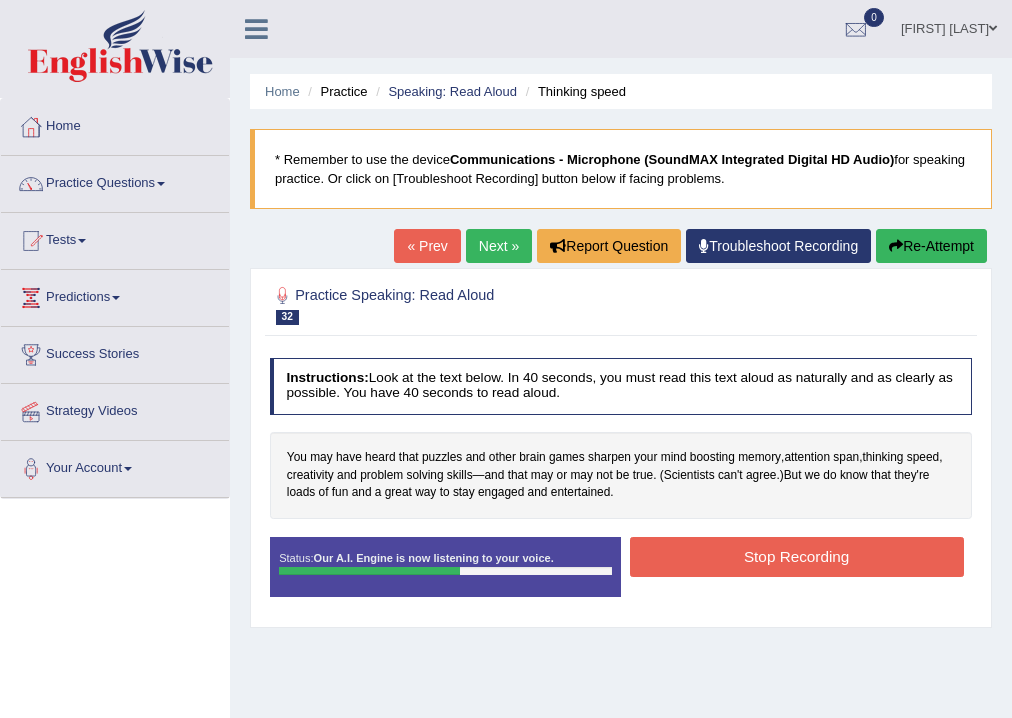 click on "Stop Recording" at bounding box center (797, 556) 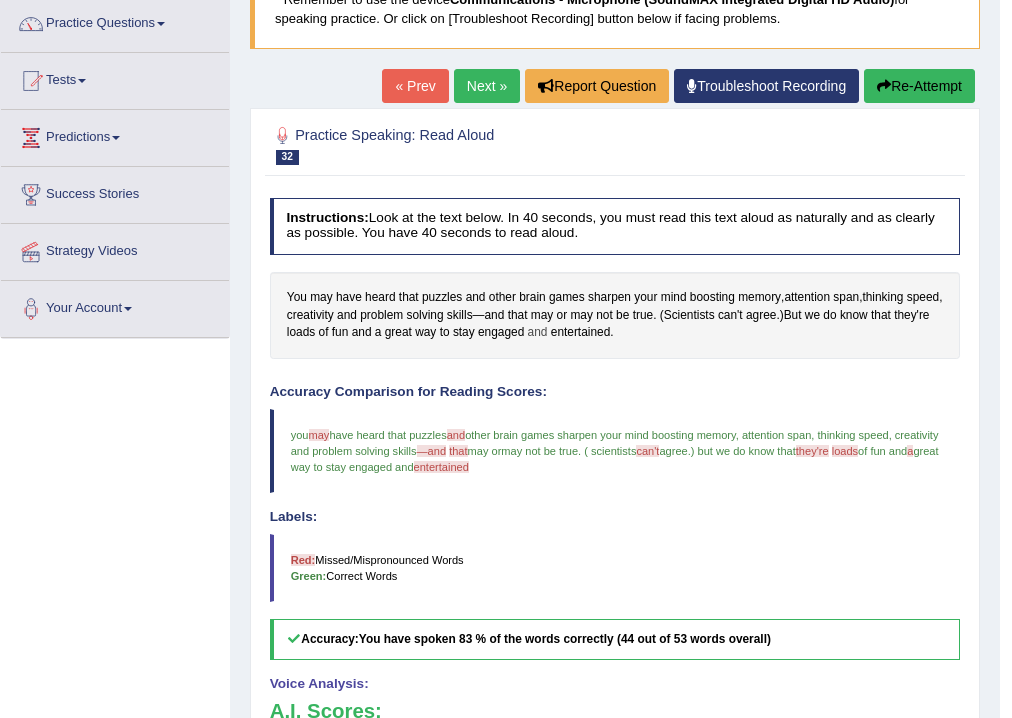 scroll, scrollTop: 0, scrollLeft: 0, axis: both 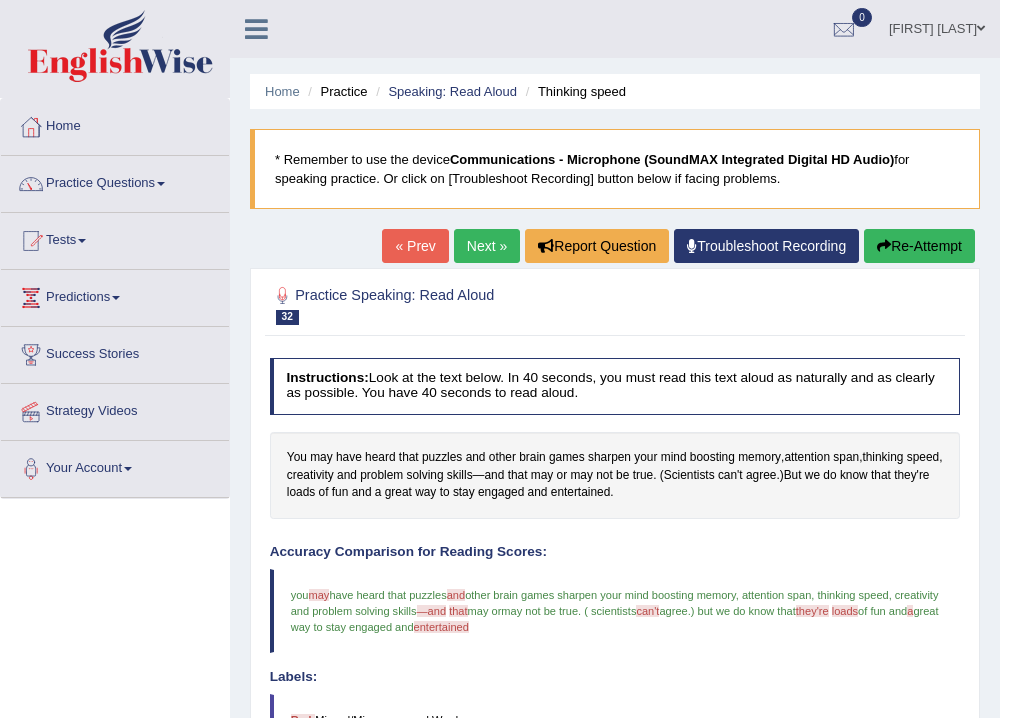 click on "Next »" at bounding box center (487, 246) 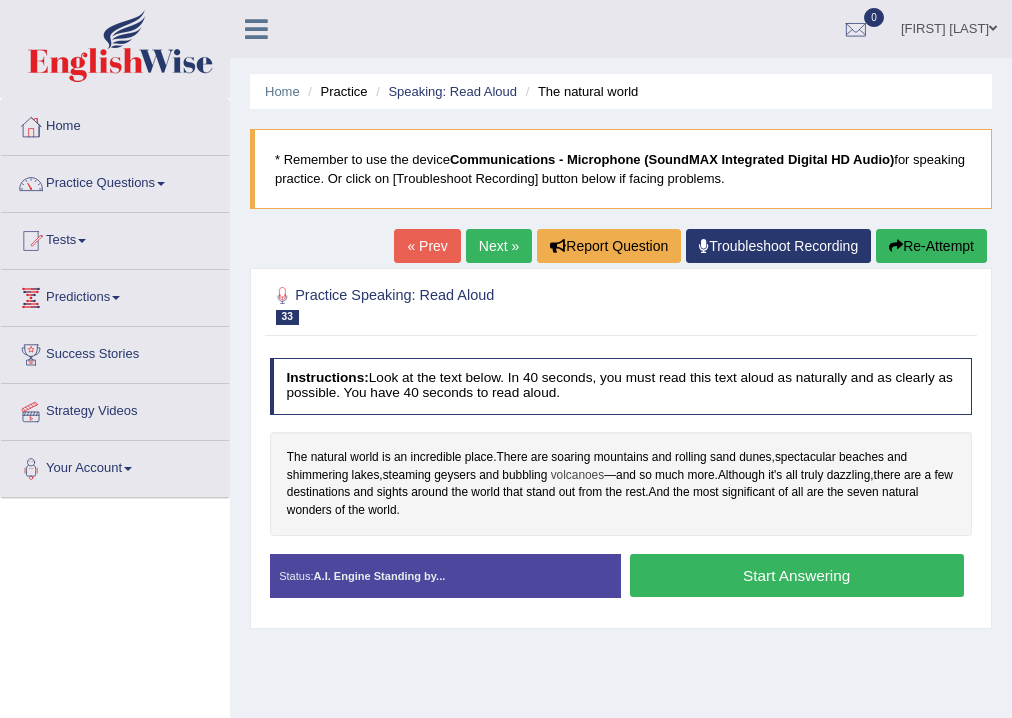 scroll, scrollTop: 0, scrollLeft: 0, axis: both 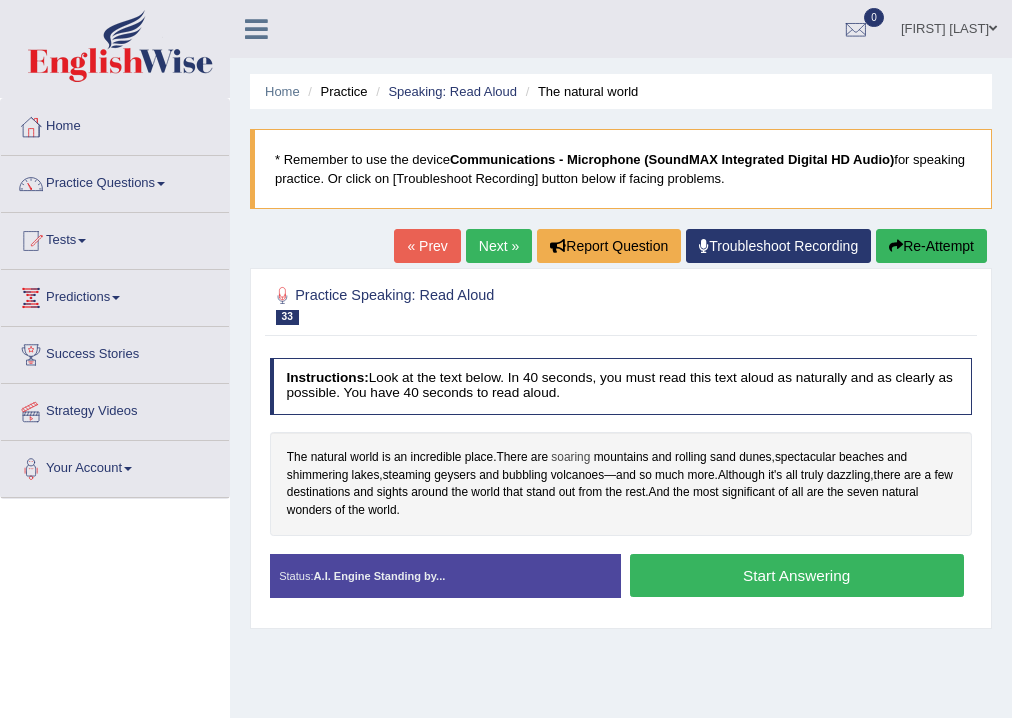 click on "soaring" at bounding box center [570, 458] 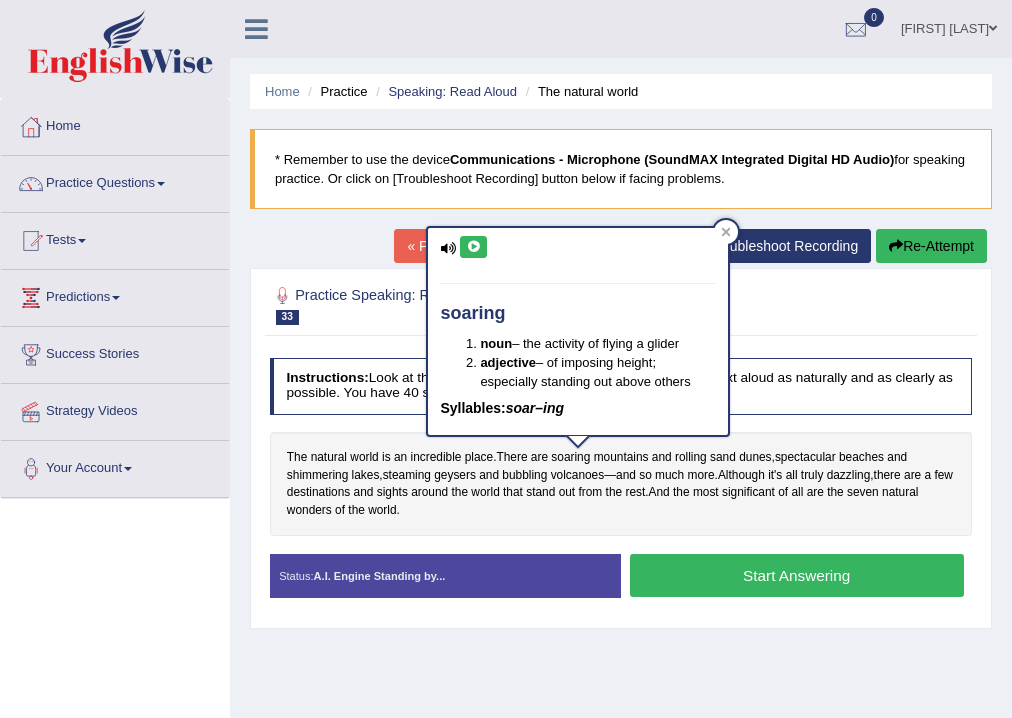 click at bounding box center [473, 247] 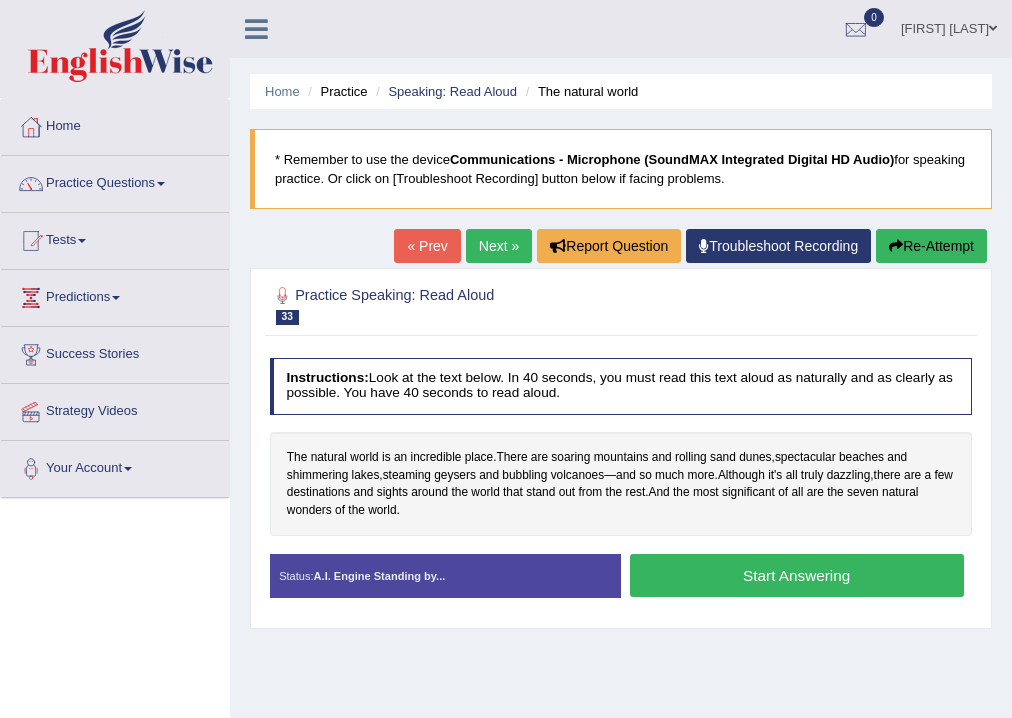click on "Start Answering" at bounding box center (797, 575) 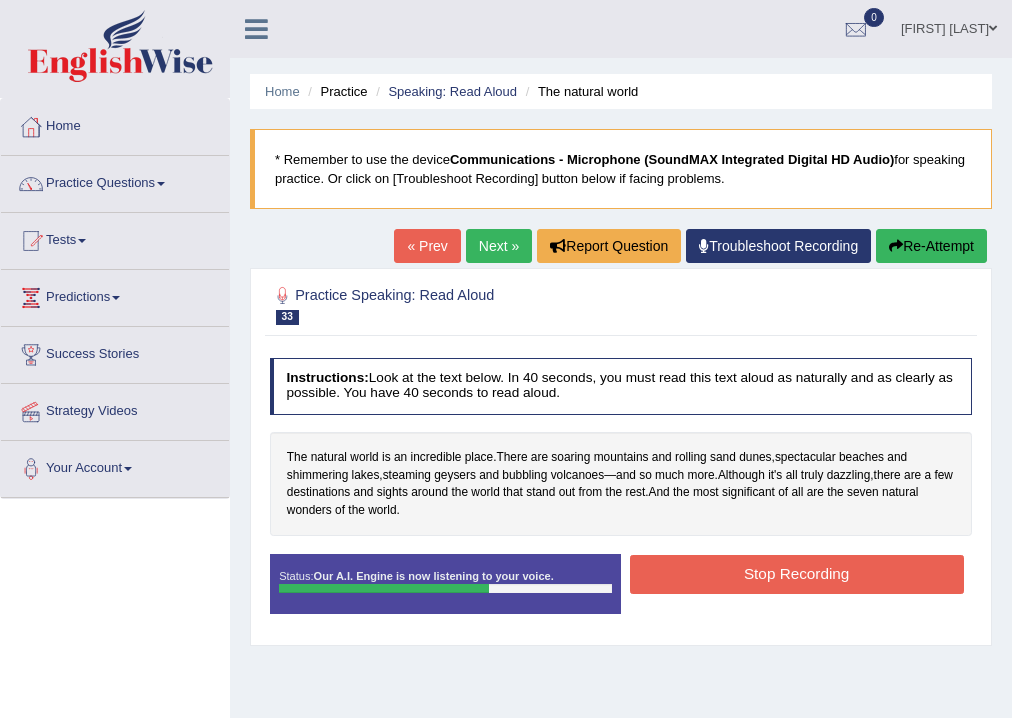 click on "Stop Recording" at bounding box center [797, 574] 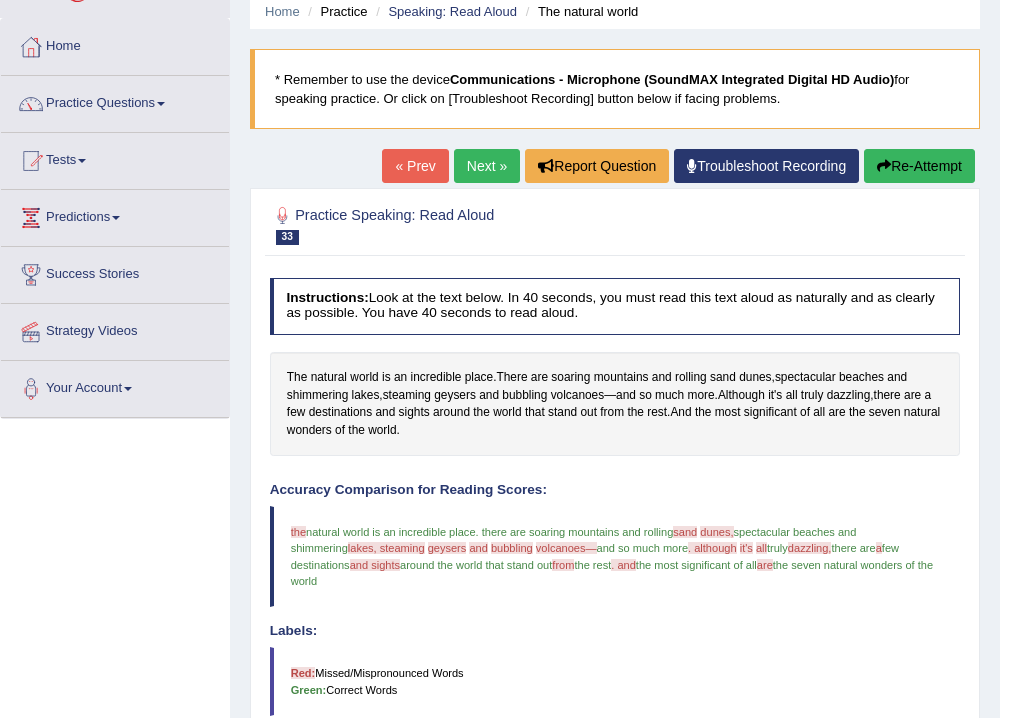 scroll, scrollTop: 0, scrollLeft: 0, axis: both 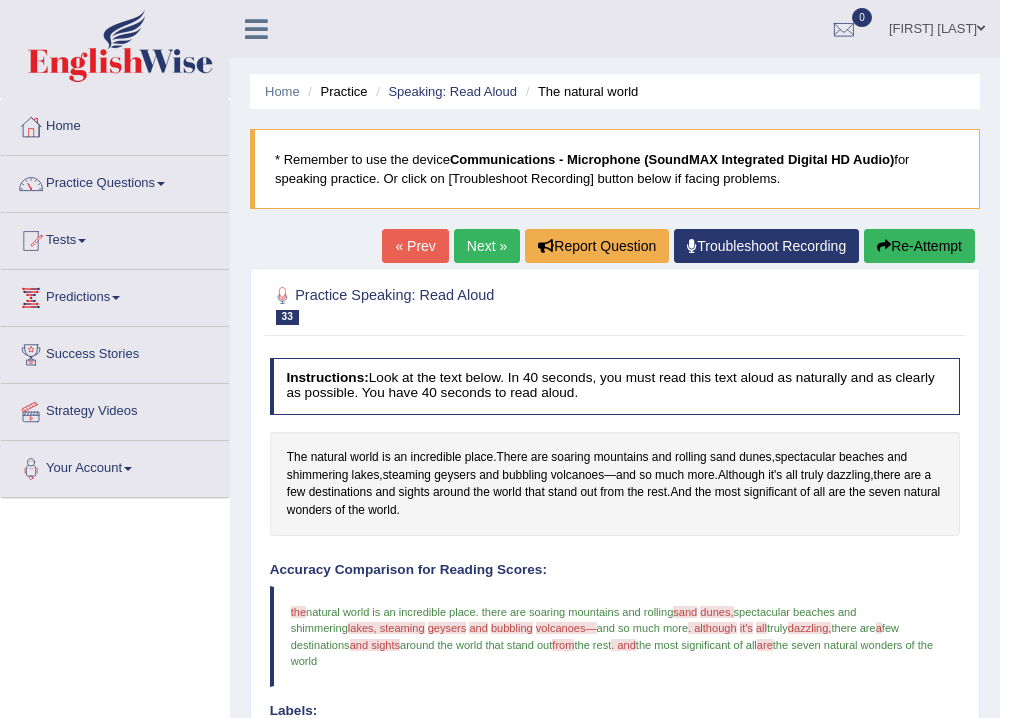 click on "Next »" at bounding box center (487, 246) 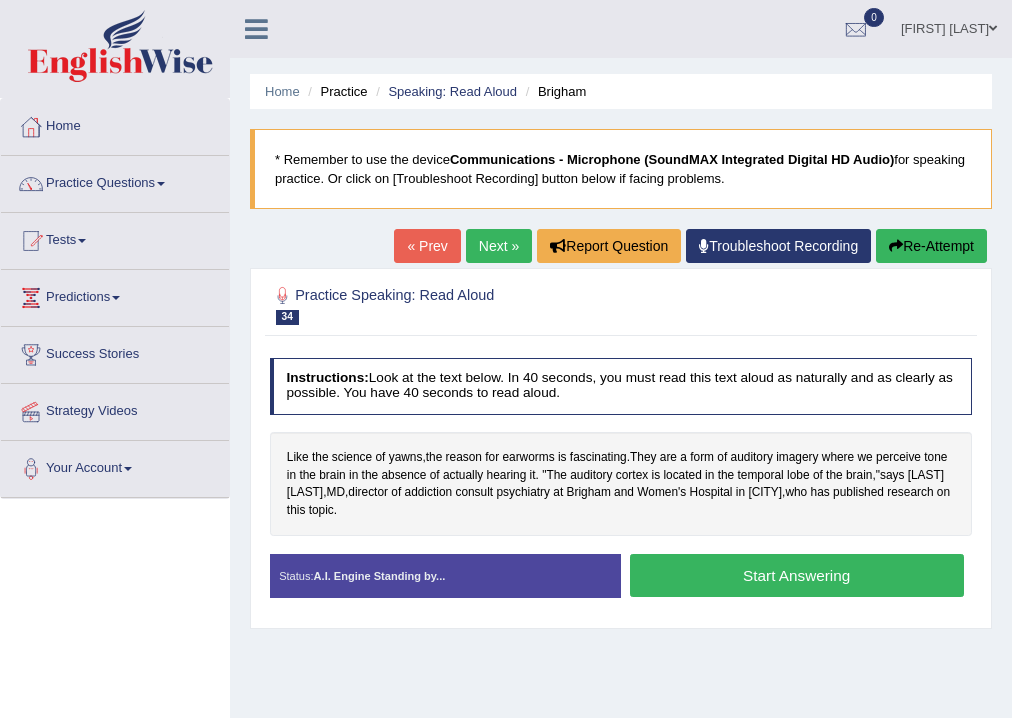 scroll, scrollTop: 0, scrollLeft: 0, axis: both 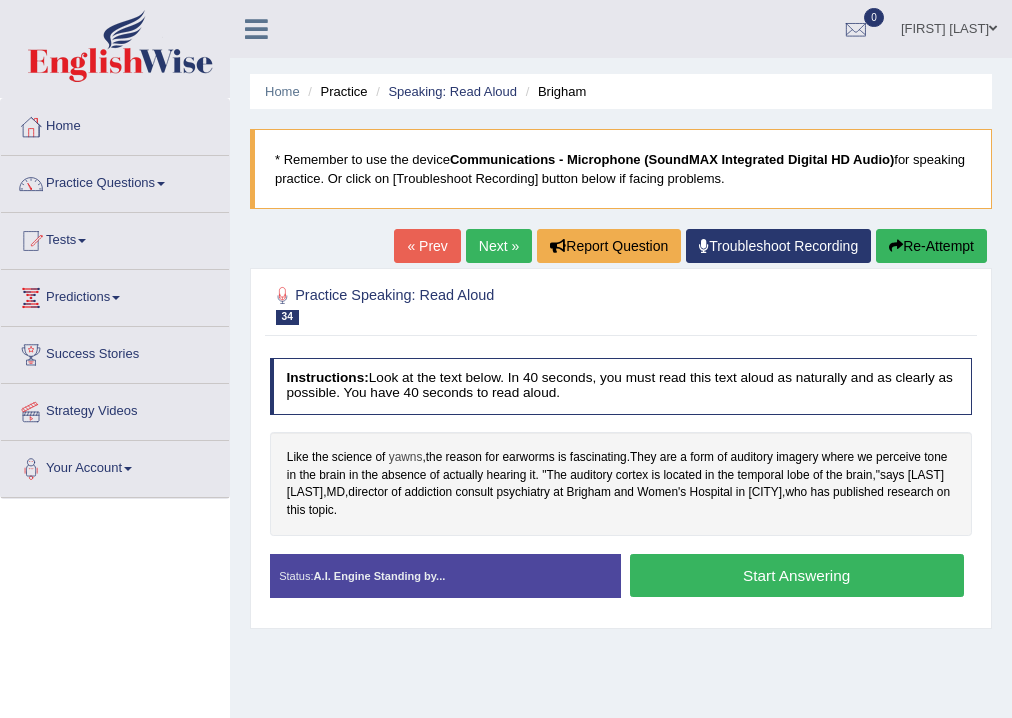 click on "yawns" at bounding box center [406, 458] 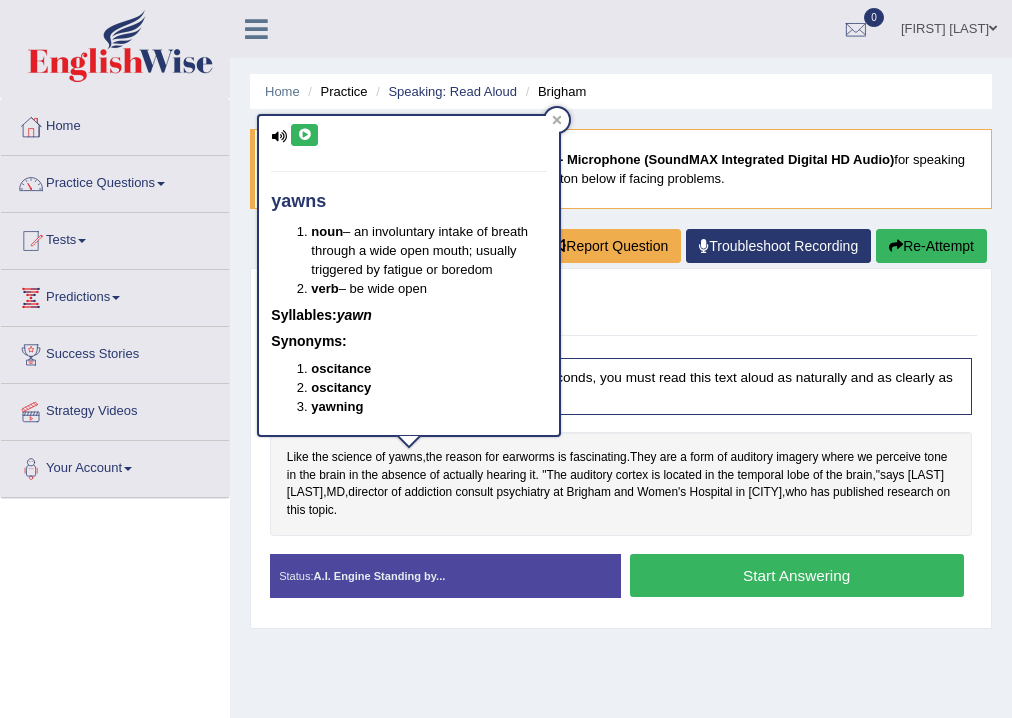 click at bounding box center [304, 135] 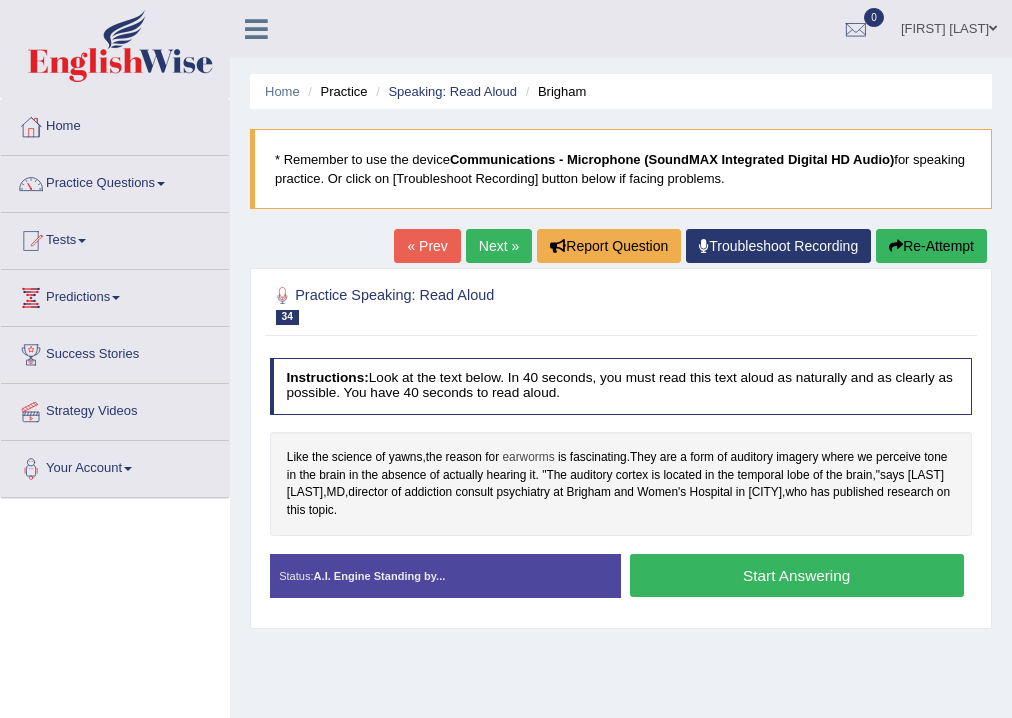 click on "earworms" at bounding box center [528, 458] 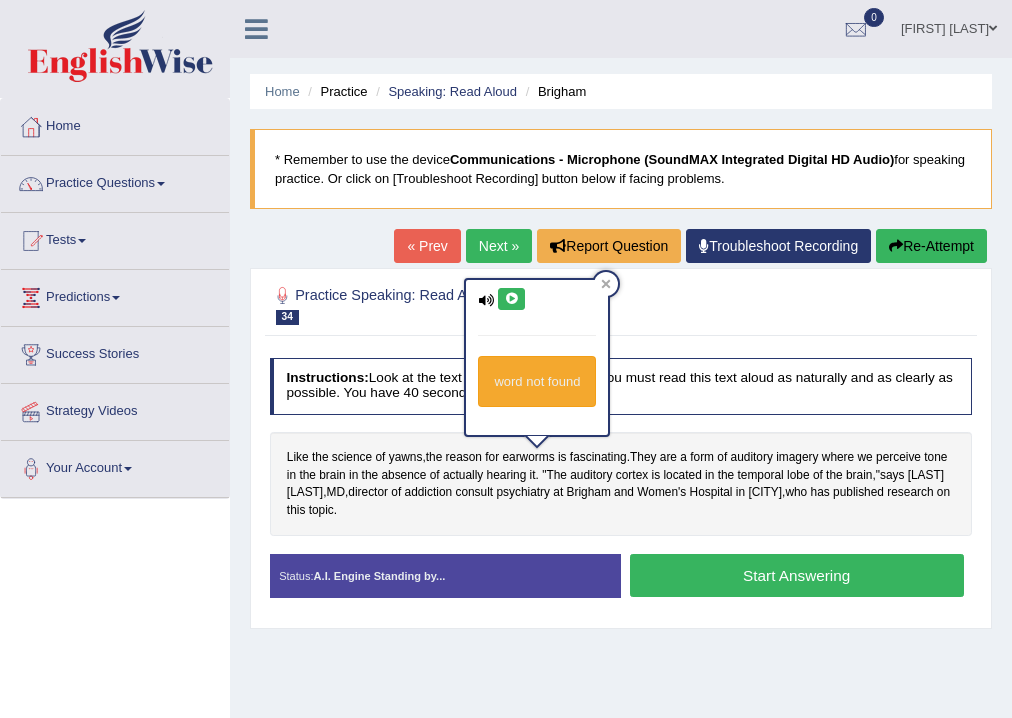click at bounding box center [511, 299] 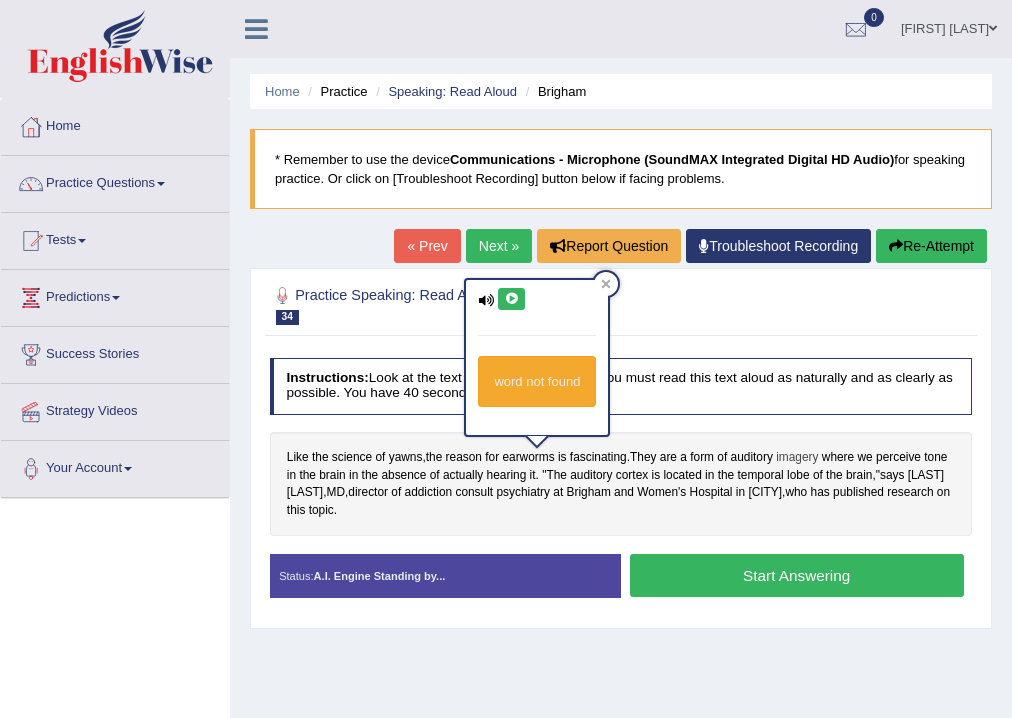 click on "imagery" at bounding box center (797, 458) 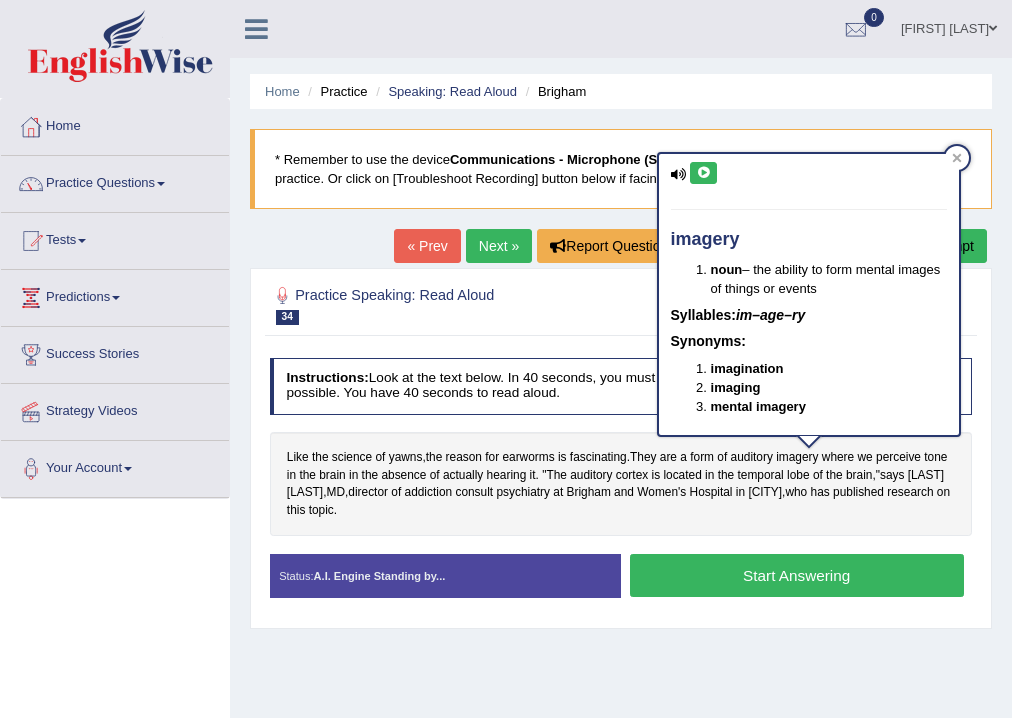 click at bounding box center (703, 173) 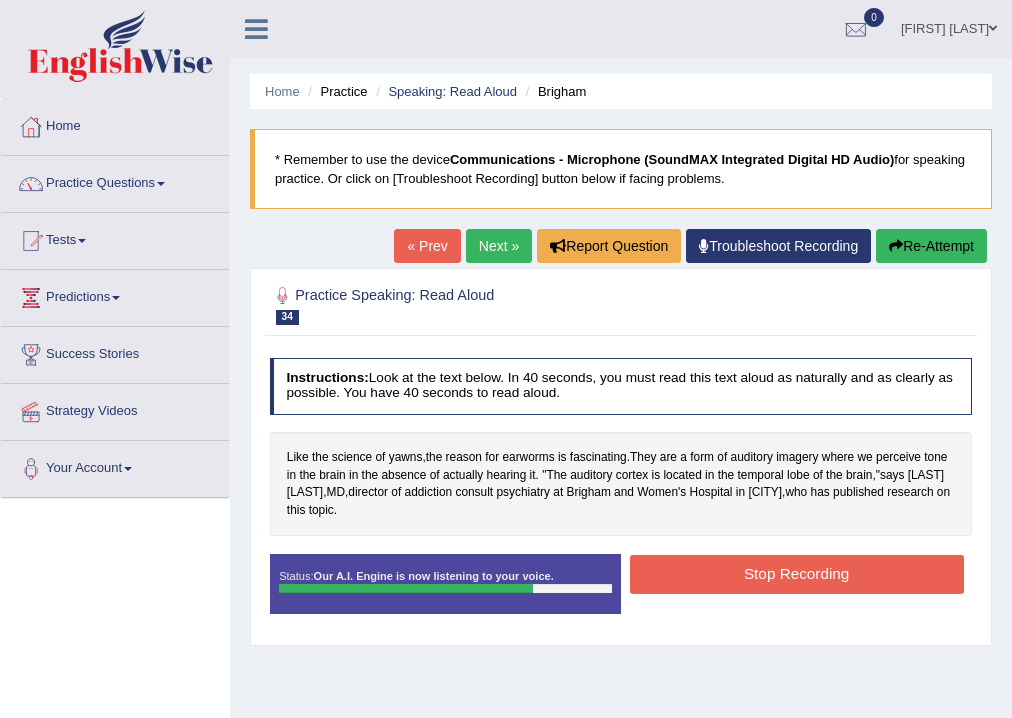 click on "Stop Recording" at bounding box center (797, 574) 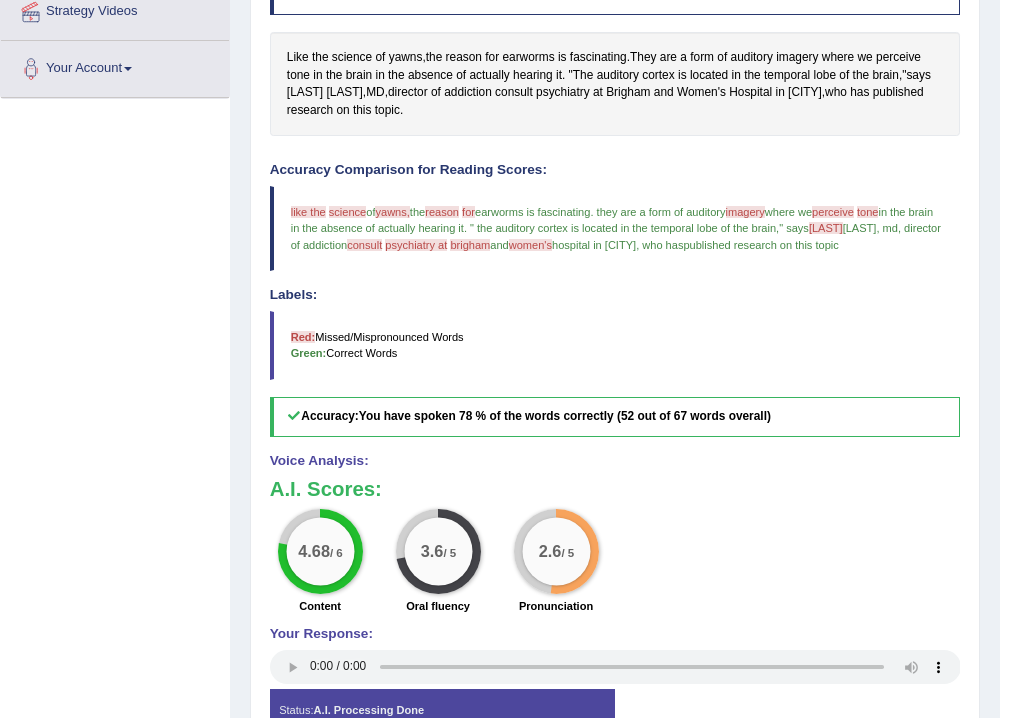 scroll, scrollTop: 0, scrollLeft: 0, axis: both 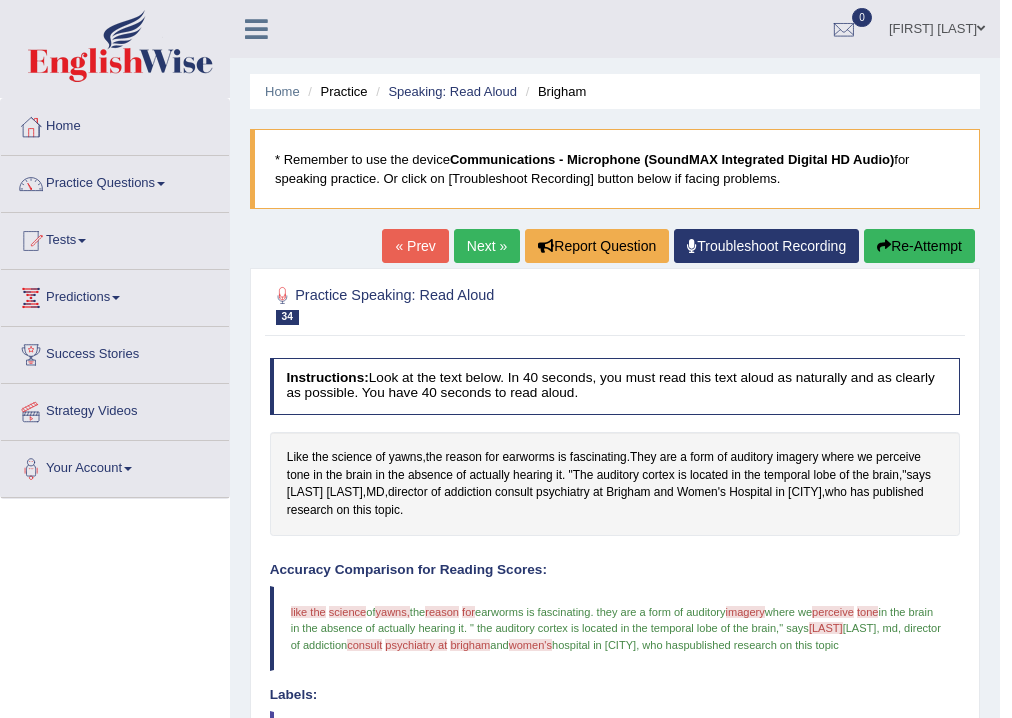 click on "Next »" at bounding box center [487, 246] 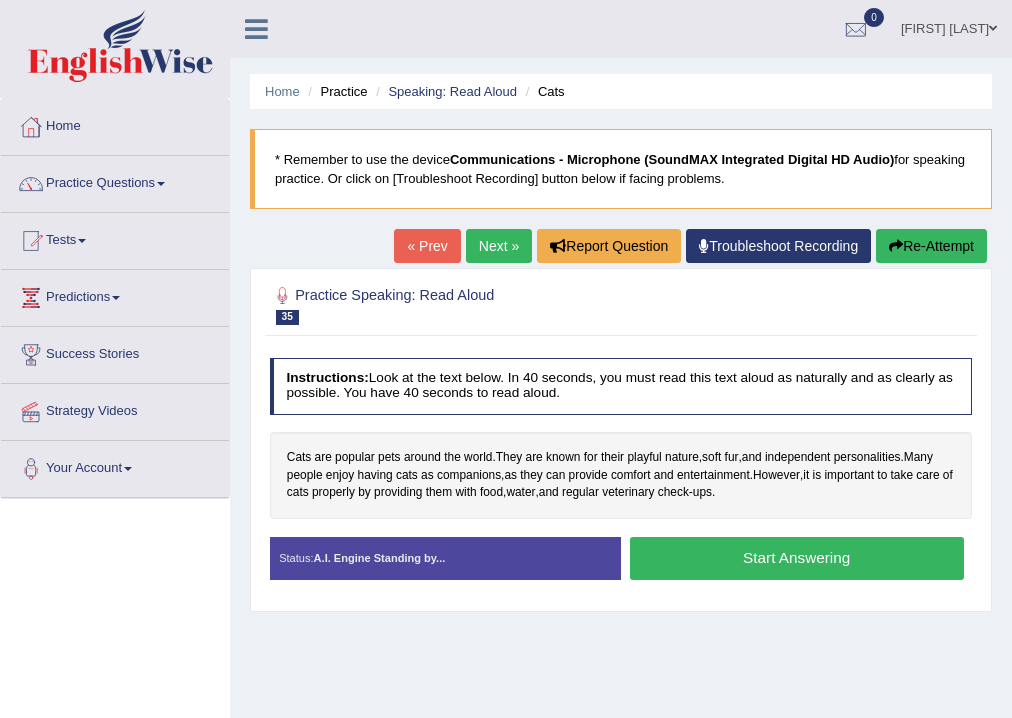 scroll, scrollTop: 0, scrollLeft: 0, axis: both 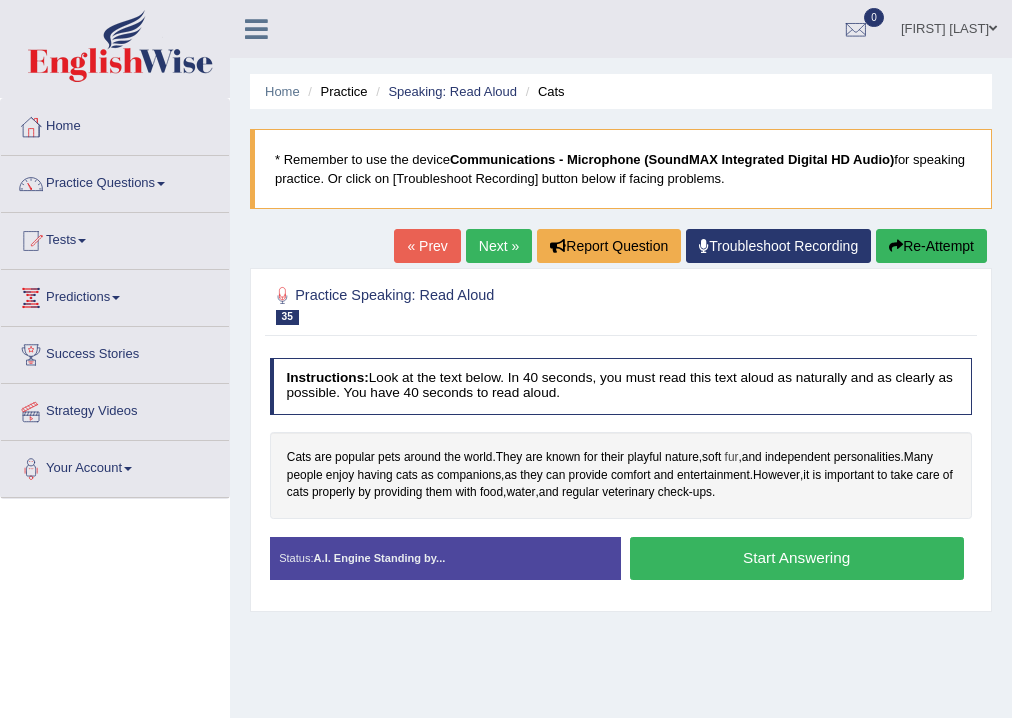 click on "fur" at bounding box center (732, 458) 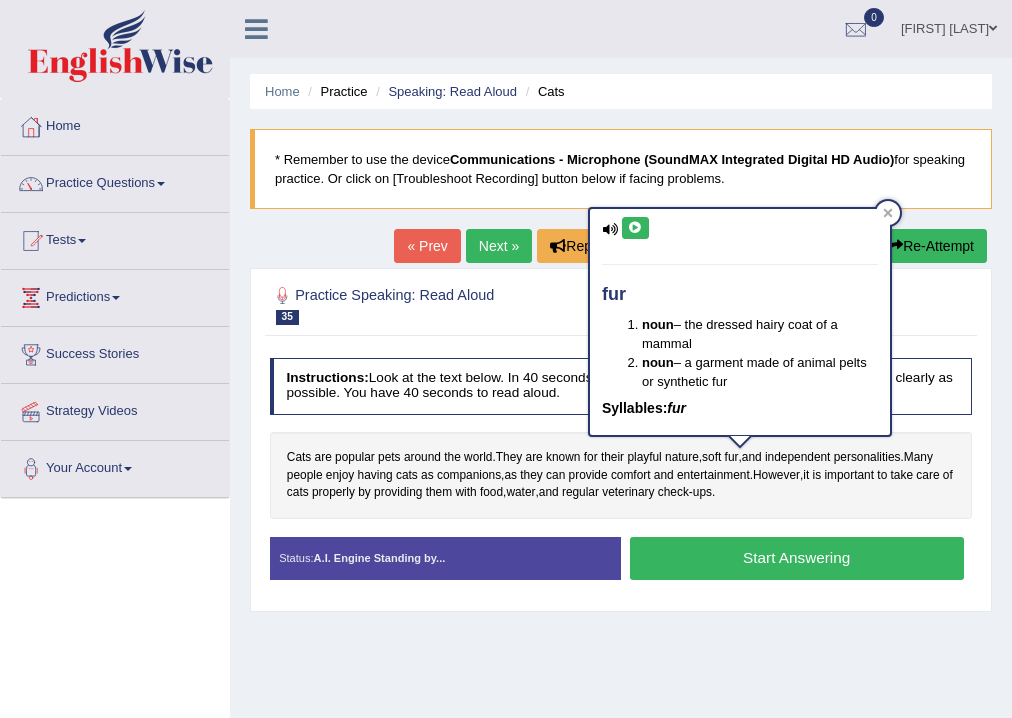 click at bounding box center (635, 228) 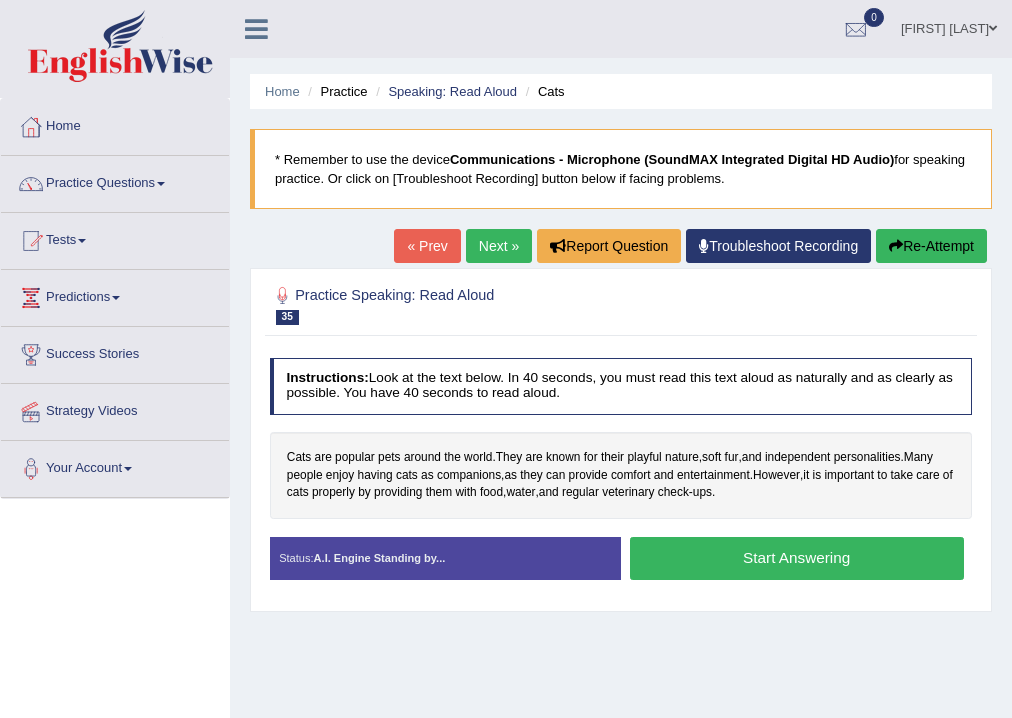 click on "Start Answering" at bounding box center (797, 558) 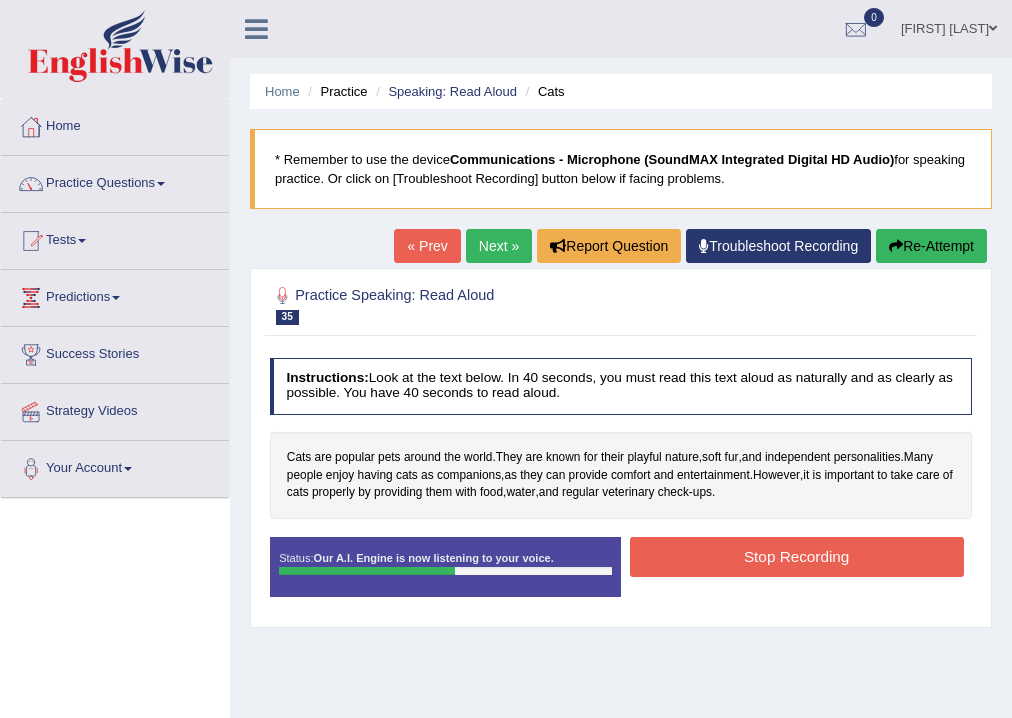 click on "Stop Recording" at bounding box center [797, 556] 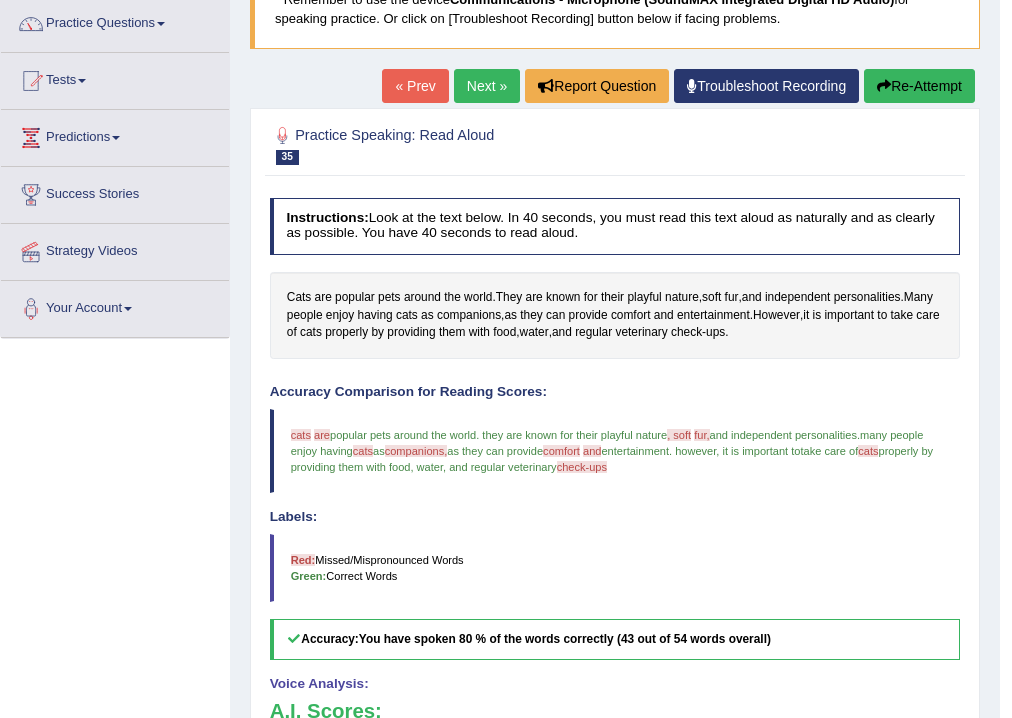scroll, scrollTop: 0, scrollLeft: 0, axis: both 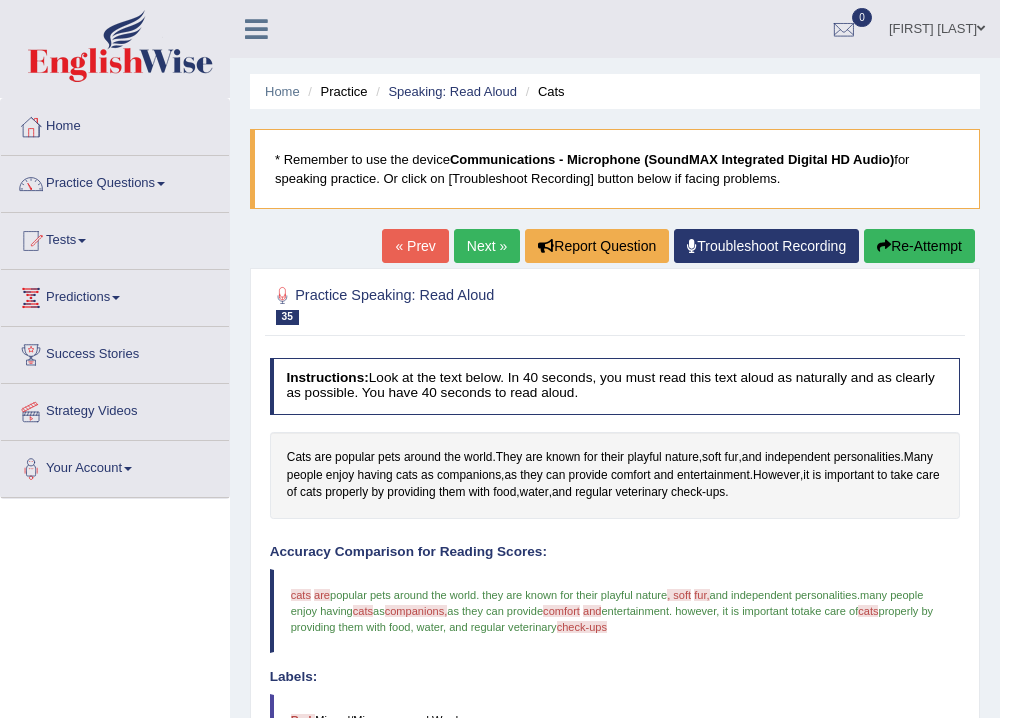 click on "Next »" at bounding box center [487, 246] 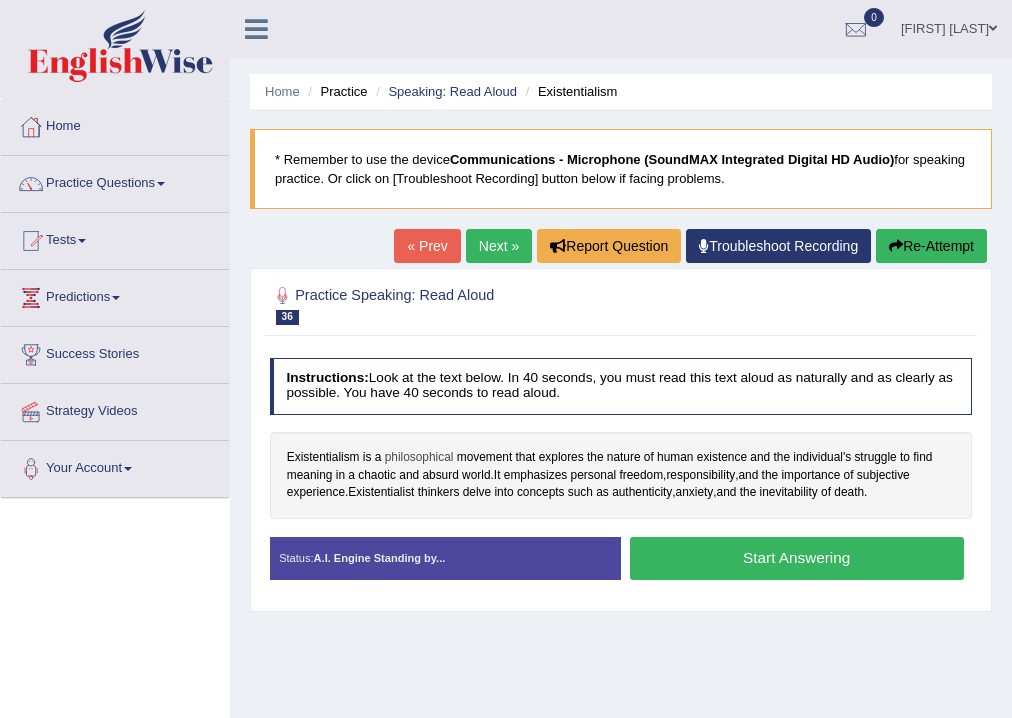 scroll, scrollTop: 0, scrollLeft: 0, axis: both 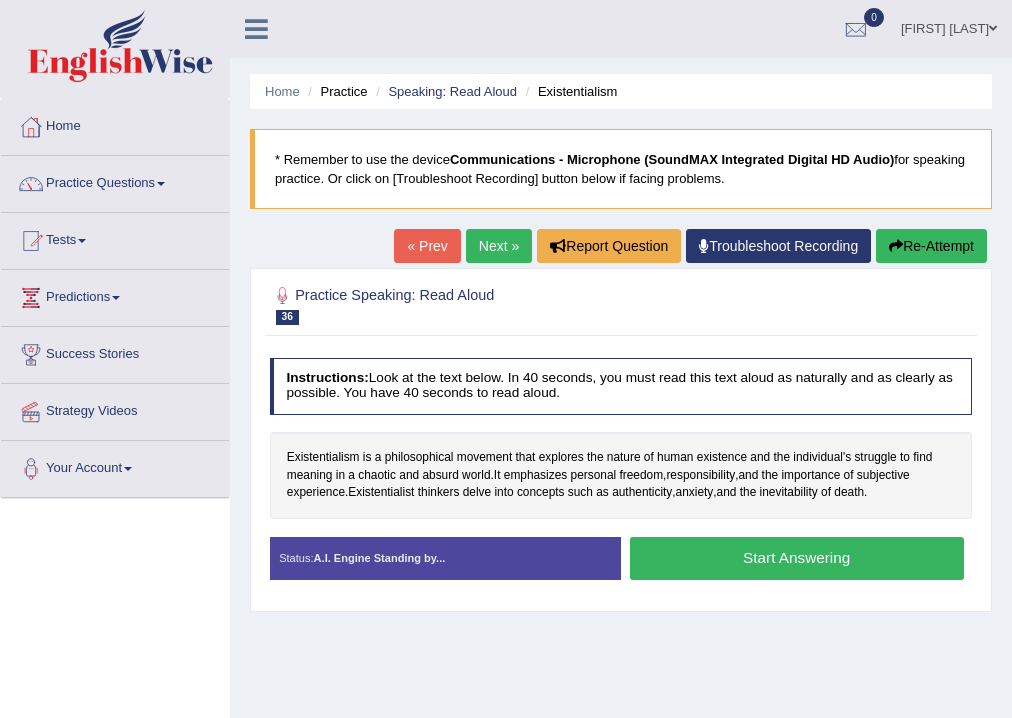 click on "Start Answering" at bounding box center (797, 558) 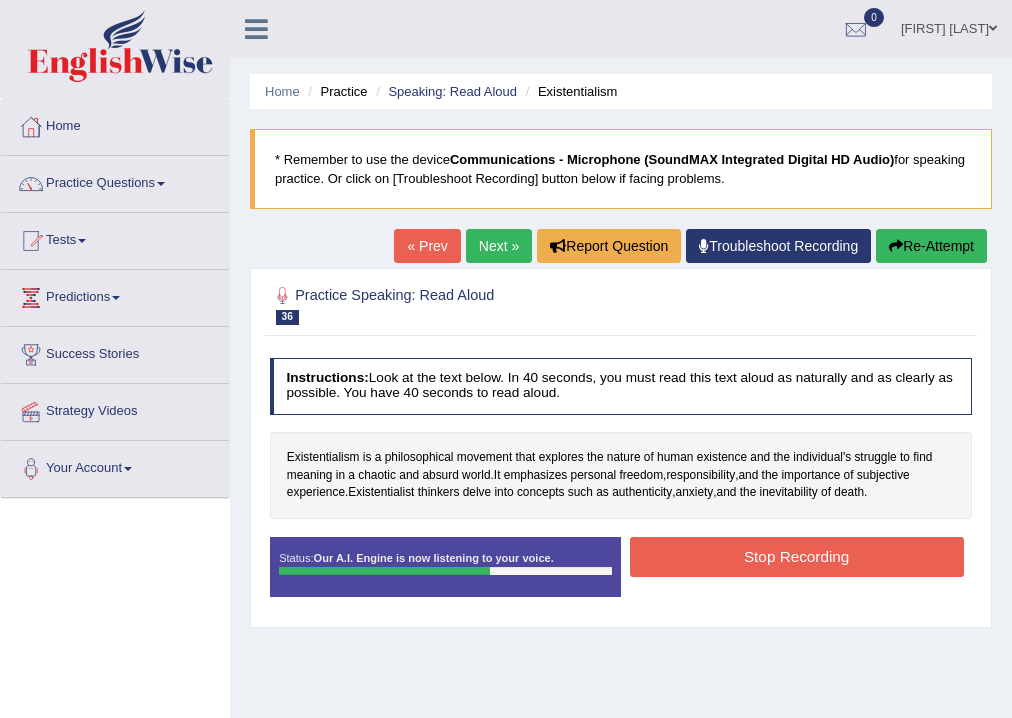 click on "Stop Recording" at bounding box center [797, 556] 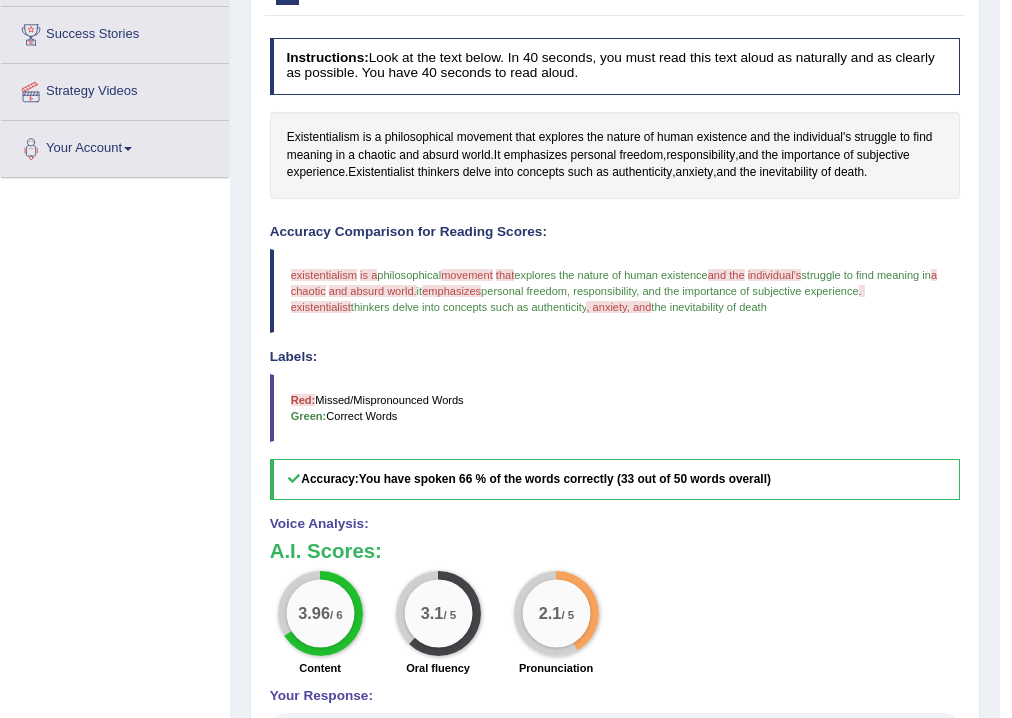 scroll, scrollTop: 0, scrollLeft: 0, axis: both 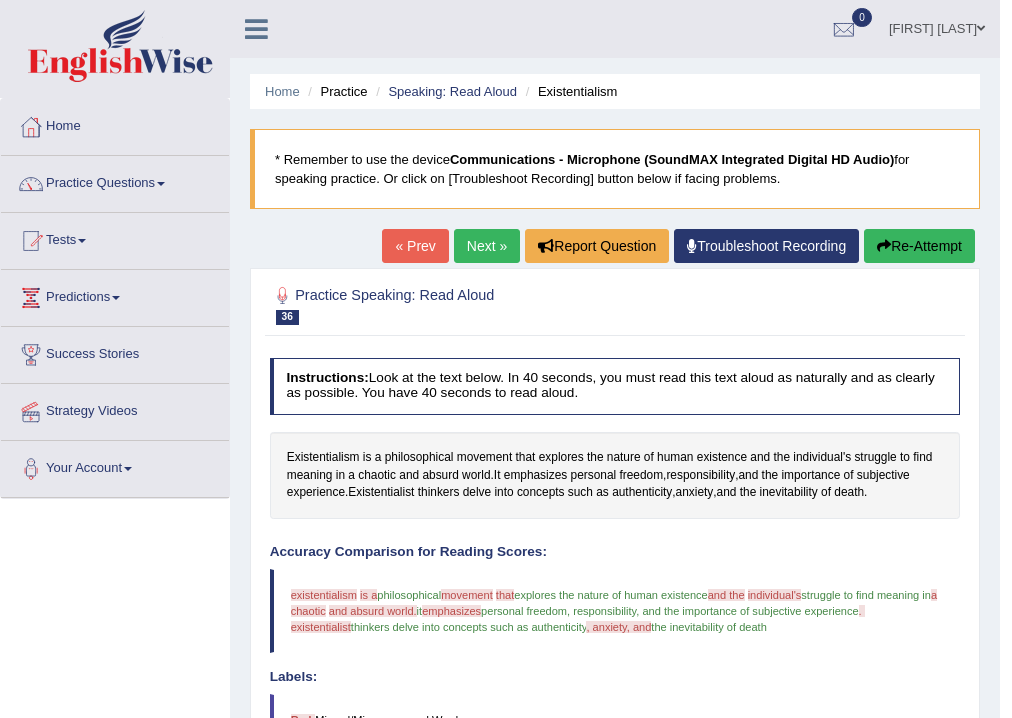 click on "Next »" at bounding box center (487, 246) 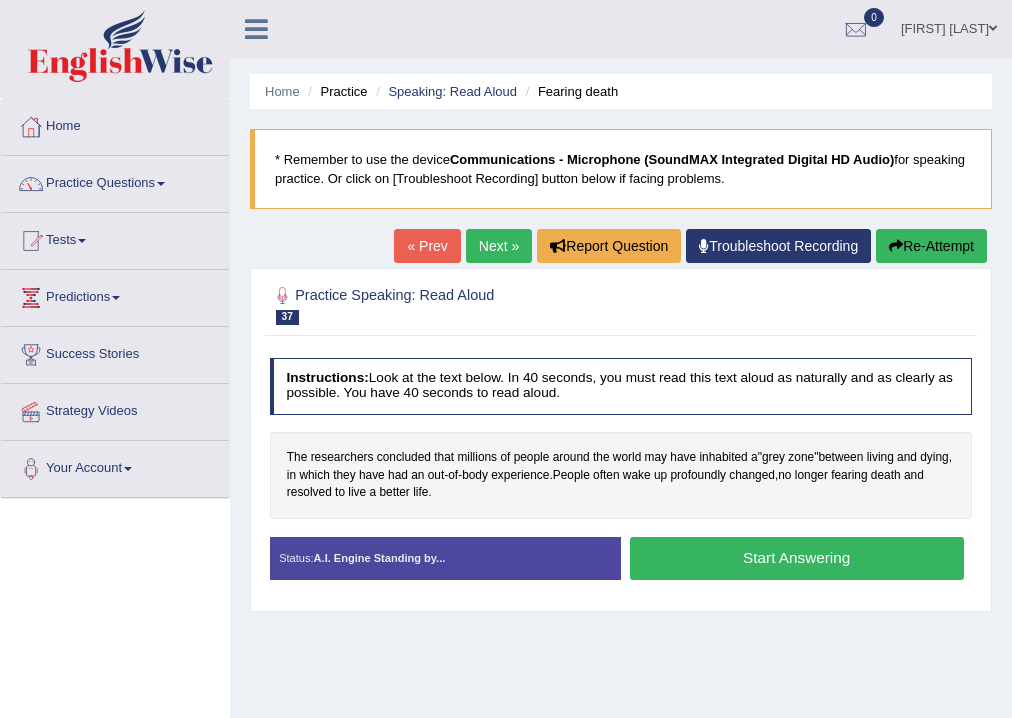 scroll, scrollTop: 0, scrollLeft: 0, axis: both 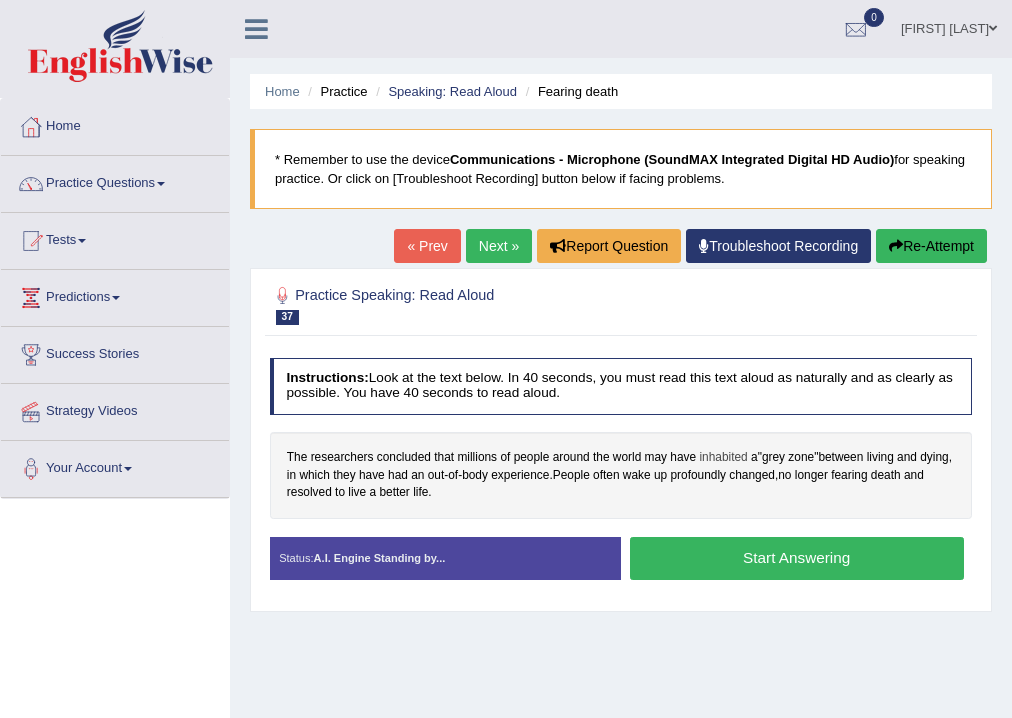 click on "inhabited" at bounding box center [723, 458] 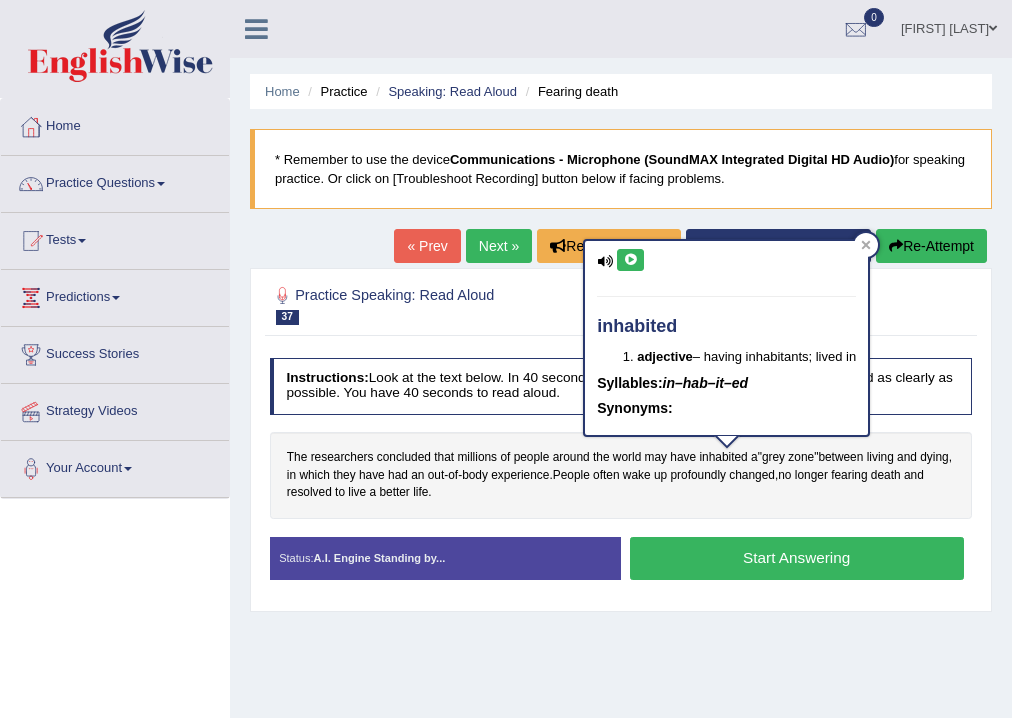 click at bounding box center [630, 260] 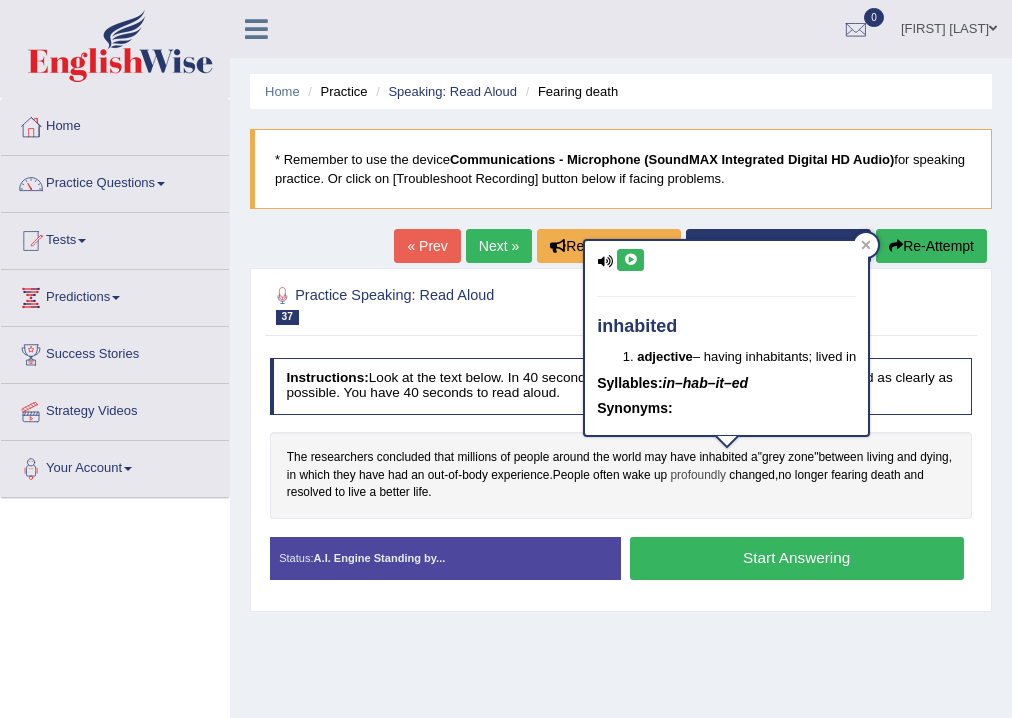 click on "profoundly" at bounding box center [698, 476] 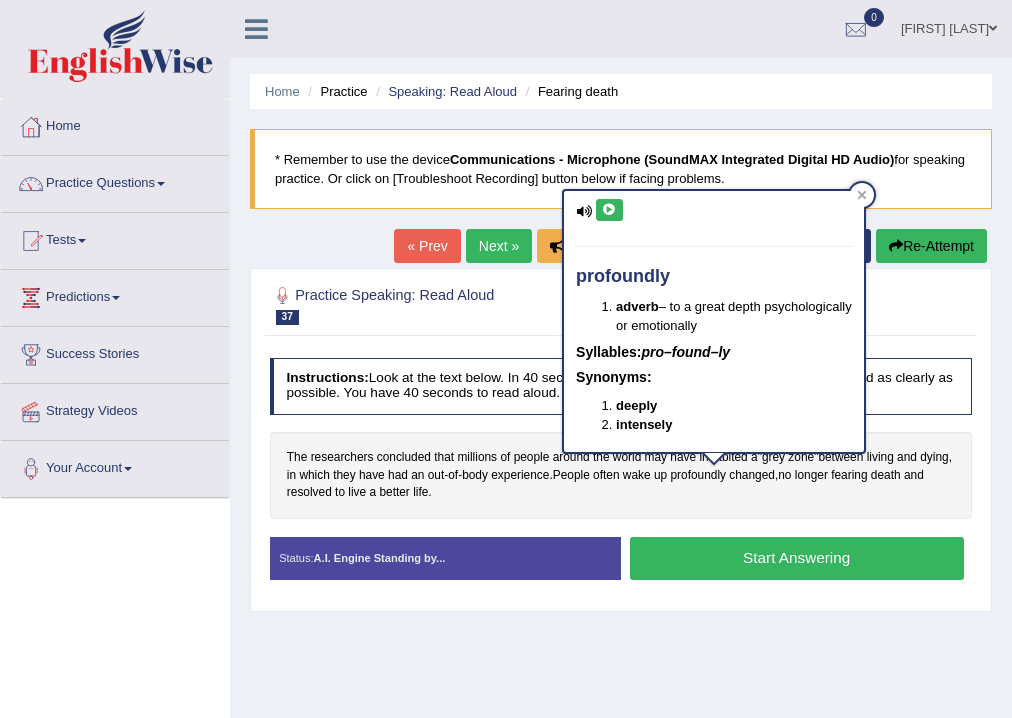 click on "profoundly adverb  – to a great depth psychologically or emotionally Syllables:  pro–found–ly Synonyms:  deeply intensely" at bounding box center [714, 321] 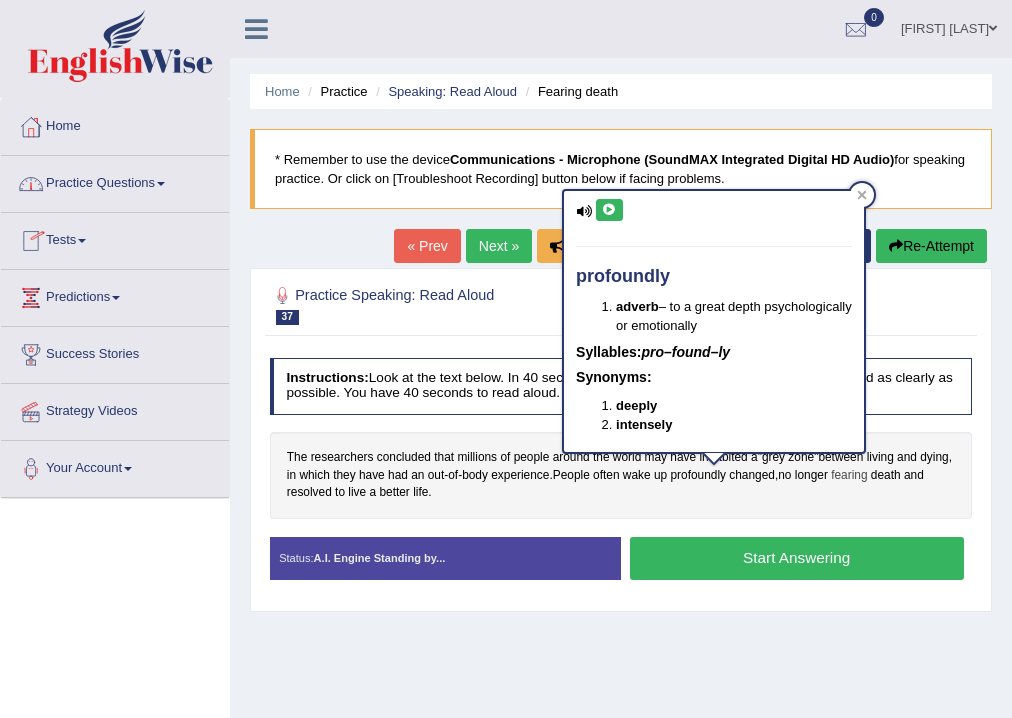 click on "fearing" at bounding box center (849, 476) 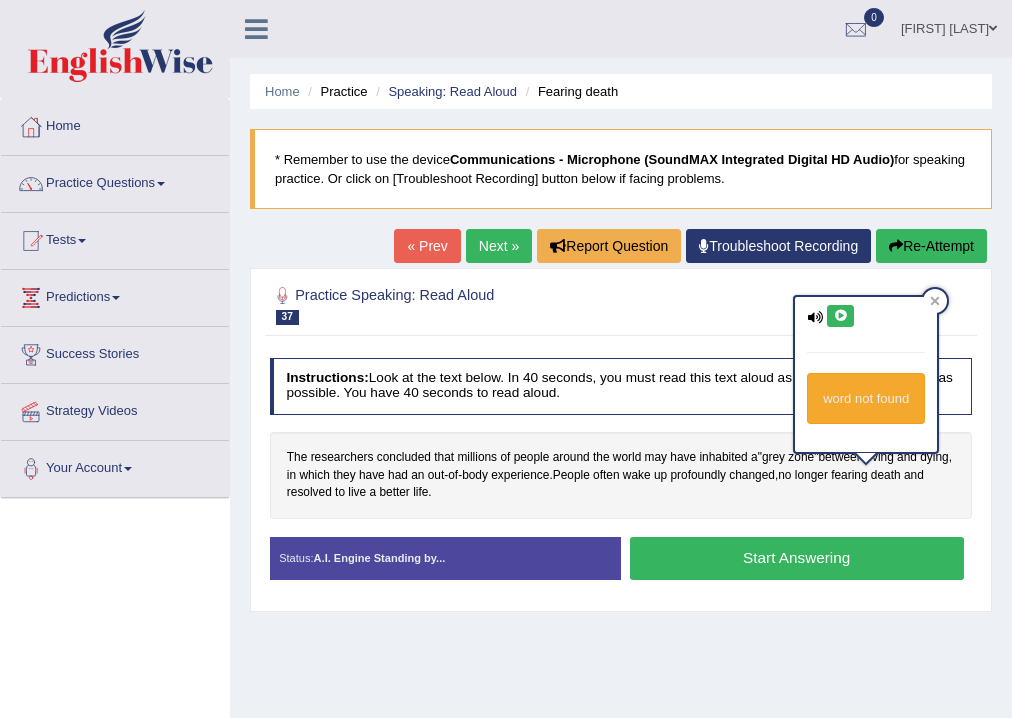 click at bounding box center (840, 316) 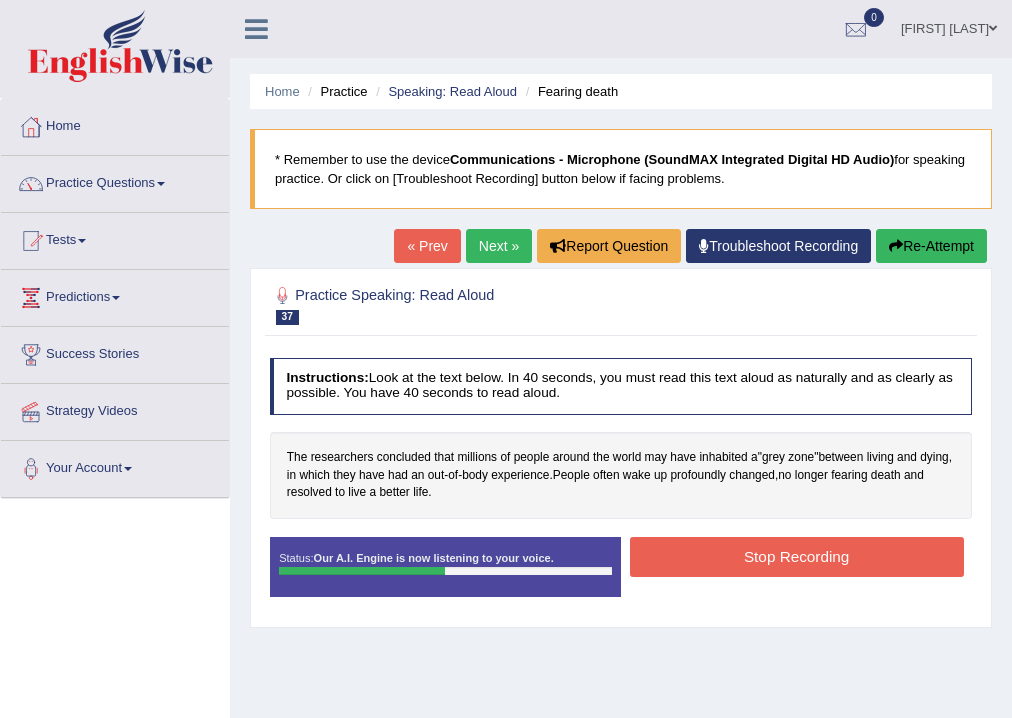 click on "Stop Recording" at bounding box center (797, 556) 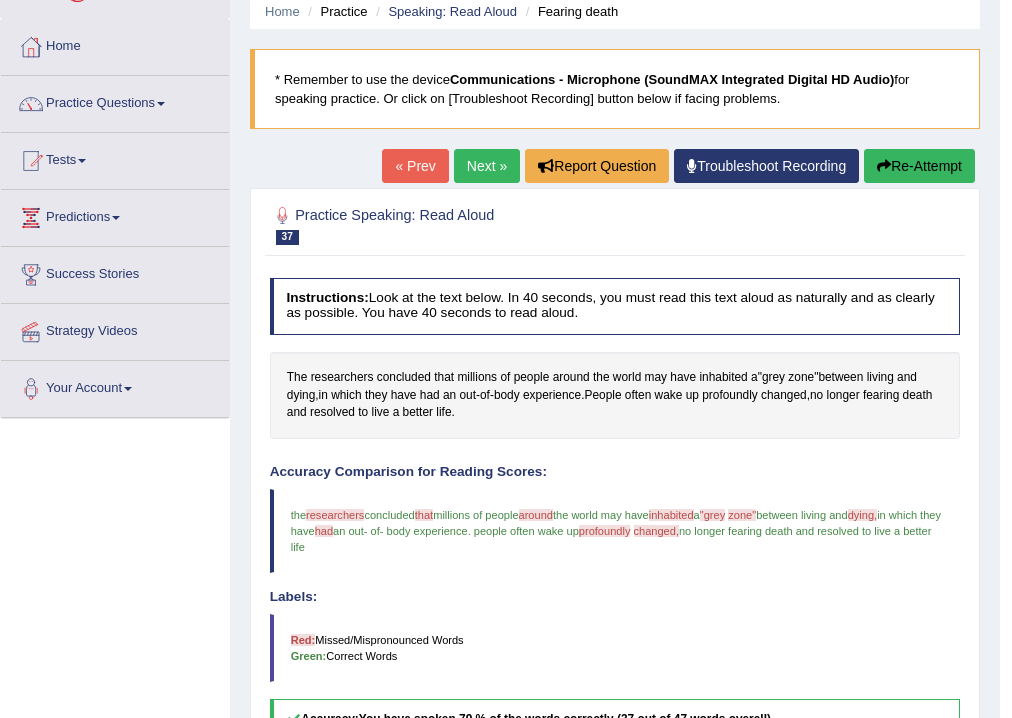 scroll, scrollTop: 0, scrollLeft: 0, axis: both 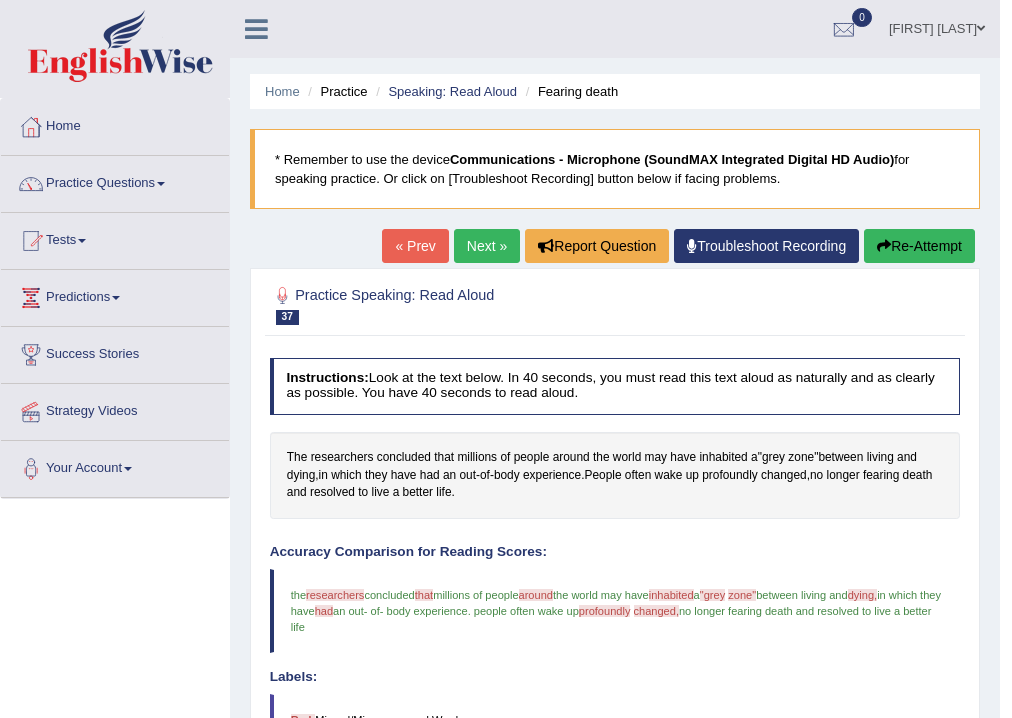 click on "Next »" at bounding box center [487, 246] 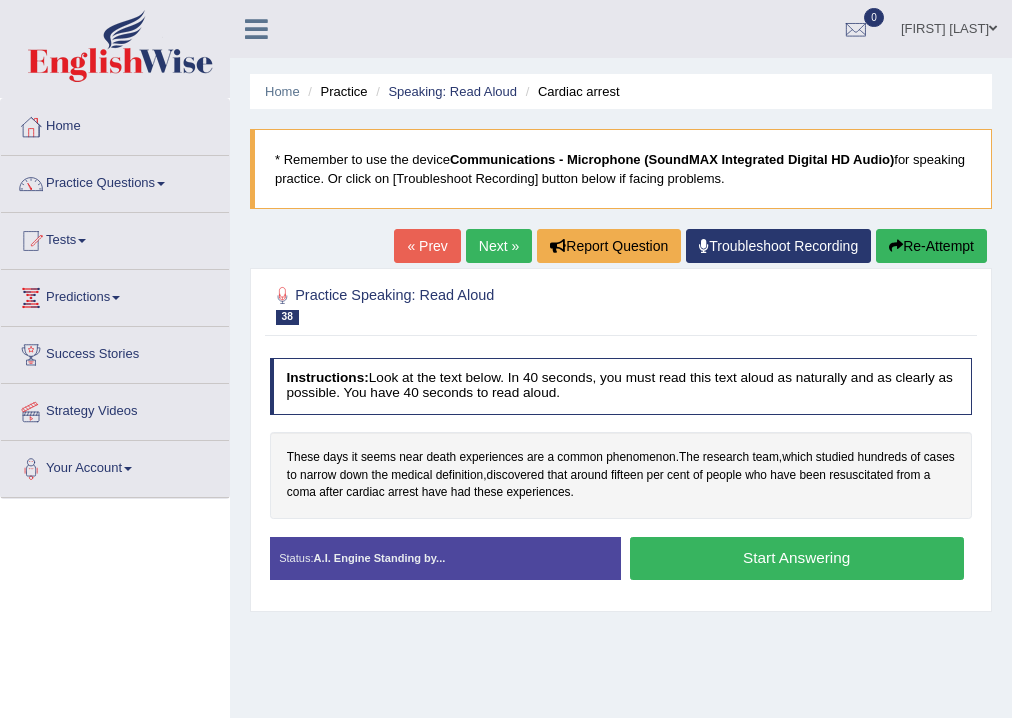 scroll, scrollTop: 0, scrollLeft: 0, axis: both 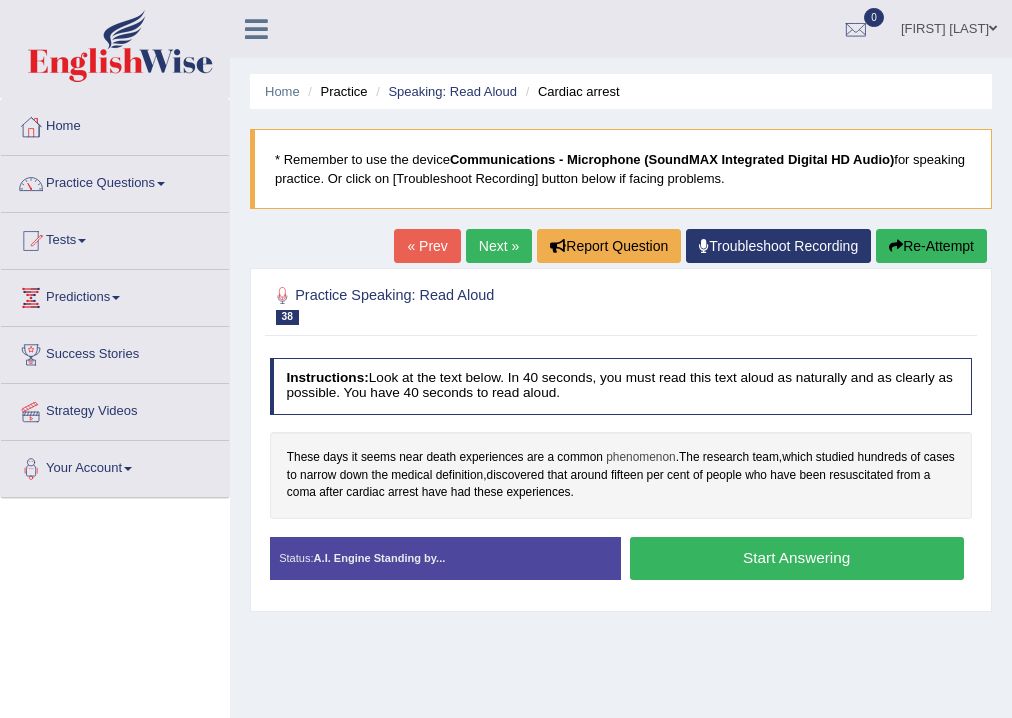 click on "phenomenon" at bounding box center (640, 458) 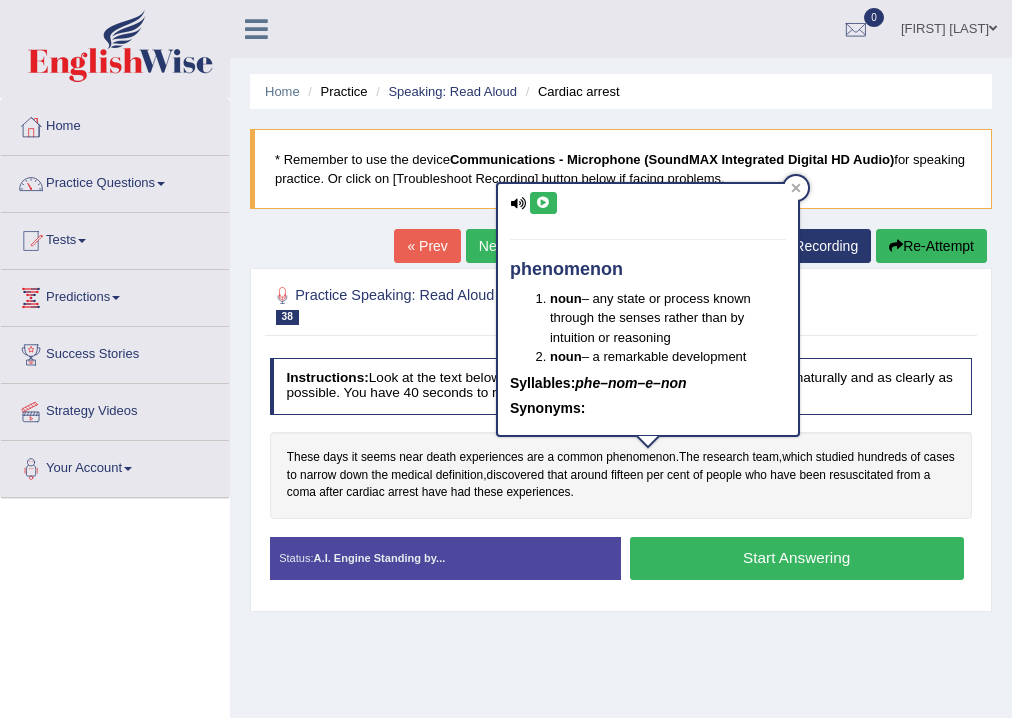 click at bounding box center [543, 203] 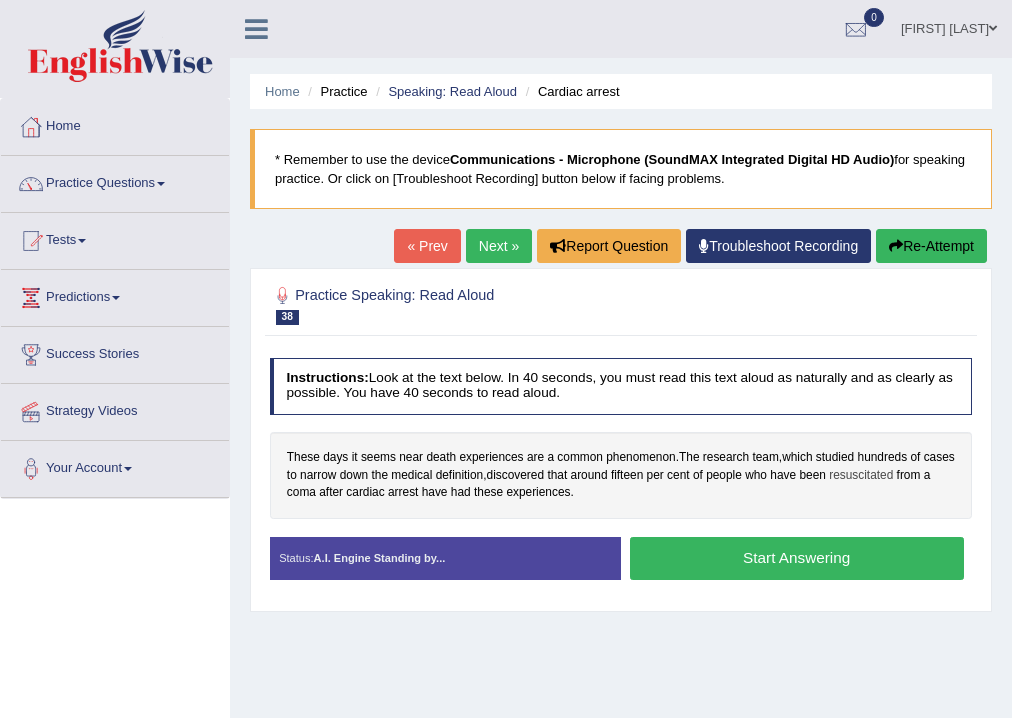 click on "resuscitated" at bounding box center (861, 476) 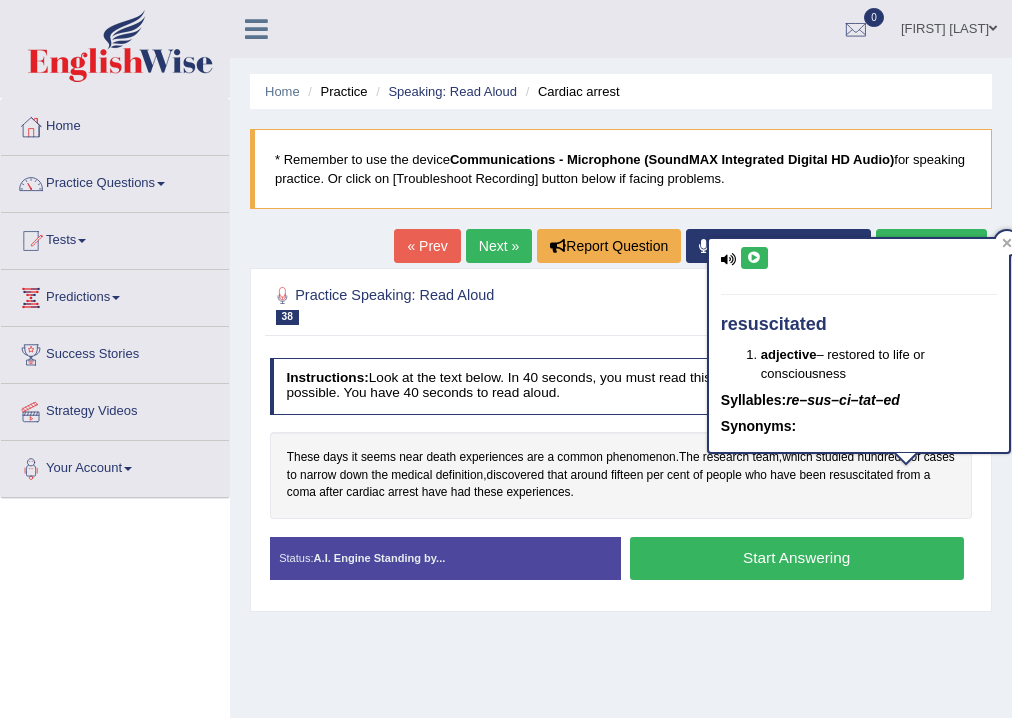 click on "resuscitated adjective  – restored to life or consciousness Syllables:  re–sus–ci–tat–ed Synonyms:" at bounding box center [859, 345] 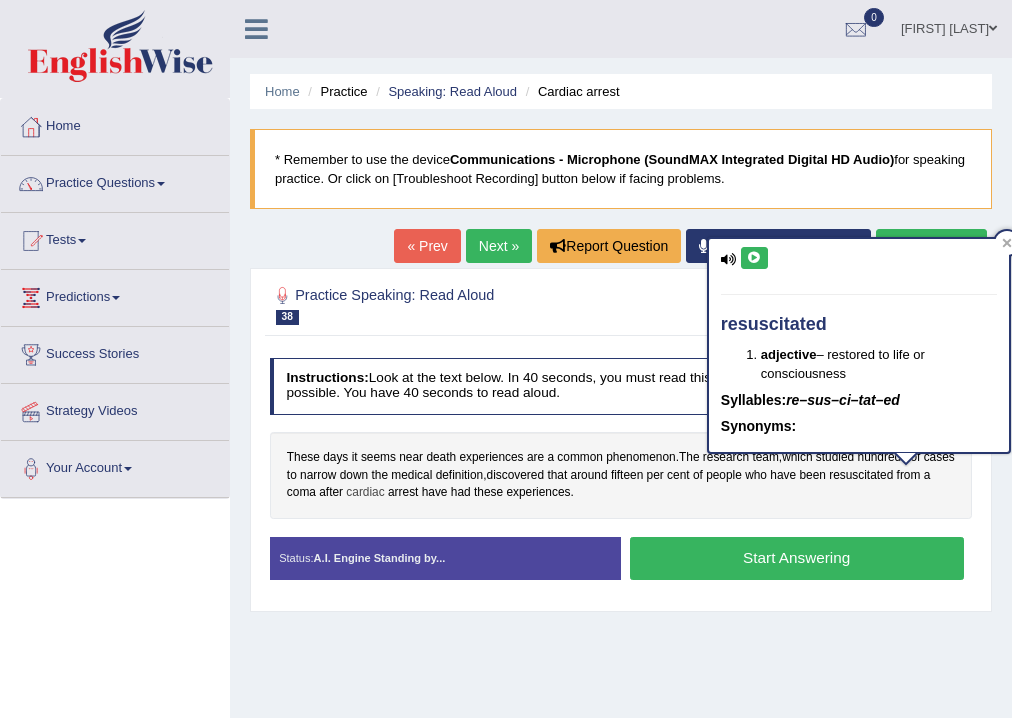 click on "cardiac" at bounding box center (365, 493) 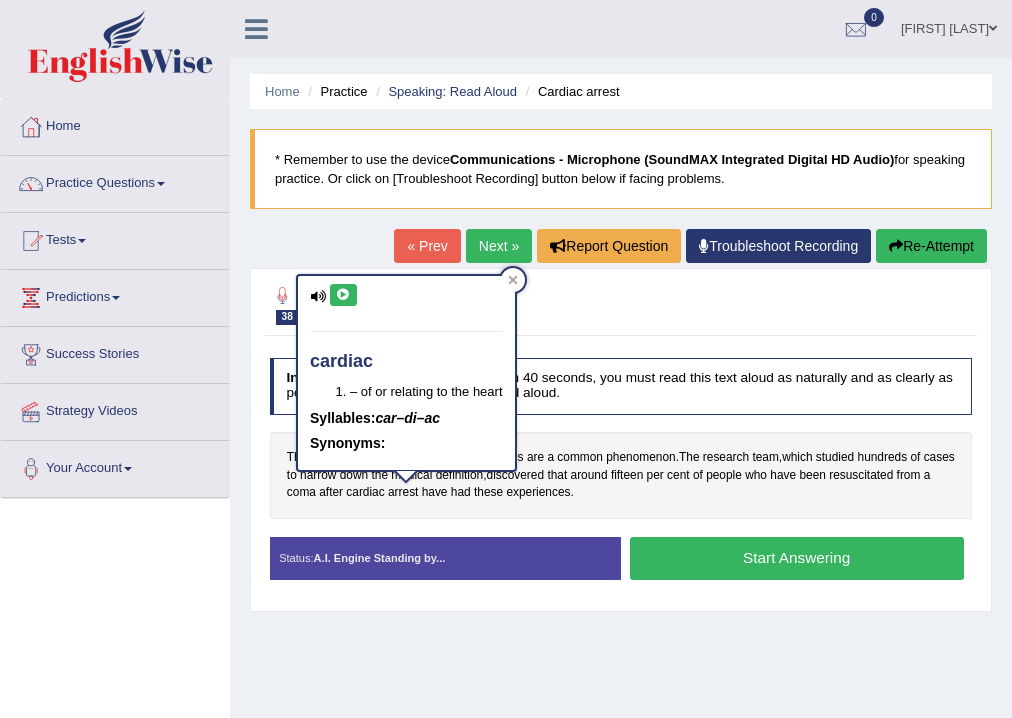 click at bounding box center (343, 295) 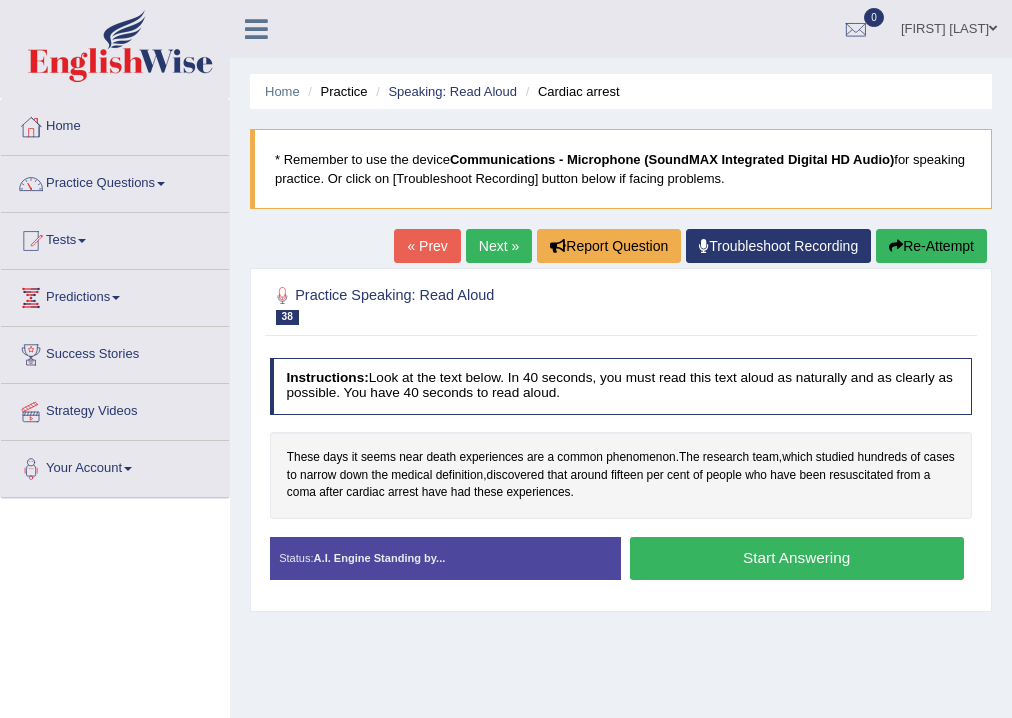 click on "Start Answering" at bounding box center [797, 558] 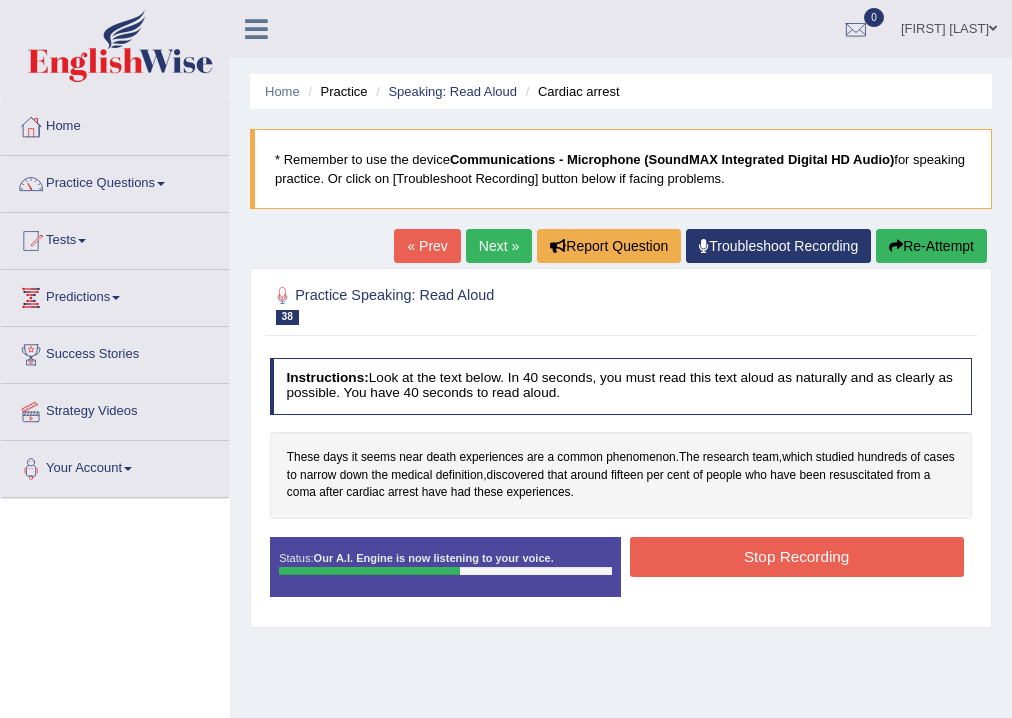 click on "Stop Recording" at bounding box center [797, 556] 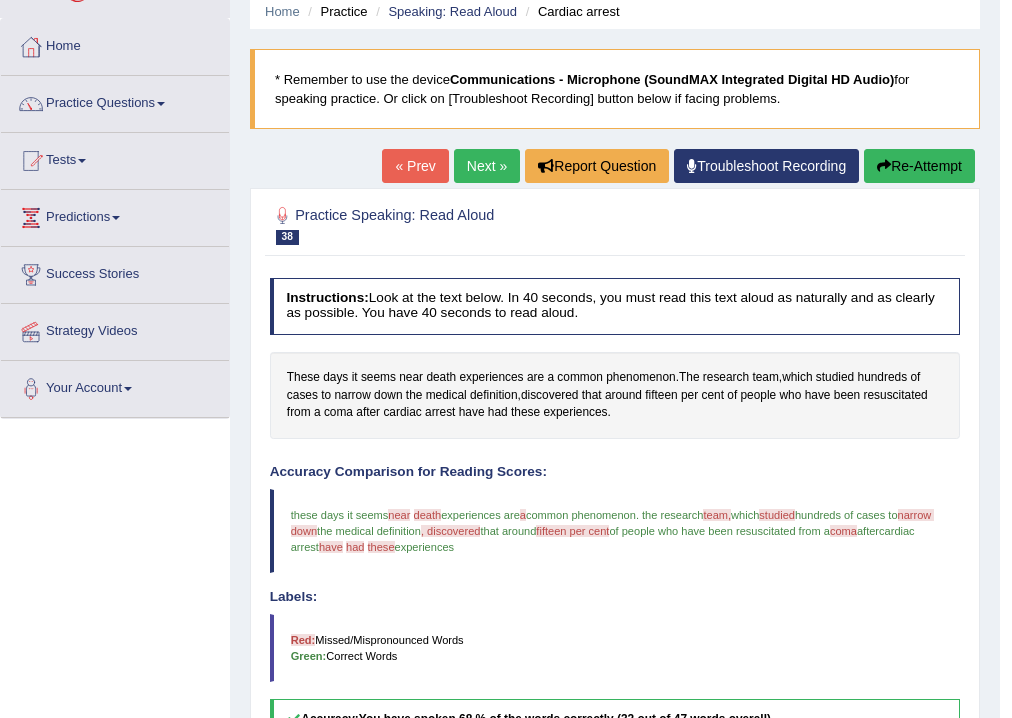 scroll, scrollTop: 0, scrollLeft: 0, axis: both 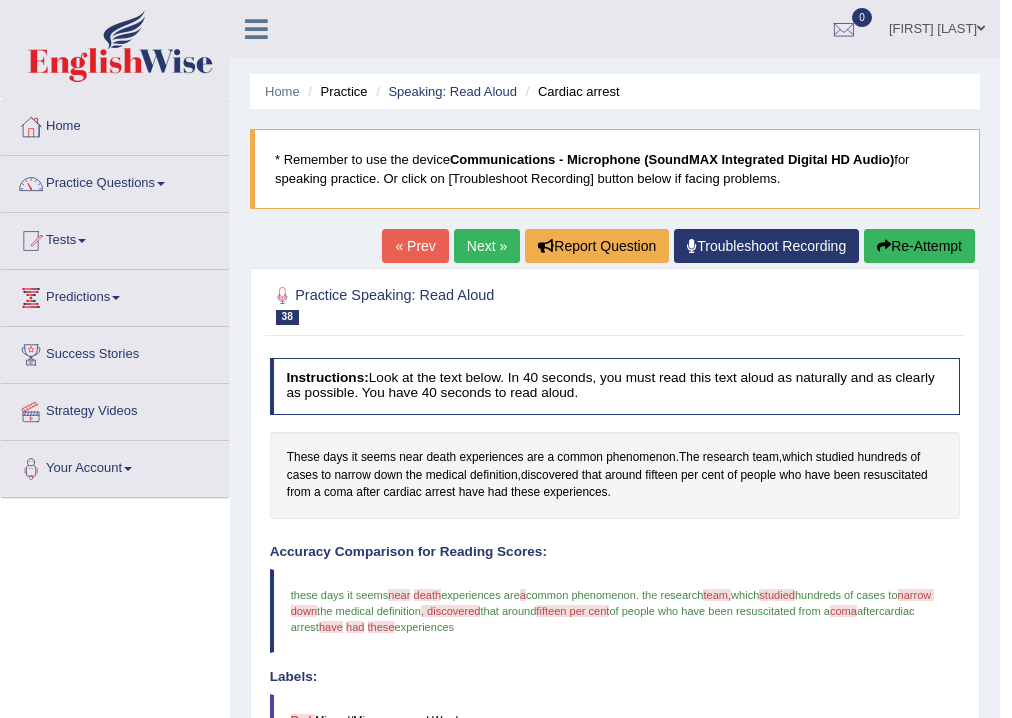 click on "Next »" at bounding box center [487, 246] 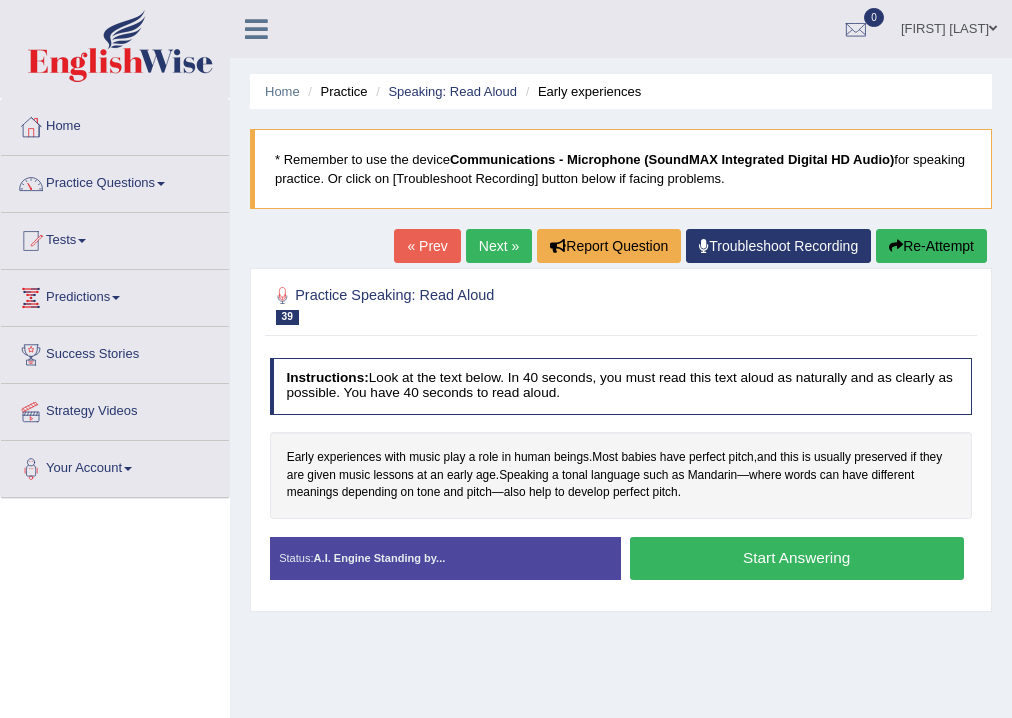 scroll, scrollTop: 0, scrollLeft: 0, axis: both 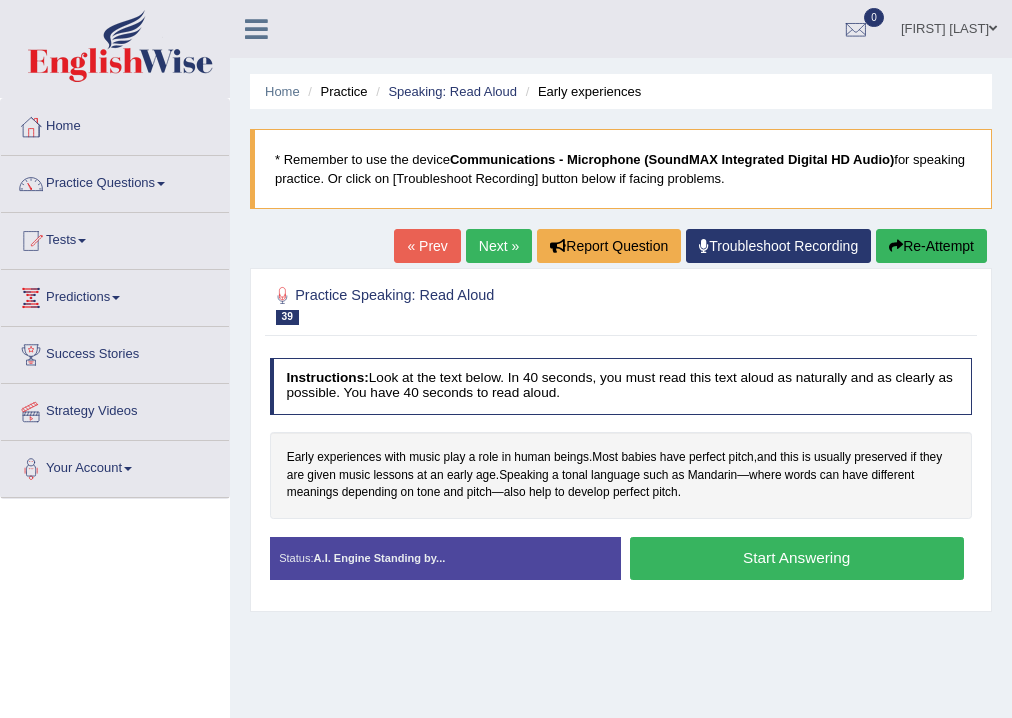 click on "Start Answering" at bounding box center [797, 558] 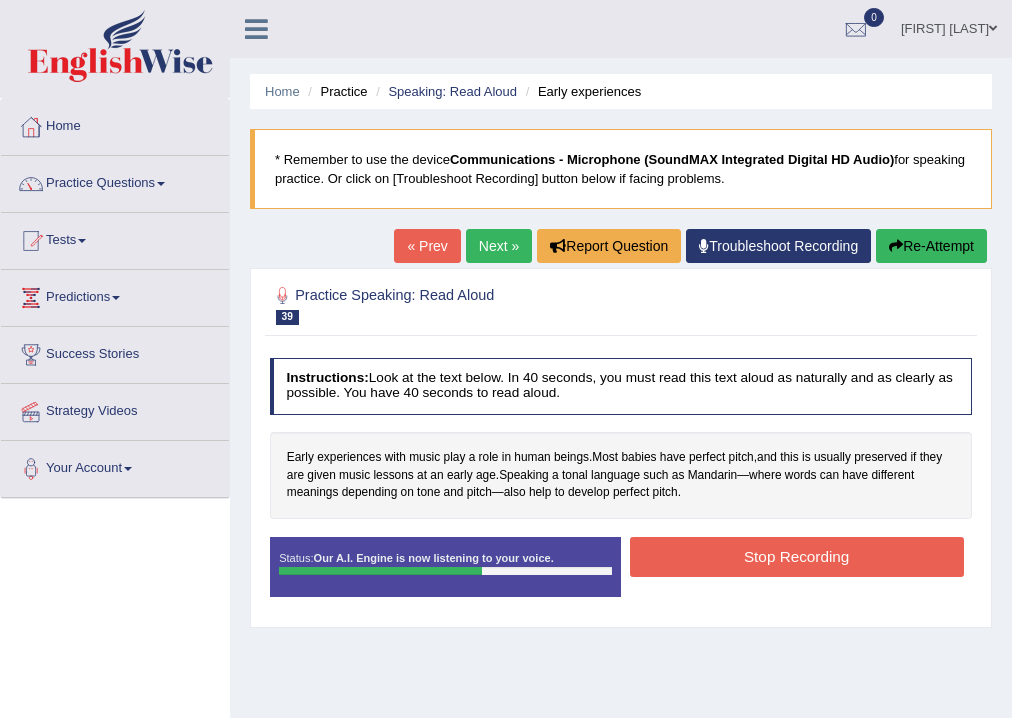 click on "Stop Recording" at bounding box center [797, 556] 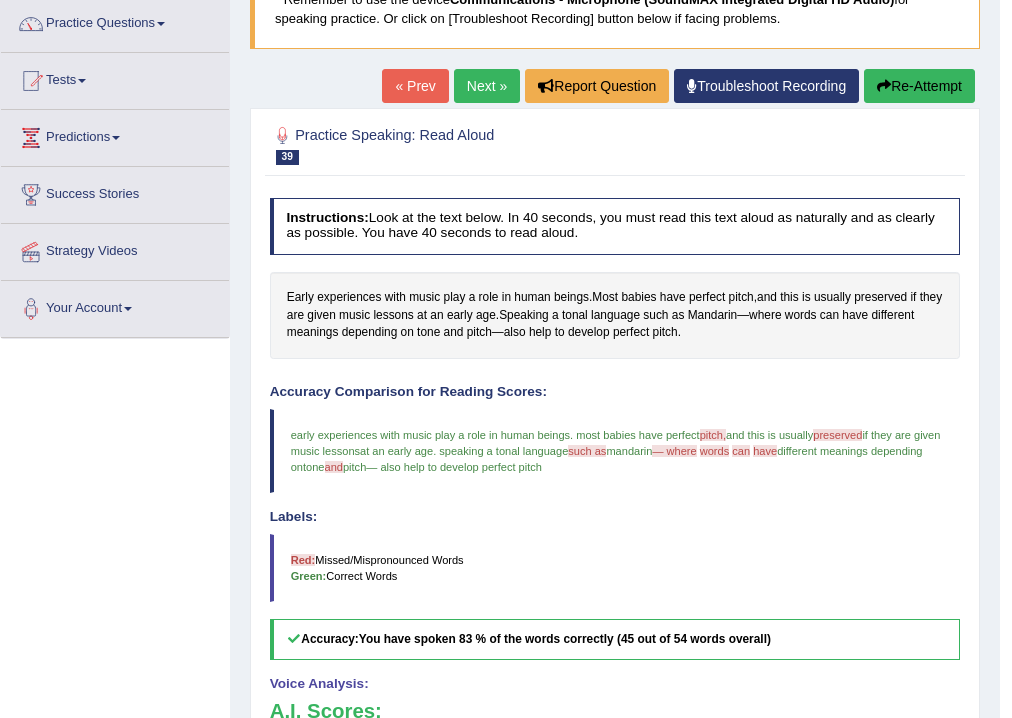 scroll, scrollTop: 0, scrollLeft: 0, axis: both 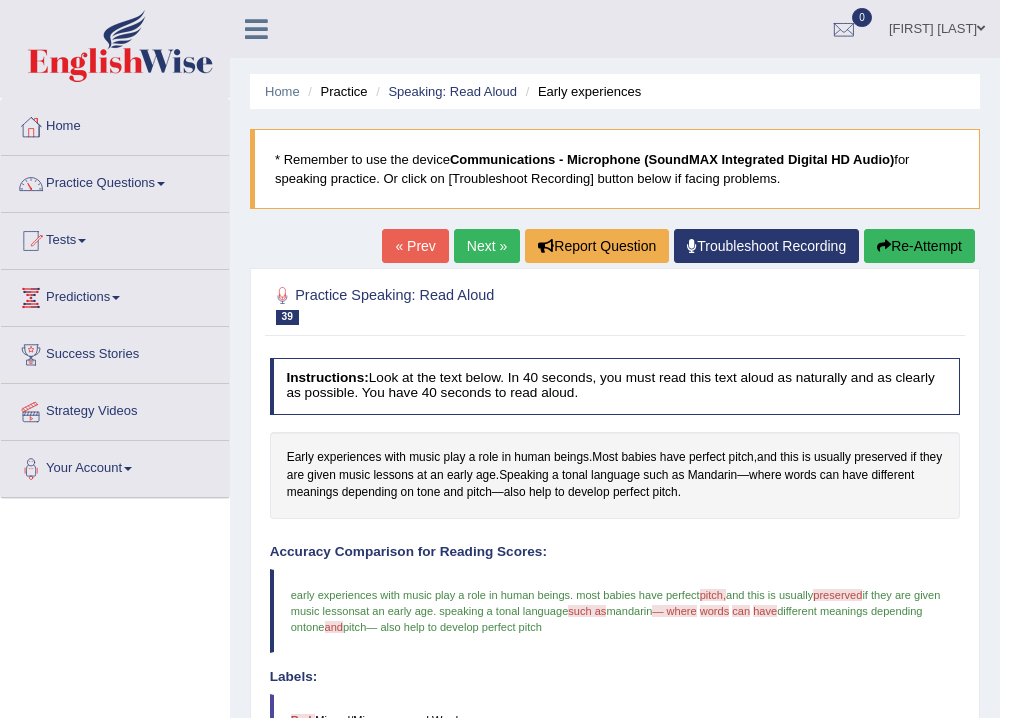 click on "Next »" at bounding box center (487, 246) 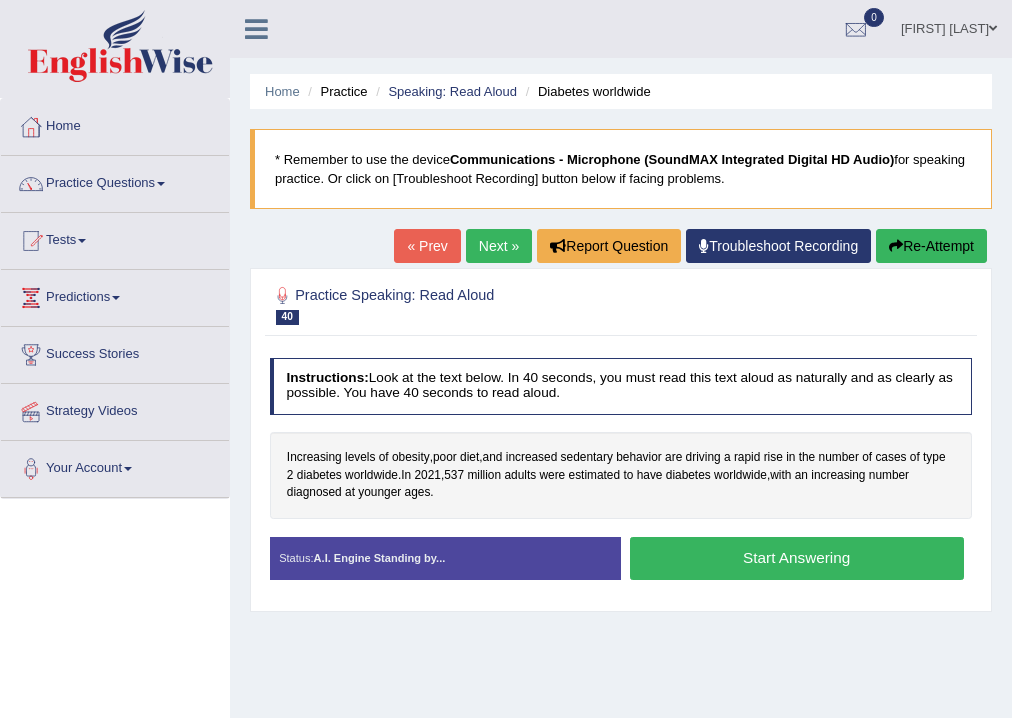 scroll, scrollTop: 0, scrollLeft: 0, axis: both 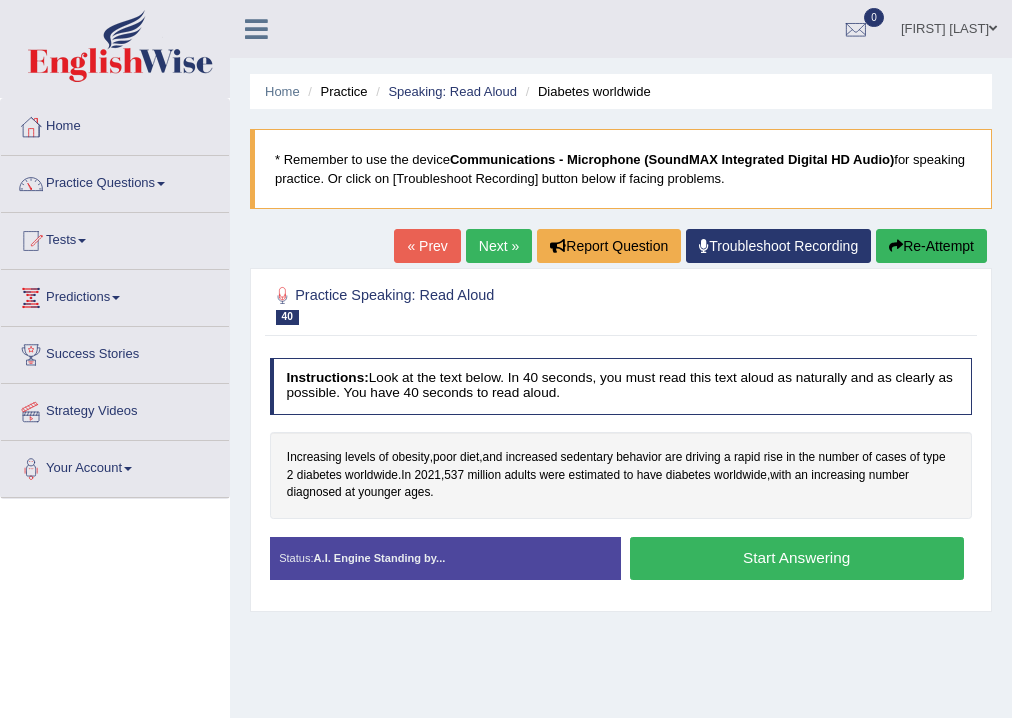 click on "Start Answering" at bounding box center [797, 558] 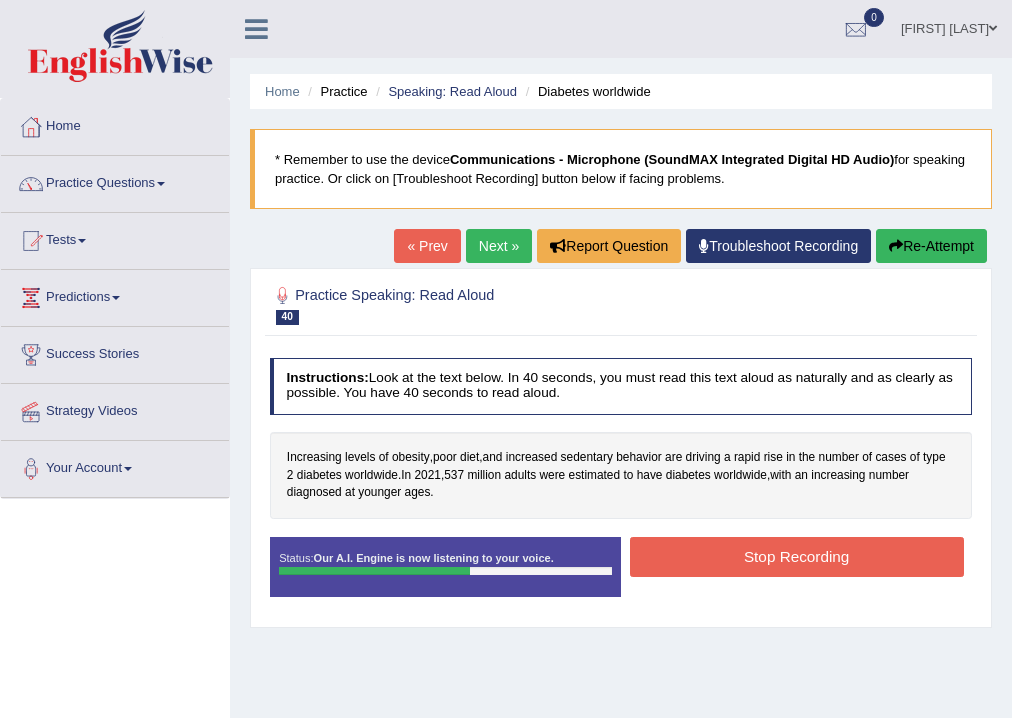 click on "Stop Recording" at bounding box center [797, 556] 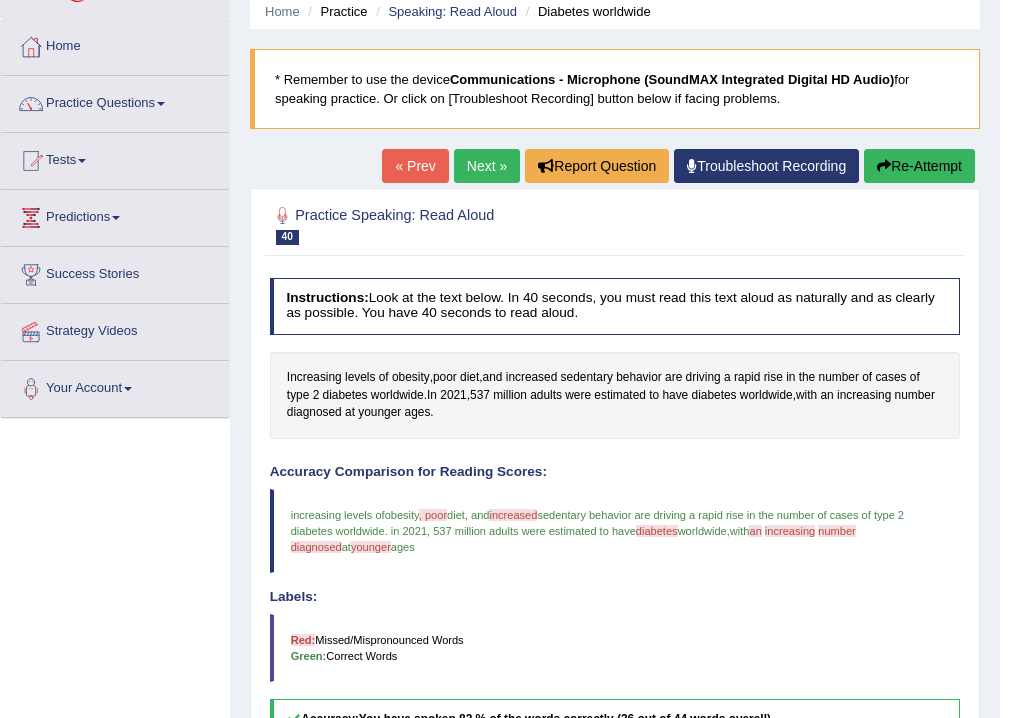 scroll, scrollTop: 0, scrollLeft: 0, axis: both 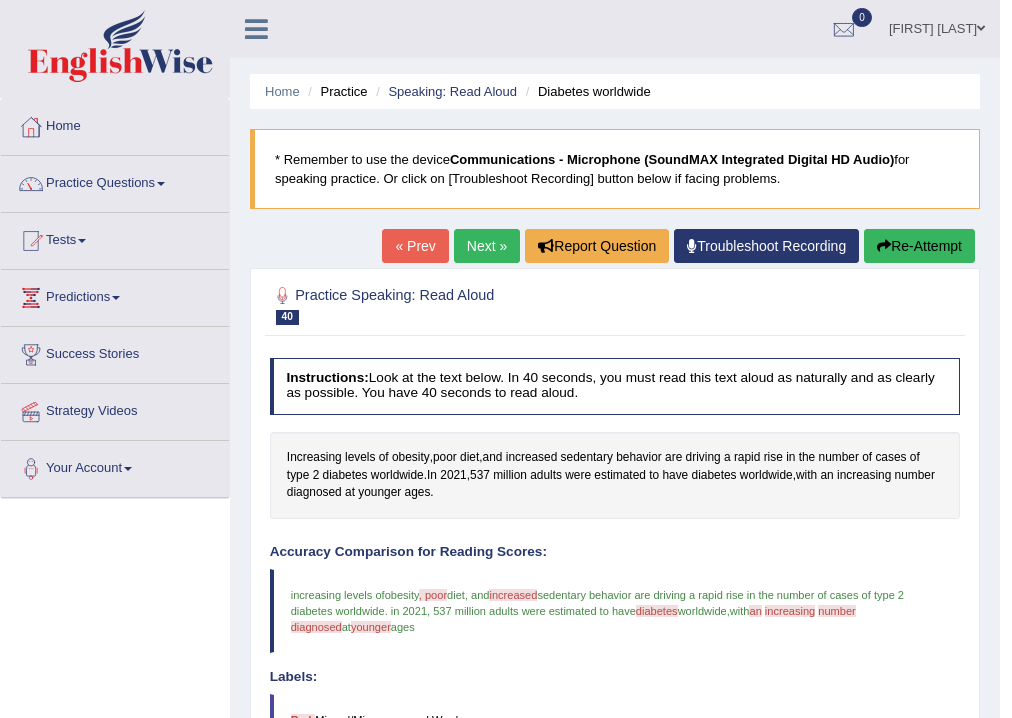 click on "Next »" at bounding box center [487, 246] 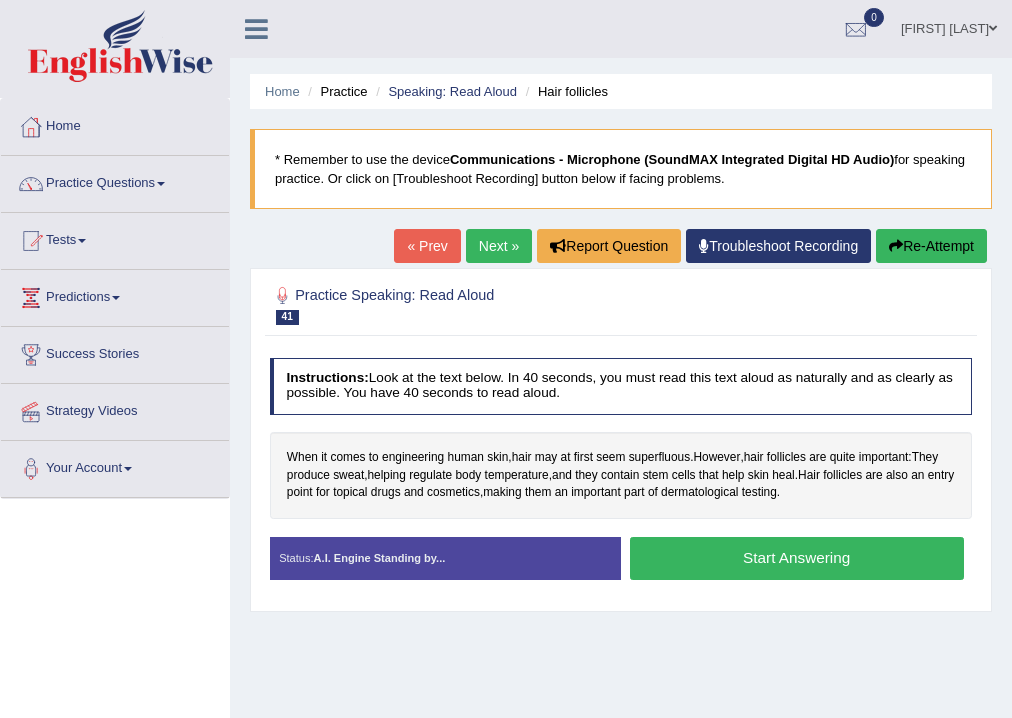scroll, scrollTop: 0, scrollLeft: 0, axis: both 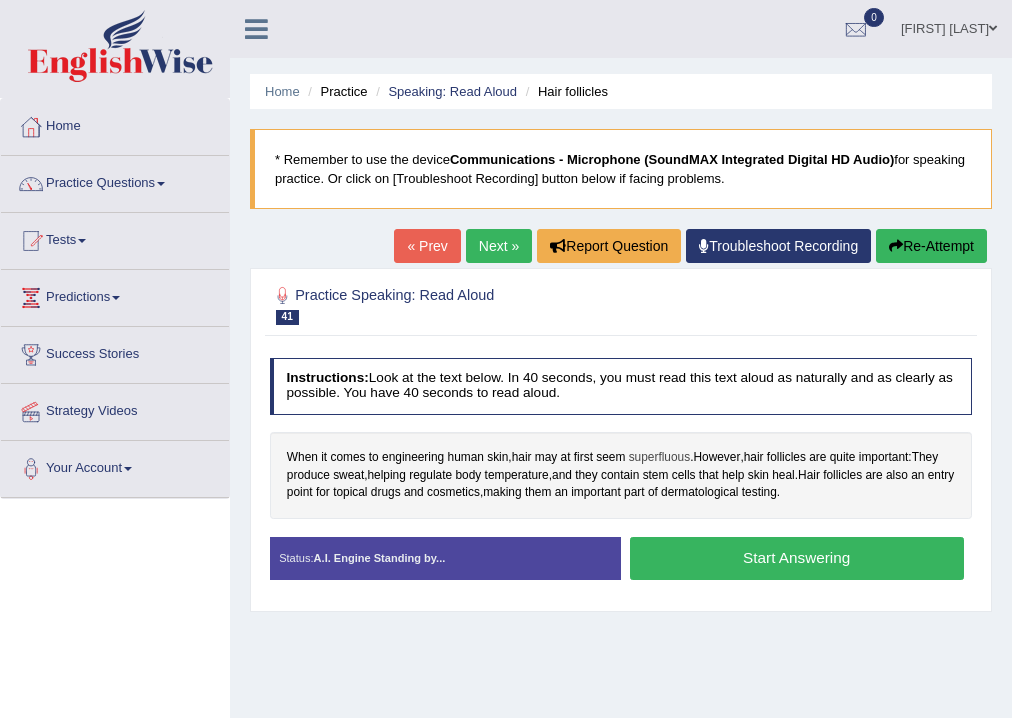 click on "superfluous" at bounding box center [659, 458] 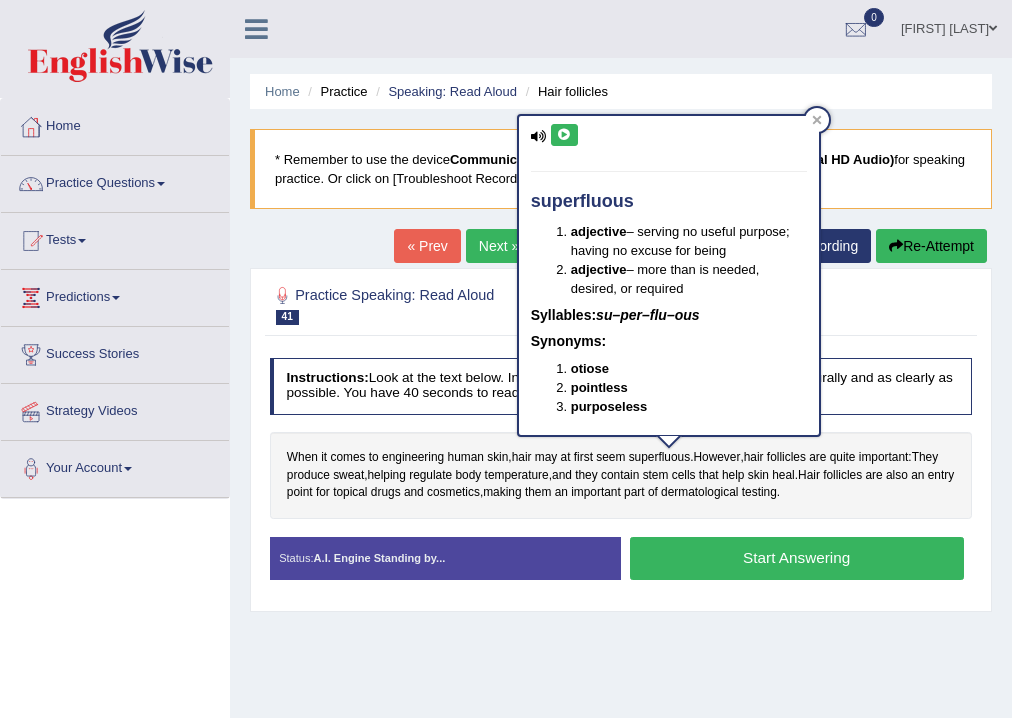 click at bounding box center (564, 135) 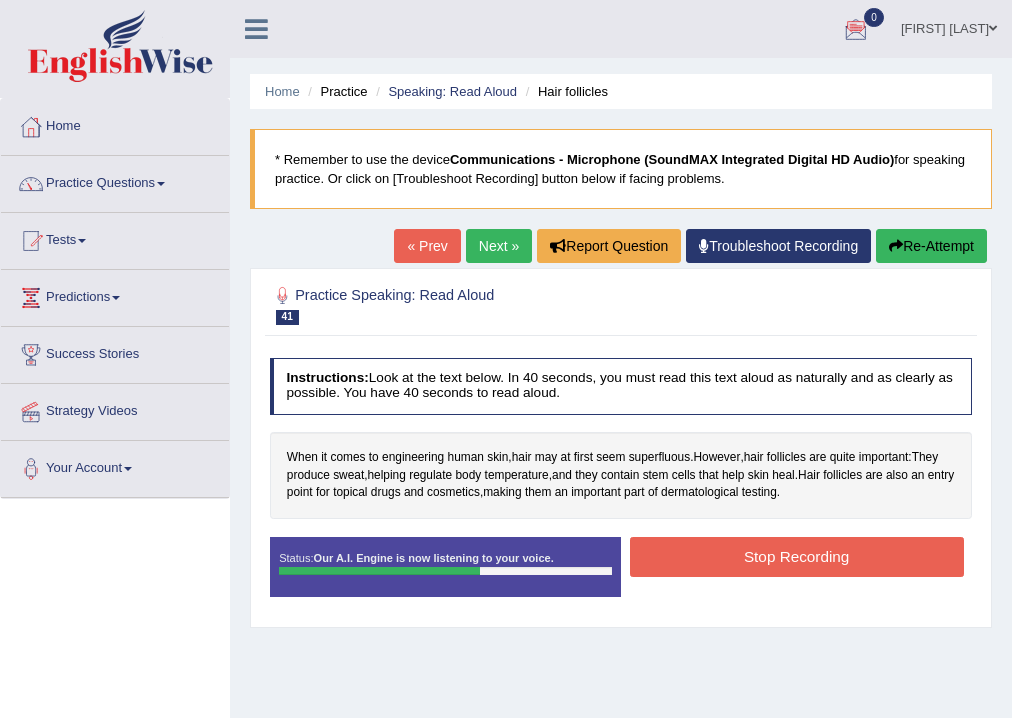 click on "Stop Recording" at bounding box center [797, 556] 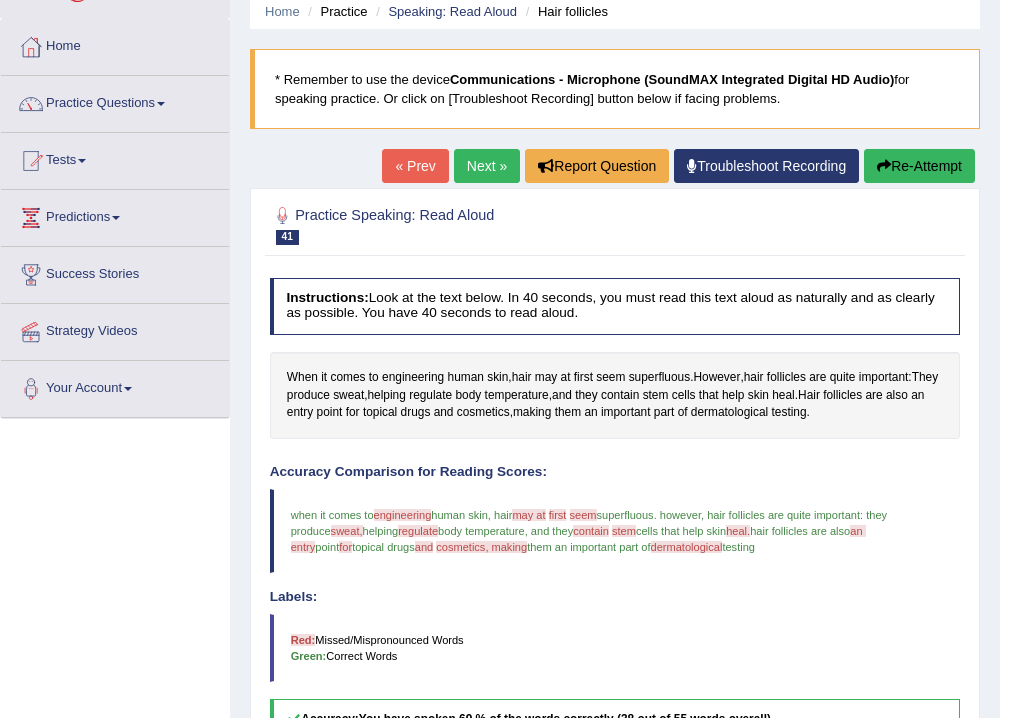 scroll, scrollTop: 0, scrollLeft: 0, axis: both 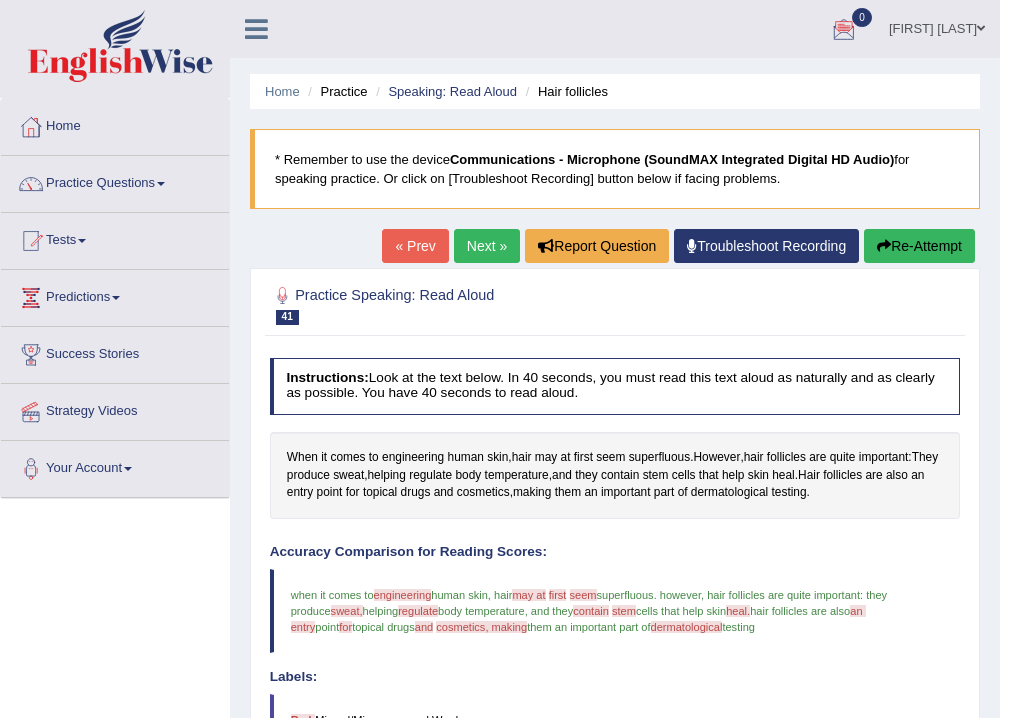click on "Next »" at bounding box center (487, 246) 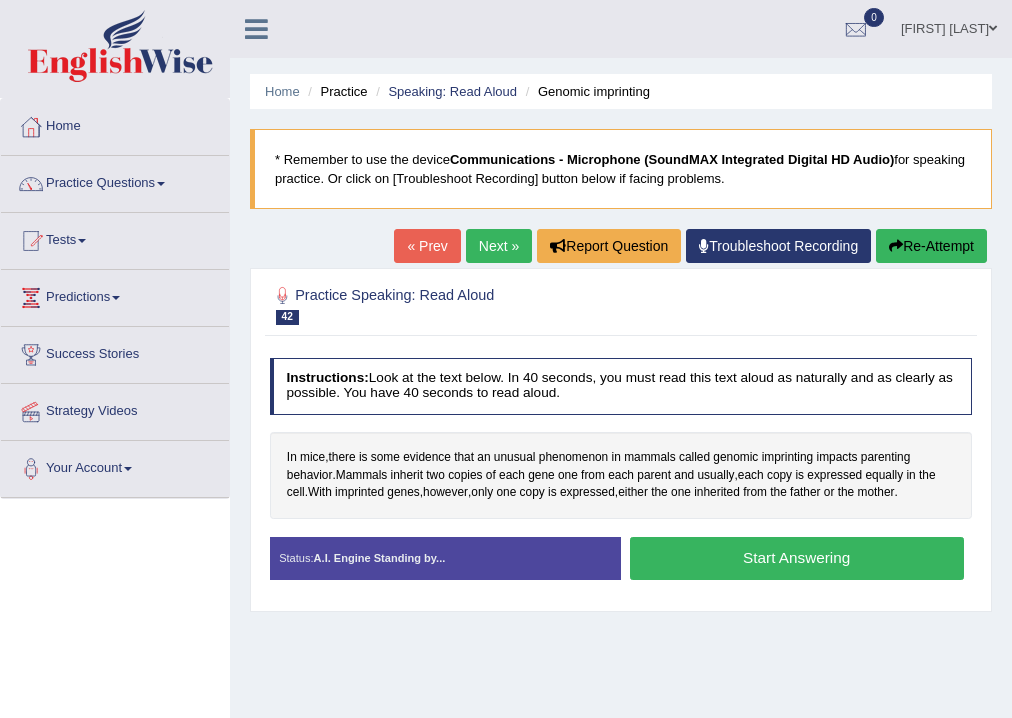 scroll, scrollTop: 0, scrollLeft: 0, axis: both 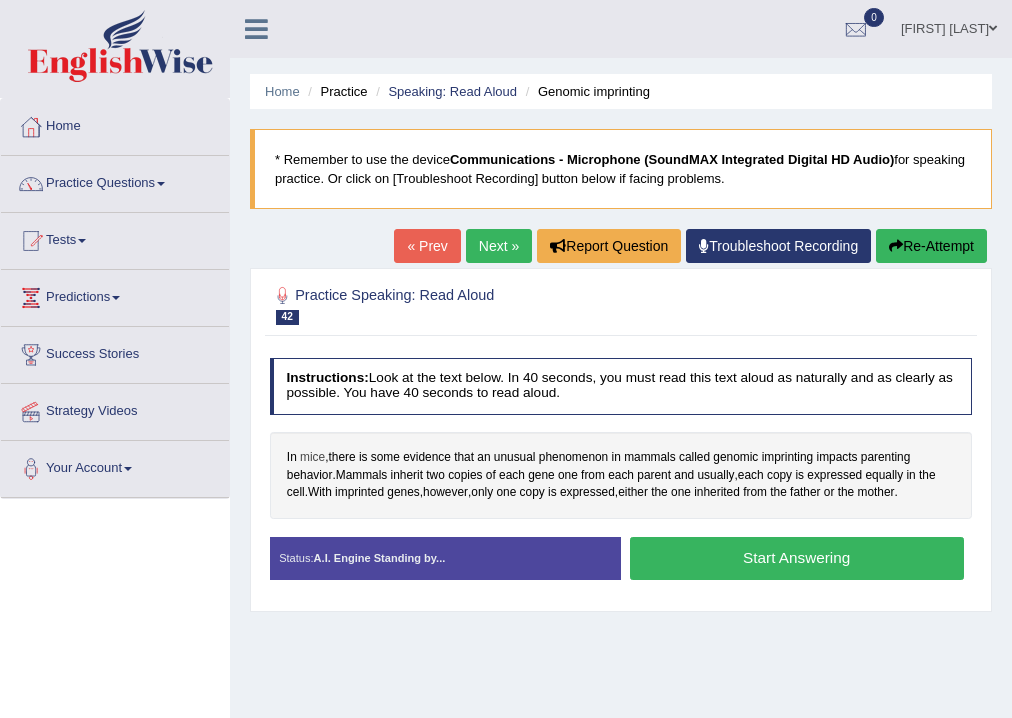click on "mice" at bounding box center [312, 458] 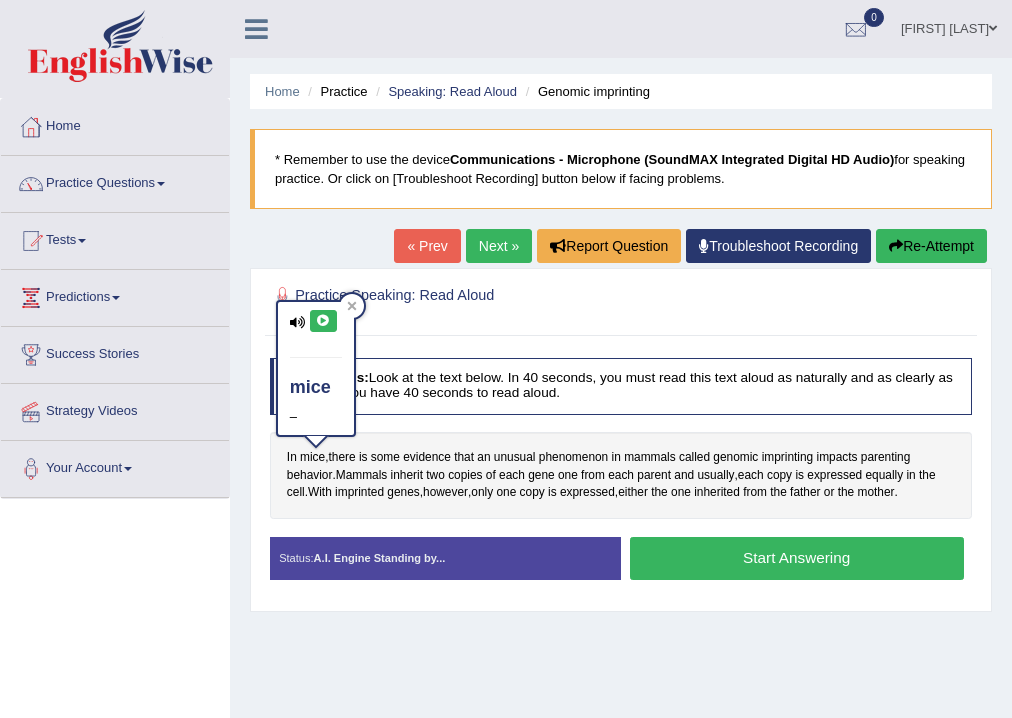 click at bounding box center [323, 321] 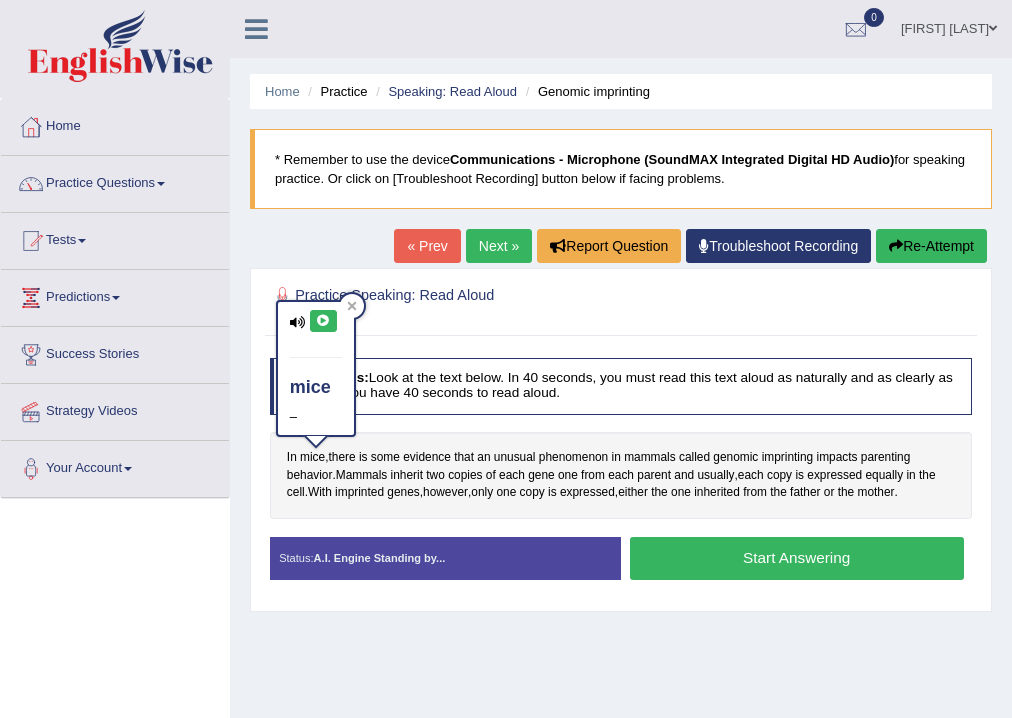 click on "Instructions:  Look at the text below. In 40 seconds, you must read this text aloud as naturally and as clearly as possible. You have 40 seconds to read aloud.
In   mice ,  there   is   some   evidence   that   an   unusual   phenomenon   in   mammals   called   genomic   imprinting   impacts   parenting   behavior .  Mammals   inherit   two   copies   of   each   gene   one   from   each   parent   and   usually ,  each   copy   is   expressed   equally   in   the   cell .  With   imprinted   genes ,  however ,  only   one   copy   is   expressed ,  either   the   one   inherited   from   the   father   or   the   mother . Created with Highcharts 7.1.2 Too low Too high Time Pitch meter: 0 10 20 30 40 Created with Highcharts 7.1.2 Great Too slow Too fast Time Speech pace meter: 0 10 20 30 40 Accuracy Comparison for Reading Scores: Labels:
Red:  Missed/Mispronounced Words
Green:  Correct Words
Accuracy:  Voice Analysis: Your Response:" at bounding box center (620, 475) 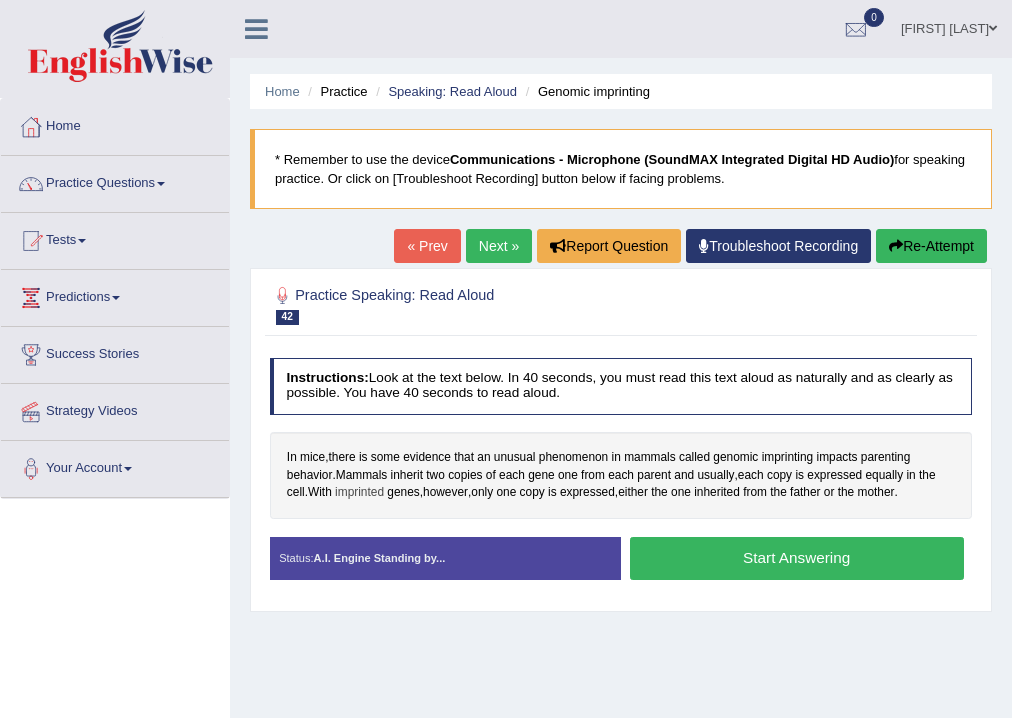 click on "imprinted" at bounding box center [359, 493] 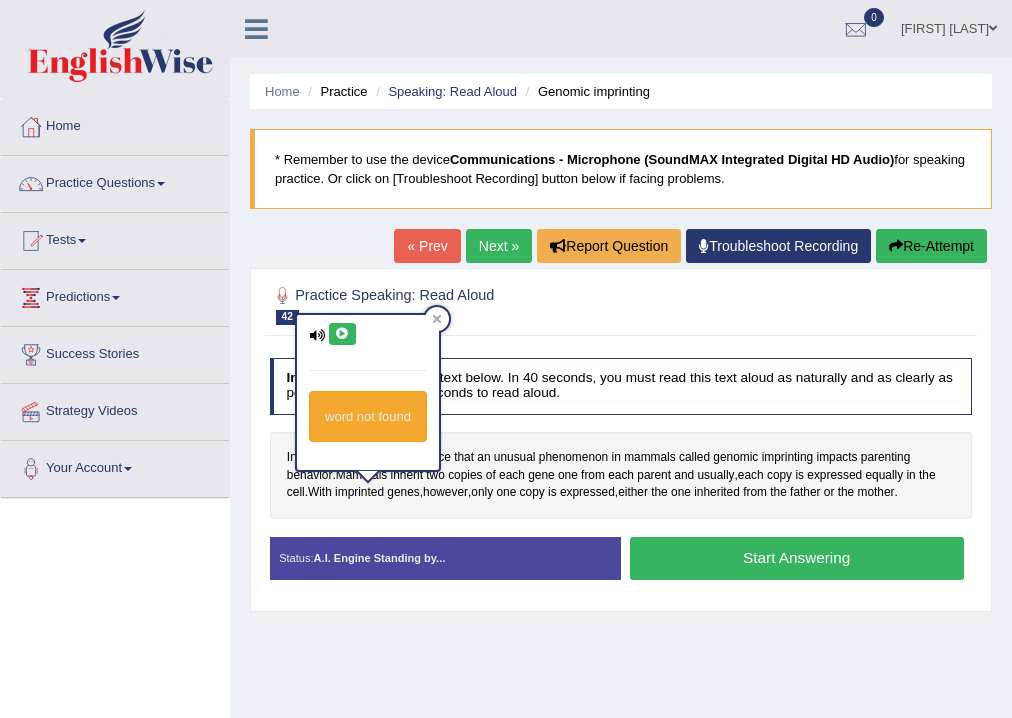 click at bounding box center [342, 334] 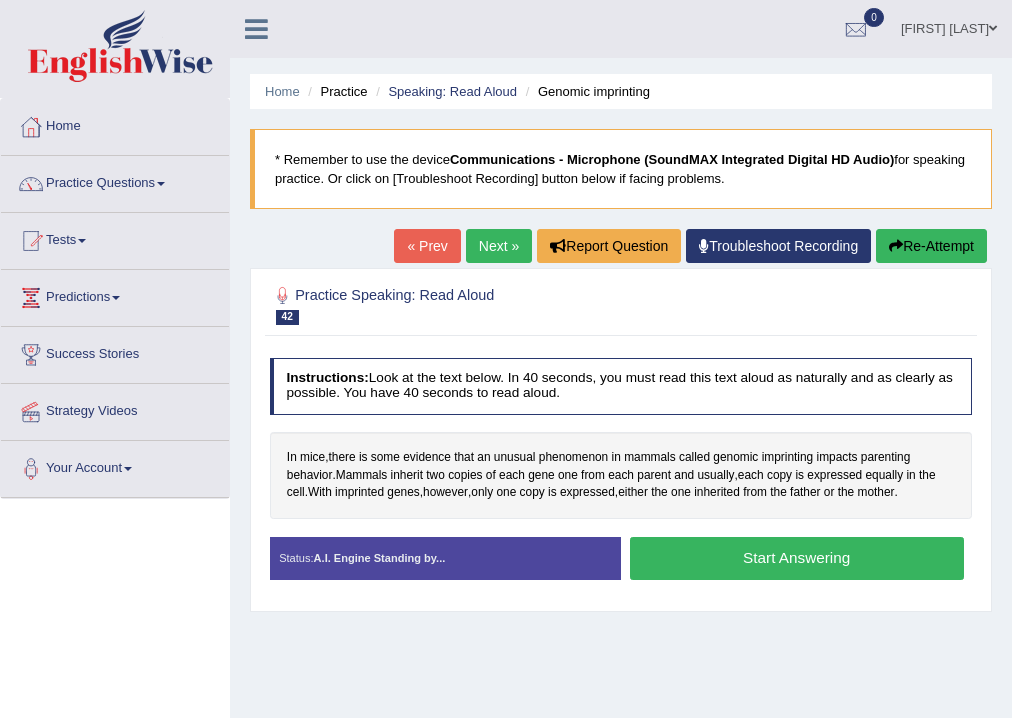 click on "Start Answering" at bounding box center (797, 558) 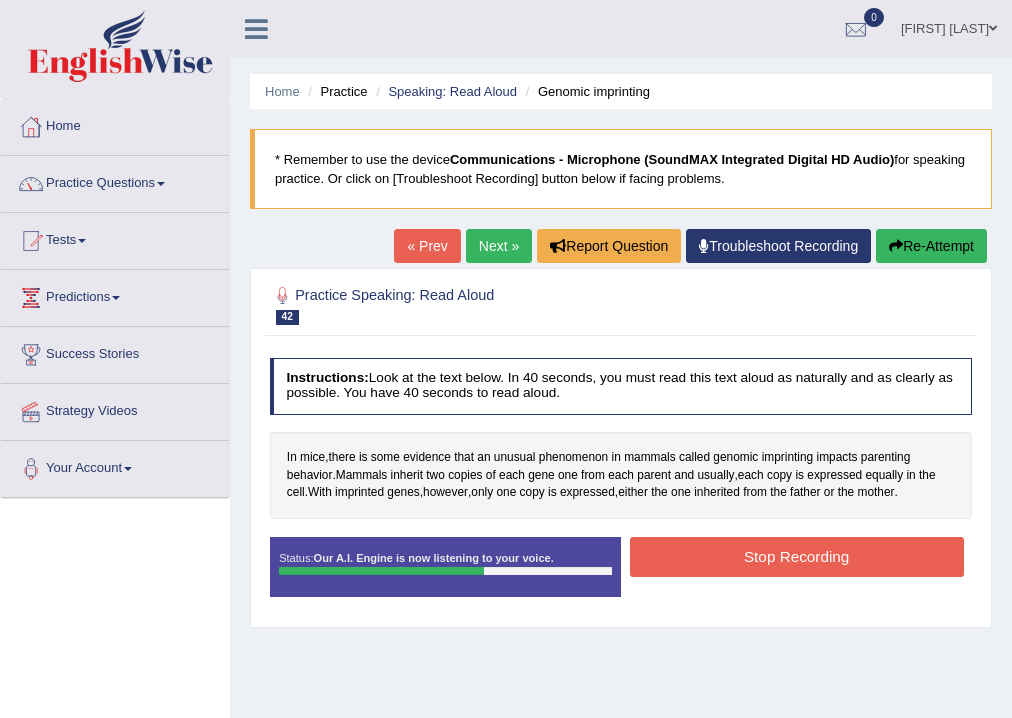 click on "Stop Recording" at bounding box center [797, 556] 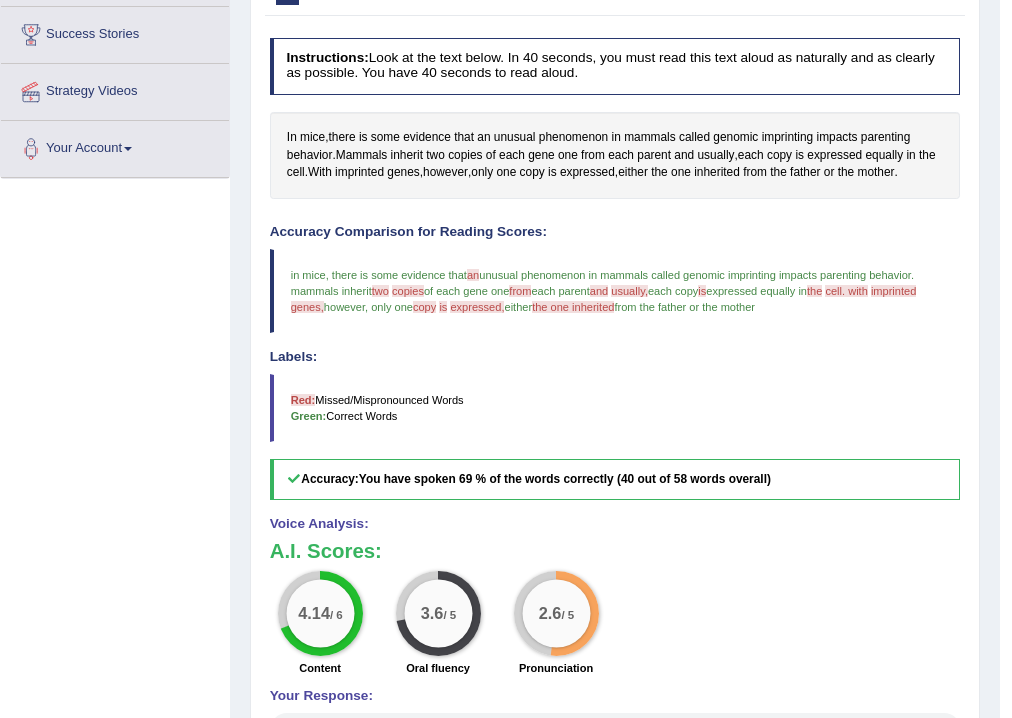 scroll, scrollTop: 0, scrollLeft: 0, axis: both 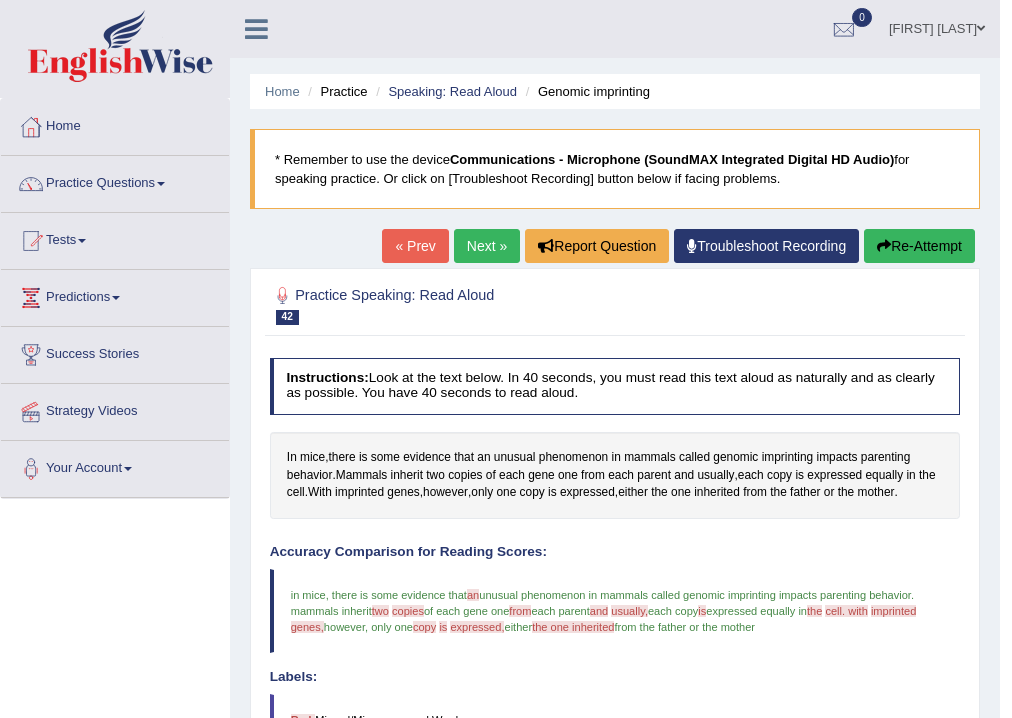 click on "Next »" at bounding box center [487, 246] 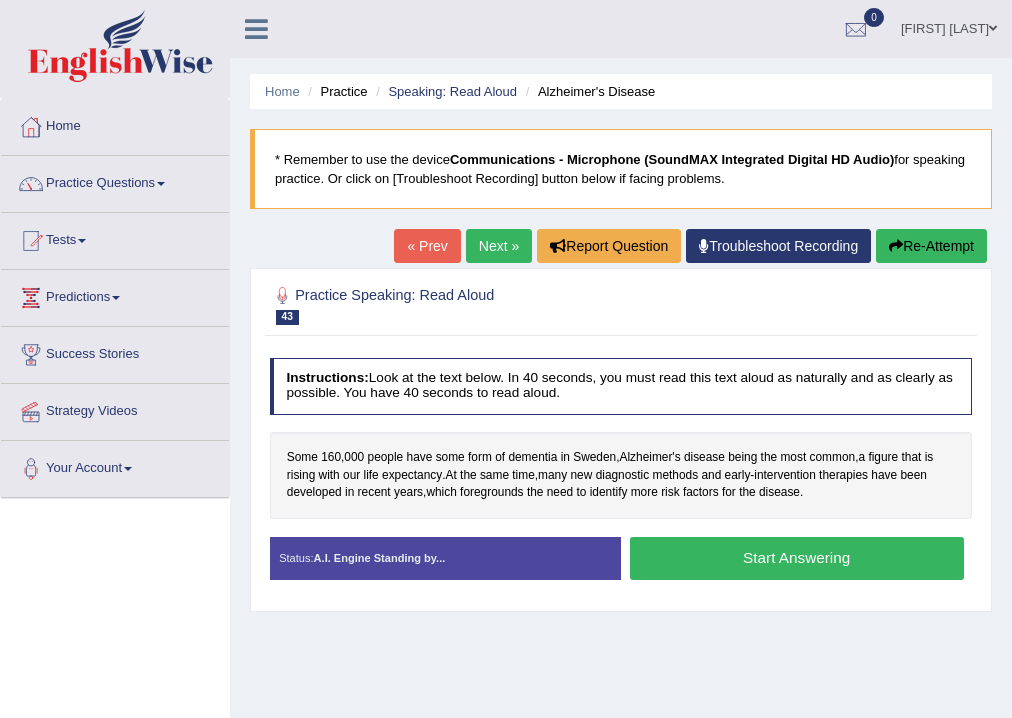 scroll, scrollTop: 0, scrollLeft: 0, axis: both 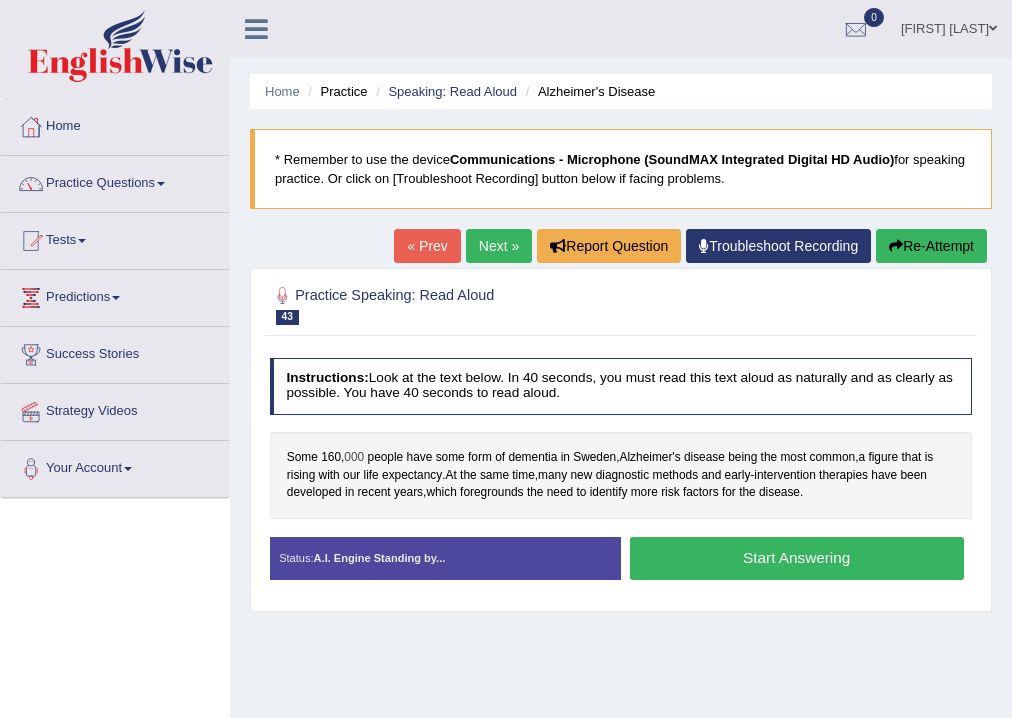 click on "000" at bounding box center [354, 458] 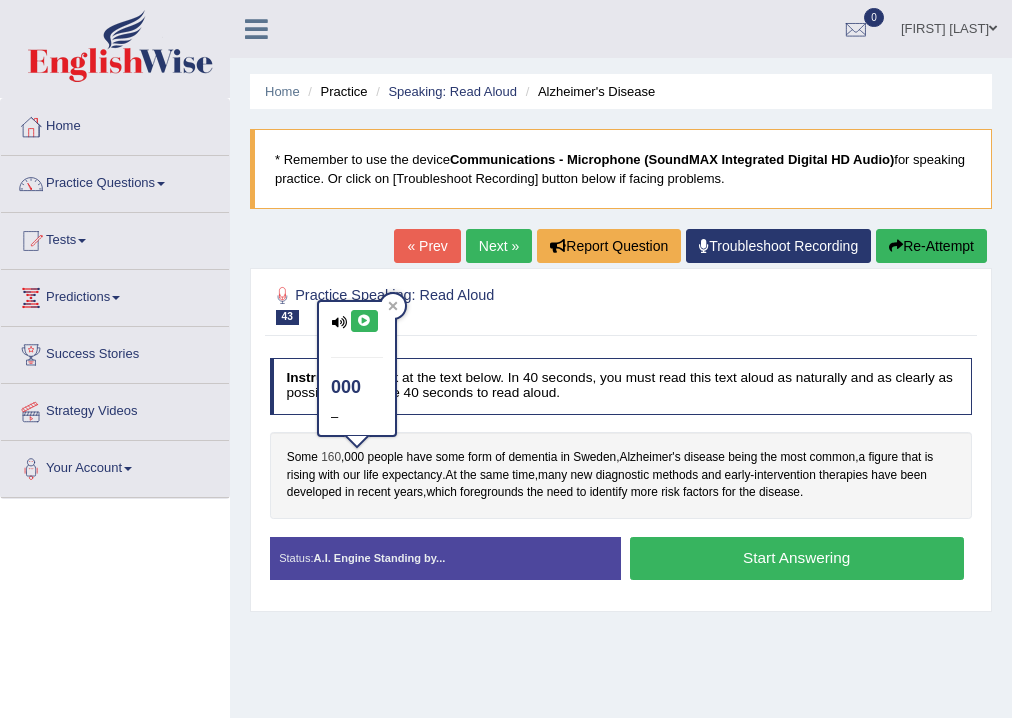 click on "160" at bounding box center (331, 458) 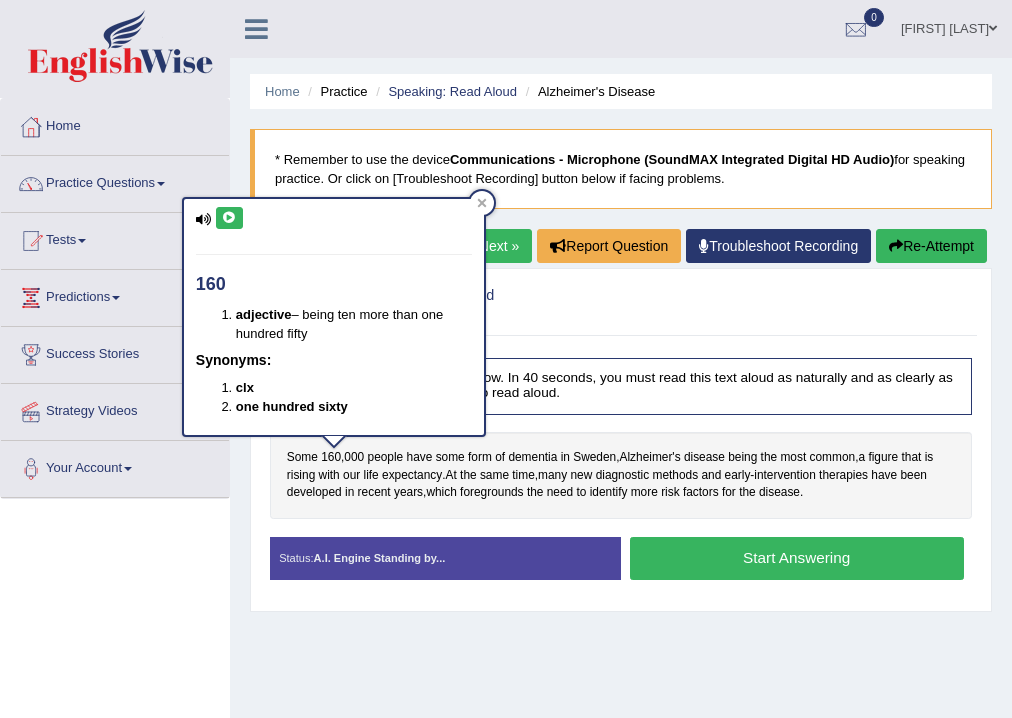 click at bounding box center [229, 218] 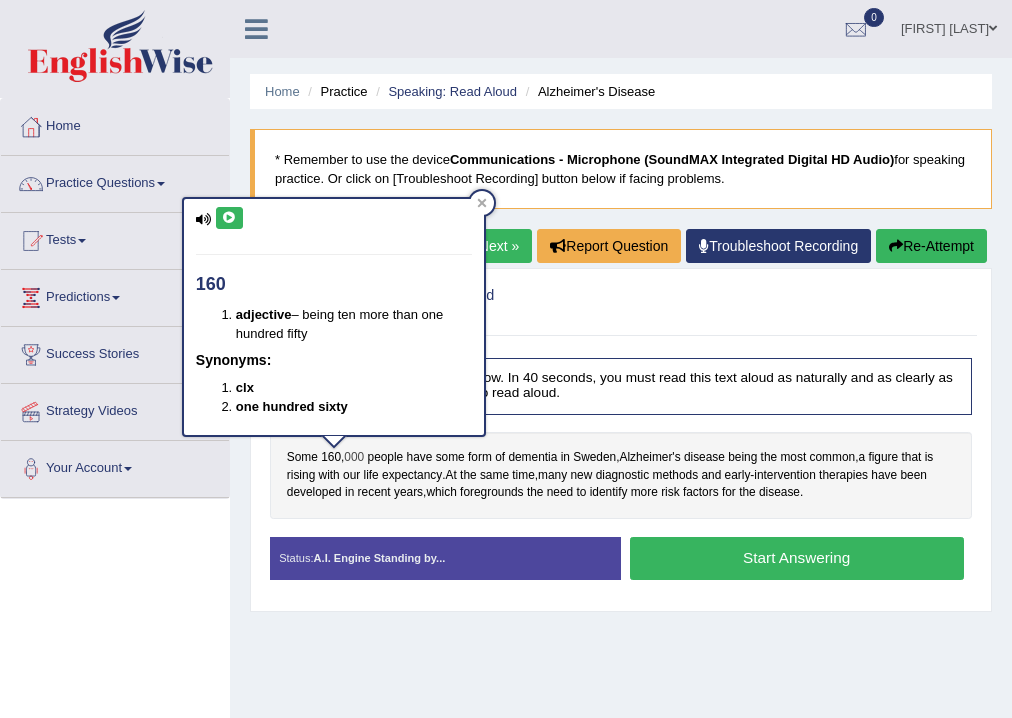 click on "000" at bounding box center [354, 458] 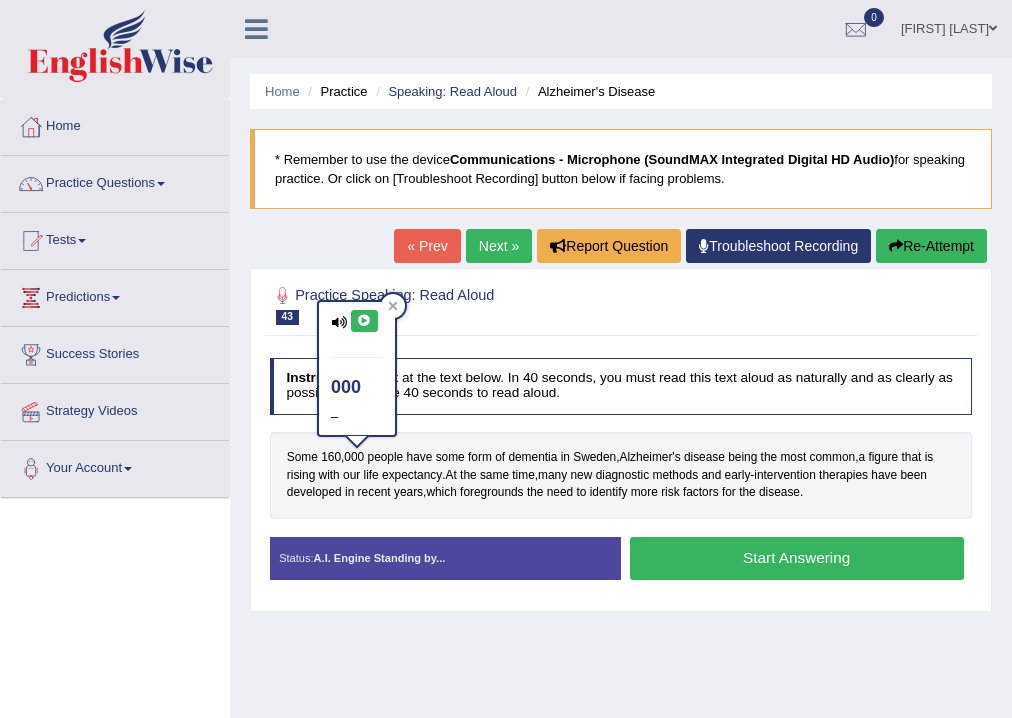 click at bounding box center [364, 321] 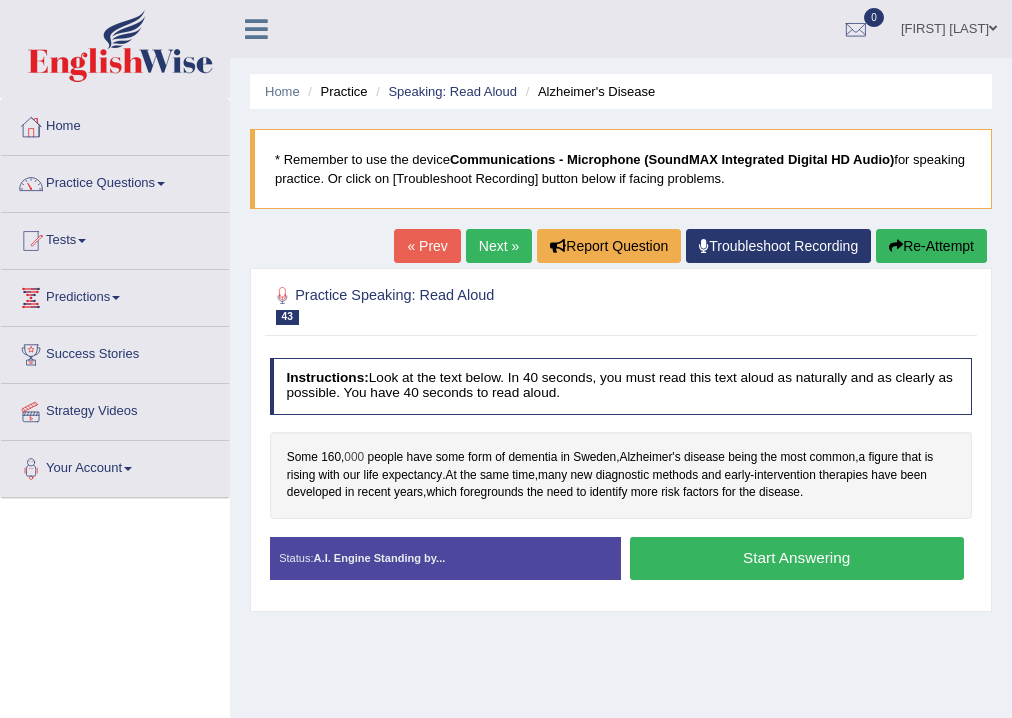 drag, startPoint x: 327, startPoint y: 459, endPoint x: 352, endPoint y: 451, distance: 26.24881 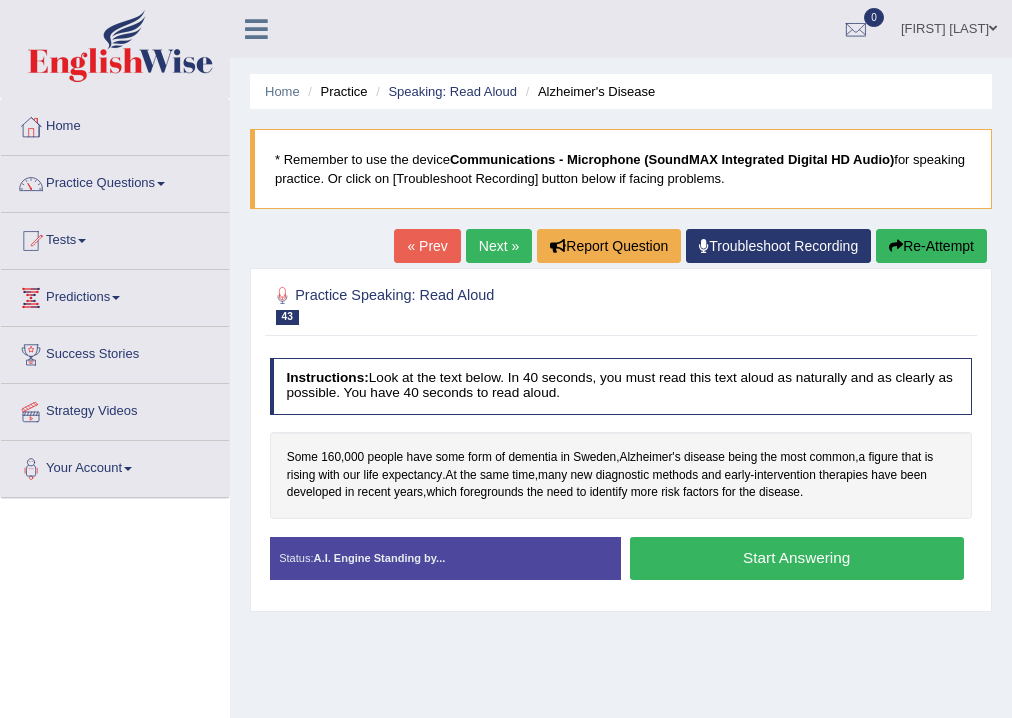 click on "Start Answering" at bounding box center [797, 558] 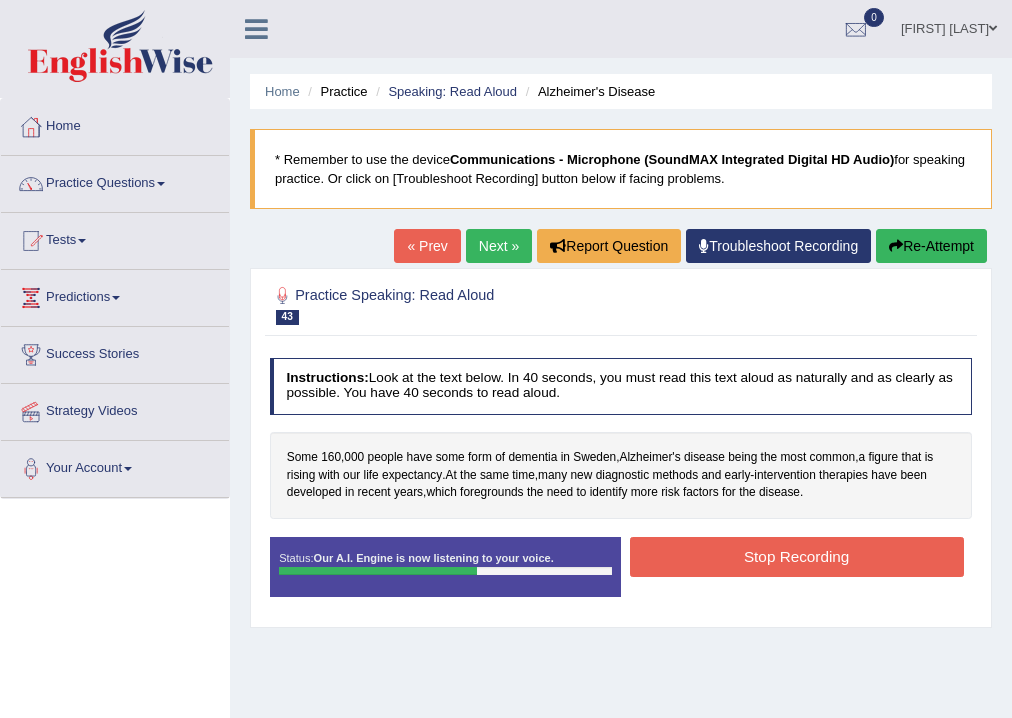 click on "Stop Recording" at bounding box center [797, 556] 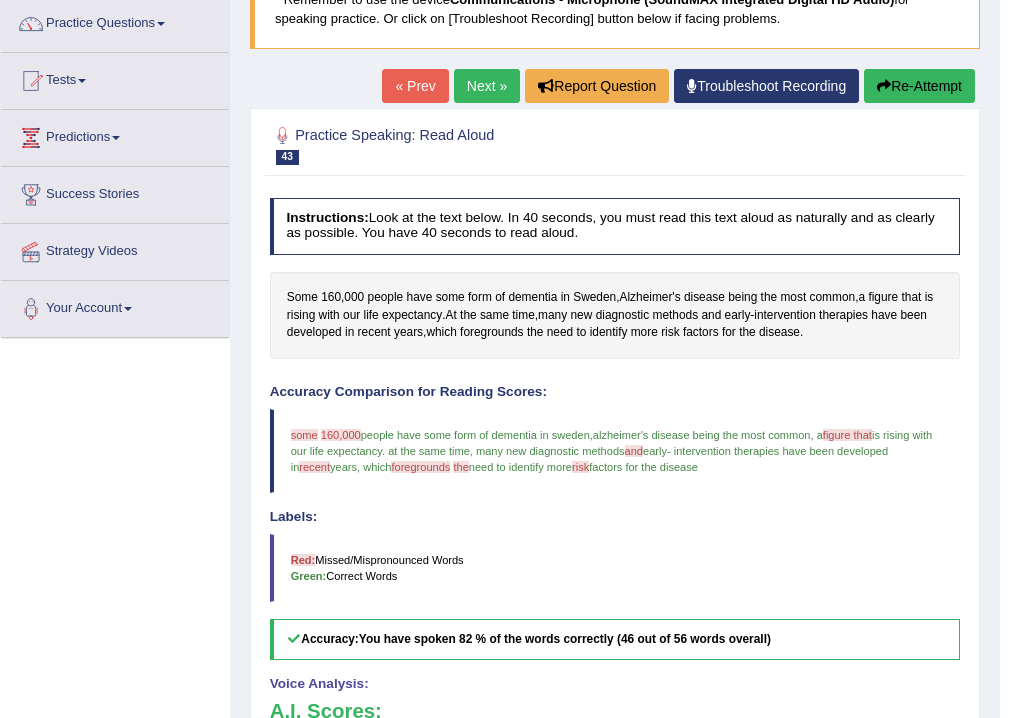 scroll, scrollTop: 0, scrollLeft: 0, axis: both 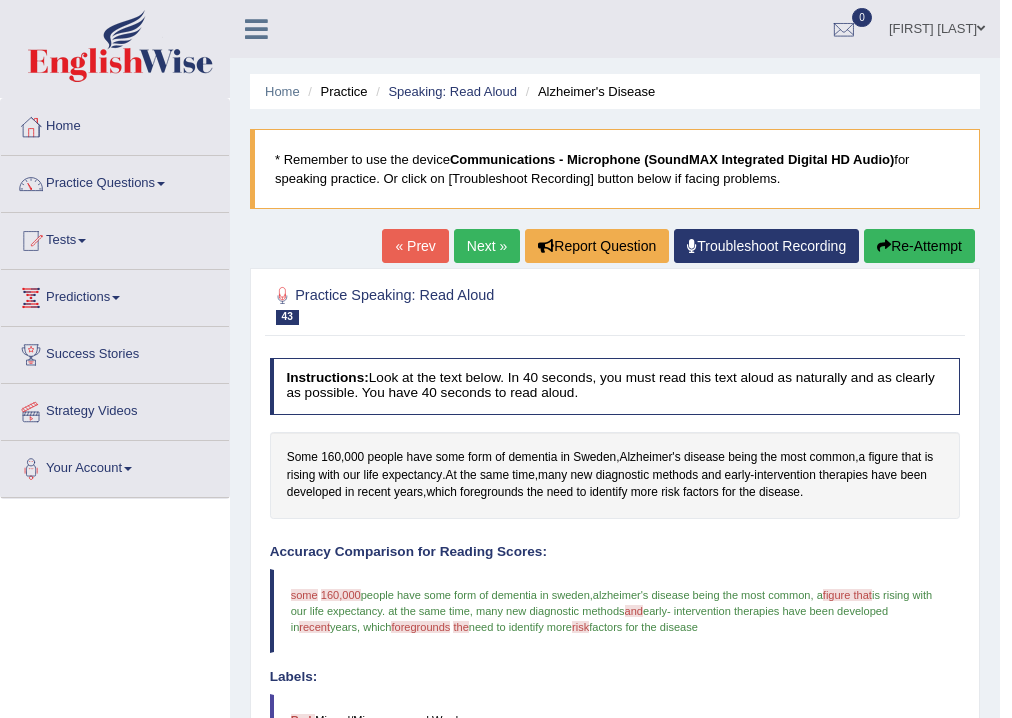 click on "Next »" at bounding box center (487, 246) 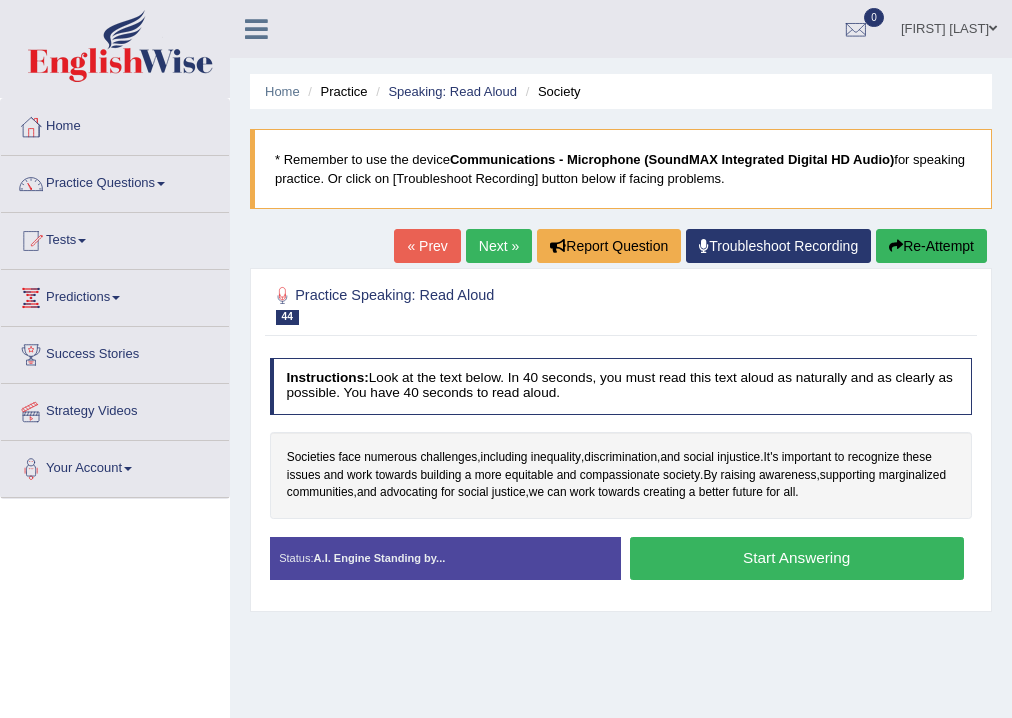 scroll, scrollTop: 0, scrollLeft: 0, axis: both 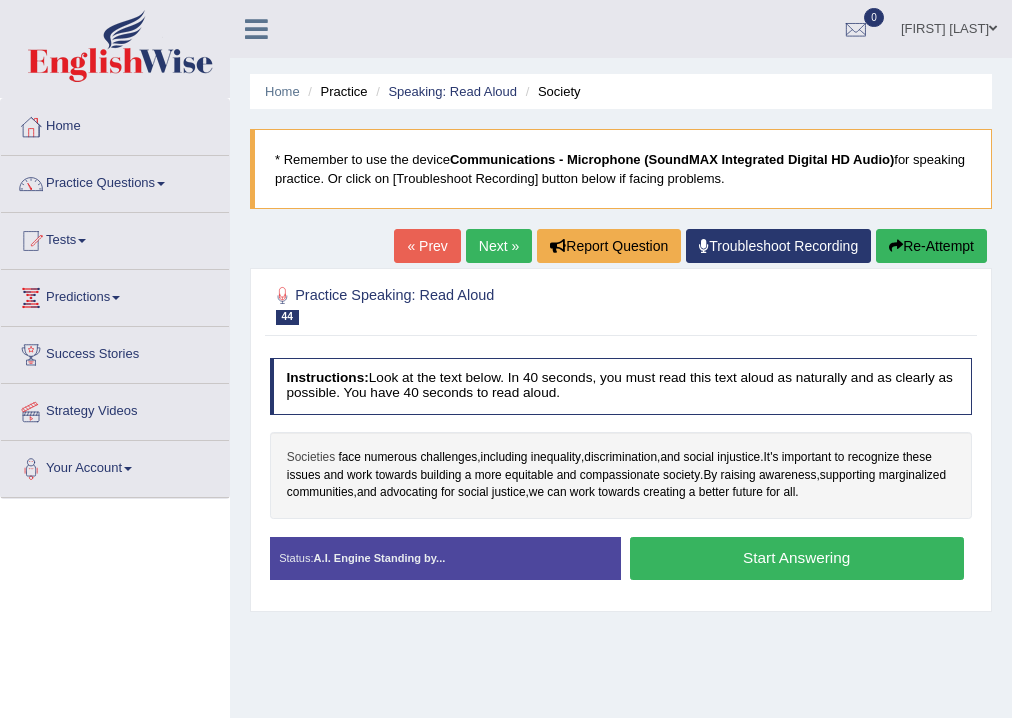 click on "Societies" at bounding box center (311, 458) 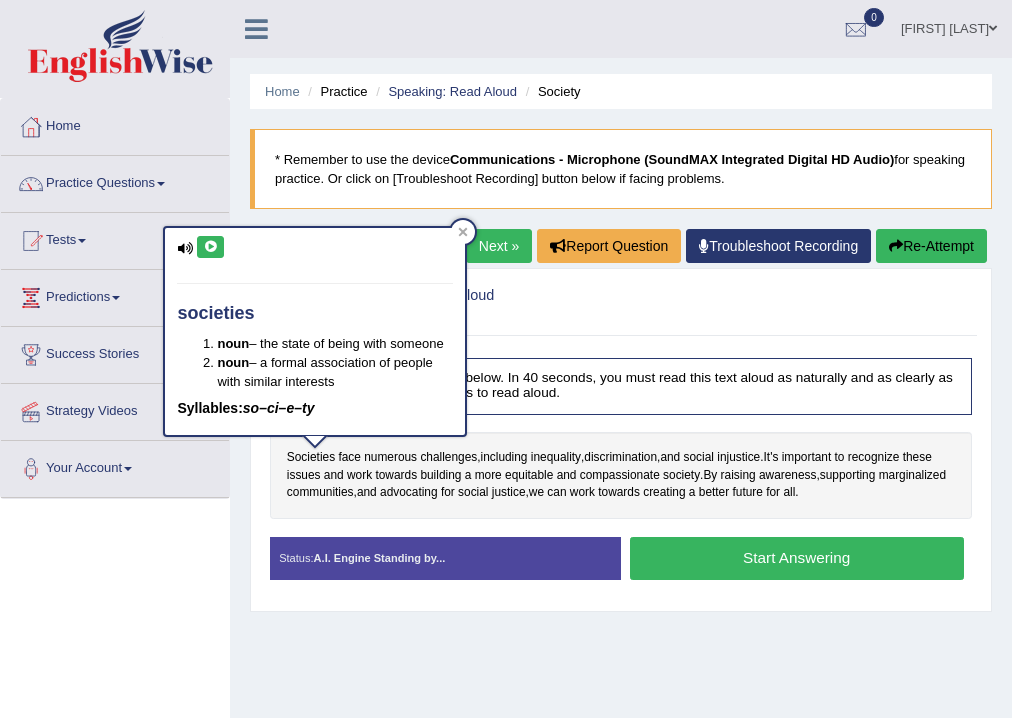 click at bounding box center (210, 247) 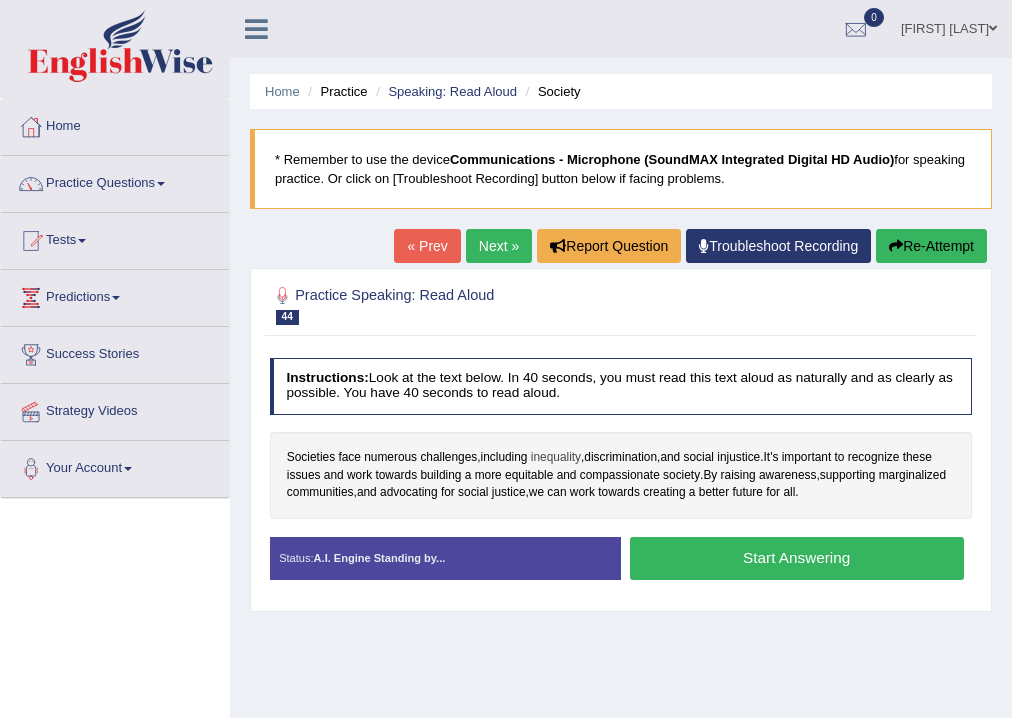 click on "inequality" at bounding box center [556, 458] 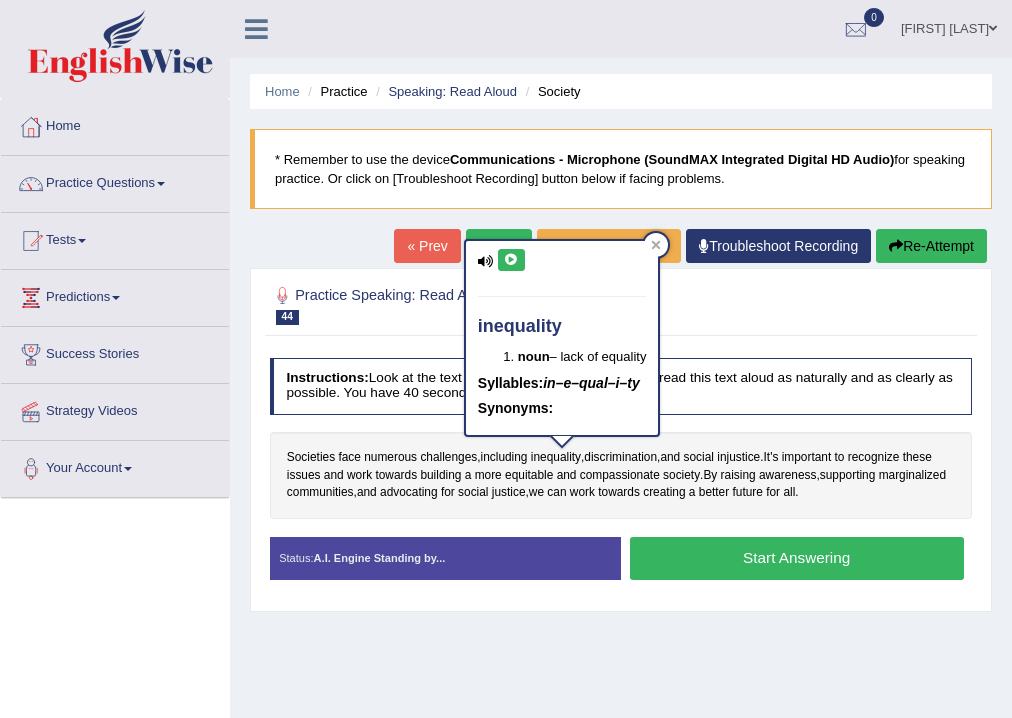 click at bounding box center [511, 260] 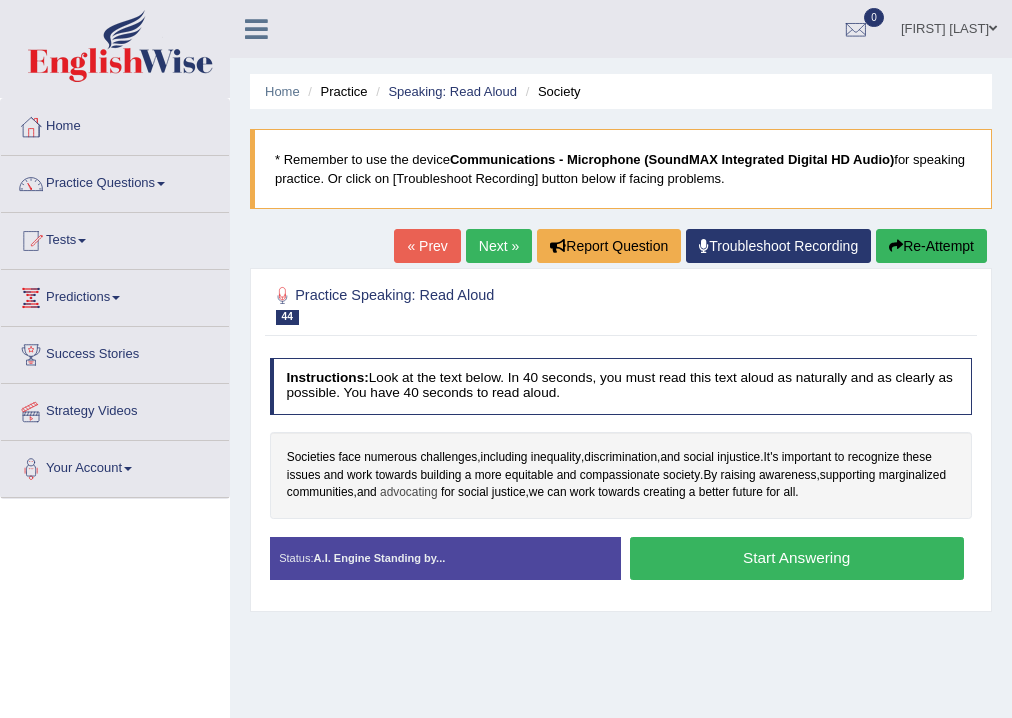 click on "advocating" at bounding box center (409, 493) 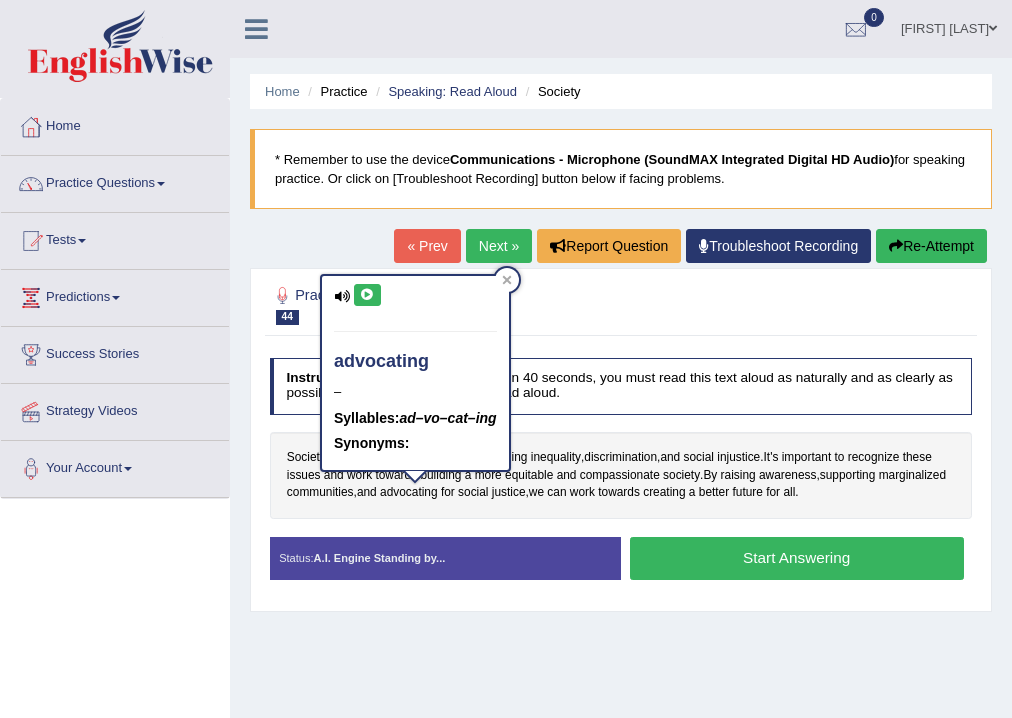 click at bounding box center (367, 295) 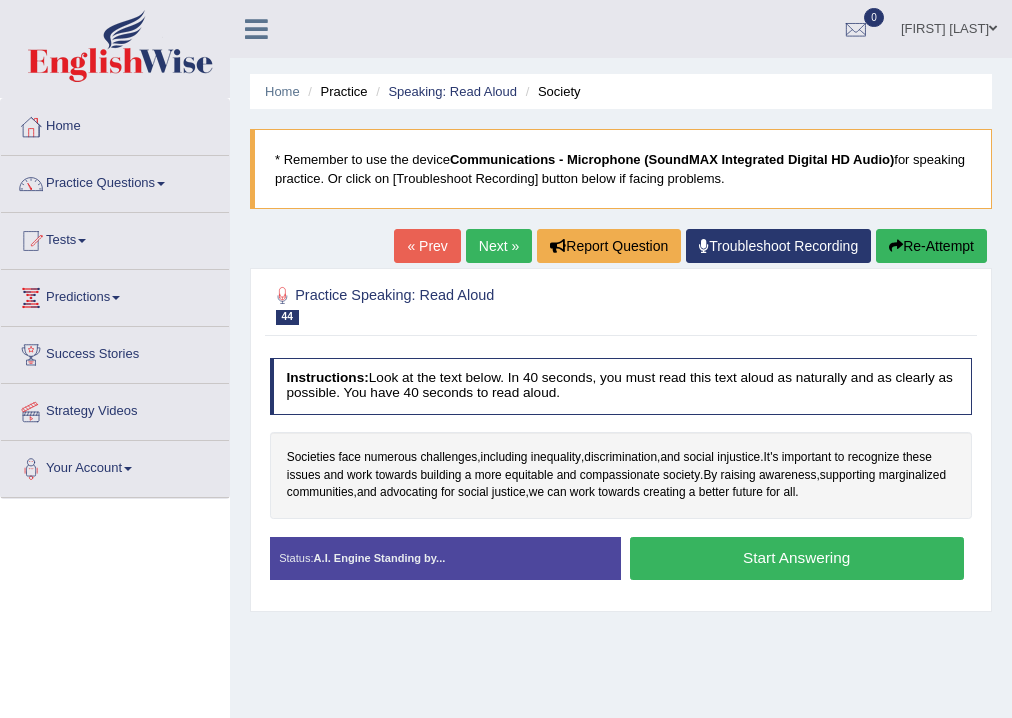 click on "Start Answering" at bounding box center (797, 558) 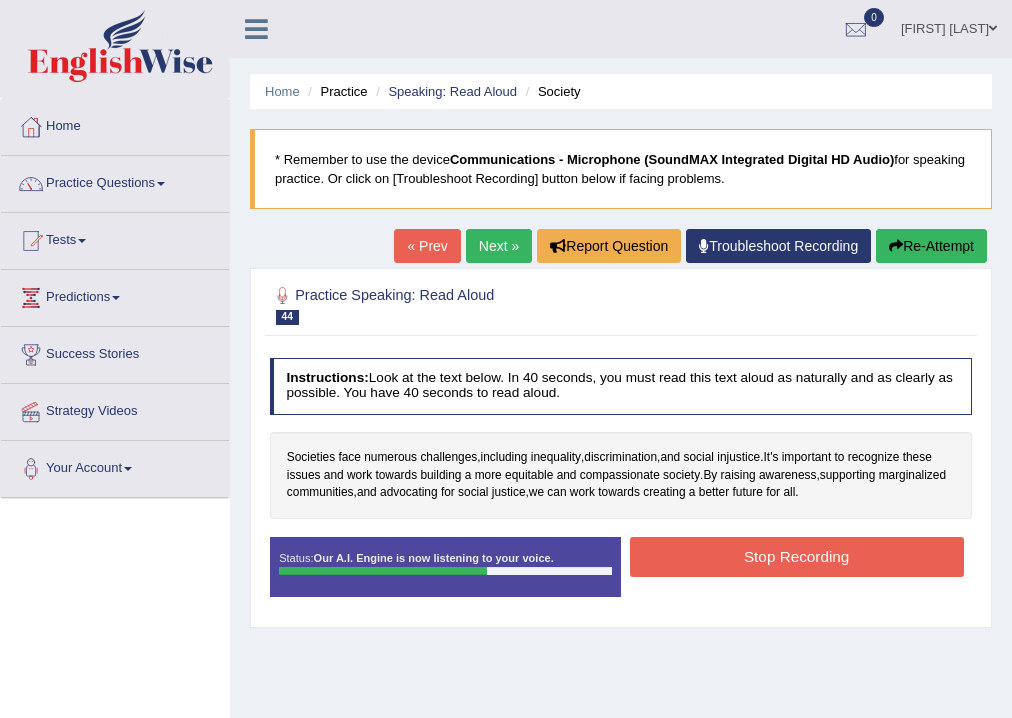 click on "Stop Recording" at bounding box center (797, 556) 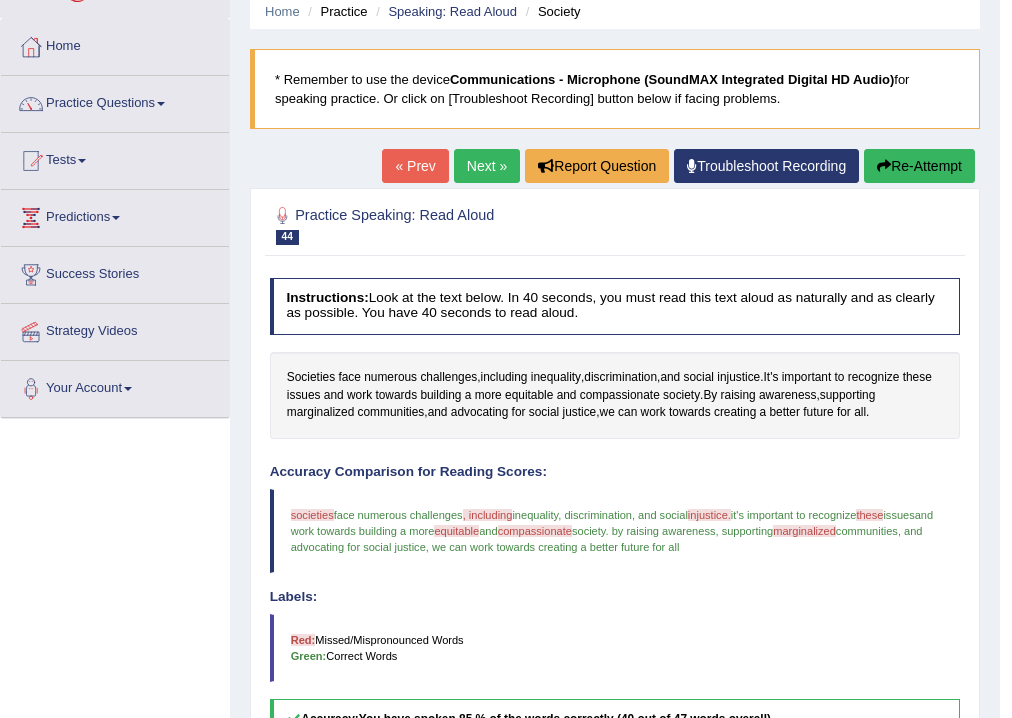 scroll, scrollTop: 0, scrollLeft: 0, axis: both 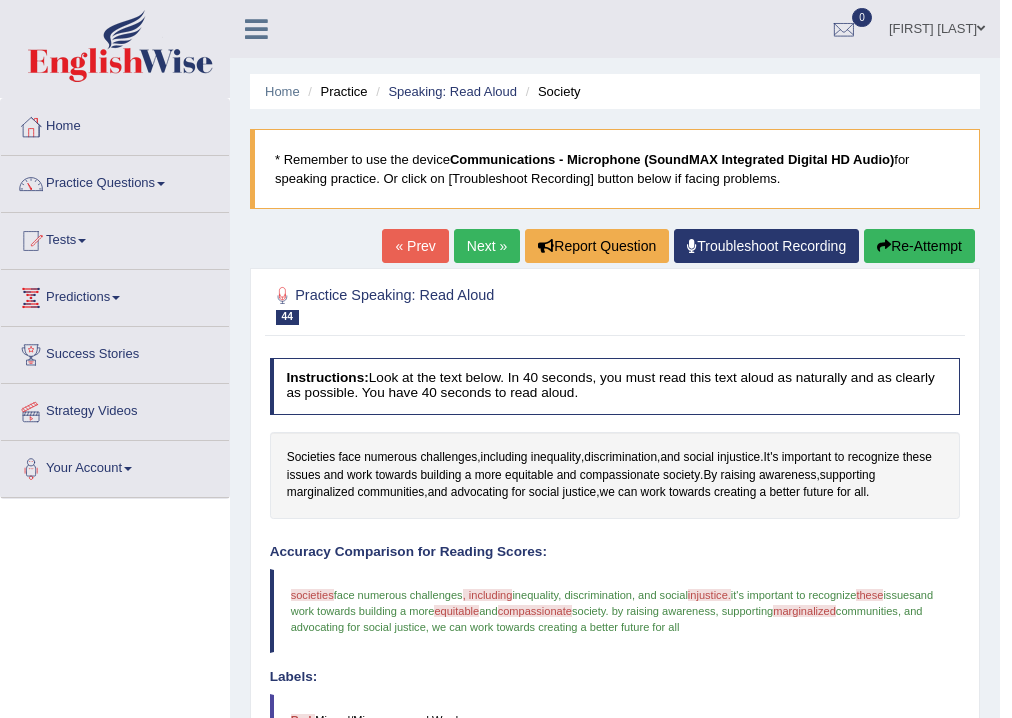 click on "Next »" at bounding box center (487, 246) 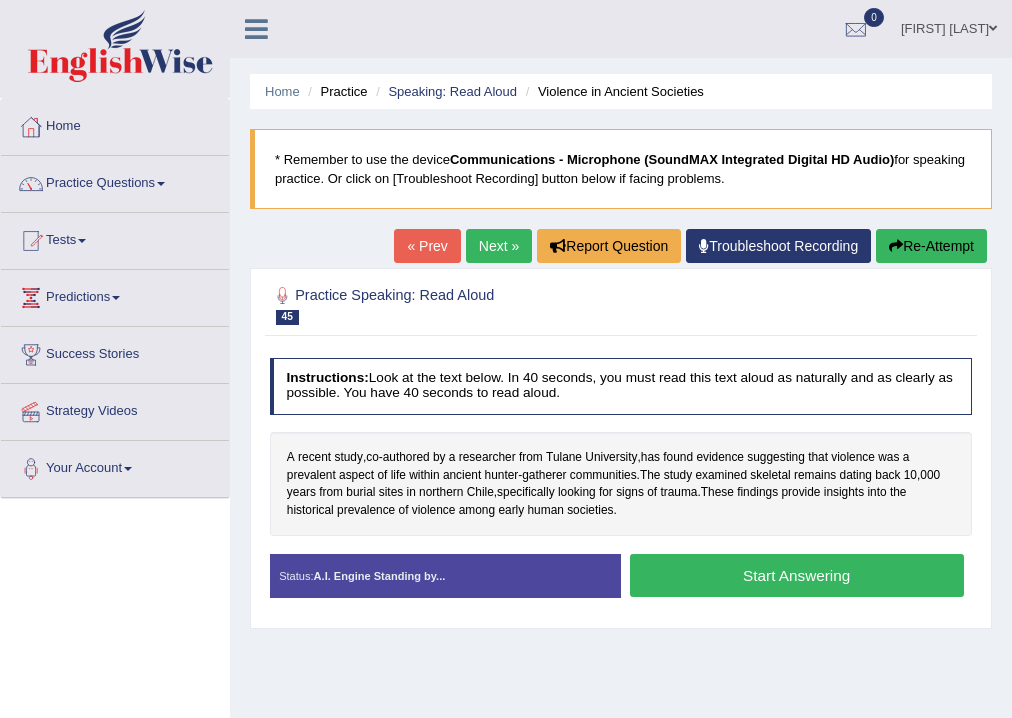scroll, scrollTop: 0, scrollLeft: 0, axis: both 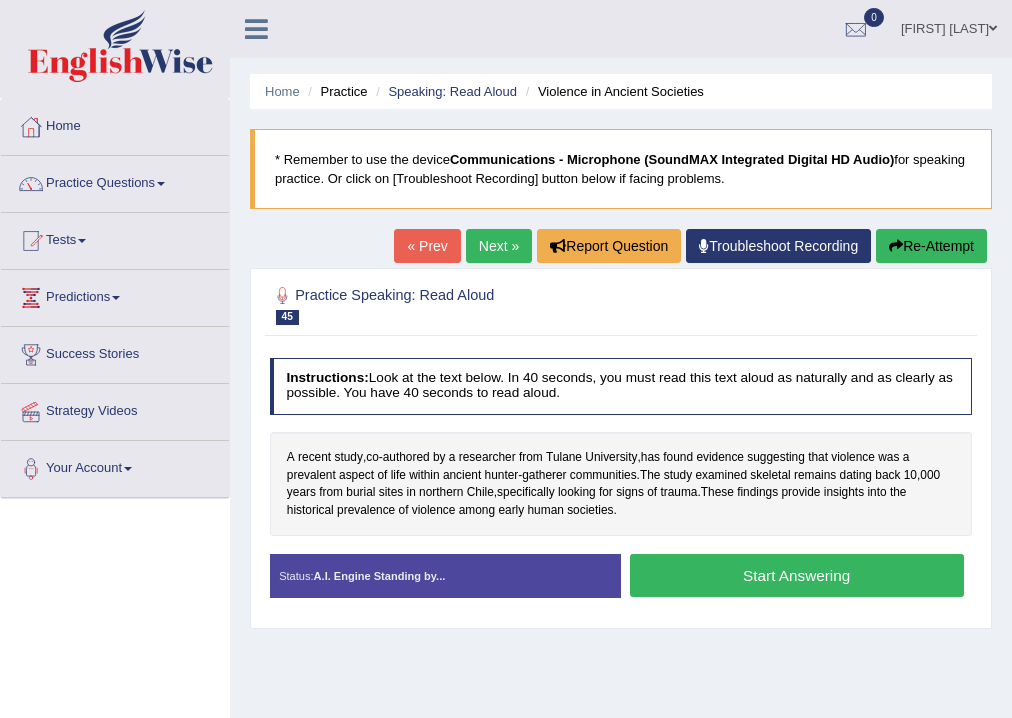 click on "[FIRST] [LAST]" at bounding box center (949, 26) 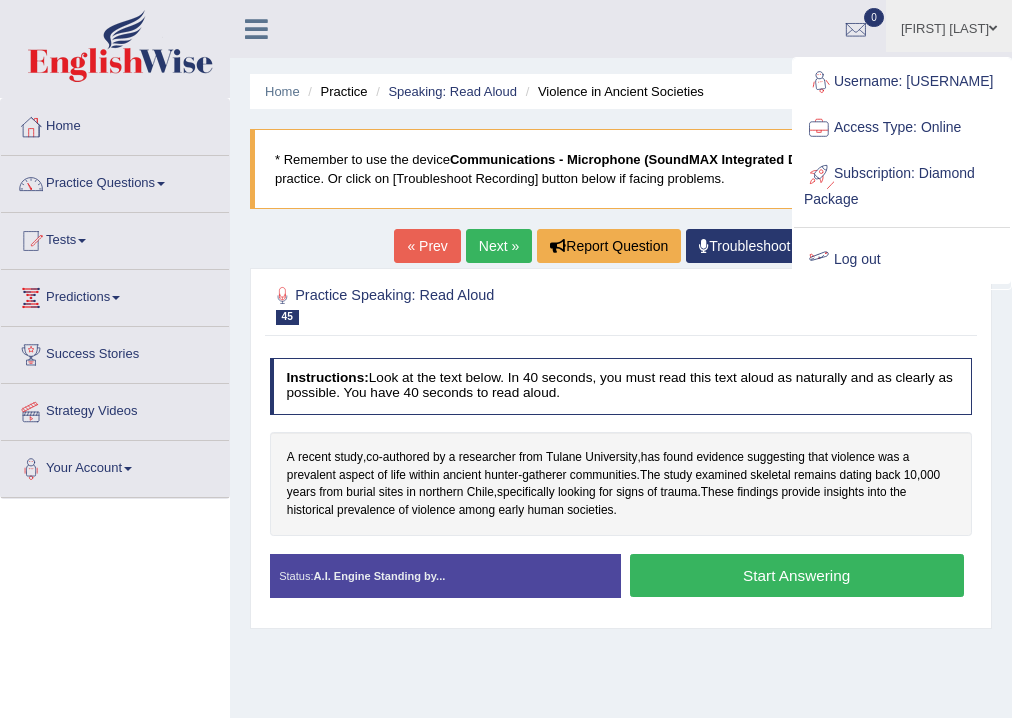click on "Log out" at bounding box center [902, 260] 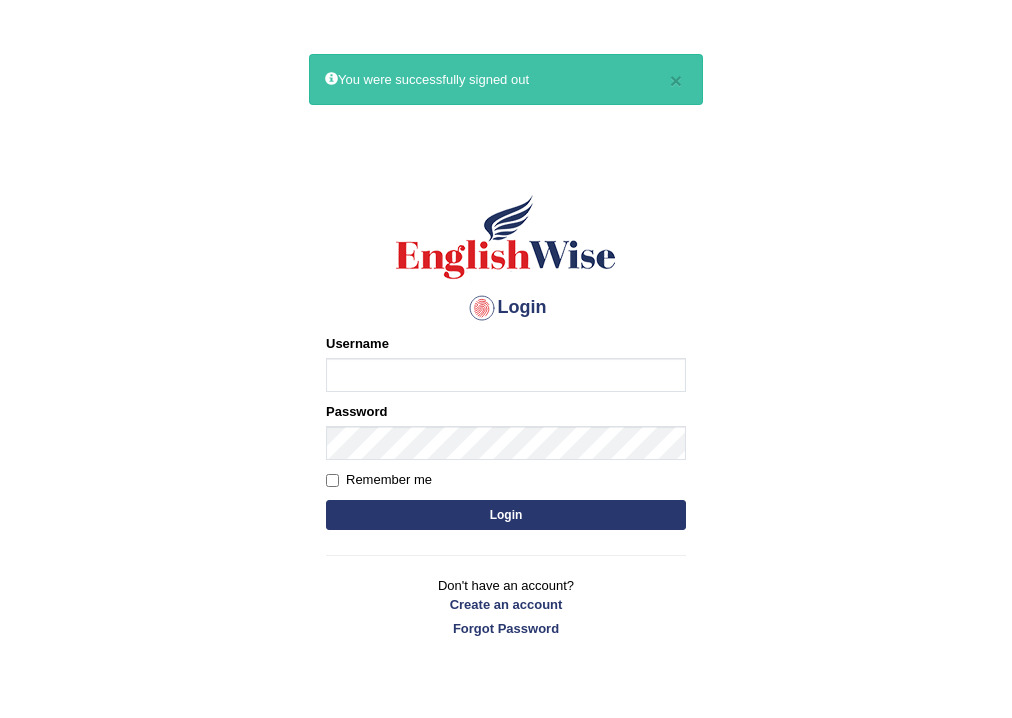 scroll, scrollTop: 0, scrollLeft: 0, axis: both 